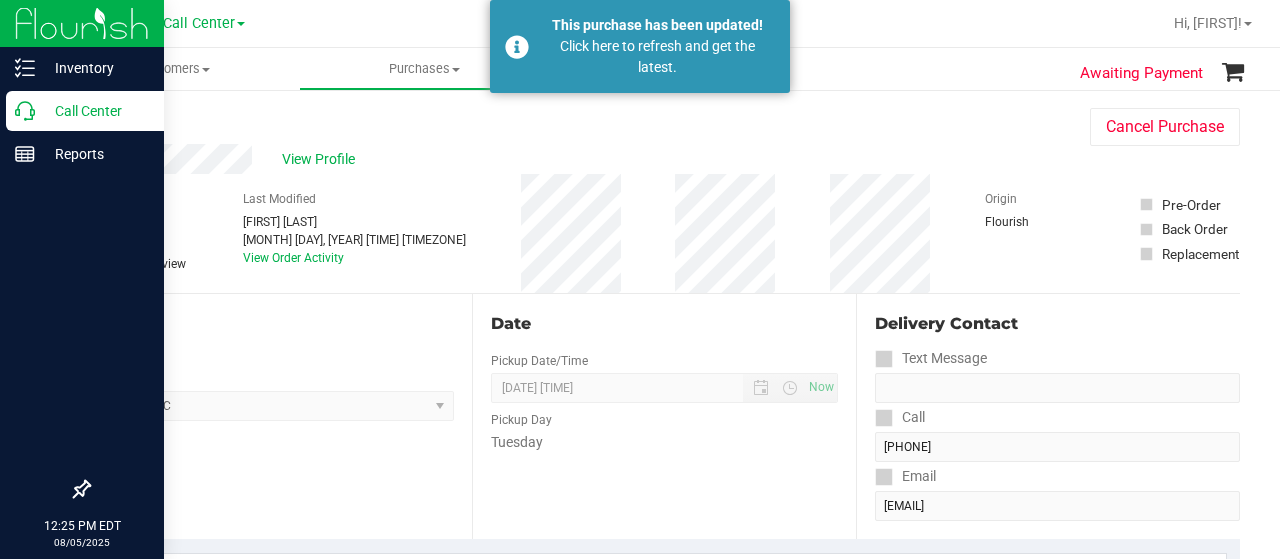 scroll, scrollTop: 0, scrollLeft: 0, axis: both 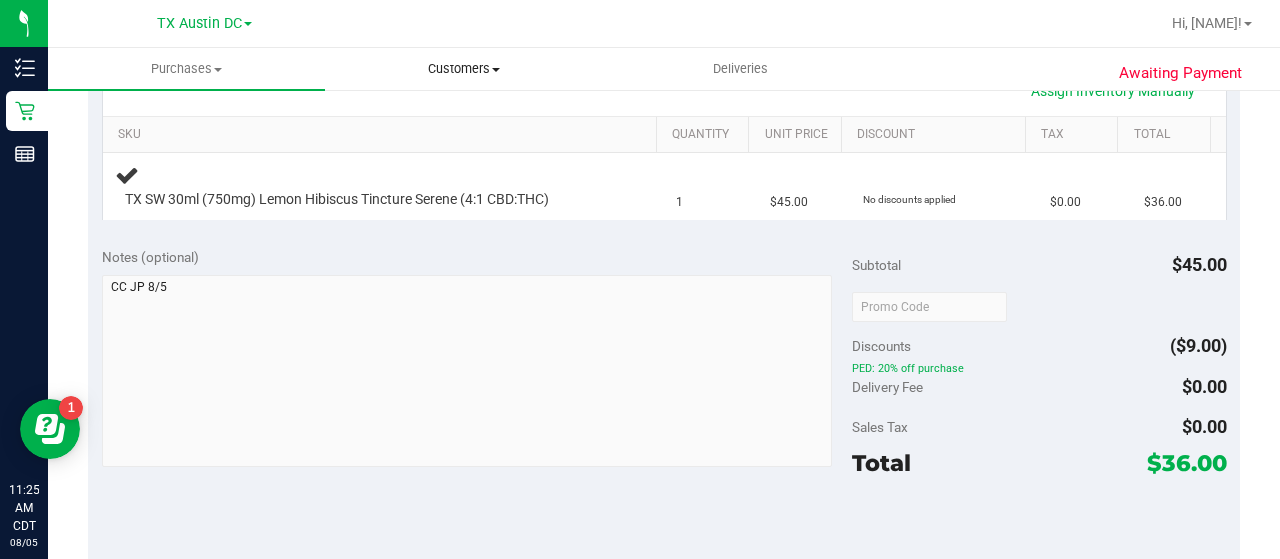 click on "Customers
All customers
Add a new customer
All physicians" at bounding box center (463, 69) 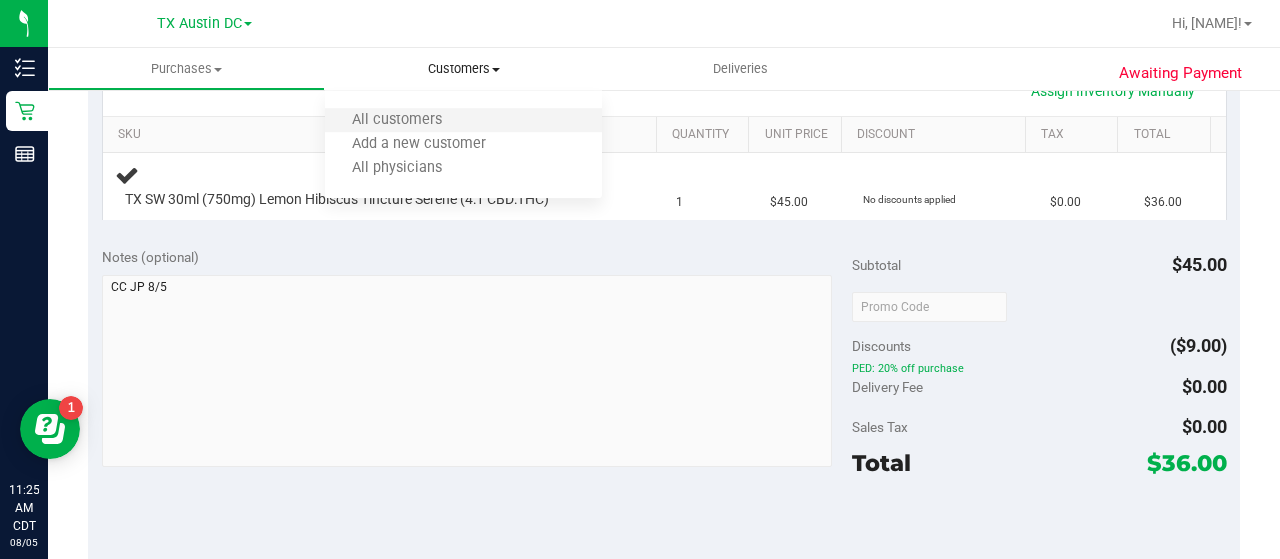 click on "All customers" at bounding box center [463, 121] 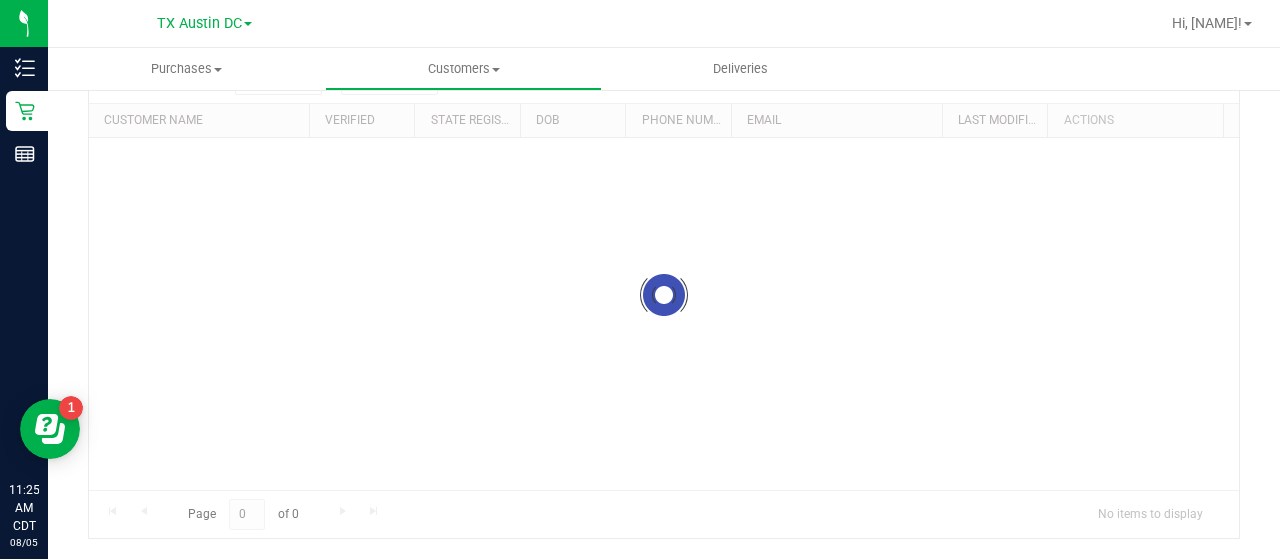 scroll, scrollTop: 0, scrollLeft: 0, axis: both 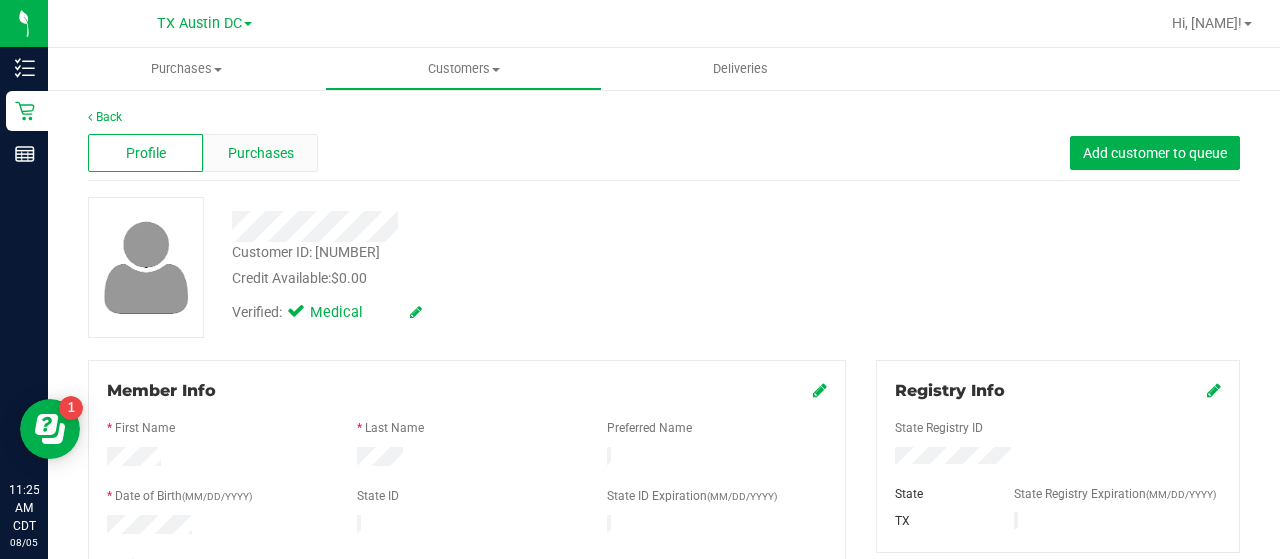 click on "Purchases" at bounding box center (261, 153) 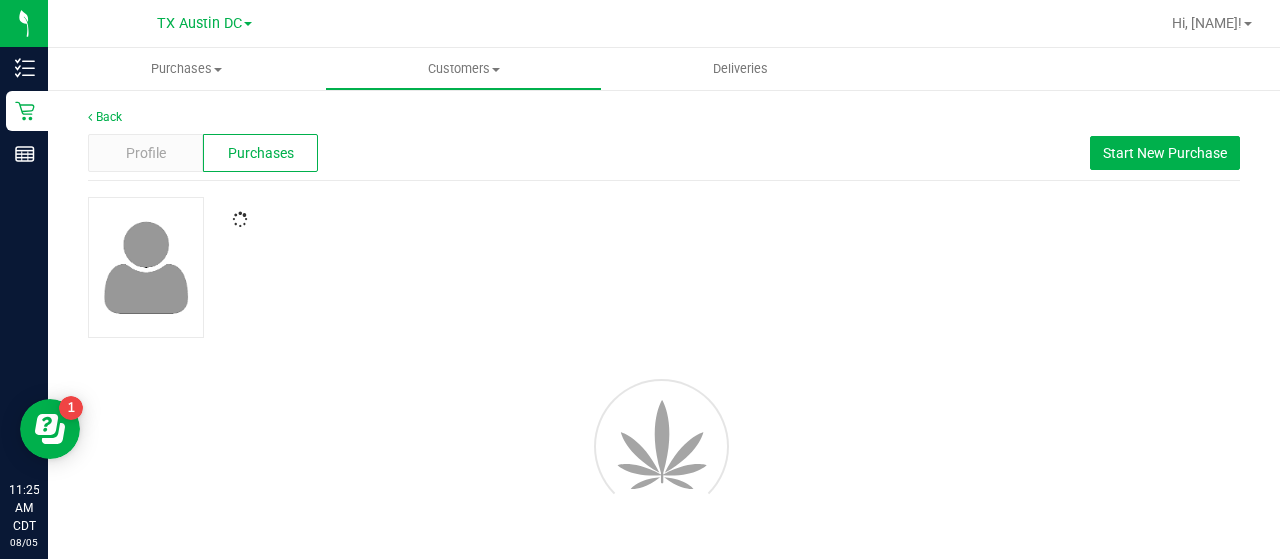 scroll, scrollTop: 0, scrollLeft: 0, axis: both 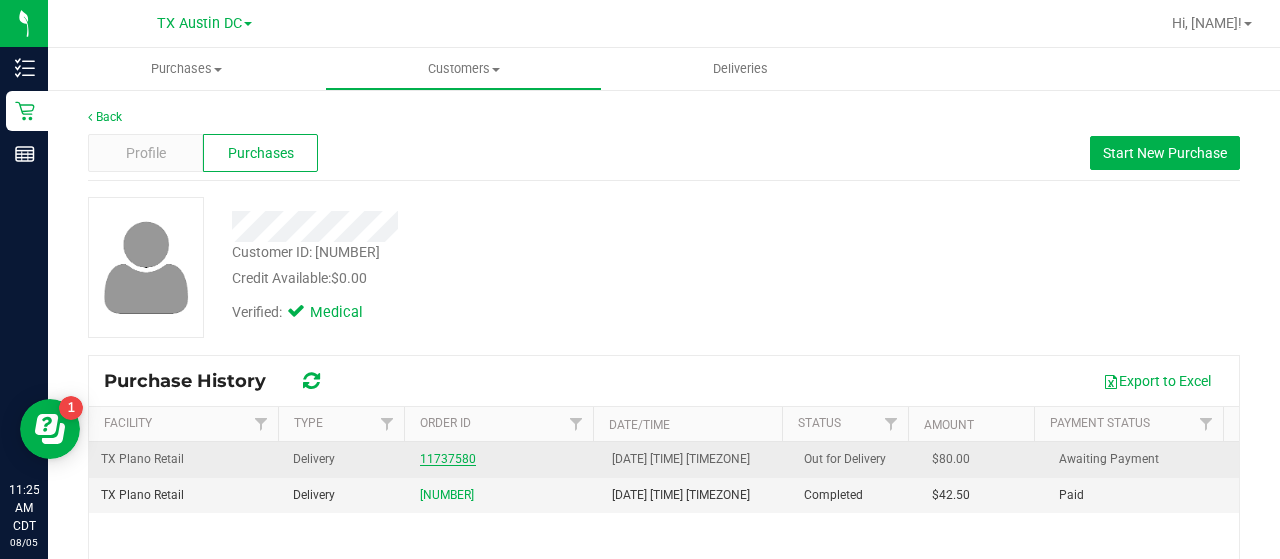 click on "11737580" at bounding box center [448, 459] 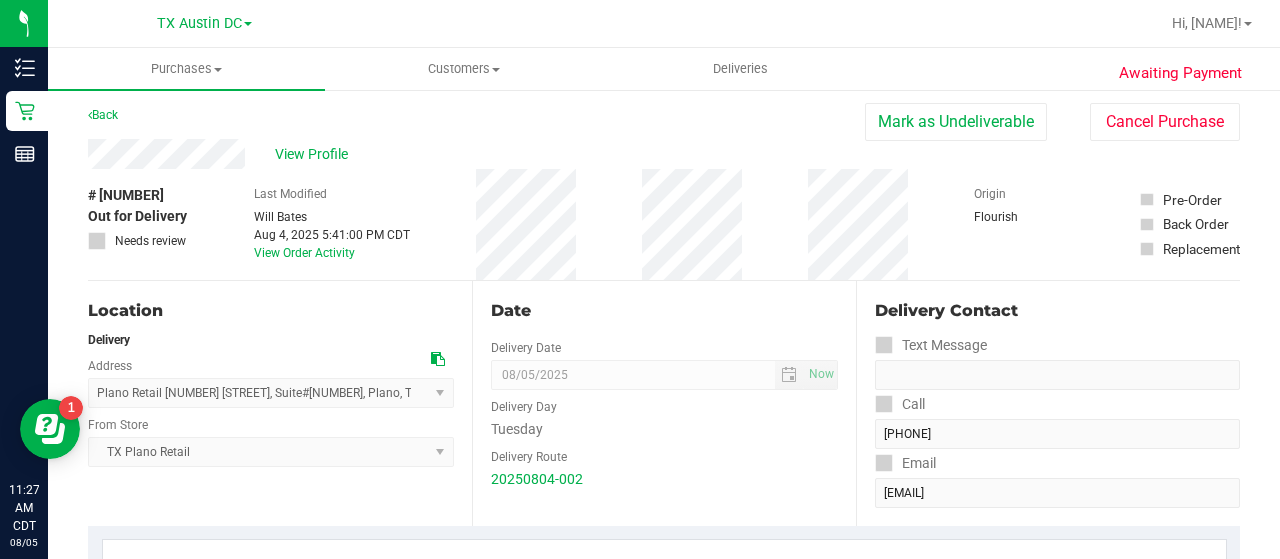 scroll, scrollTop: 0, scrollLeft: 0, axis: both 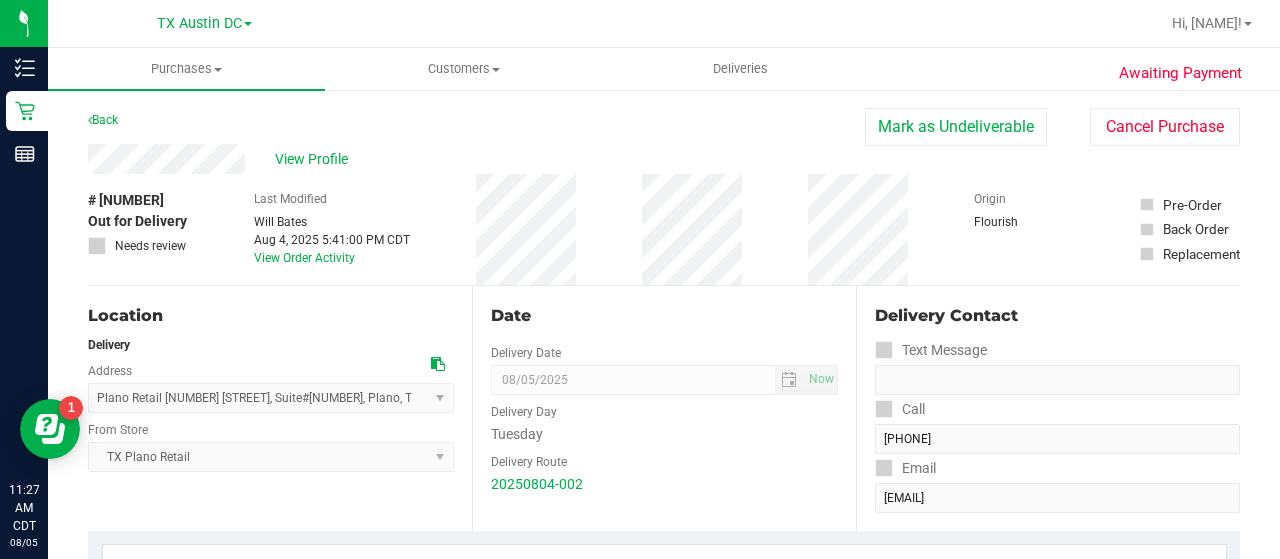 drag, startPoint x: 248, startPoint y: 153, endPoint x: 78, endPoint y: 159, distance: 170.10585 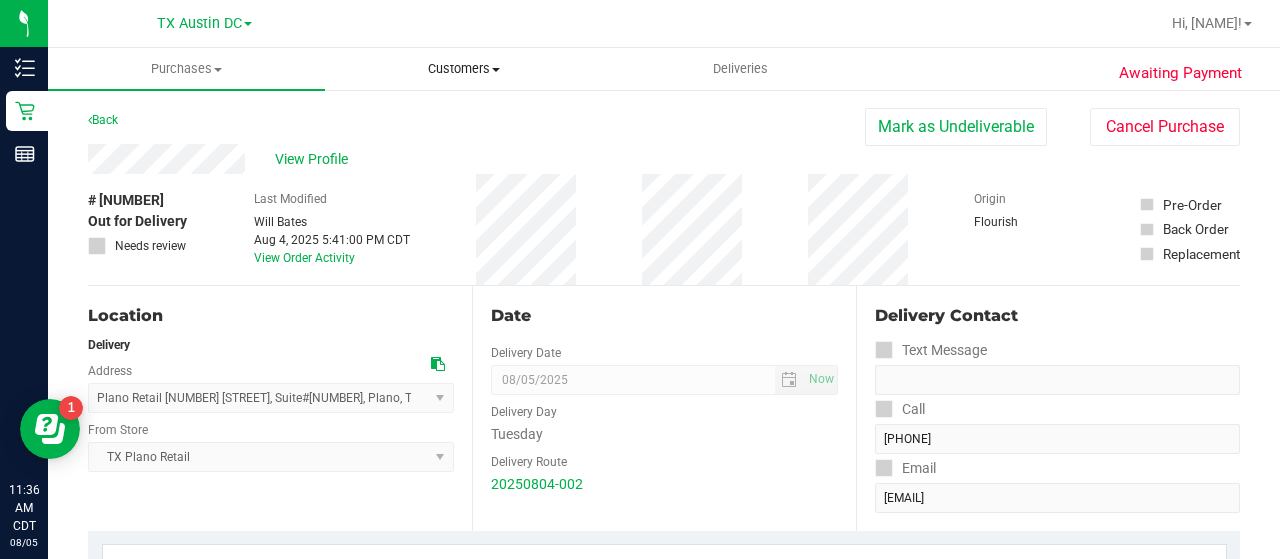 click on "Customers" at bounding box center [463, 69] 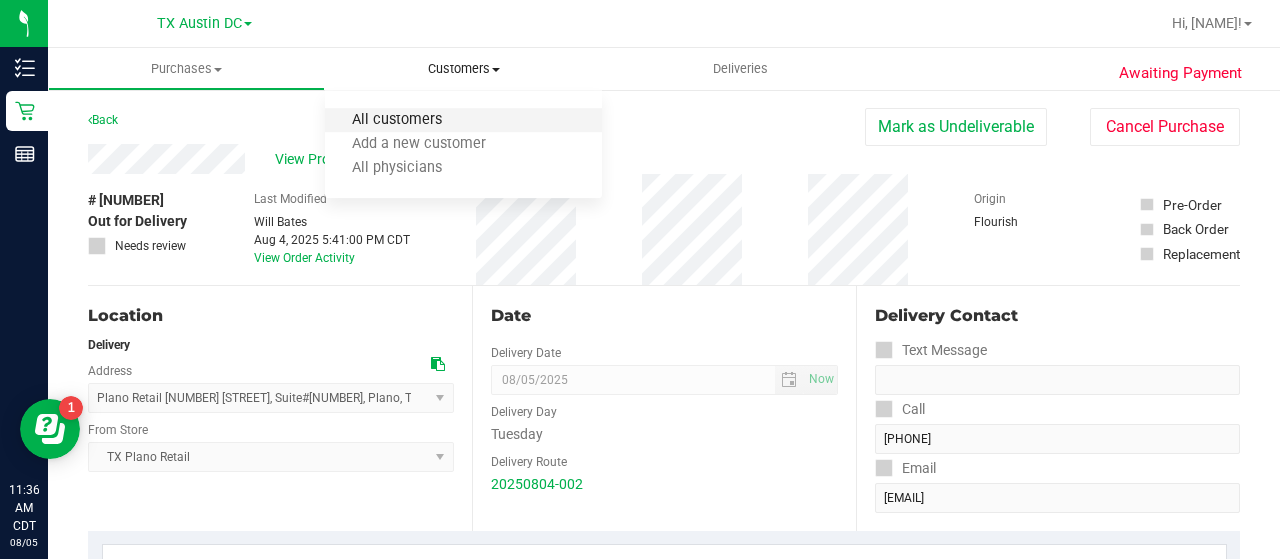 click on "All customers" at bounding box center [397, 120] 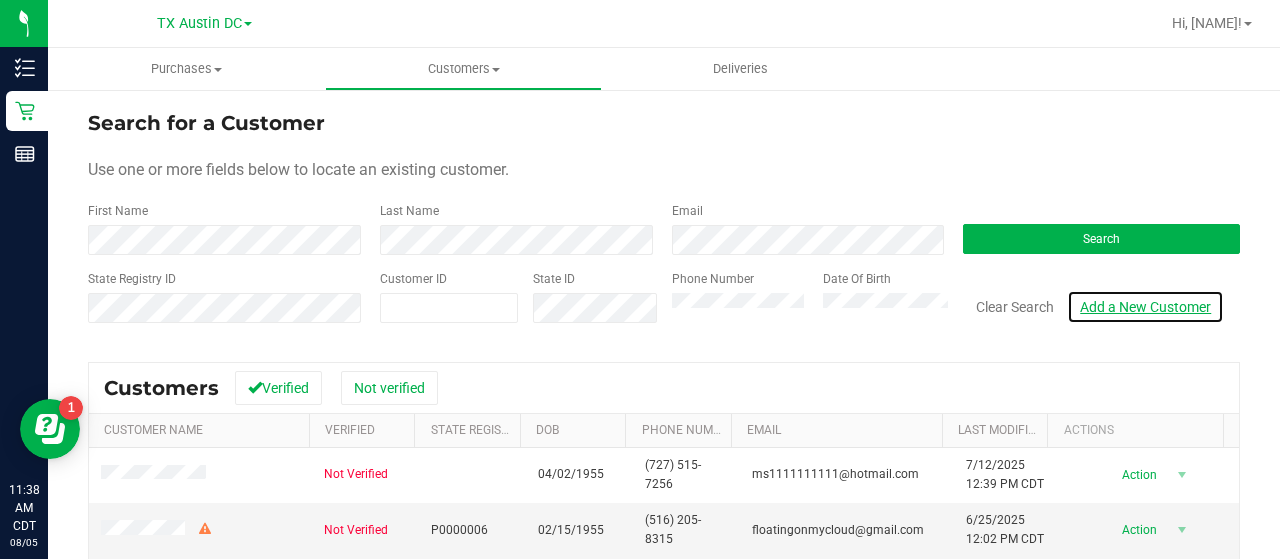 click on "Add a New Customer" at bounding box center [1145, 307] 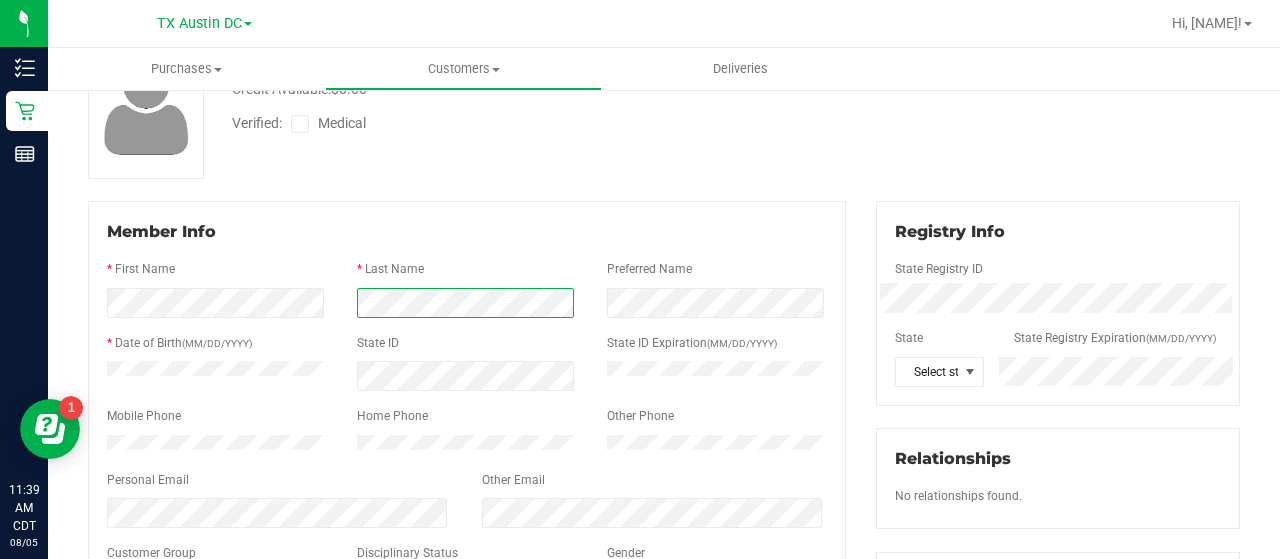 scroll, scrollTop: 156, scrollLeft: 0, axis: vertical 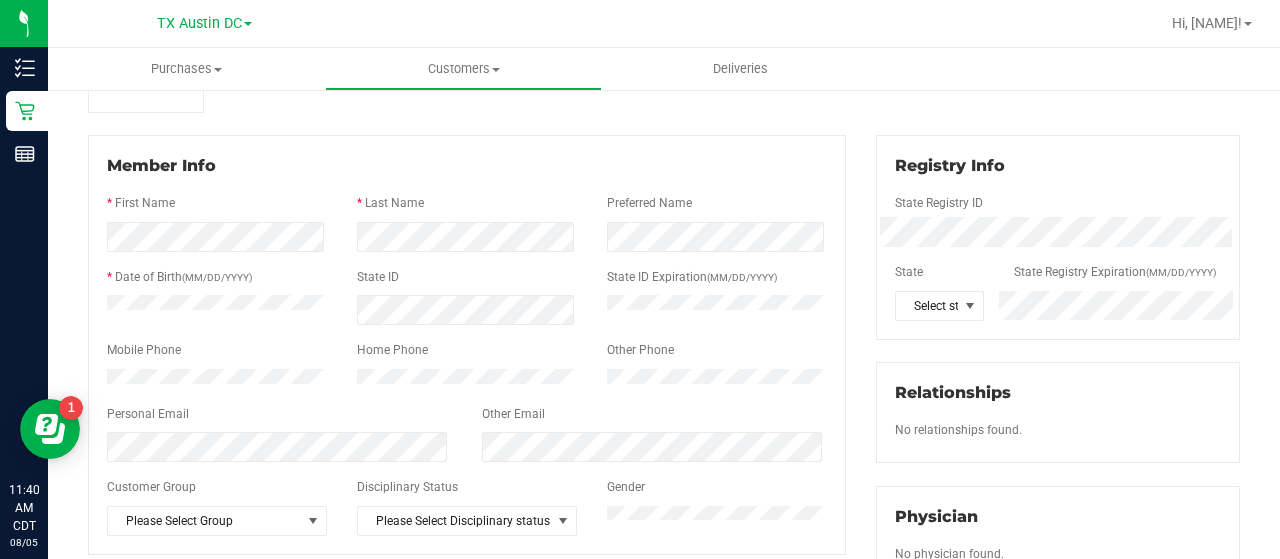 click on "Member Info
*
First Name
*
Last Name
Preferred Name
*
Date of Birth
(MM/DD/YYYY)
State ID
State ID Expiration
(MM/DD/YYYY)" at bounding box center [467, 344] 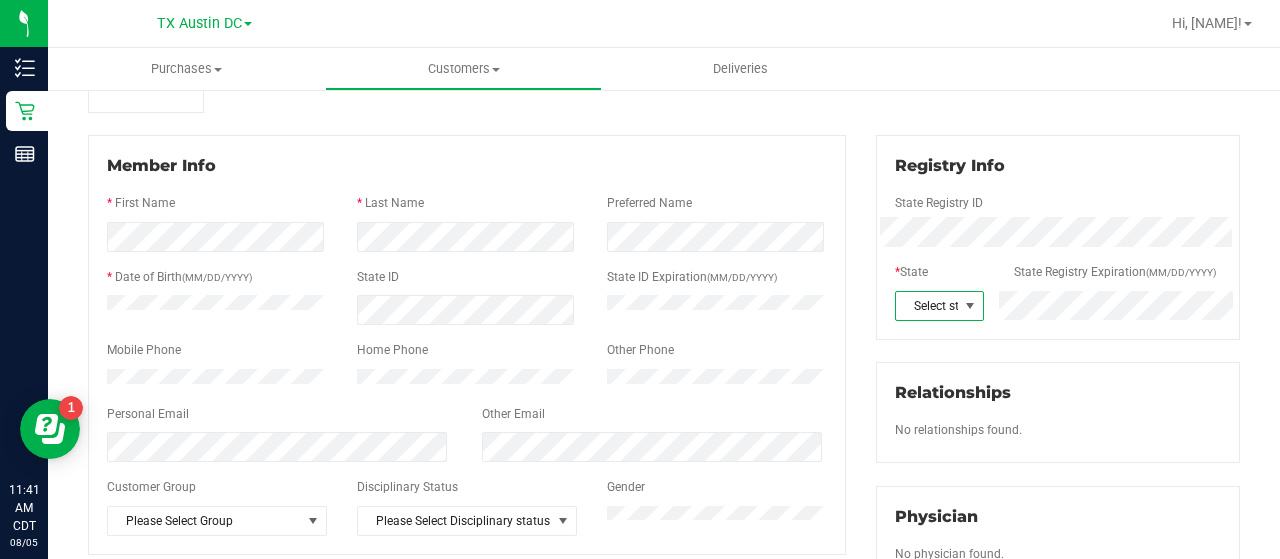 click at bounding box center [970, 306] 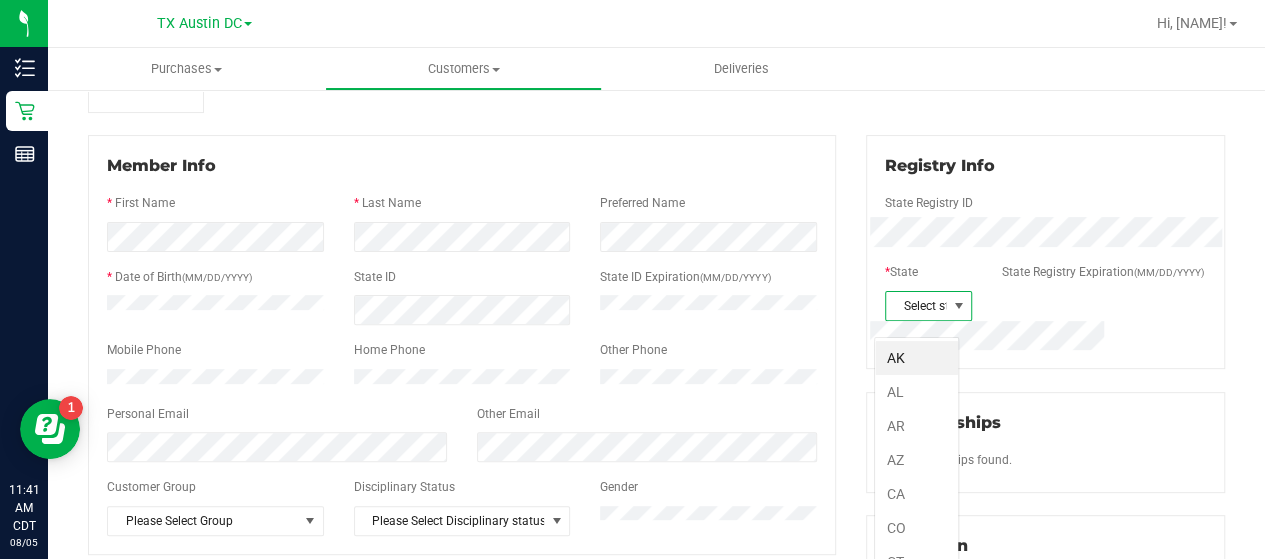 scroll, scrollTop: 99970, scrollLeft: 99914, axis: both 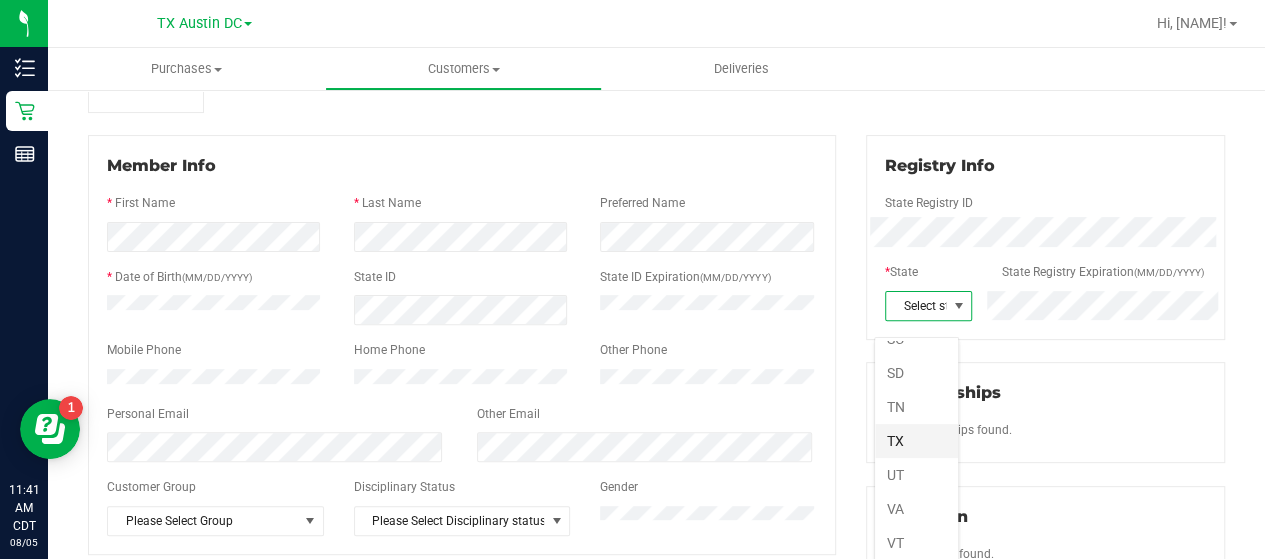 click on "TX" at bounding box center (916, 441) 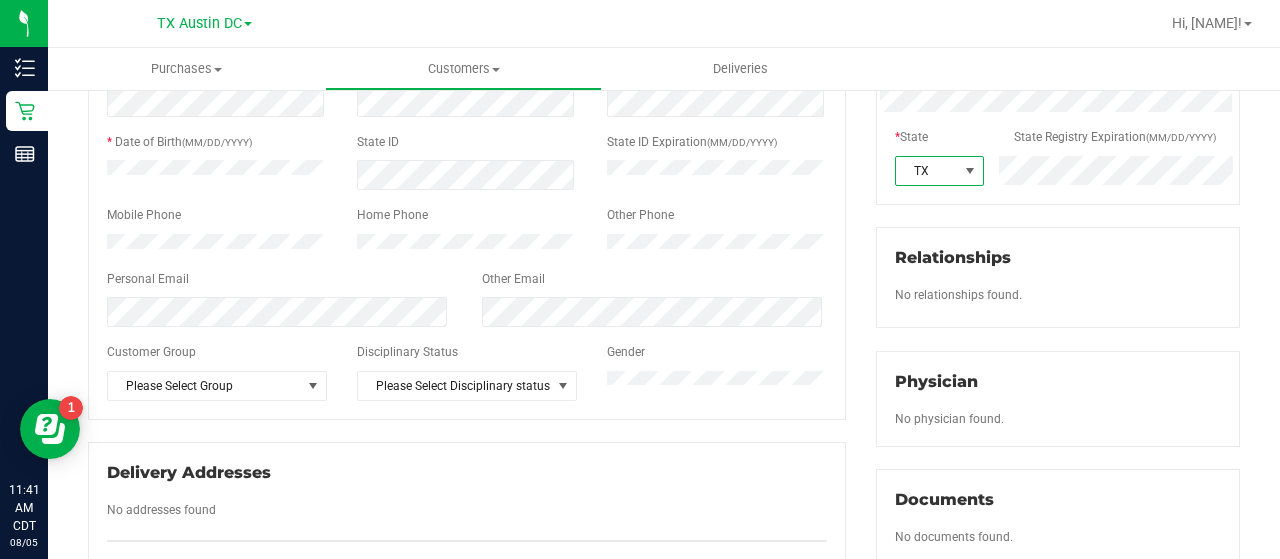 scroll, scrollTop: 355, scrollLeft: 0, axis: vertical 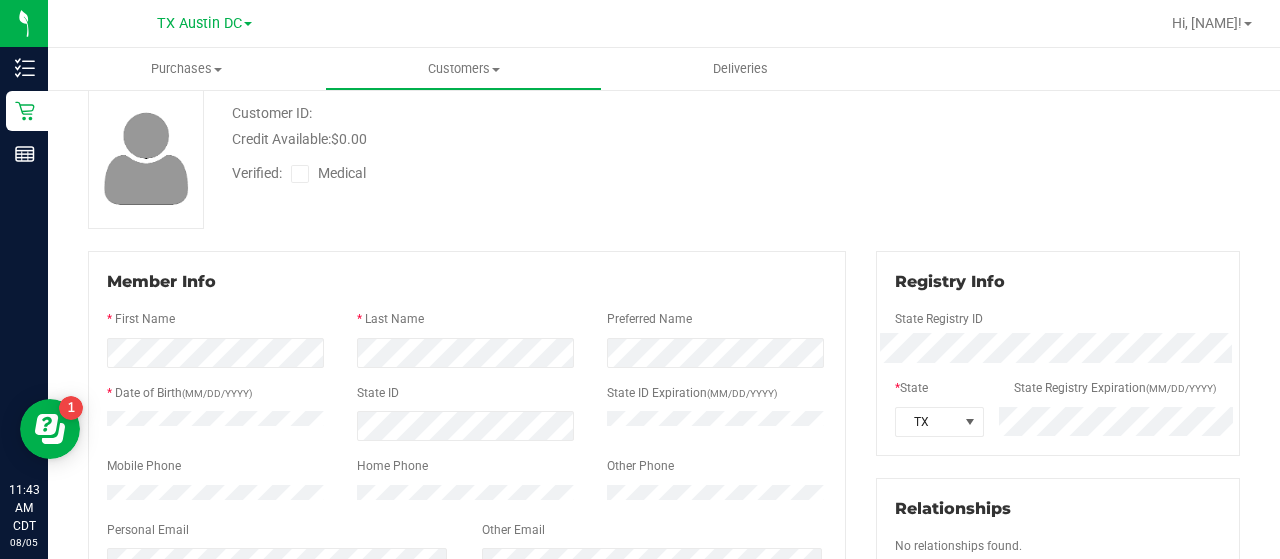 click at bounding box center [300, 174] 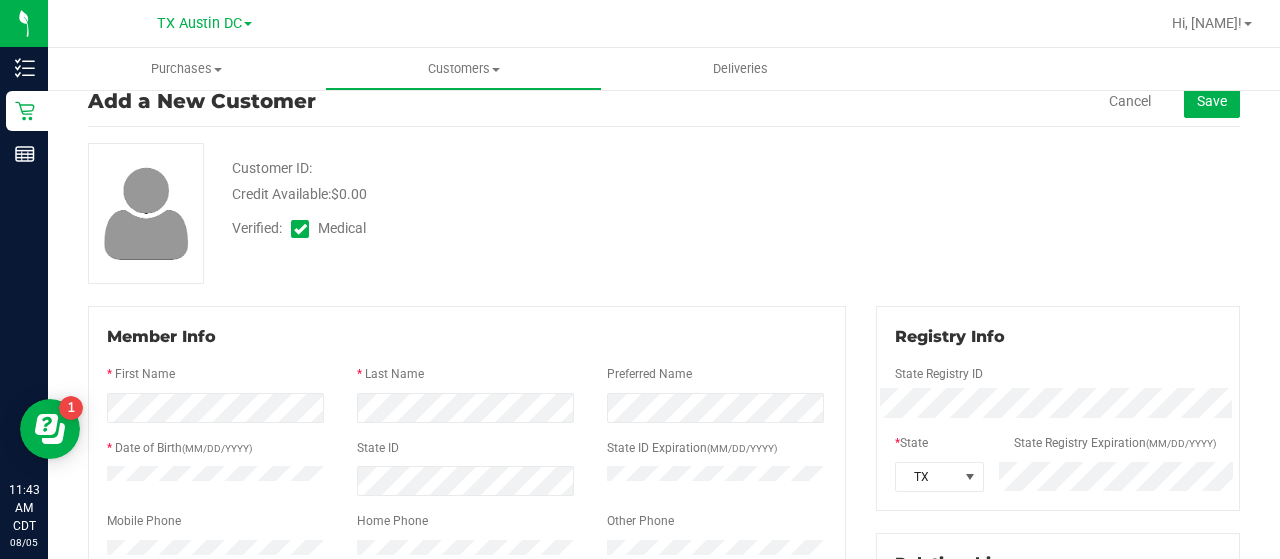 scroll, scrollTop: 15, scrollLeft: 0, axis: vertical 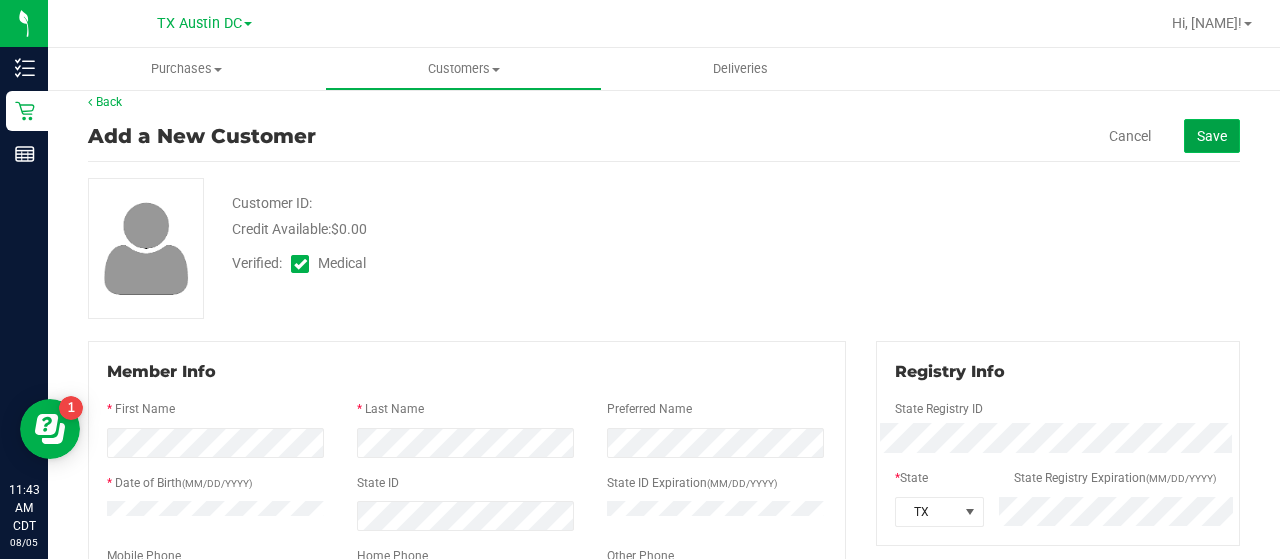 click on "Save" 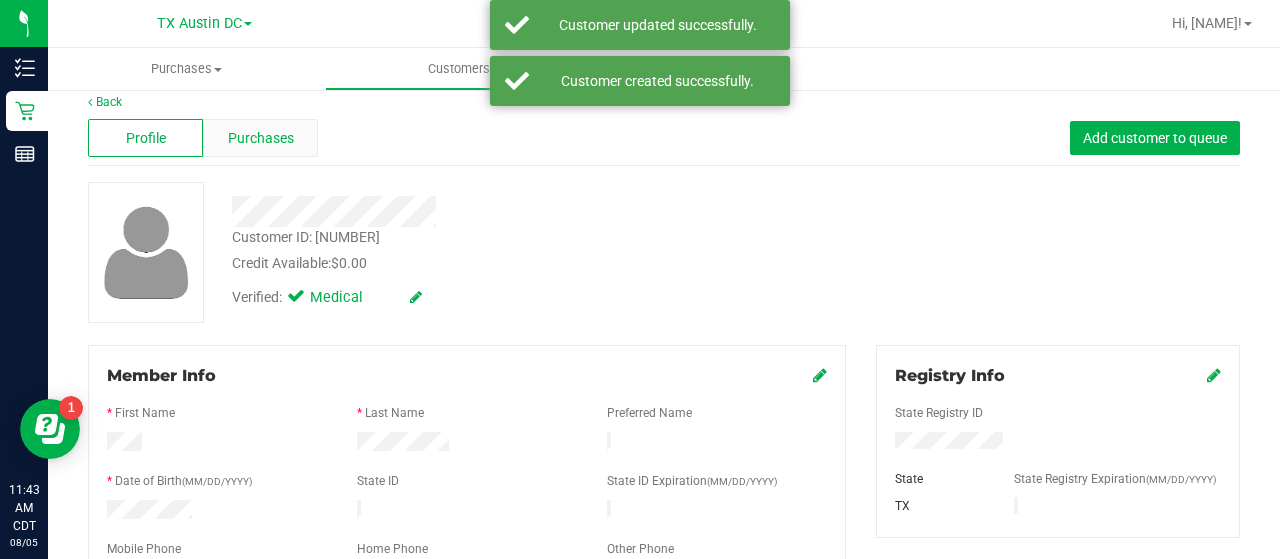 click on "Purchases" at bounding box center [261, 138] 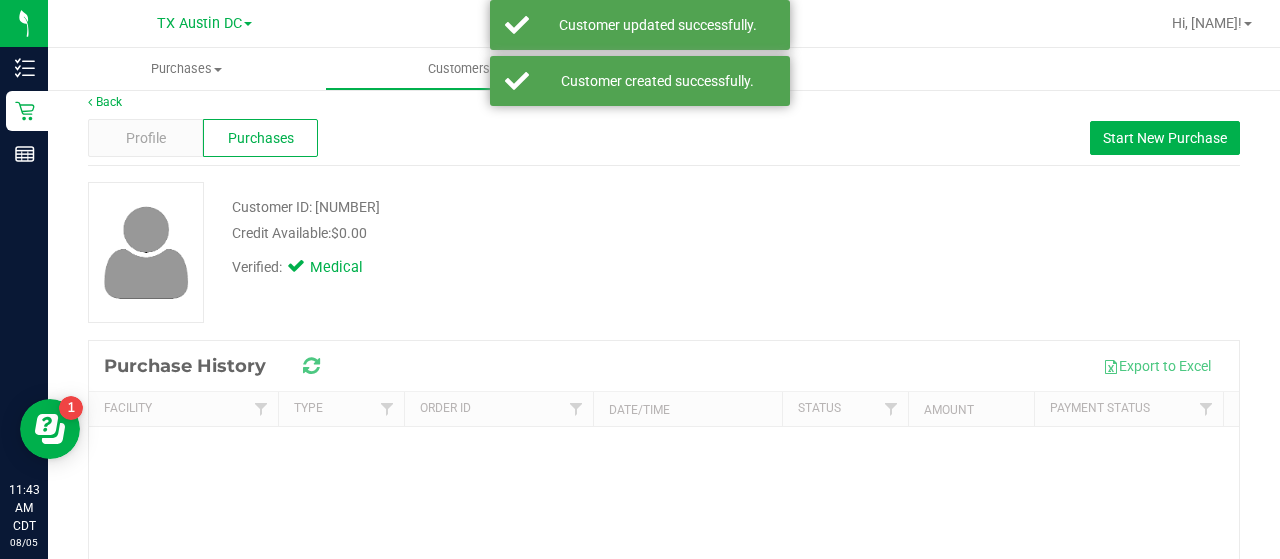 scroll, scrollTop: 0, scrollLeft: 0, axis: both 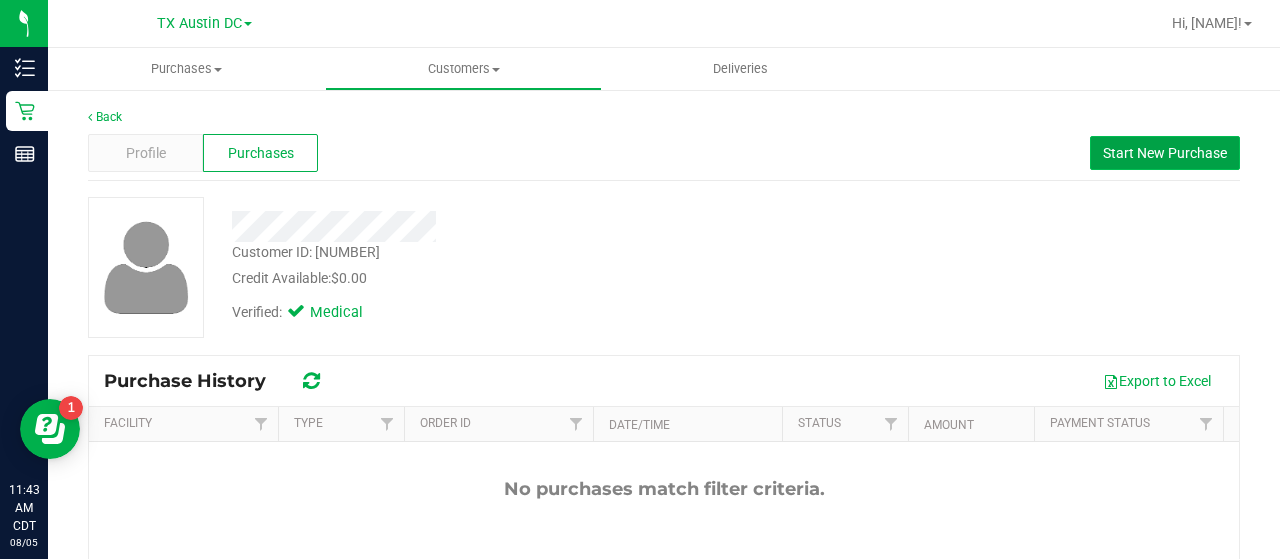 click on "Start New Purchase" at bounding box center (1165, 153) 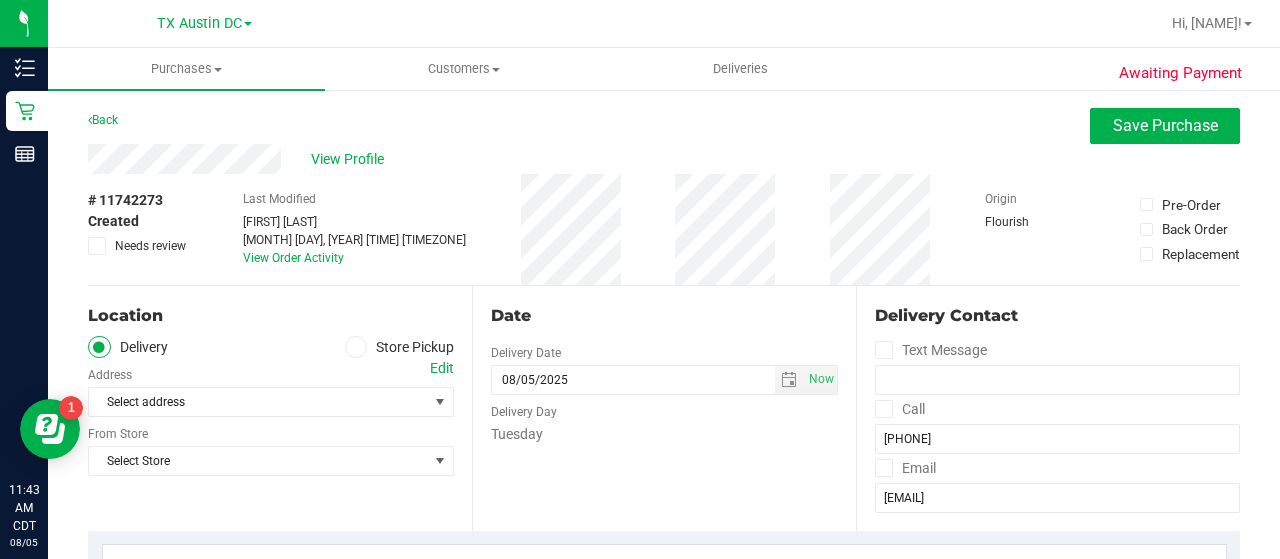 click at bounding box center (356, 347) 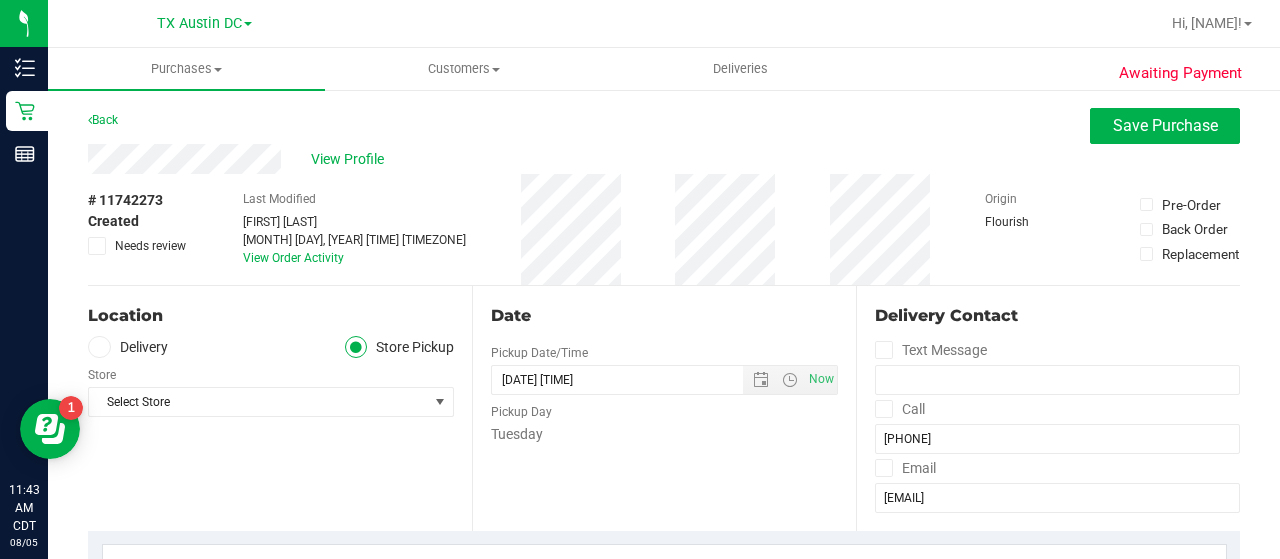 click at bounding box center [99, 347] 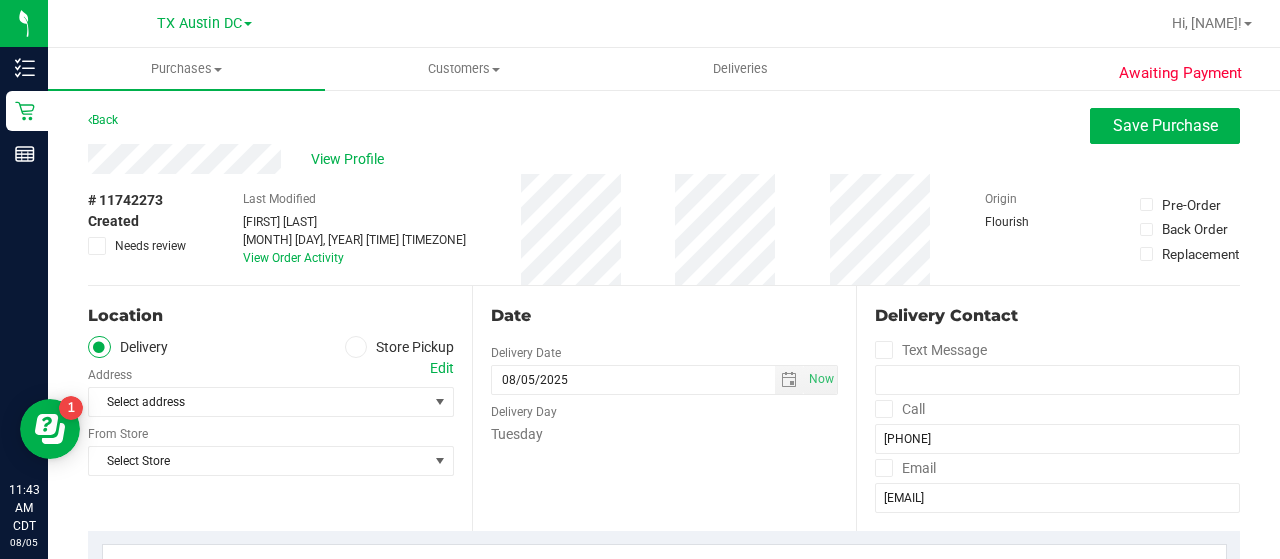 click on "Edit" at bounding box center (442, 368) 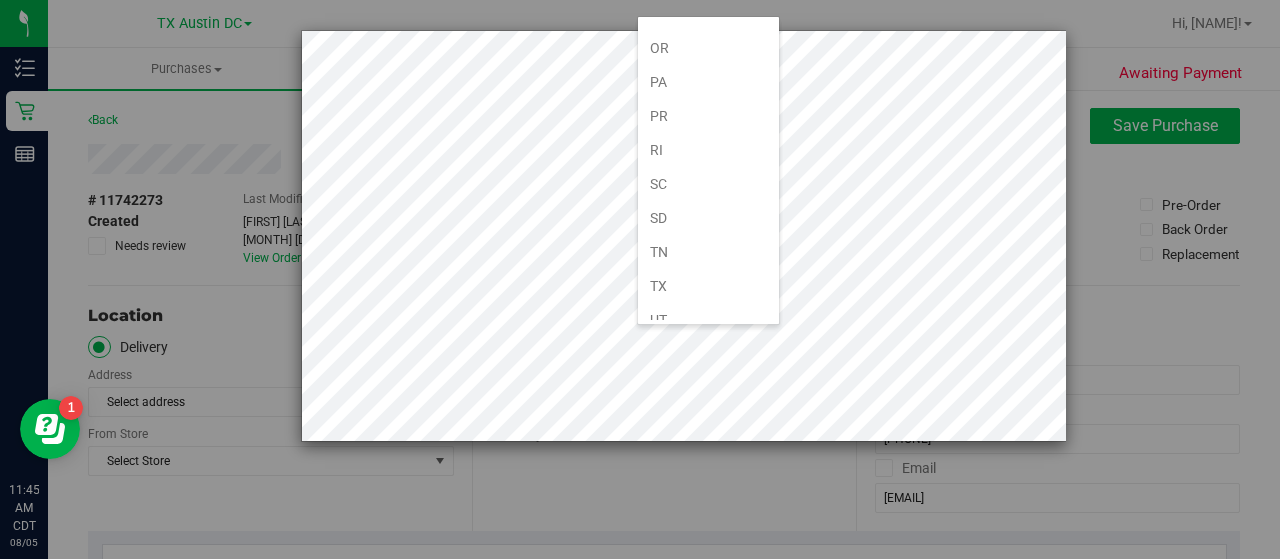 scroll, scrollTop: 1249, scrollLeft: 0, axis: vertical 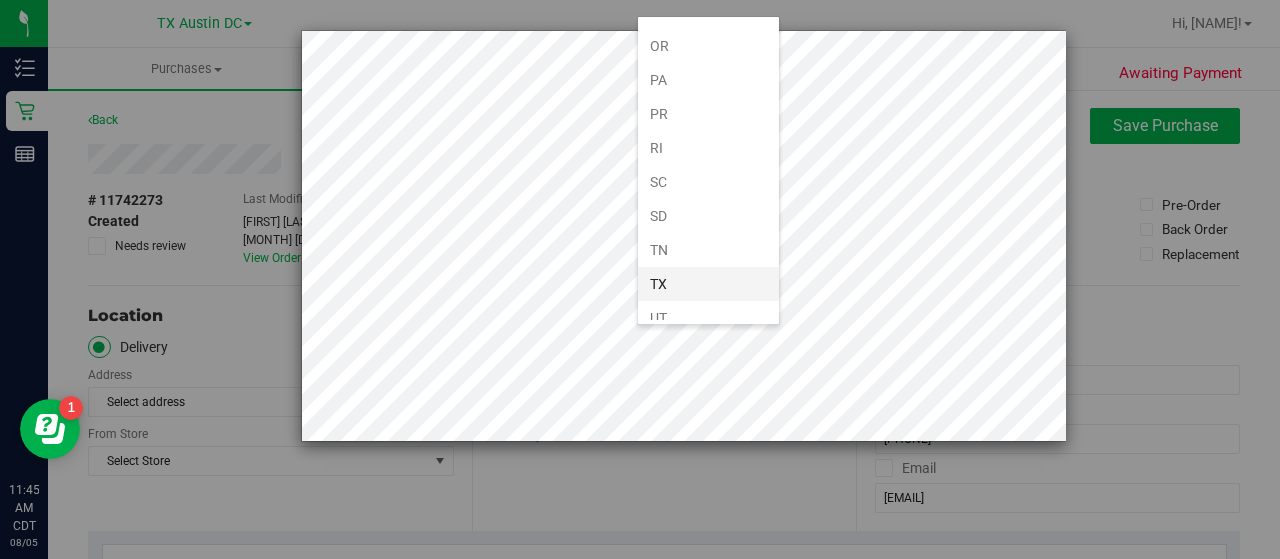 click on "TX" at bounding box center (708, 284) 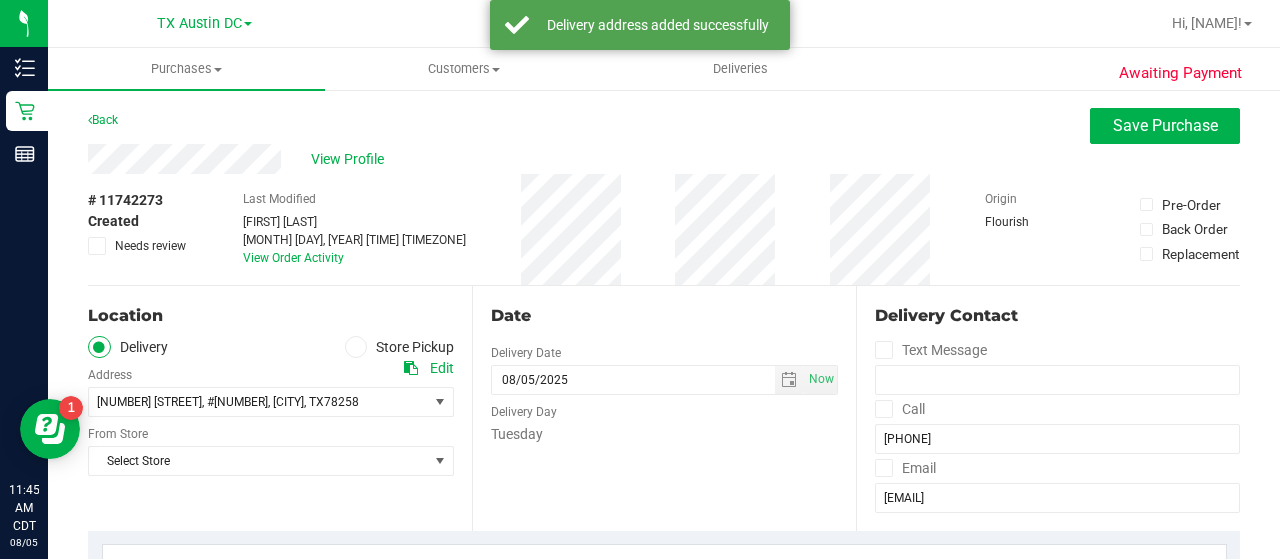 click on "Edit" at bounding box center [442, 368] 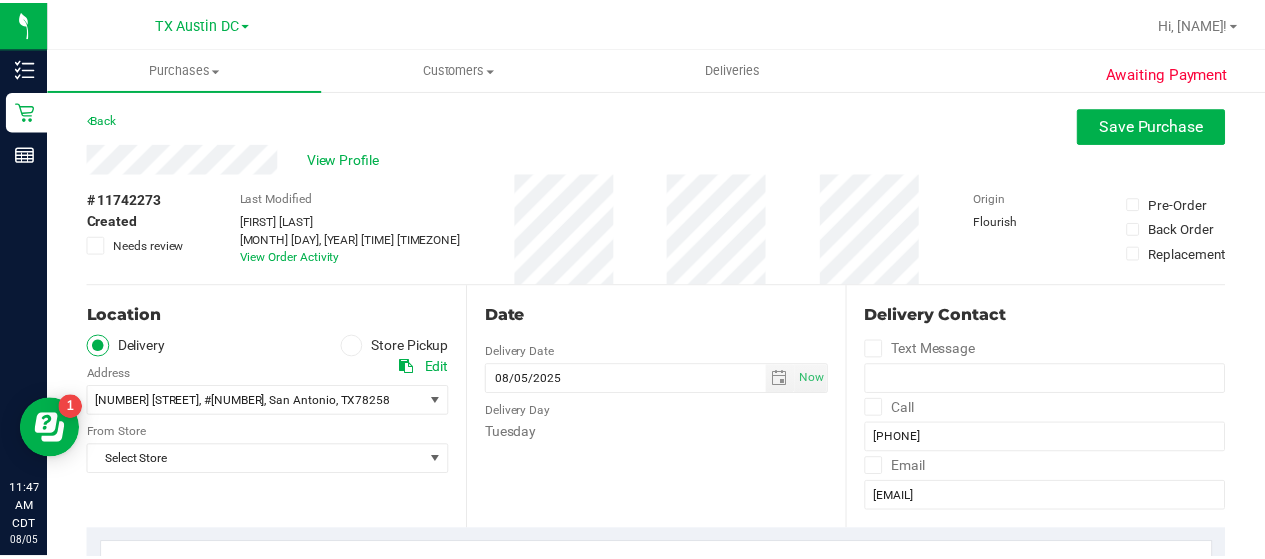 scroll, scrollTop: 201, scrollLeft: 0, axis: vertical 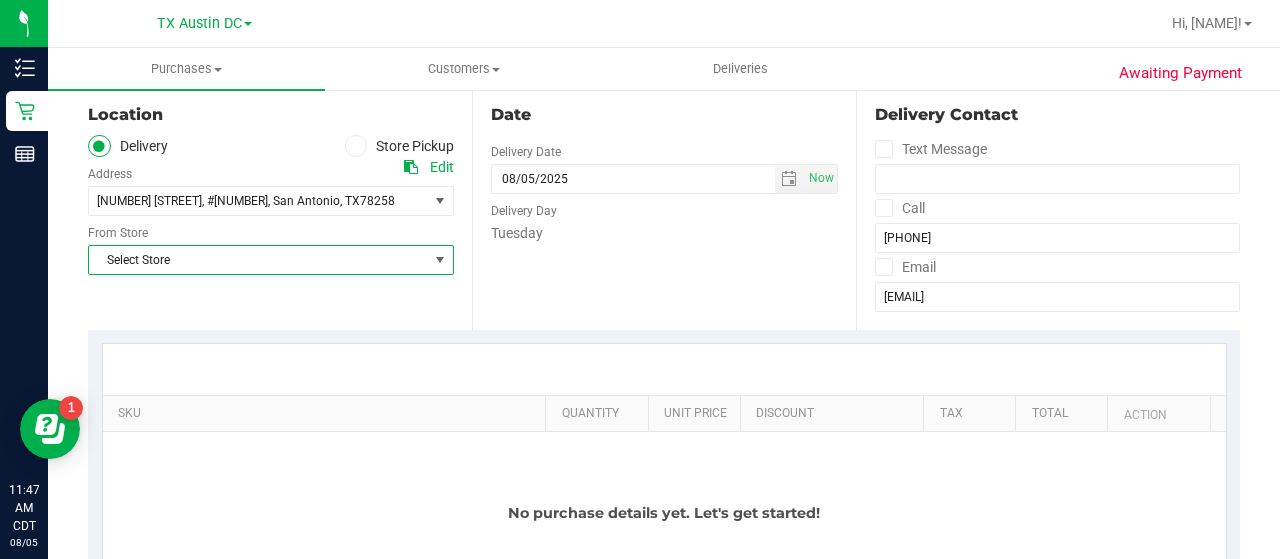 click on "Select Store" at bounding box center (258, 260) 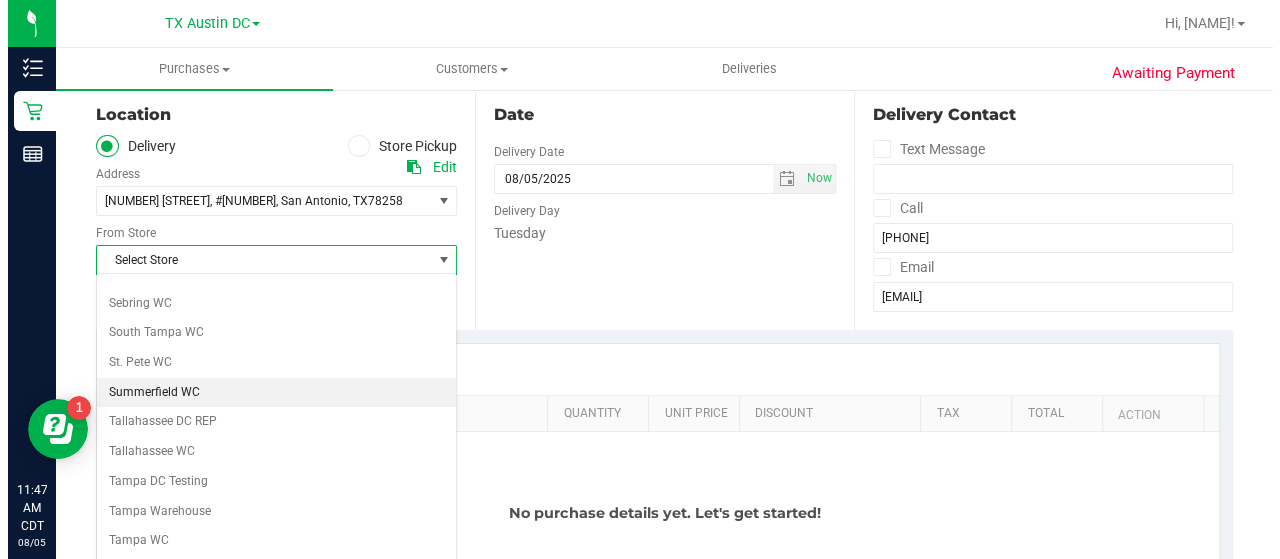 scroll, scrollTop: 1343, scrollLeft: 0, axis: vertical 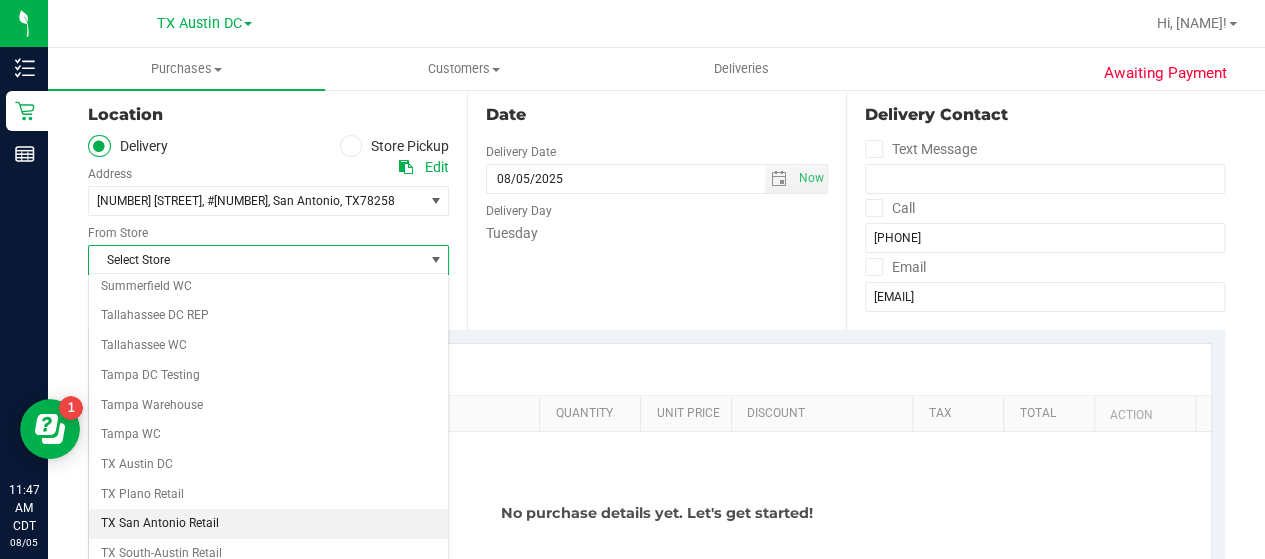 click on "TX San Antonio Retail" at bounding box center [268, 524] 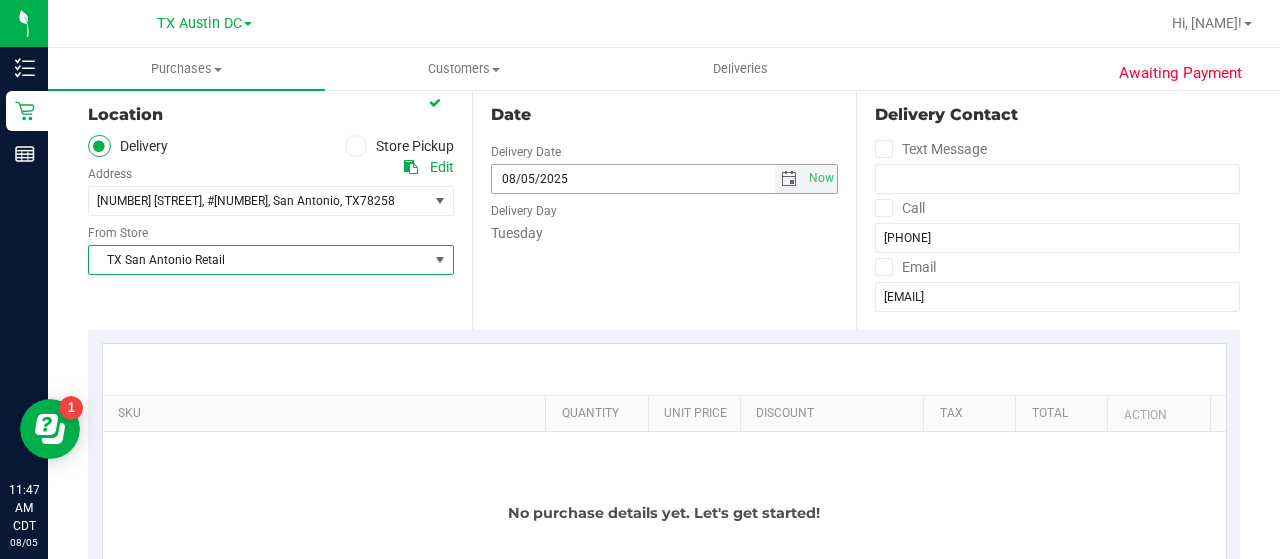 click at bounding box center [789, 179] 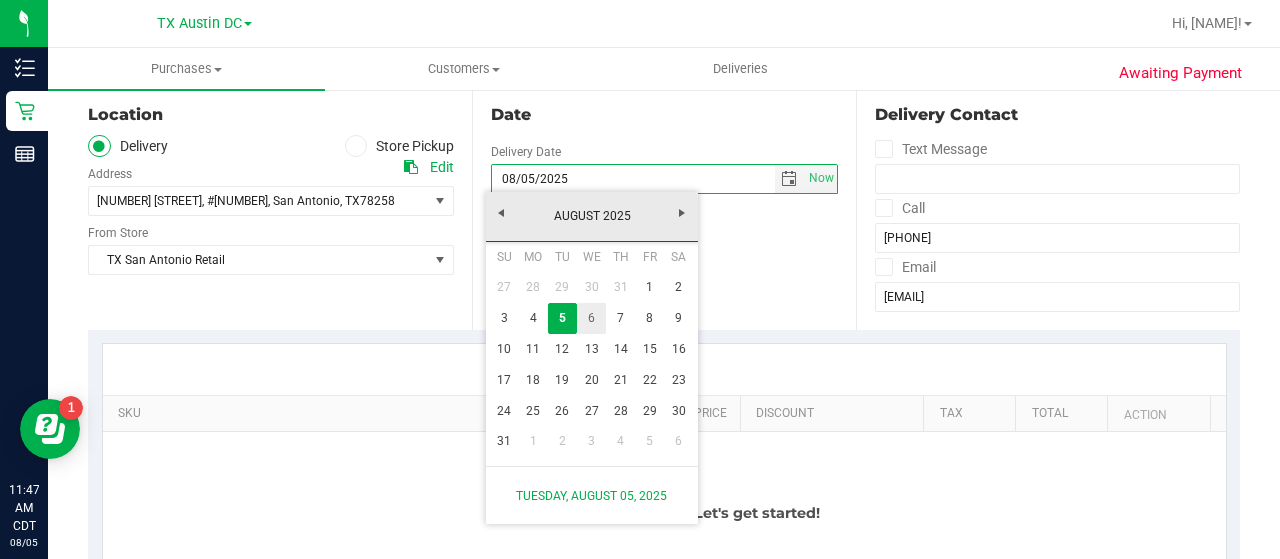 click on "6" at bounding box center [591, 318] 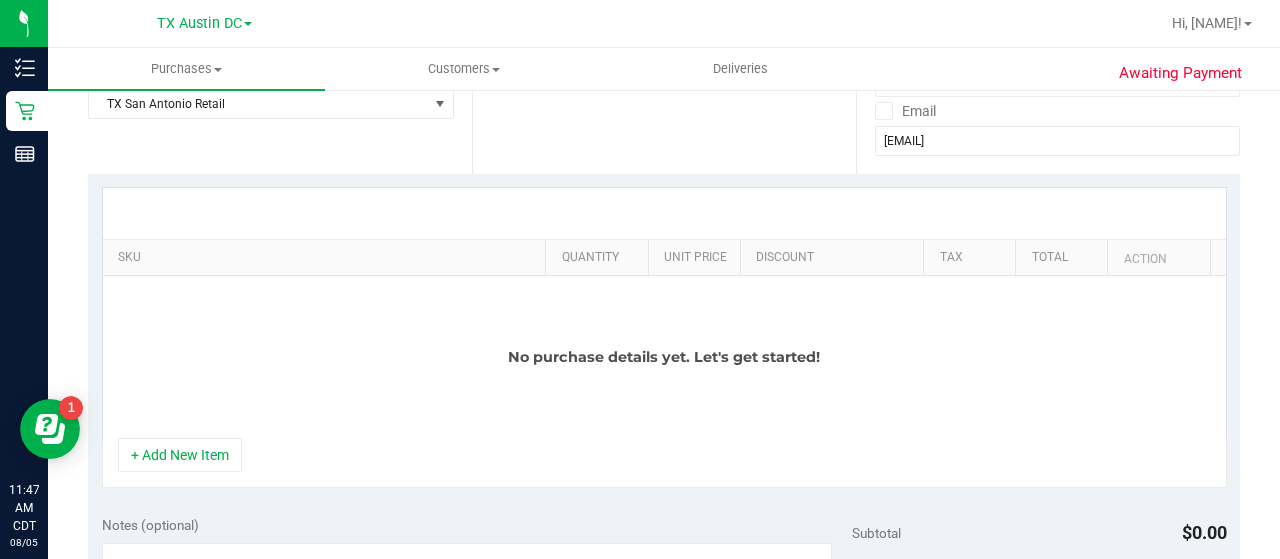 scroll, scrollTop: 283, scrollLeft: 0, axis: vertical 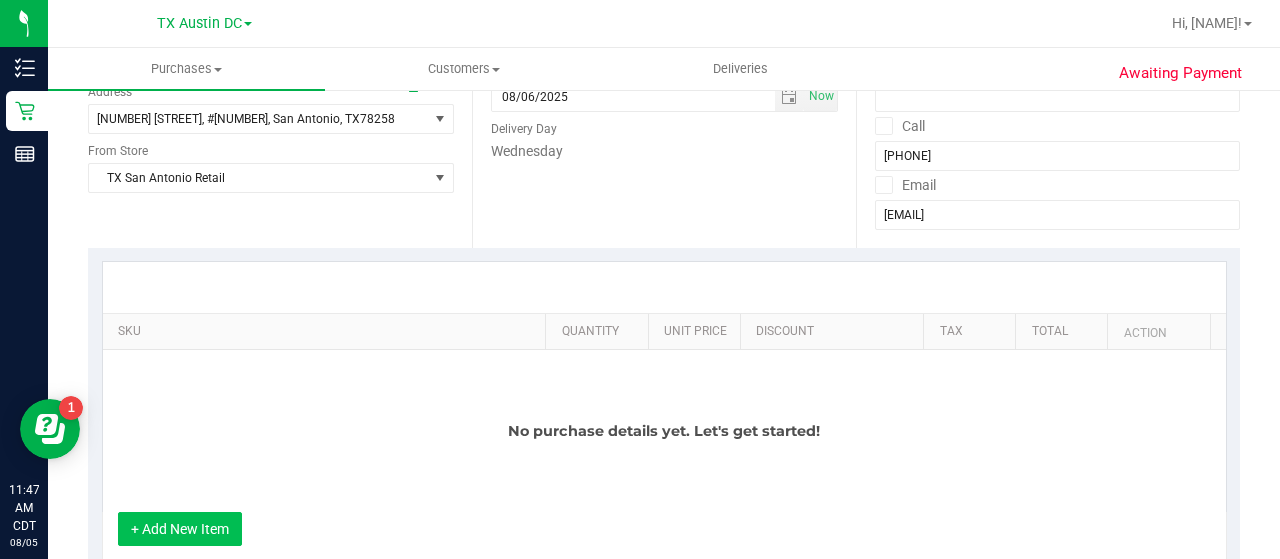click on "+ Add New Item" at bounding box center (180, 529) 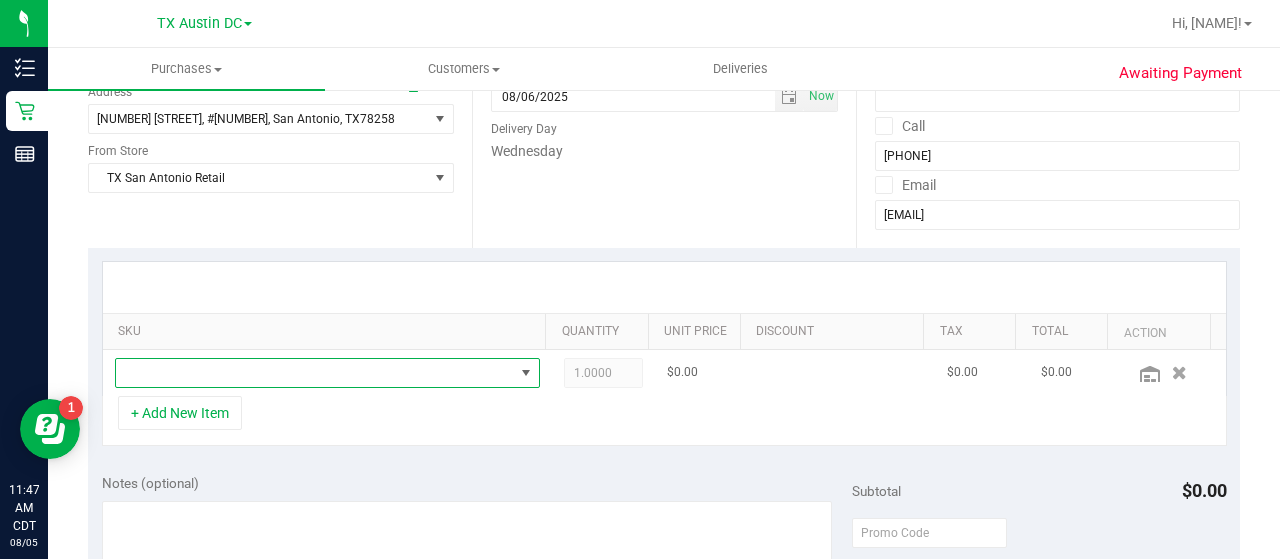 click at bounding box center [315, 373] 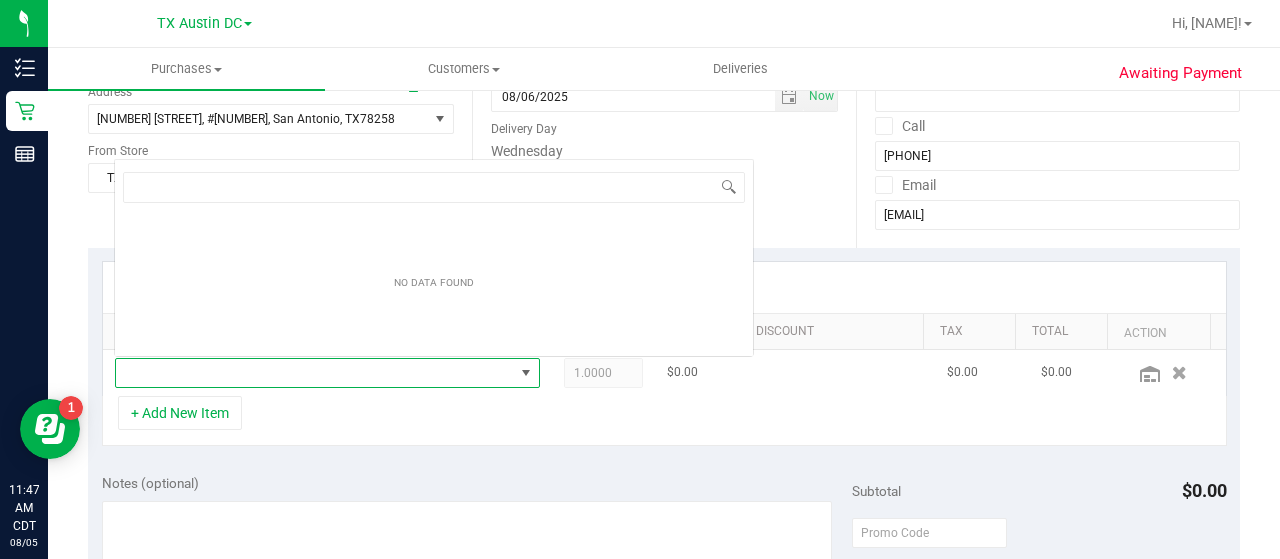 scroll, scrollTop: 0, scrollLeft: 0, axis: both 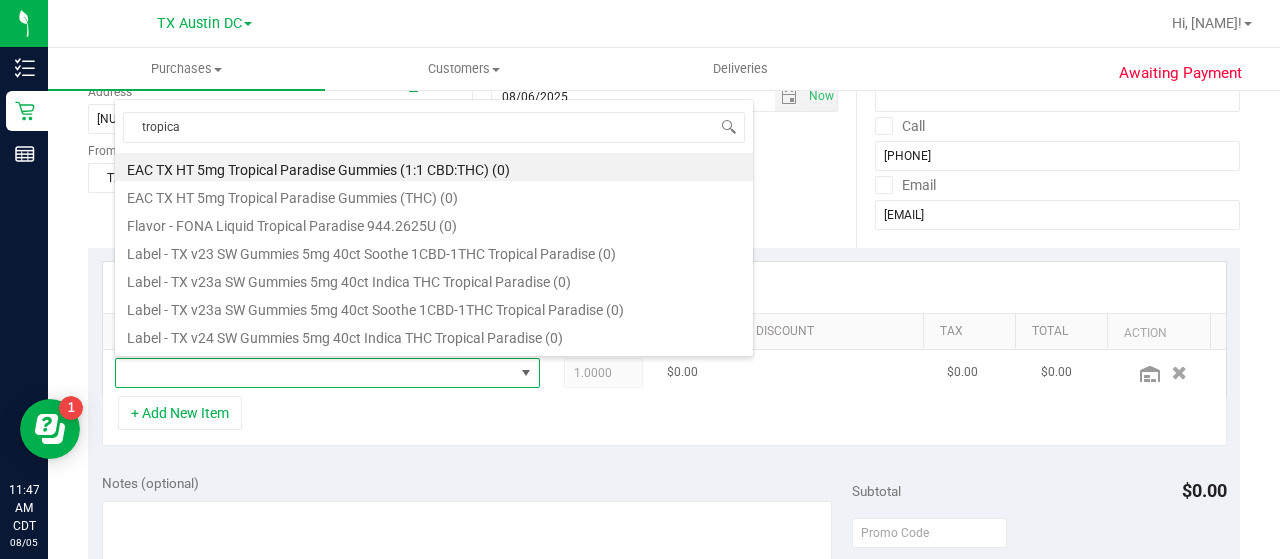 type on "tropical" 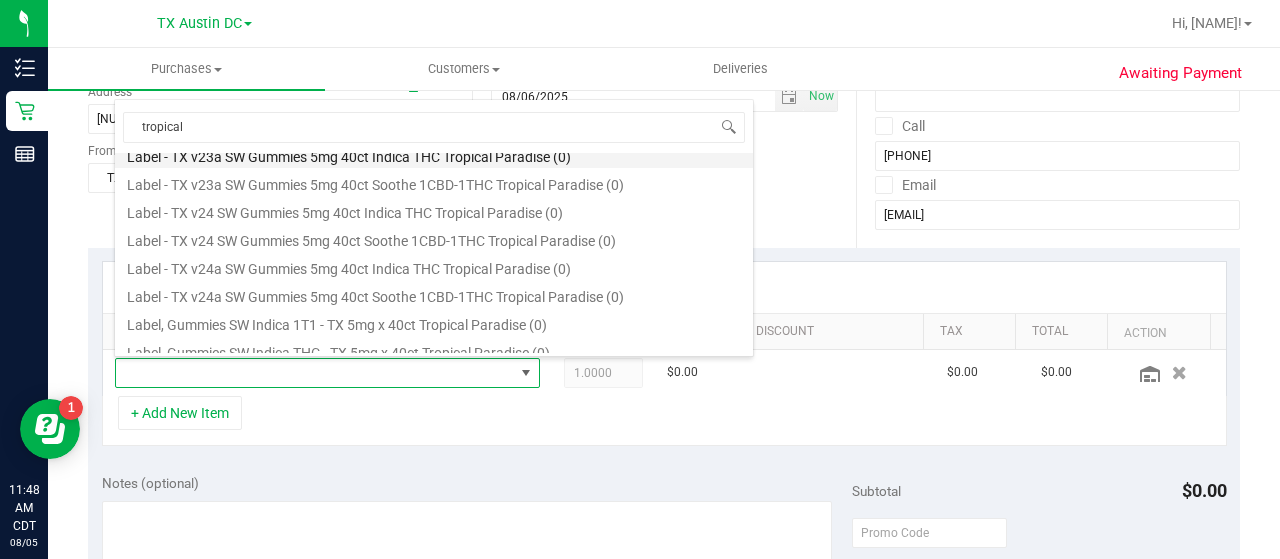 scroll, scrollTop: 248, scrollLeft: 0, axis: vertical 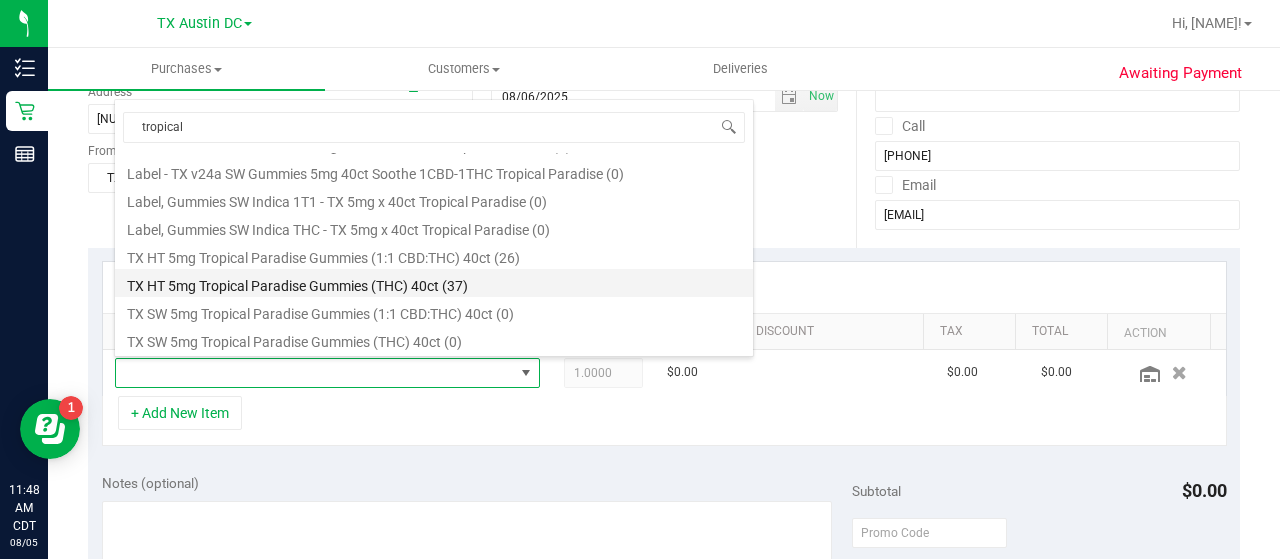 click on "TX HT 5mg Tropical Paradise Gummies (THC) 40ct (37)" at bounding box center [434, 283] 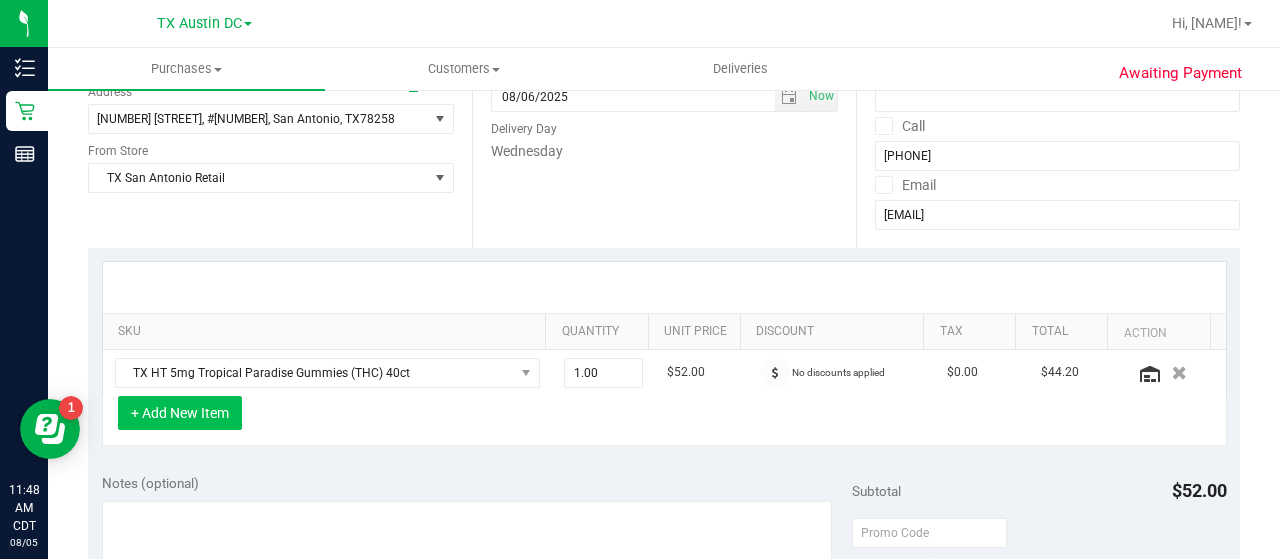 click on "+ Add New Item" at bounding box center [180, 413] 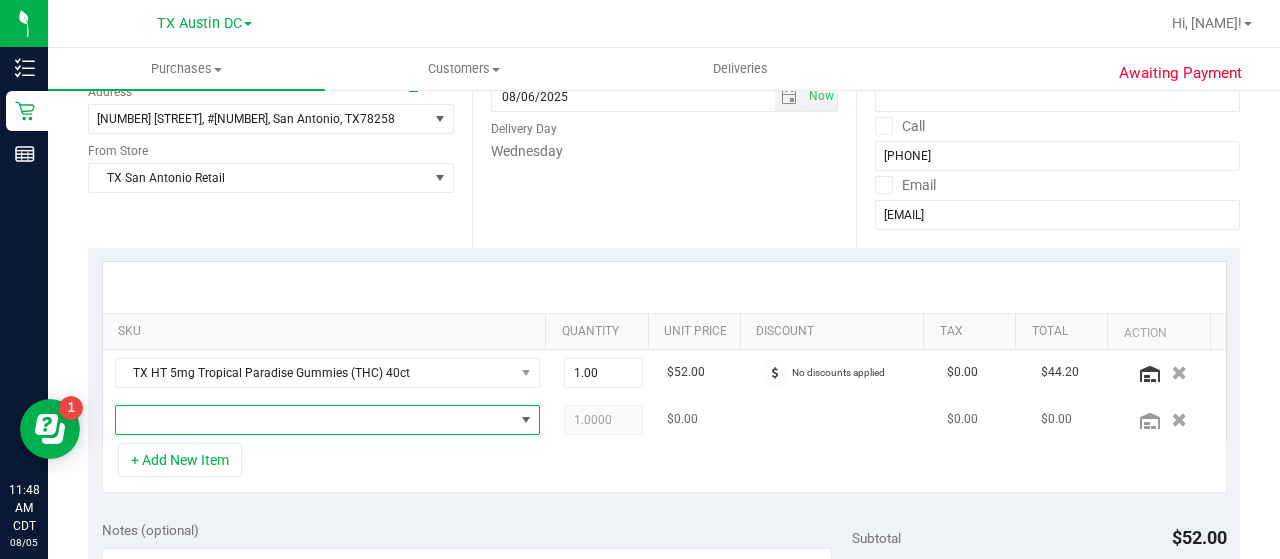 click at bounding box center (315, 420) 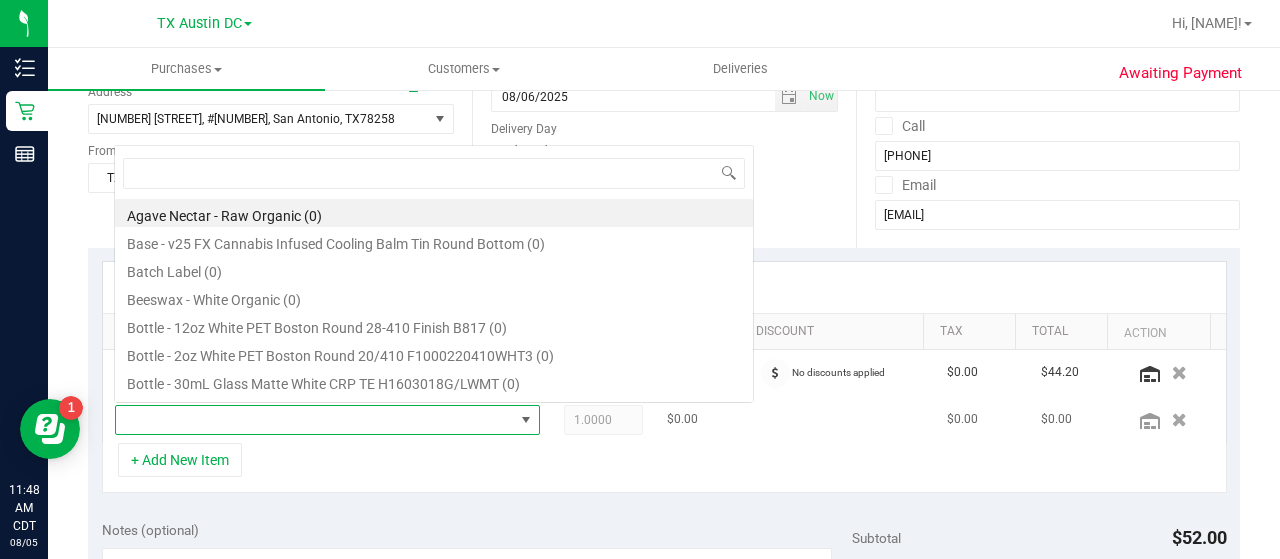 scroll, scrollTop: 0, scrollLeft: 0, axis: both 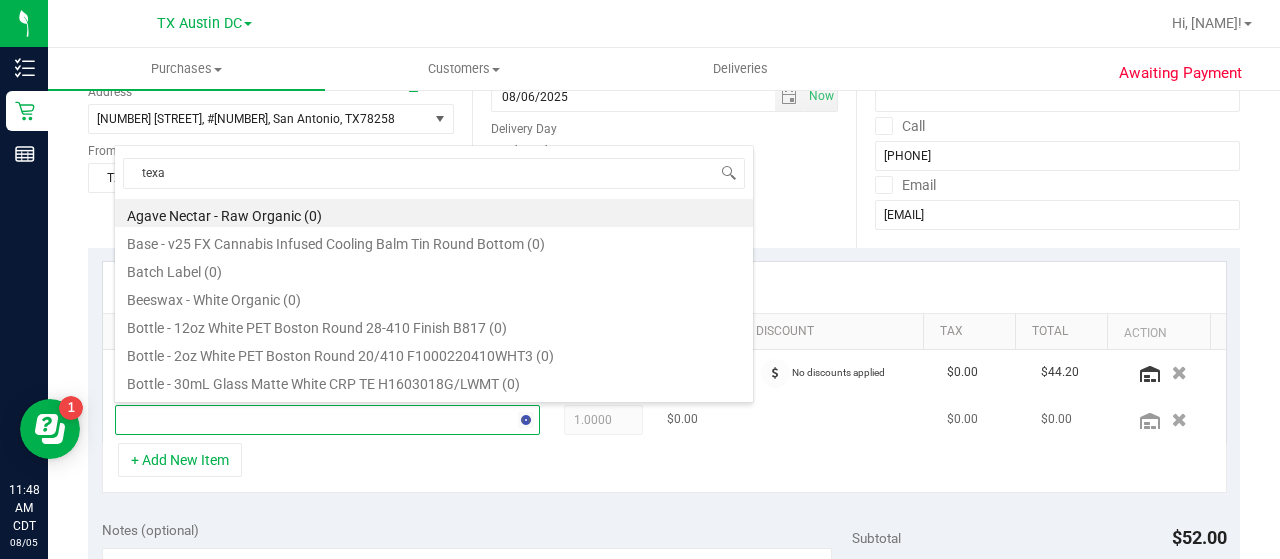 type on "texas" 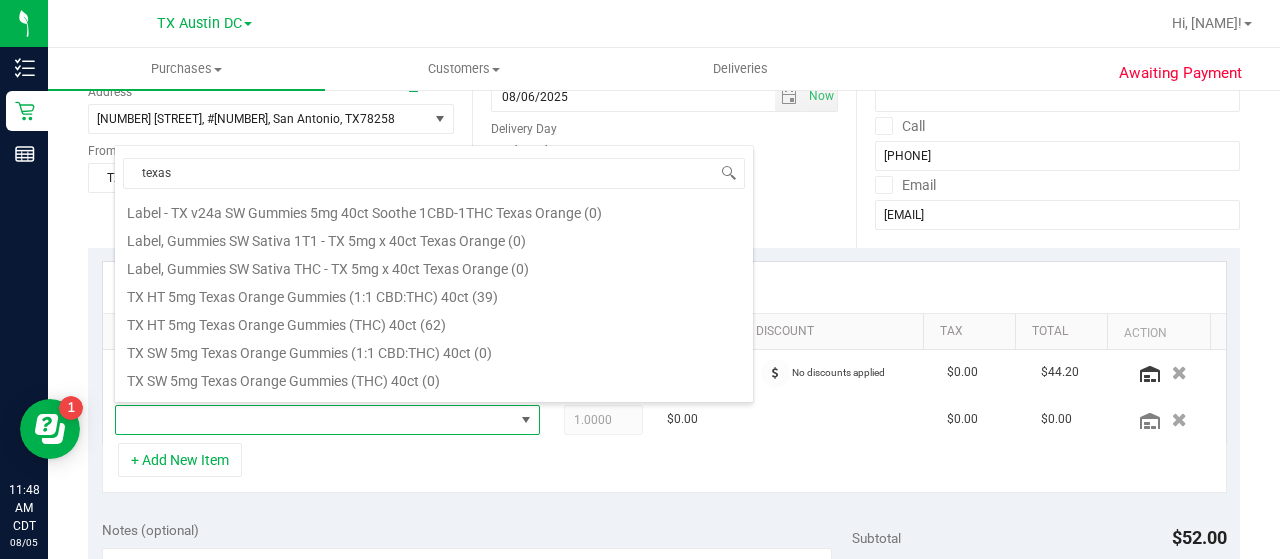scroll, scrollTop: 229, scrollLeft: 0, axis: vertical 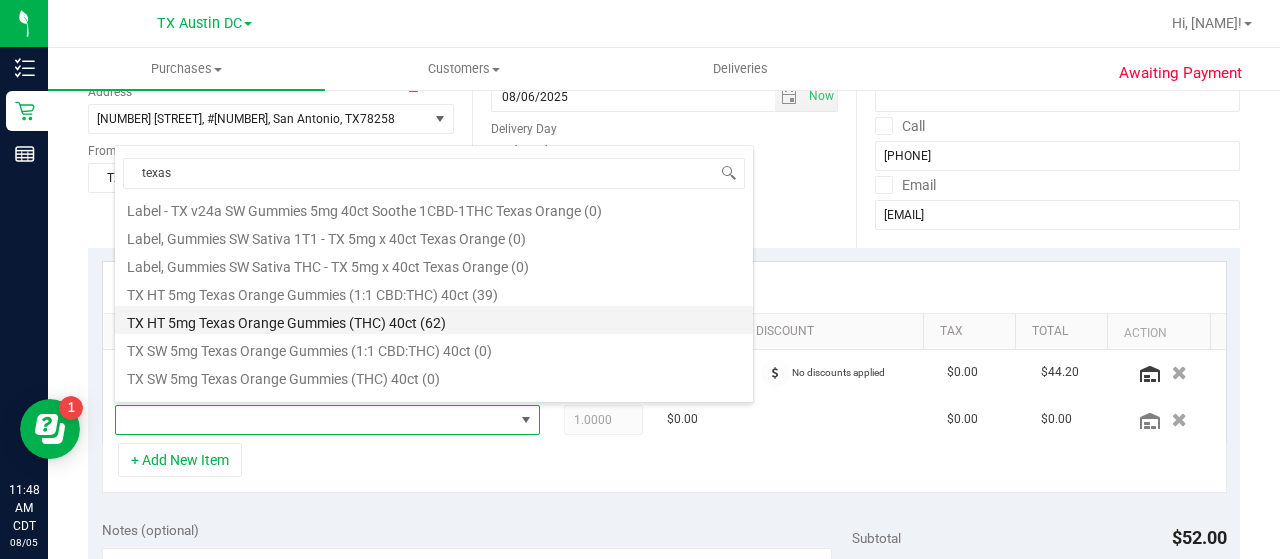 click on "TX HT 5mg Texas Orange Gummies (THC) 40ct (62)" at bounding box center (434, 320) 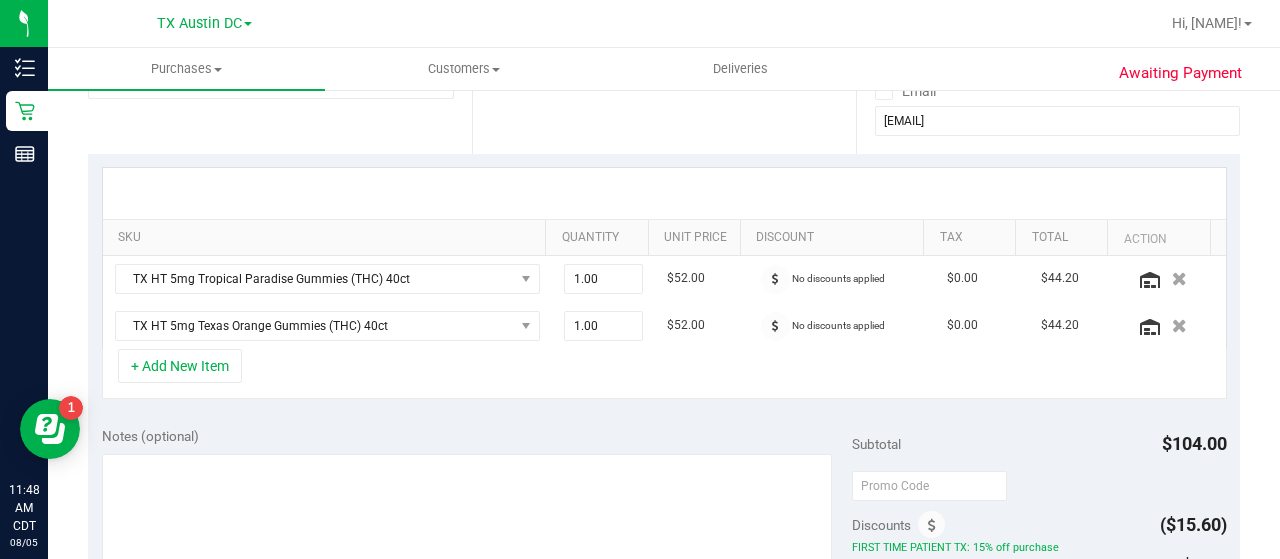 scroll, scrollTop: 526, scrollLeft: 0, axis: vertical 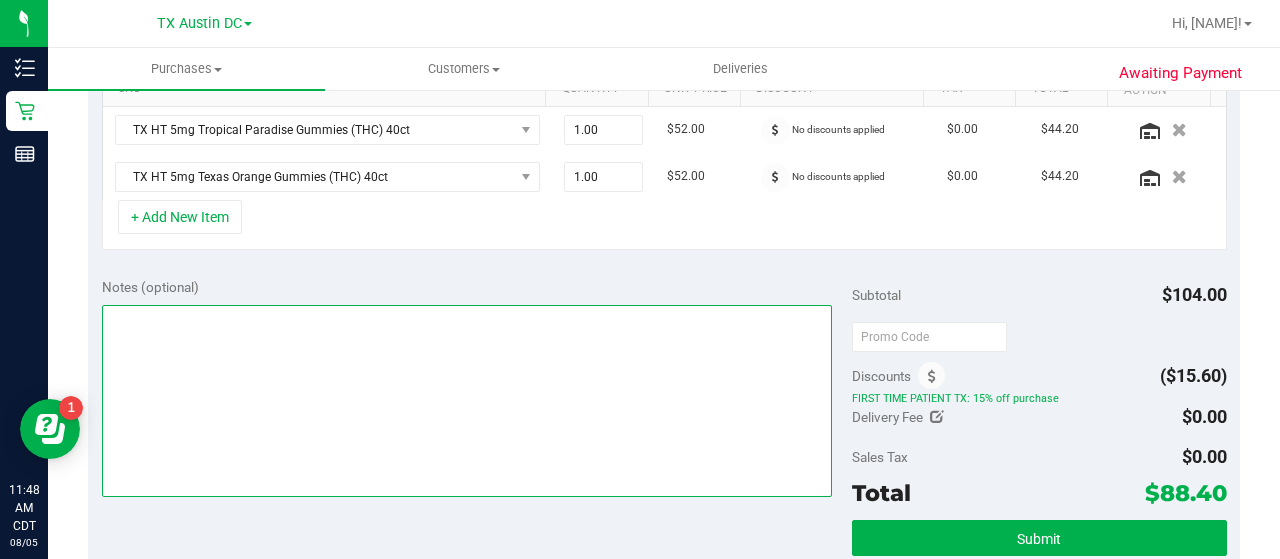 click at bounding box center [467, 401] 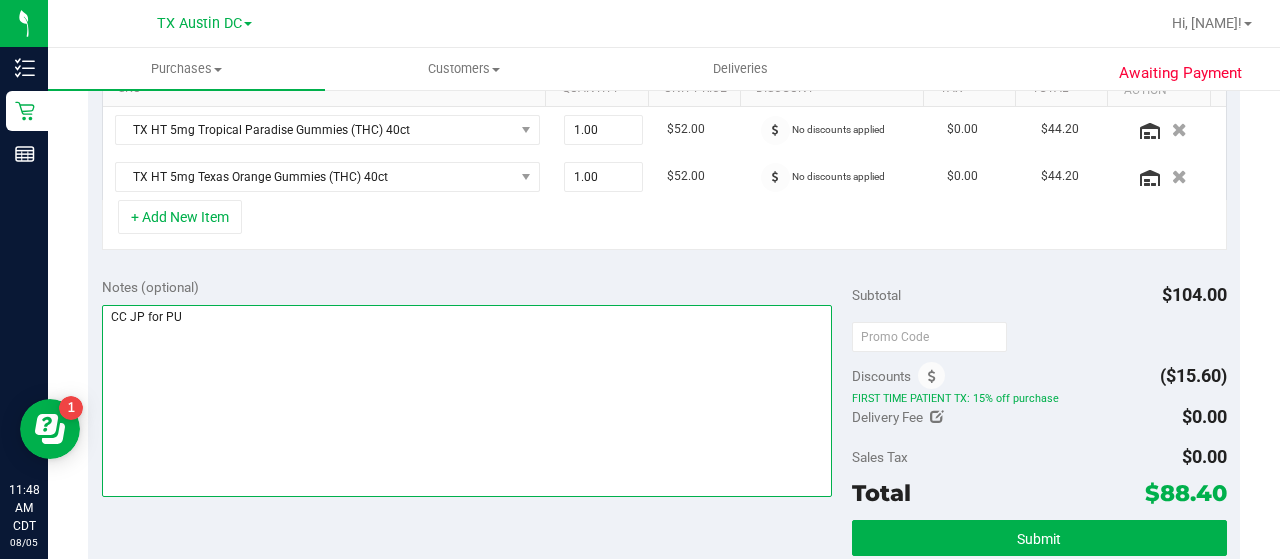 click at bounding box center (467, 401) 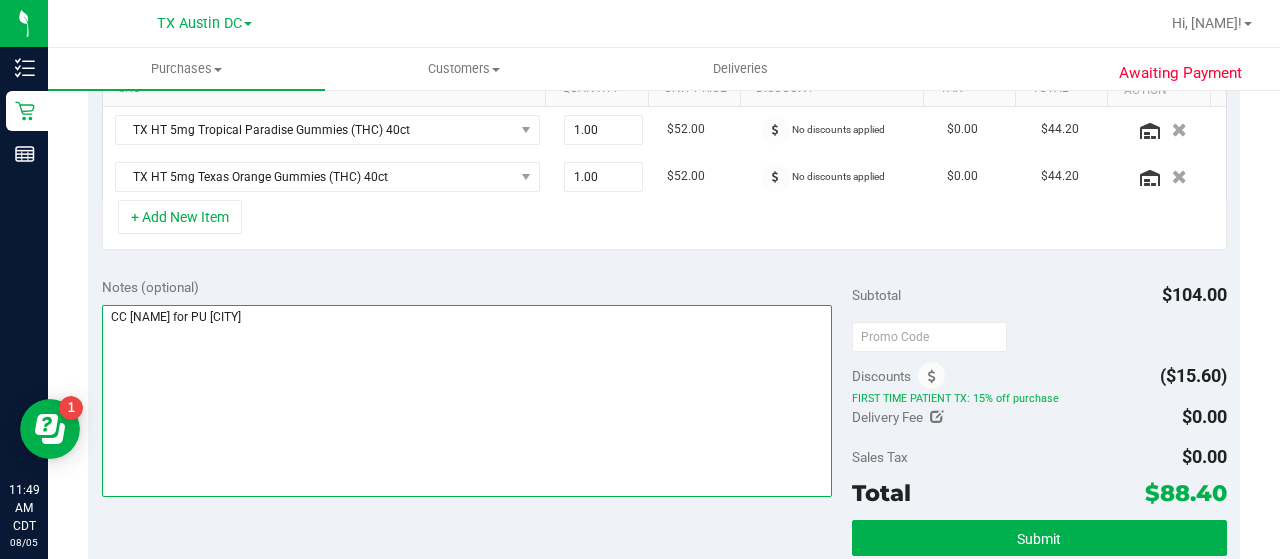 click at bounding box center (467, 401) 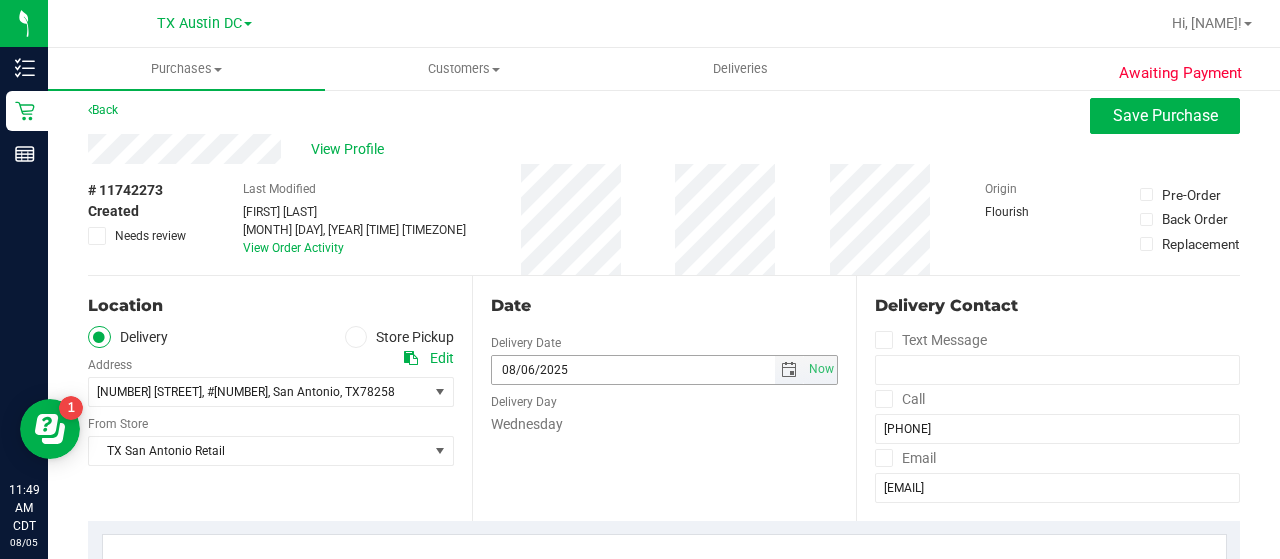 scroll, scrollTop: 8, scrollLeft: 0, axis: vertical 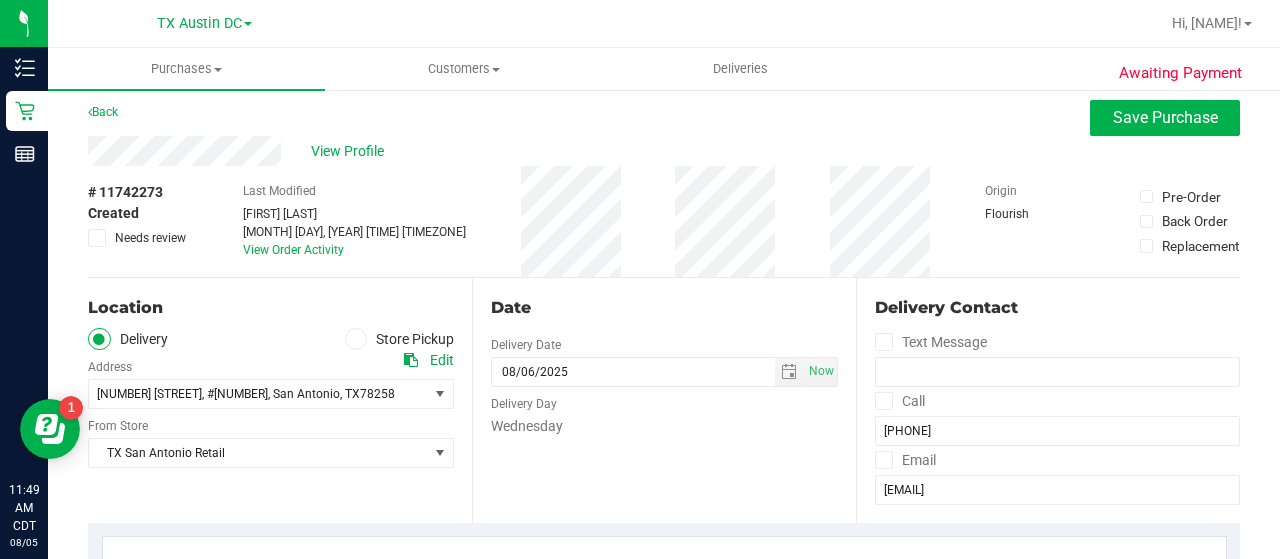 drag, startPoint x: 284, startPoint y: 150, endPoint x: 87, endPoint y: 138, distance: 197.36514 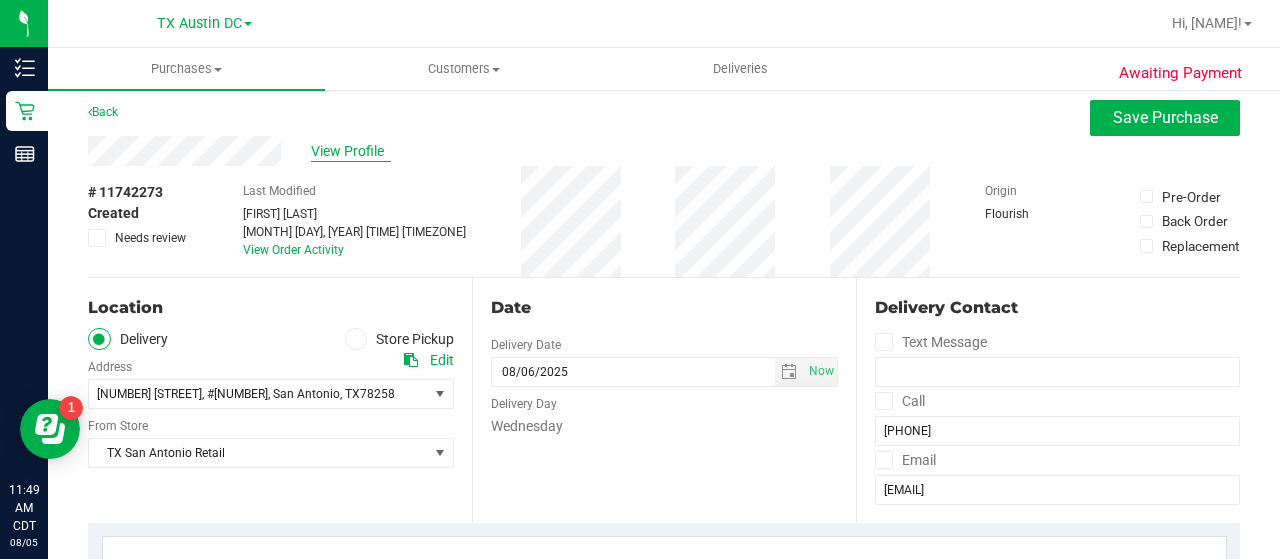 click on "View Profile" at bounding box center [351, 151] 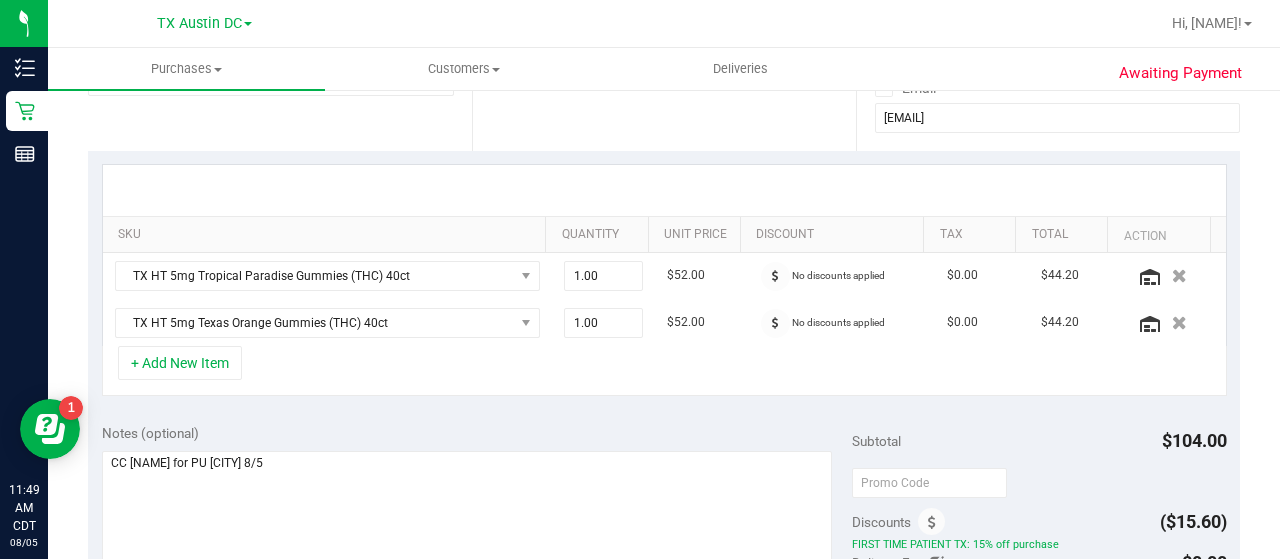 scroll, scrollTop: 624, scrollLeft: 0, axis: vertical 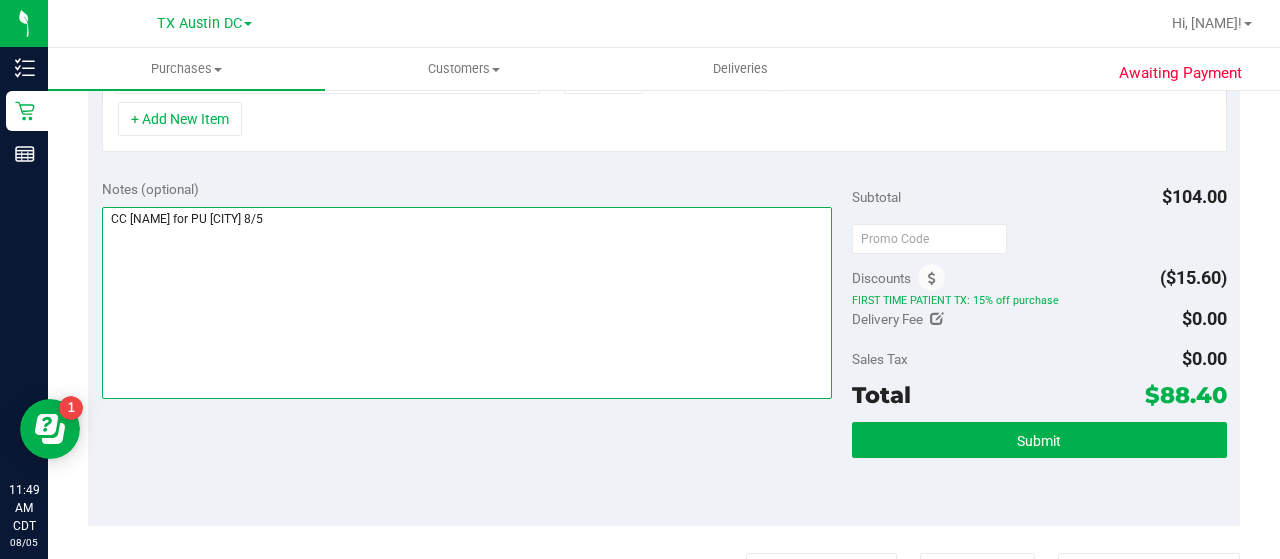 click at bounding box center [467, 303] 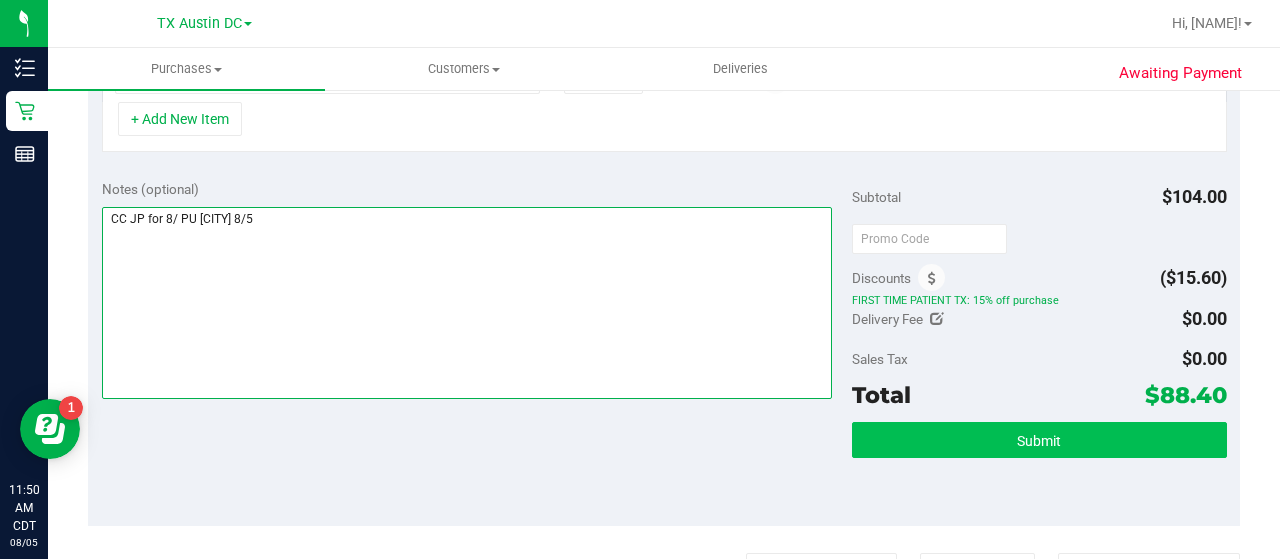 type on "CC JP for 8/ PU [CITY] 8/5" 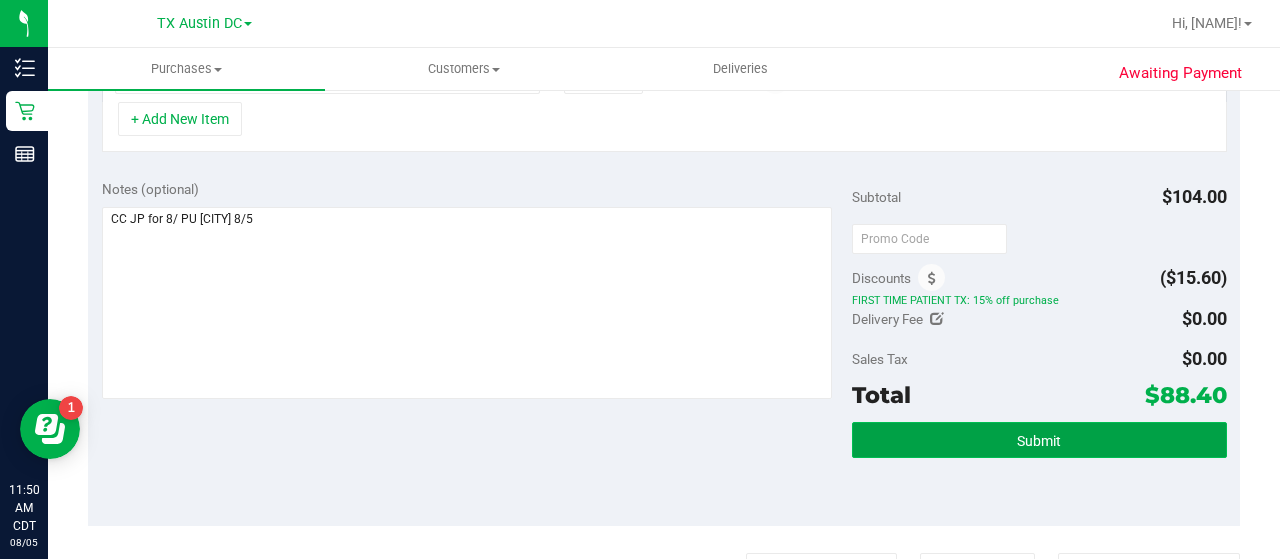 click on "Submit" at bounding box center [1039, 441] 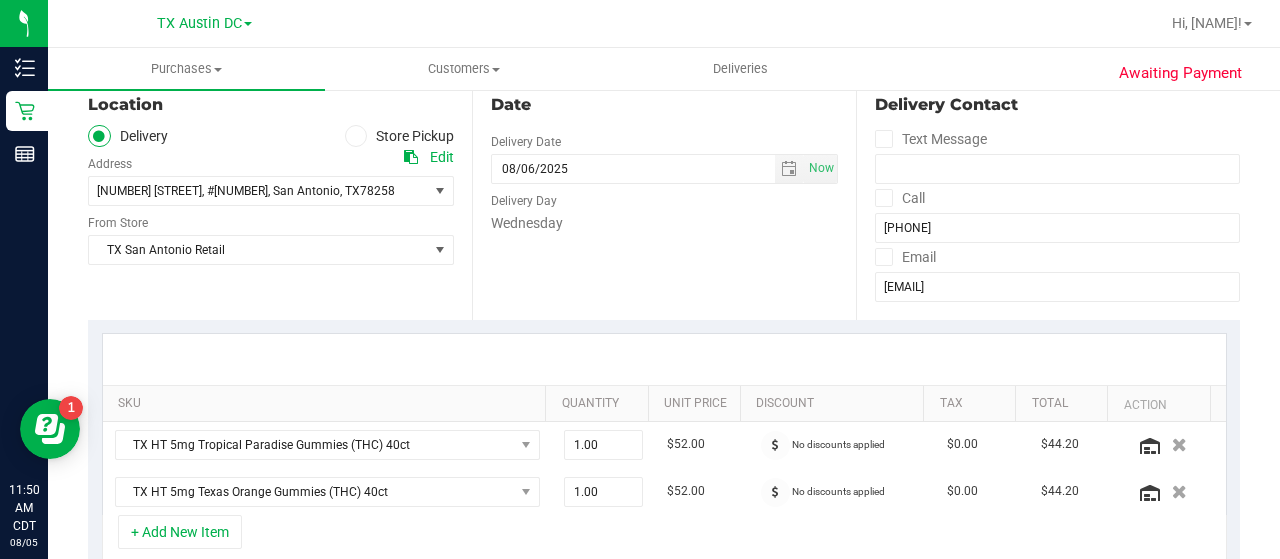 scroll, scrollTop: 209, scrollLeft: 0, axis: vertical 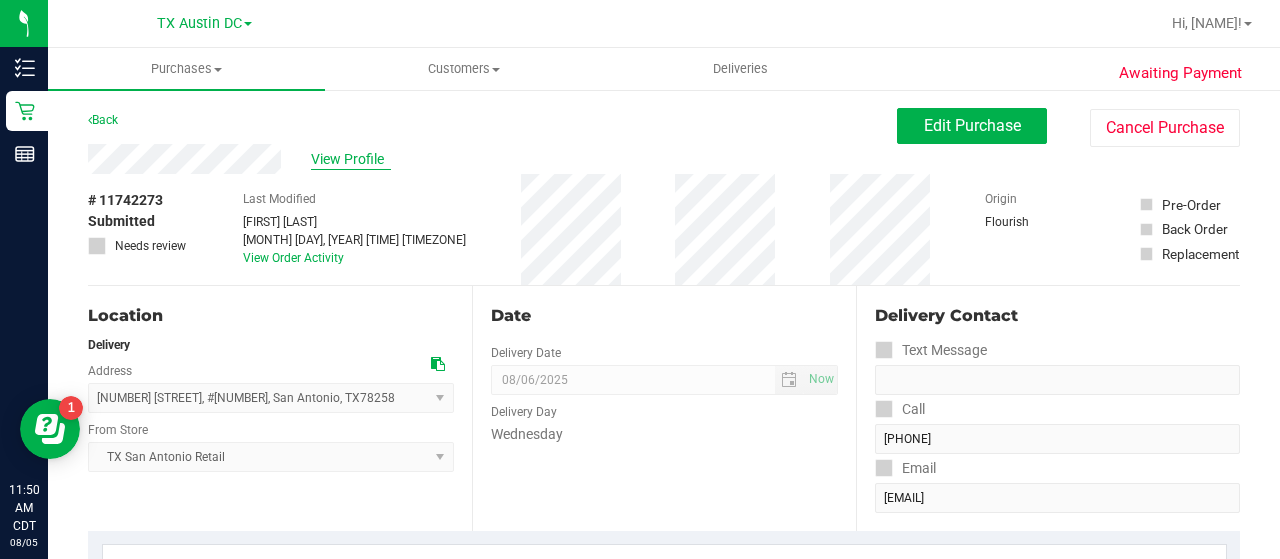 click on "View Profile" at bounding box center [351, 159] 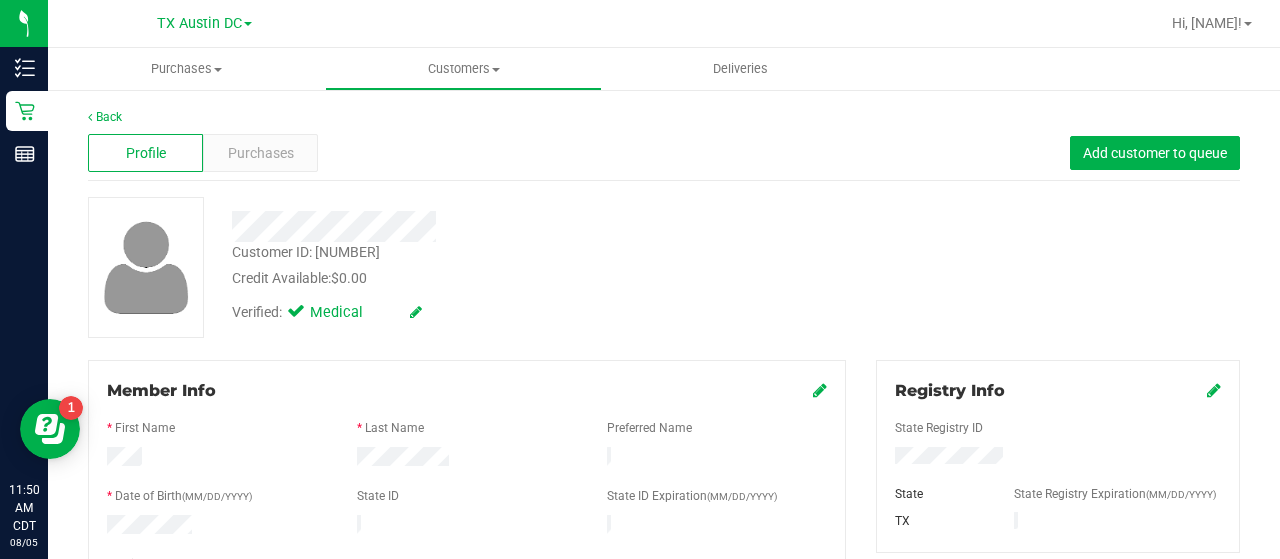 click at bounding box center (820, 390) 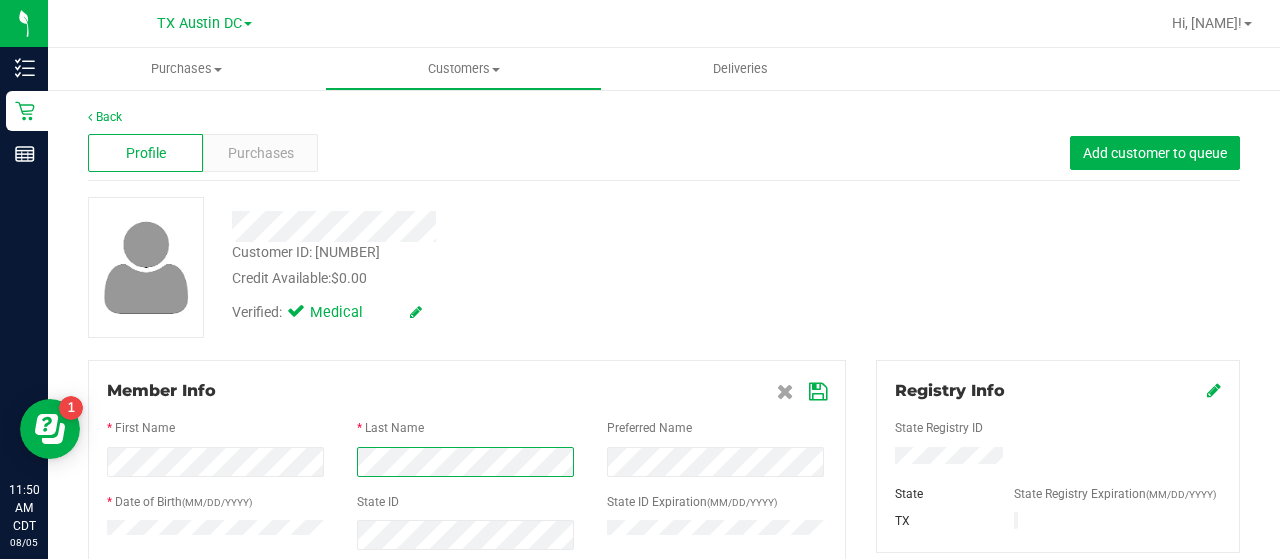 click at bounding box center (467, 462) 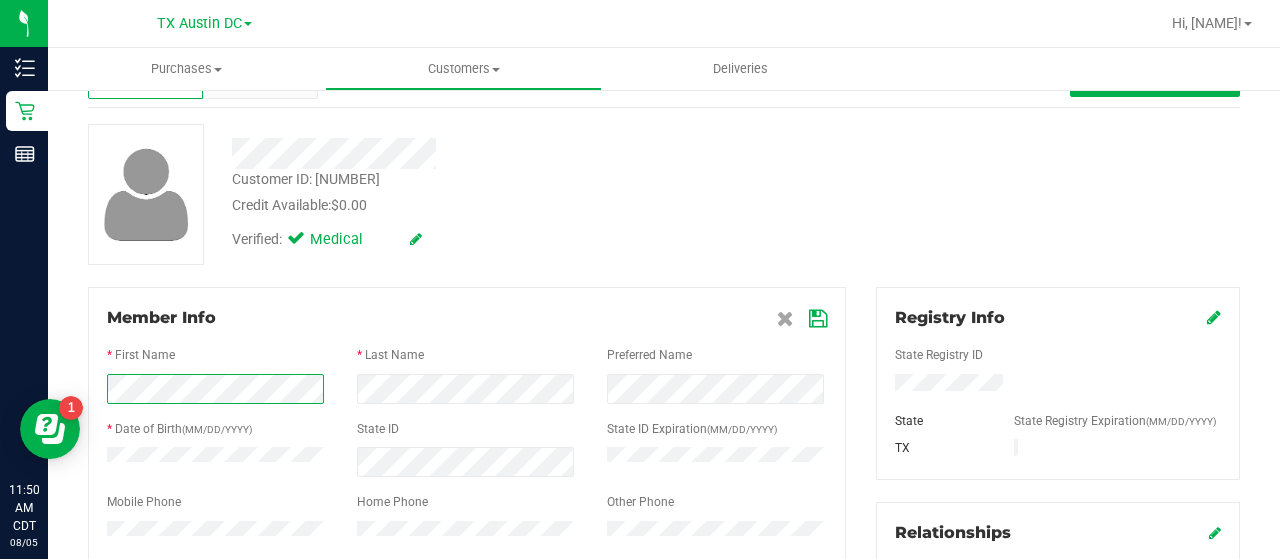 scroll, scrollTop: 0, scrollLeft: 0, axis: both 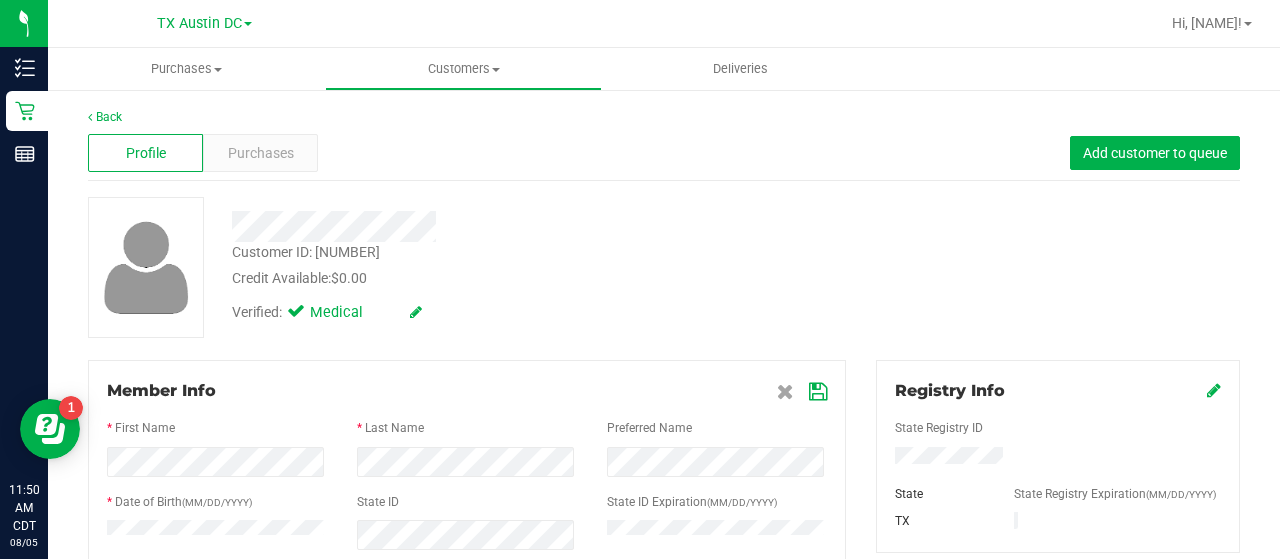 click at bounding box center (818, 392) 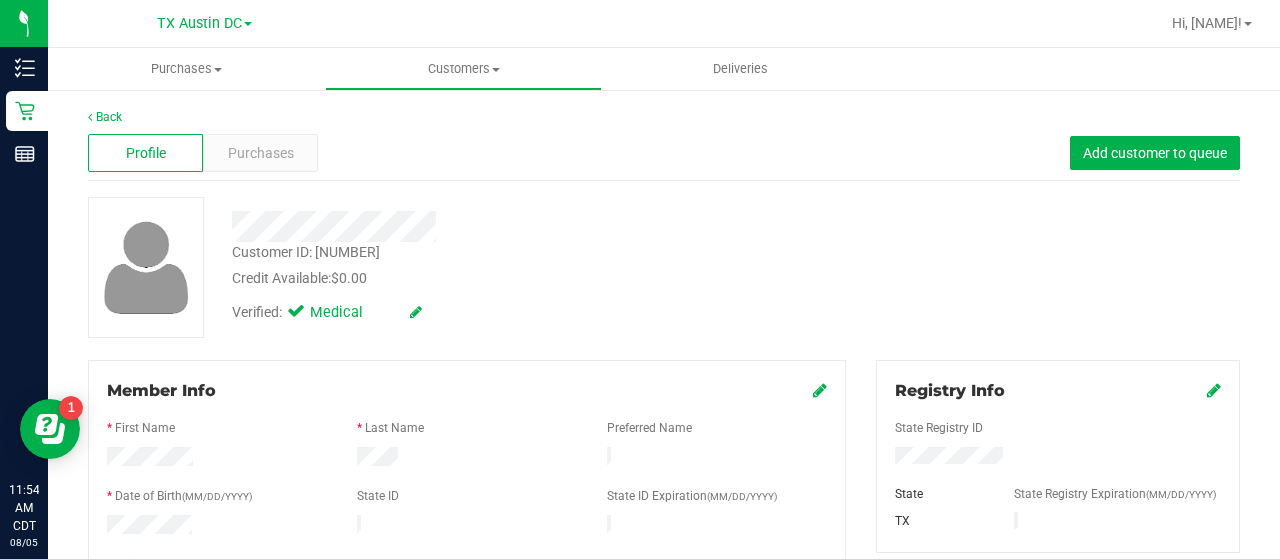 drag, startPoint x: 438, startPoint y: 221, endPoint x: 220, endPoint y: 237, distance: 218.58636 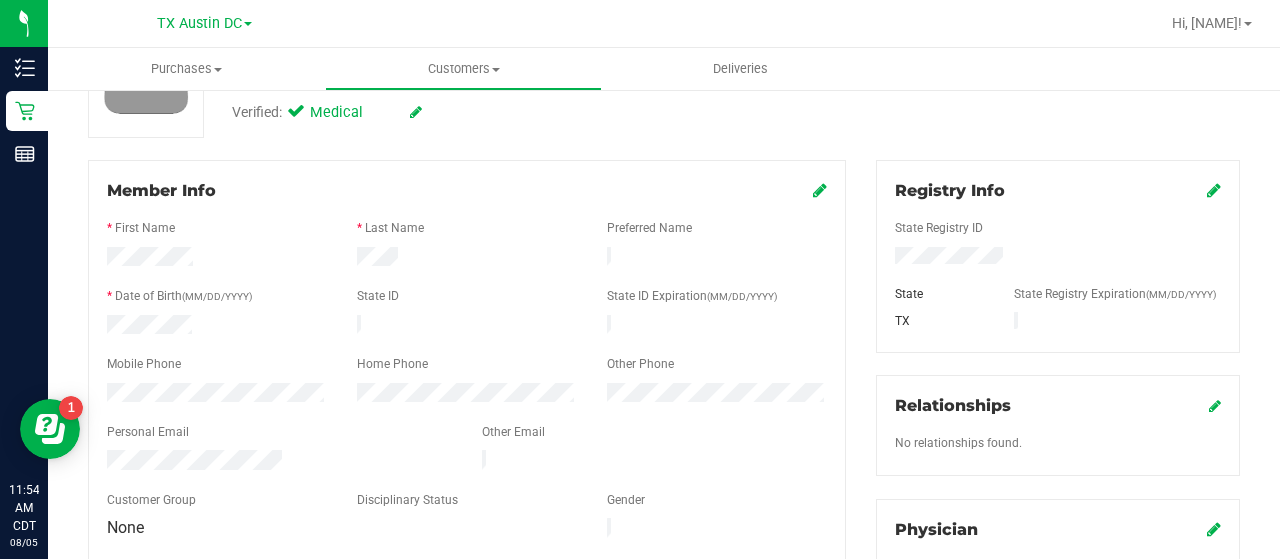 scroll, scrollTop: 206, scrollLeft: 0, axis: vertical 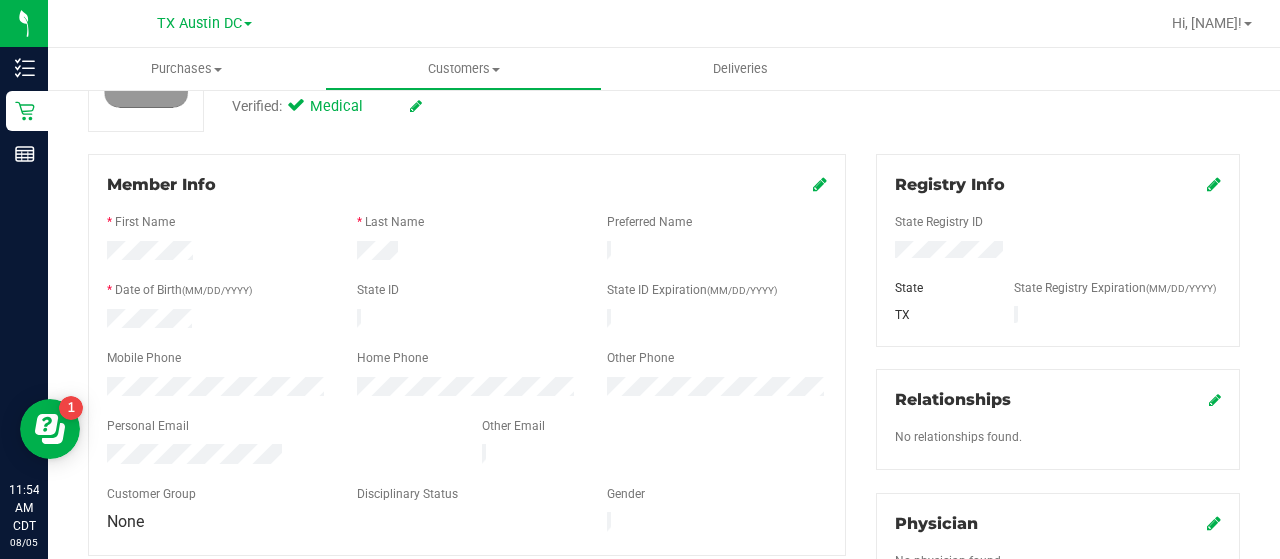 drag, startPoint x: 286, startPoint y: 442, endPoint x: 97, endPoint y: 435, distance: 189.12958 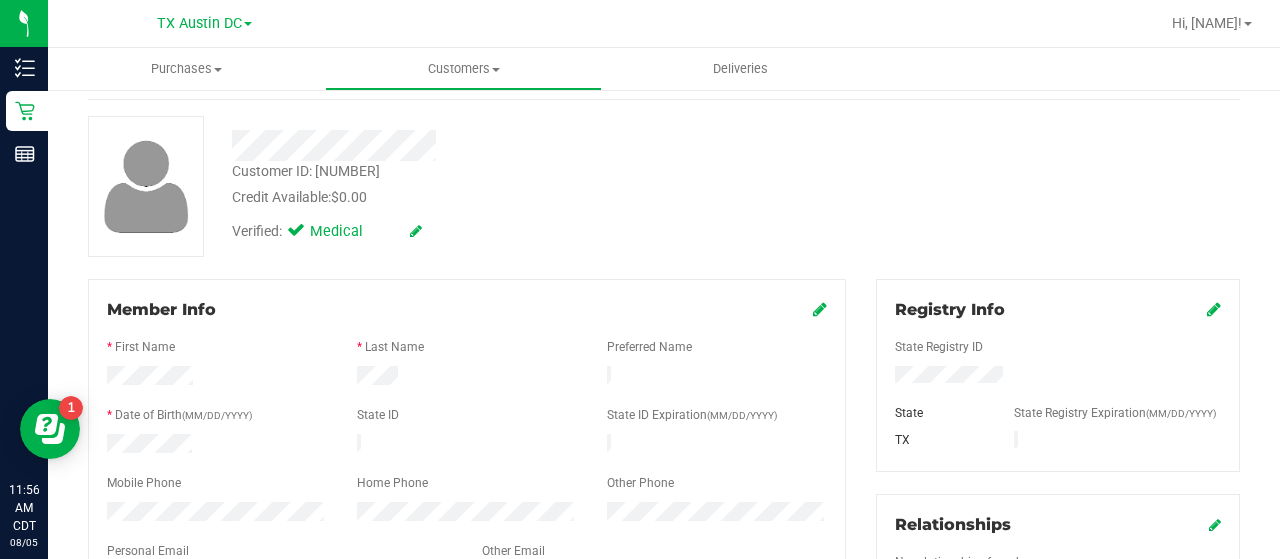 scroll, scrollTop: 0, scrollLeft: 0, axis: both 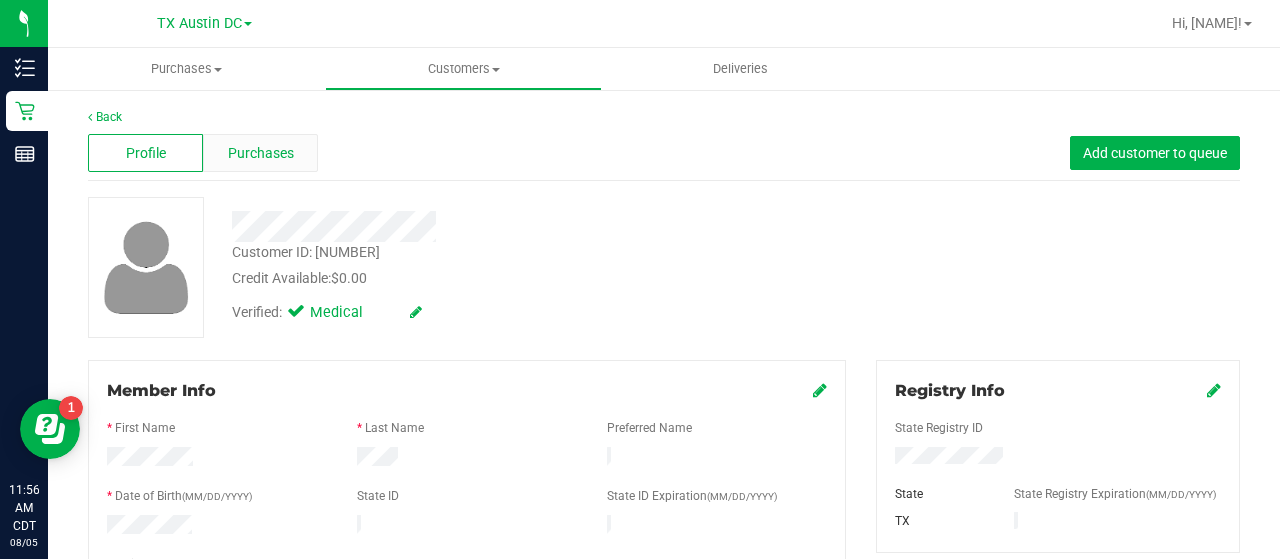 click on "Purchases" at bounding box center [260, 153] 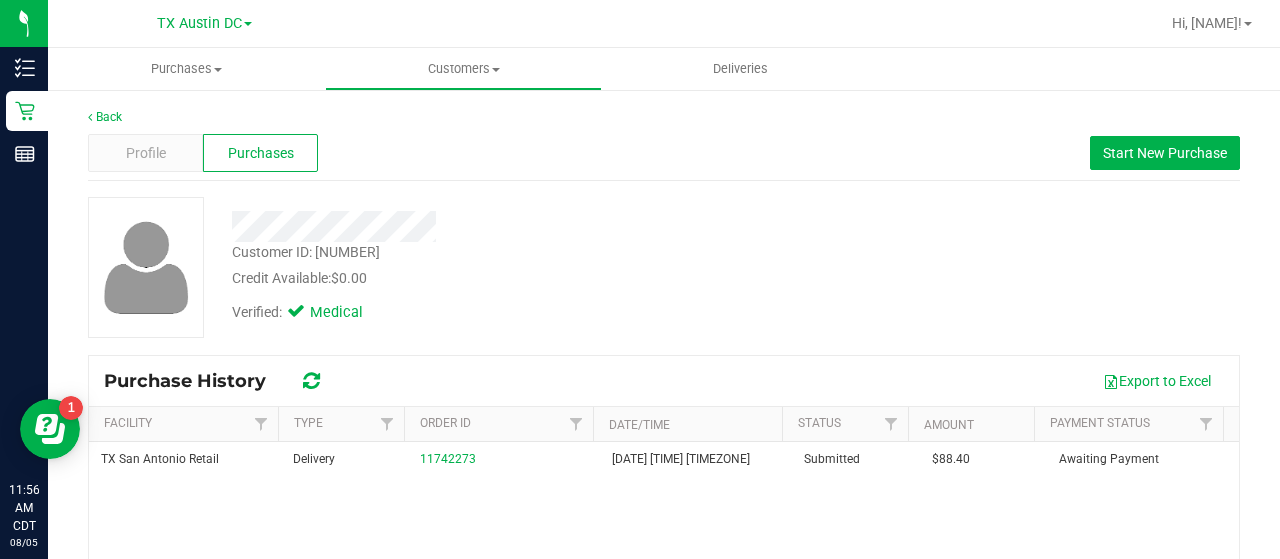 scroll, scrollTop: 117, scrollLeft: 0, axis: vertical 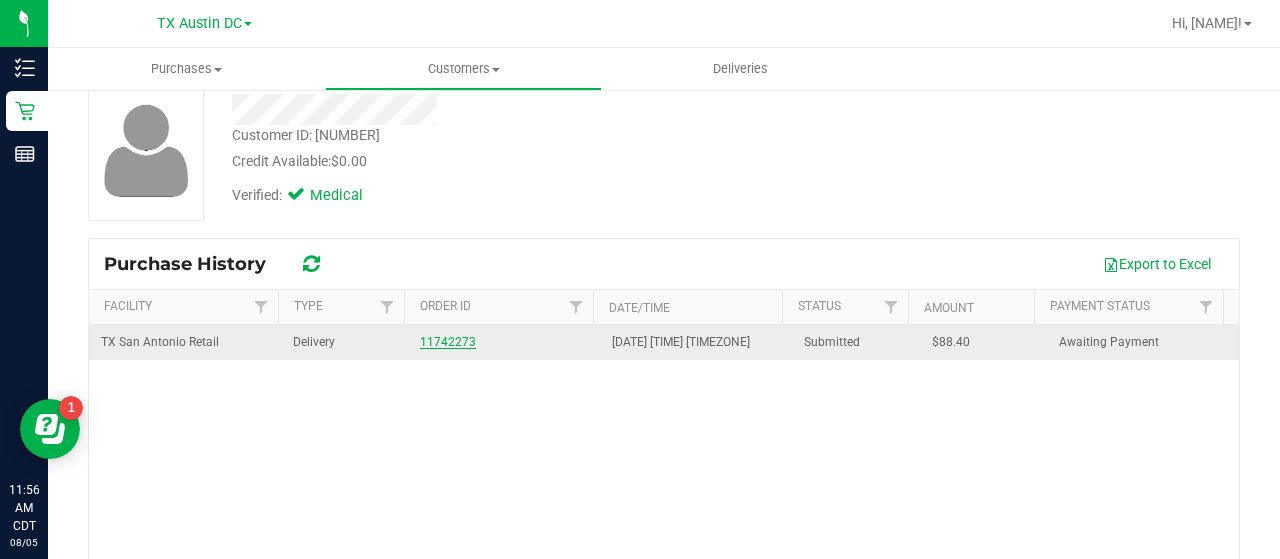 click on "11742273" at bounding box center (448, 342) 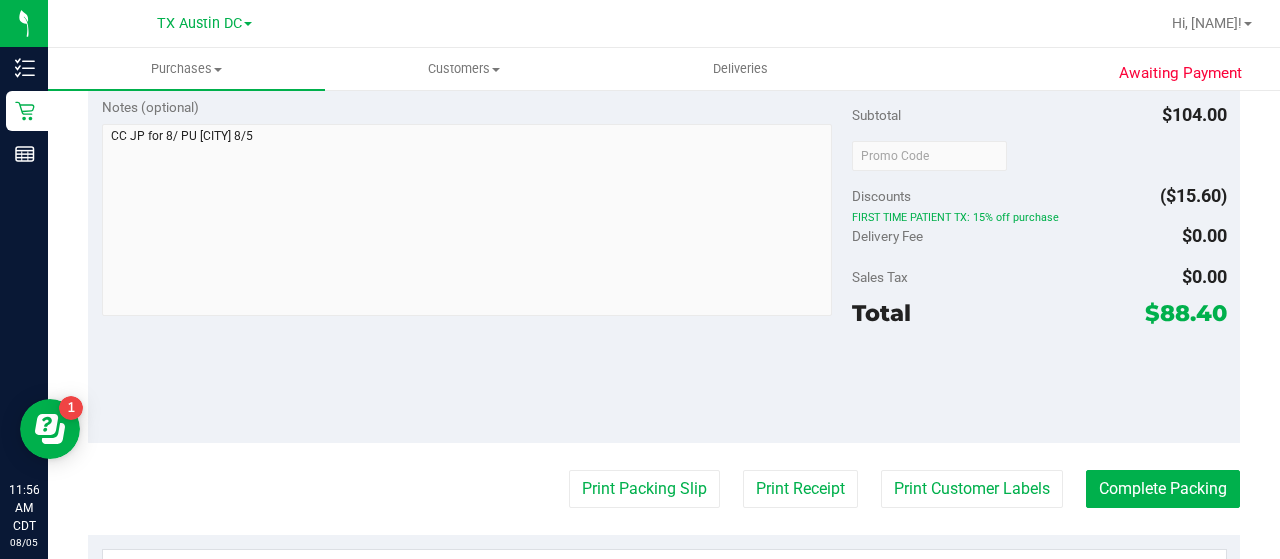 scroll, scrollTop: 709, scrollLeft: 0, axis: vertical 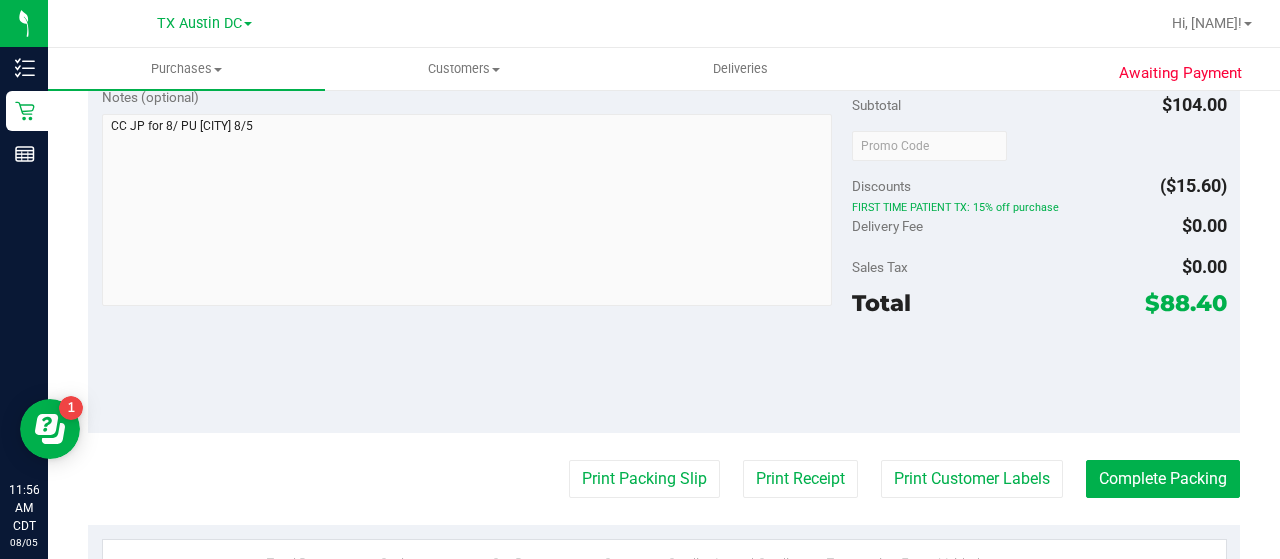 drag, startPoint x: 1206, startPoint y: 299, endPoint x: 1128, endPoint y: 299, distance: 78 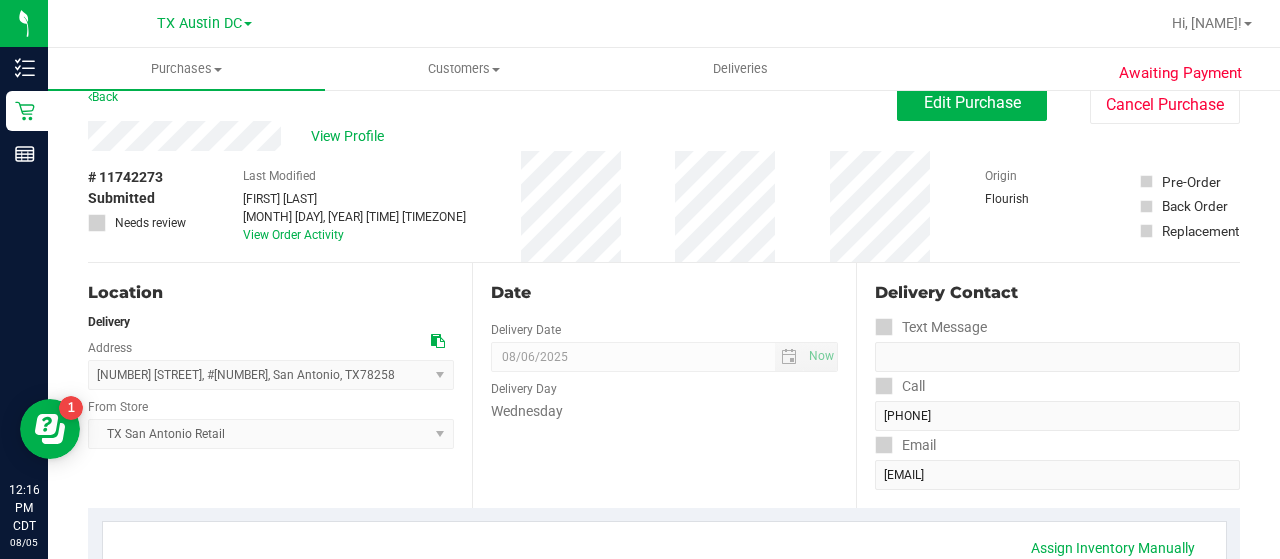 scroll, scrollTop: 0, scrollLeft: 0, axis: both 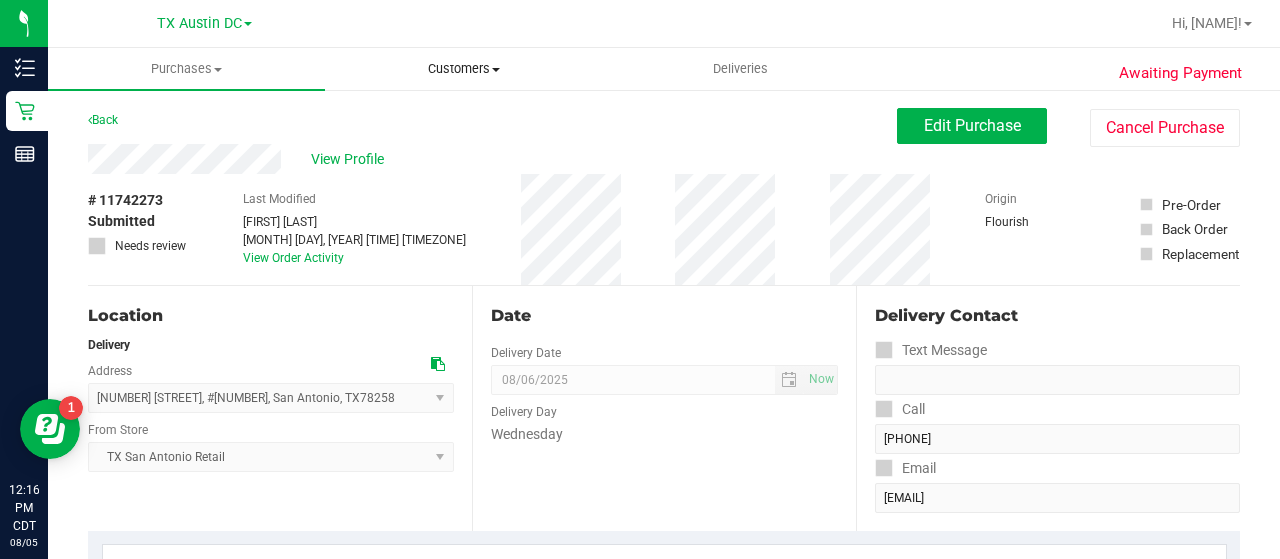 click on "Customers" at bounding box center (463, 69) 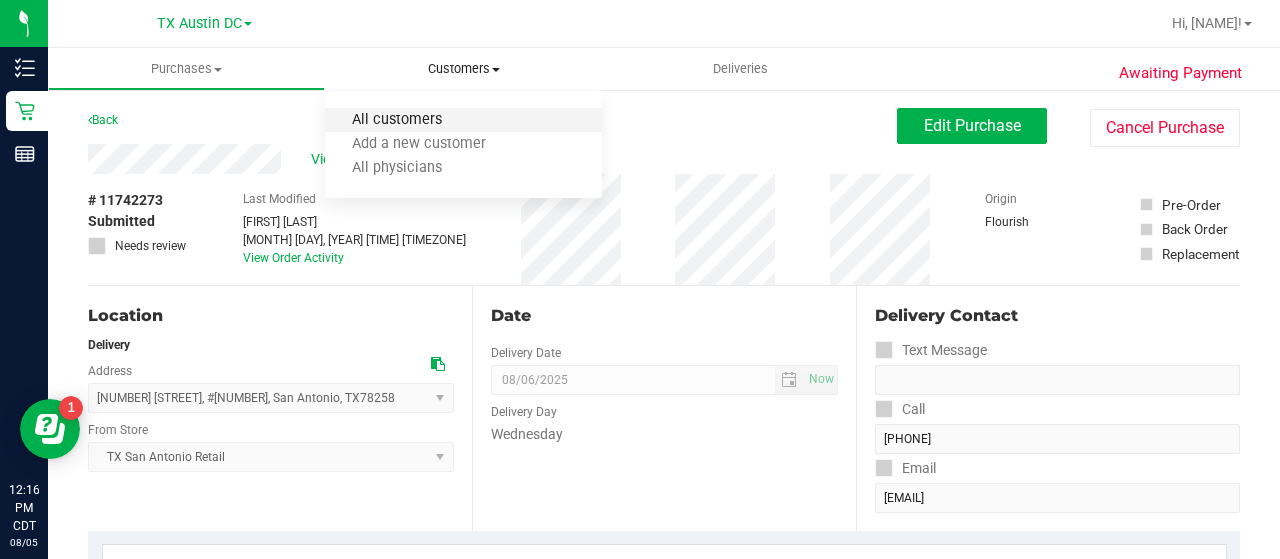 click on "All customers" at bounding box center [397, 120] 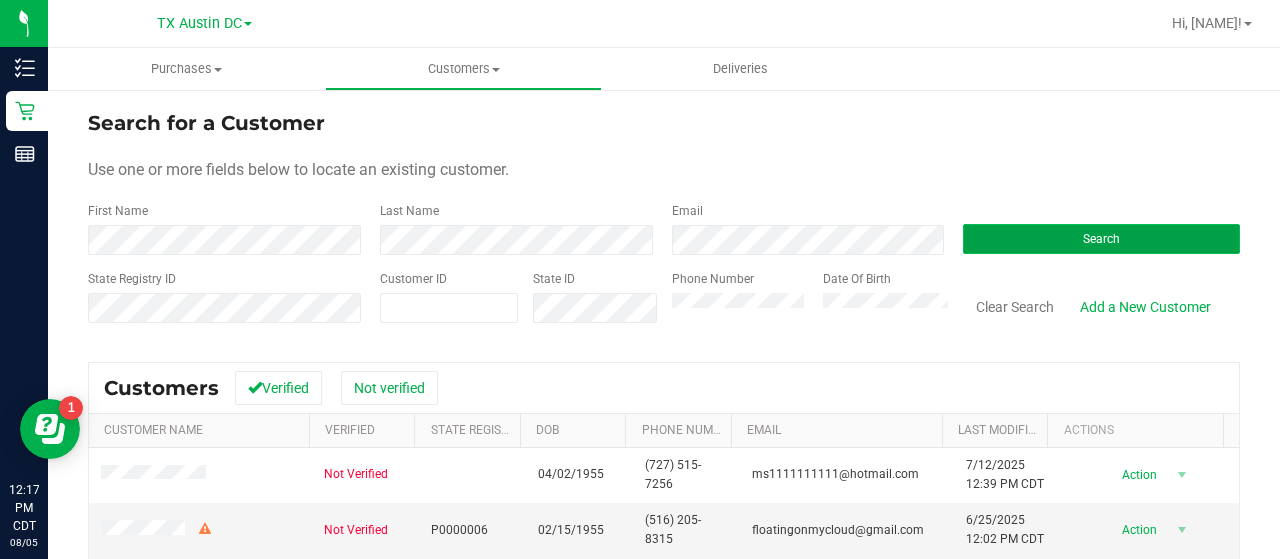 click on "Search" at bounding box center [1101, 239] 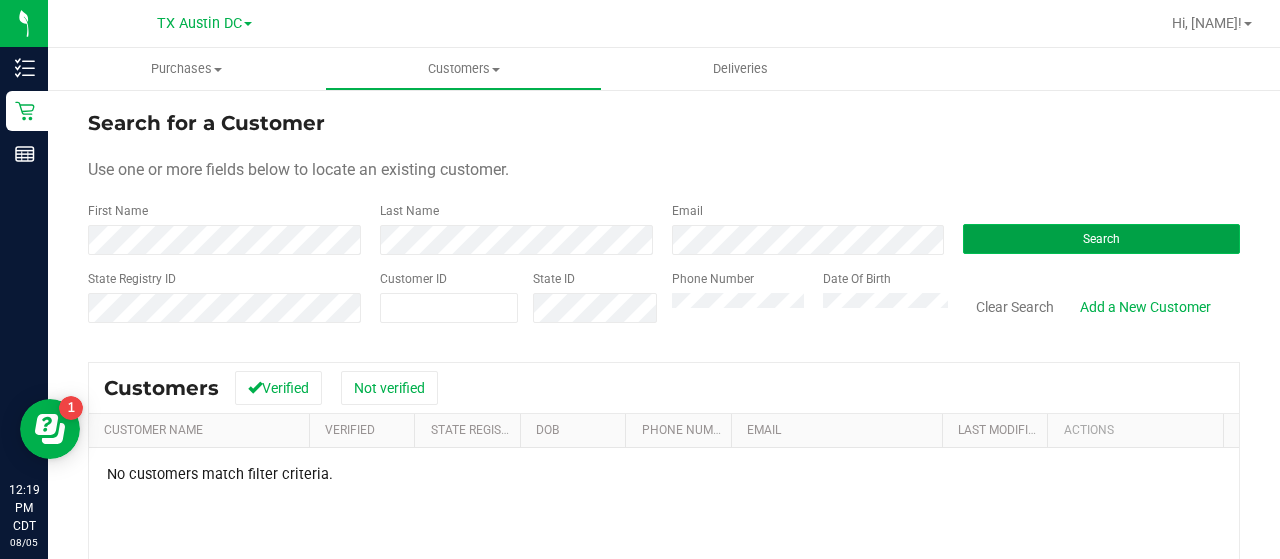click on "Search" at bounding box center [1101, 239] 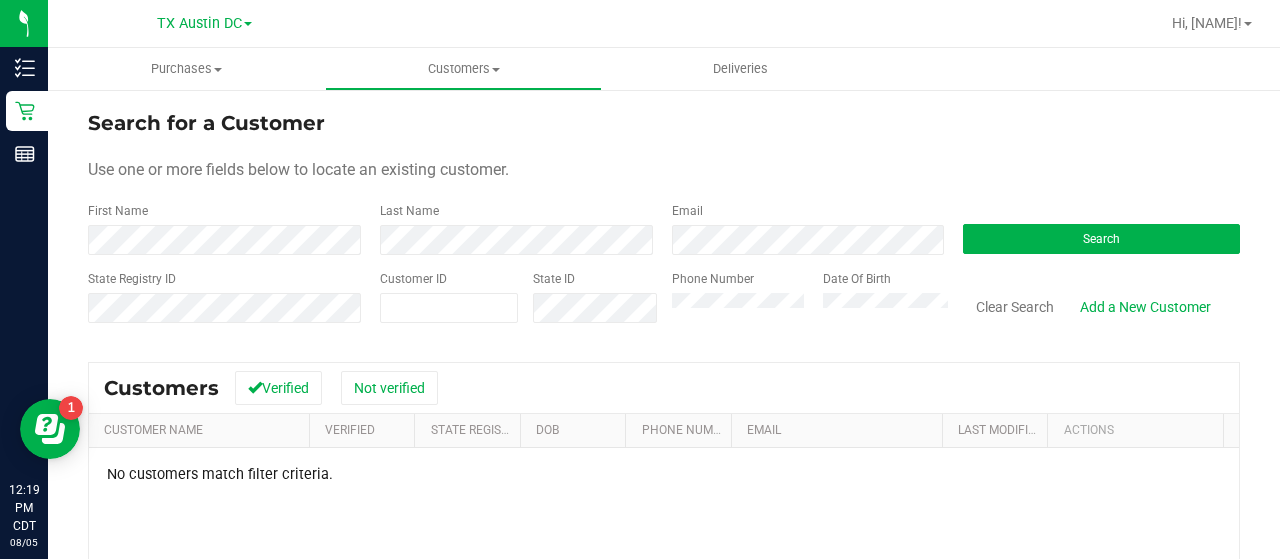 click on "Date Of Birth" at bounding box center [878, 305] 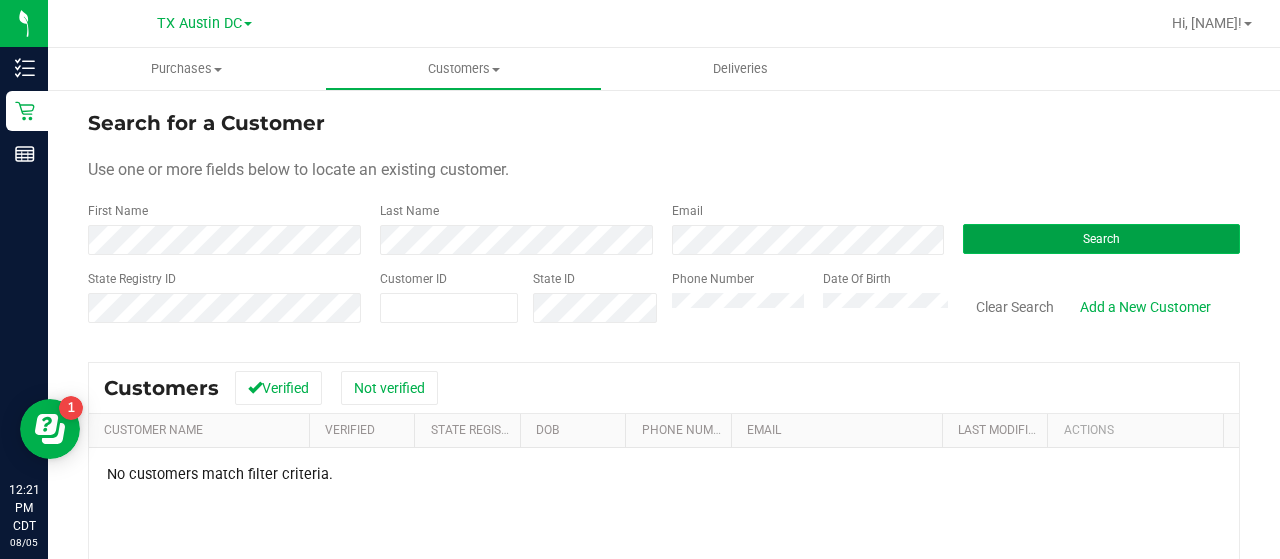 click on "Search" at bounding box center (1101, 239) 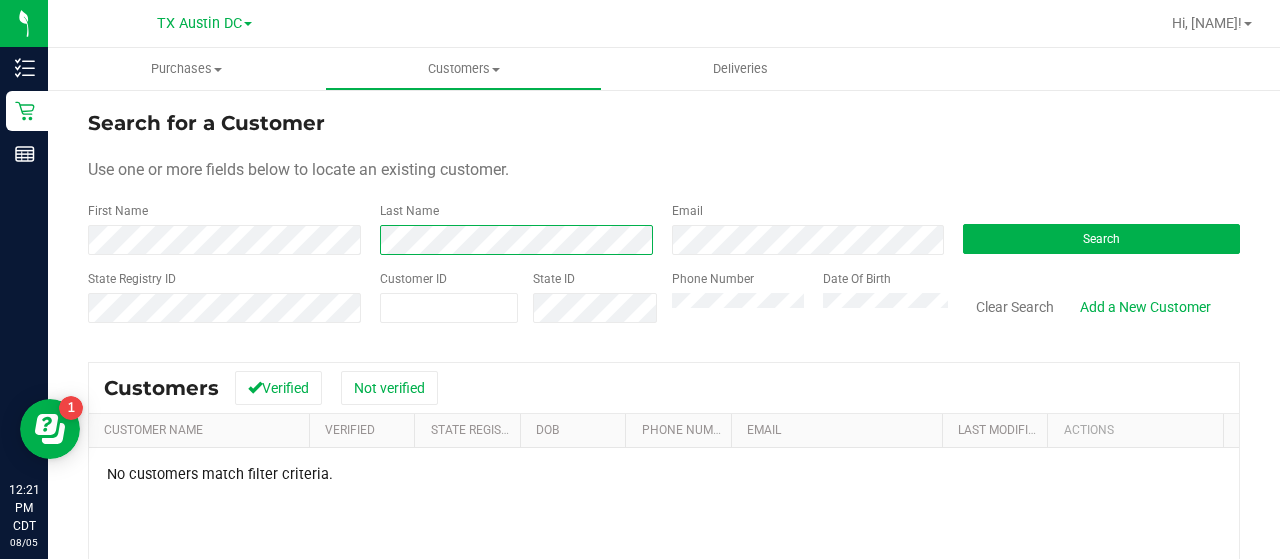 click on "Last Name" at bounding box center (511, 228) 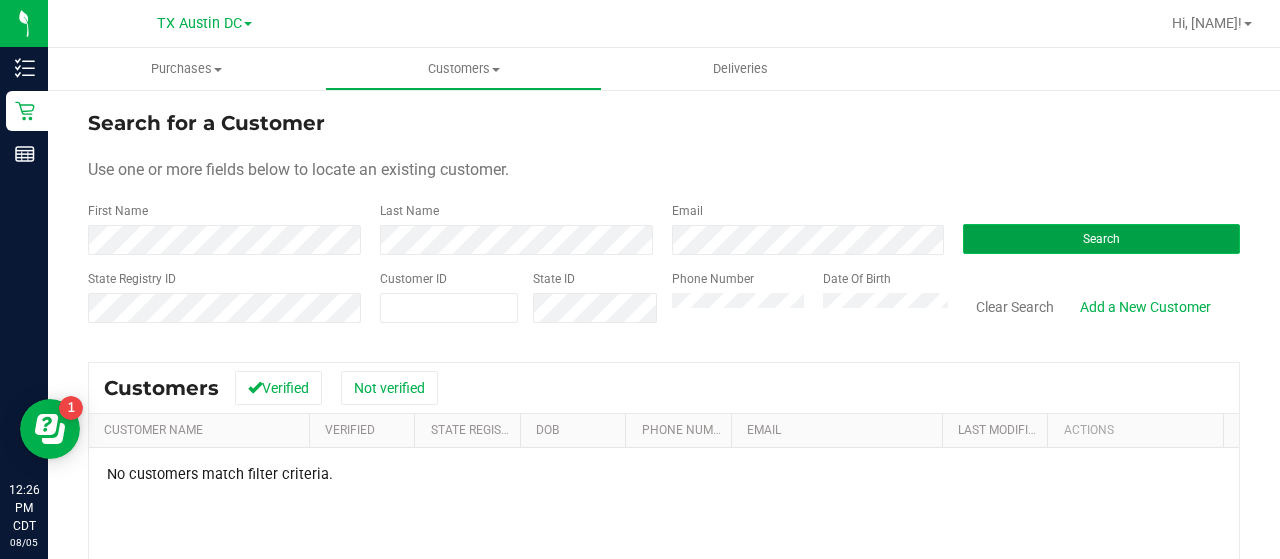 click on "Search" at bounding box center [1101, 239] 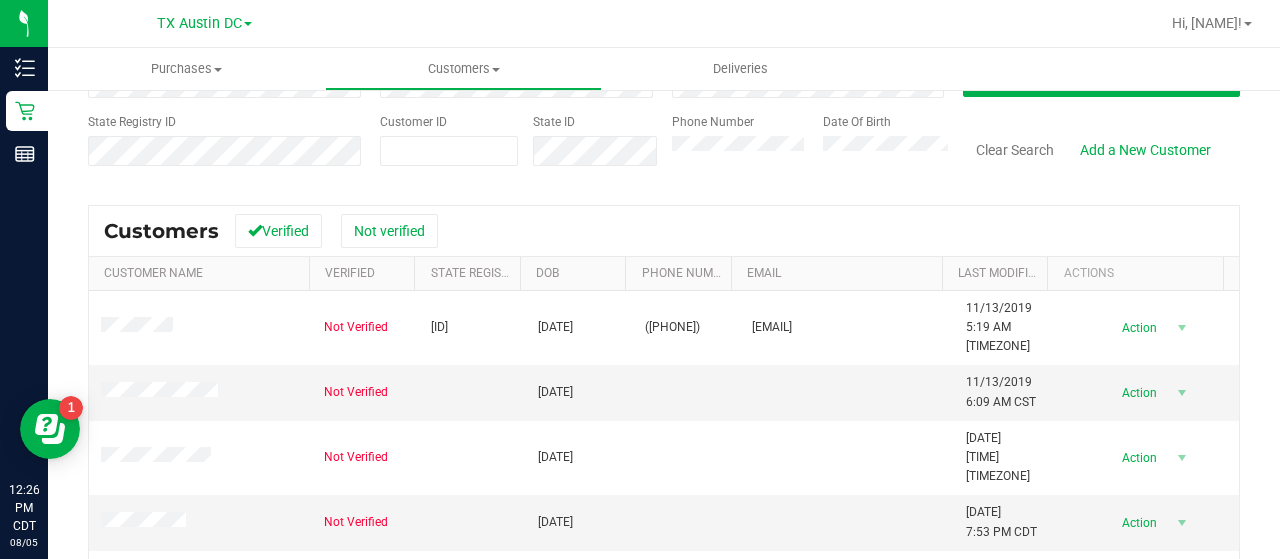 scroll, scrollTop: 158, scrollLeft: 0, axis: vertical 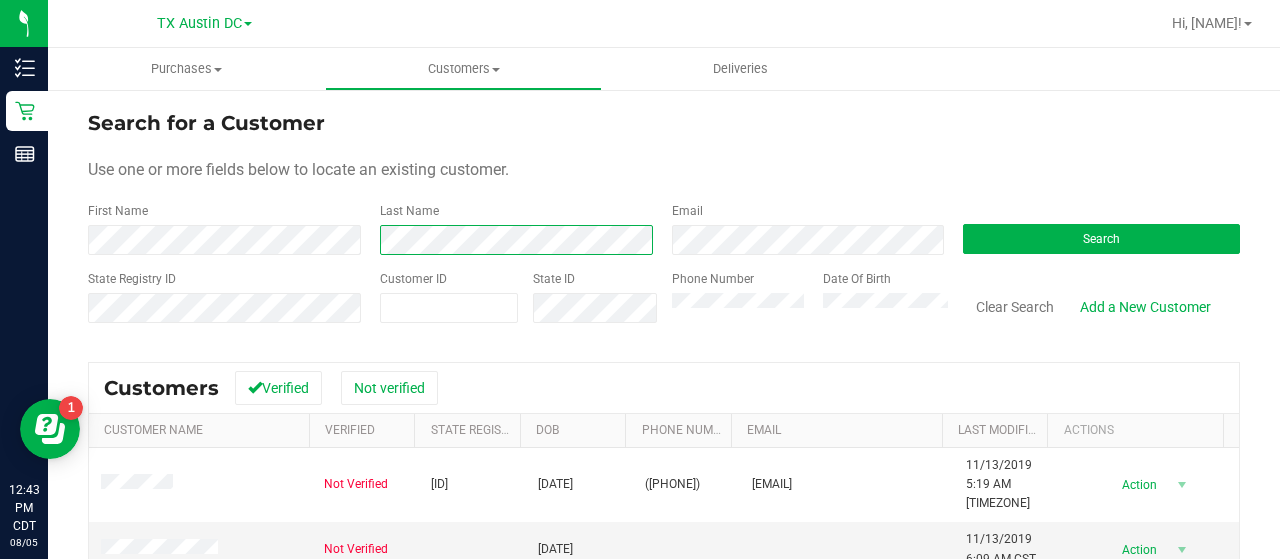 click on "Last Name" at bounding box center [511, 228] 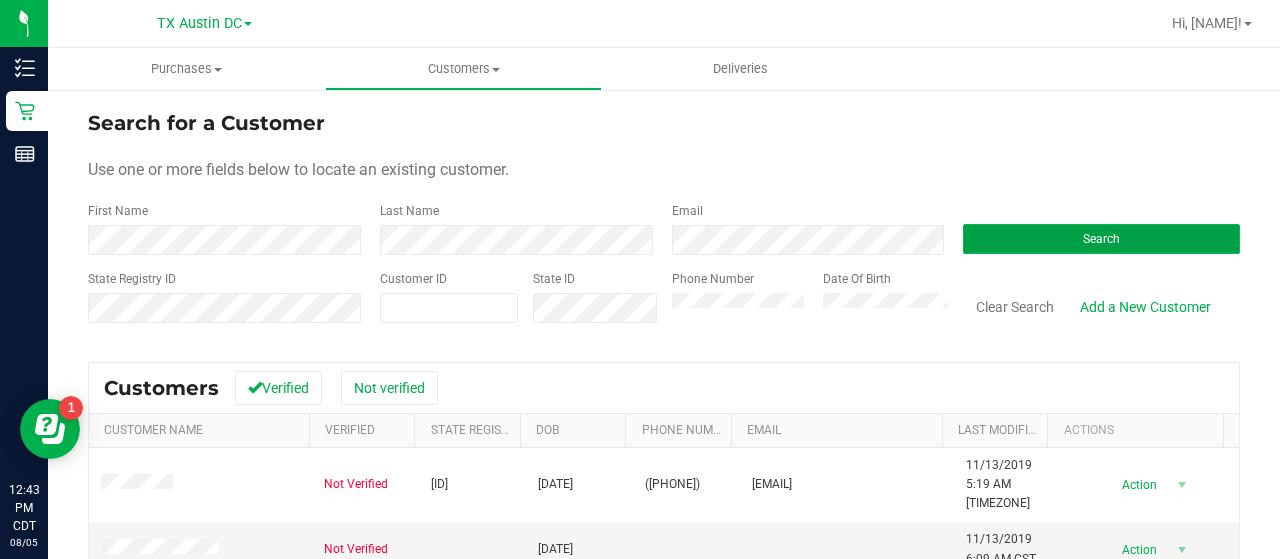 click on "Search" at bounding box center (1101, 239) 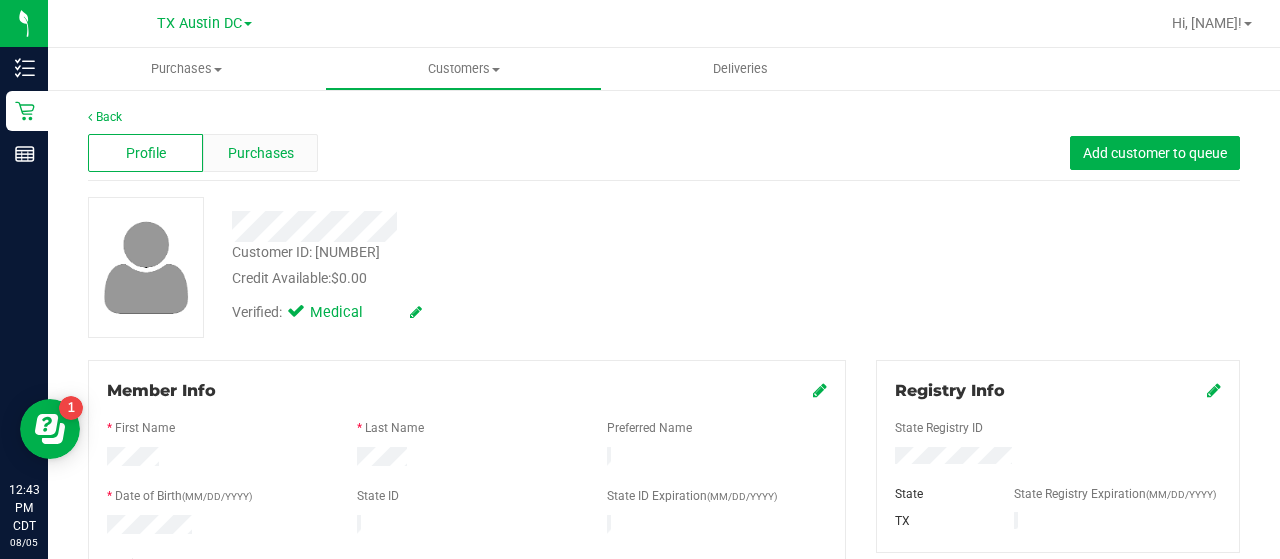 click on "Purchases" at bounding box center (261, 153) 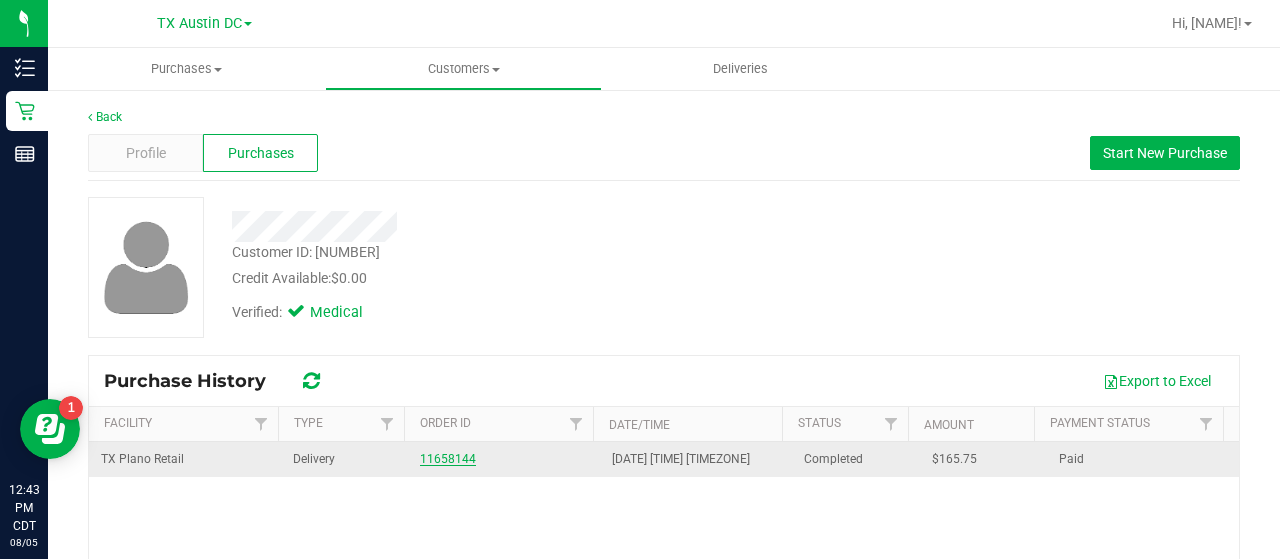click on "11658144" at bounding box center (448, 459) 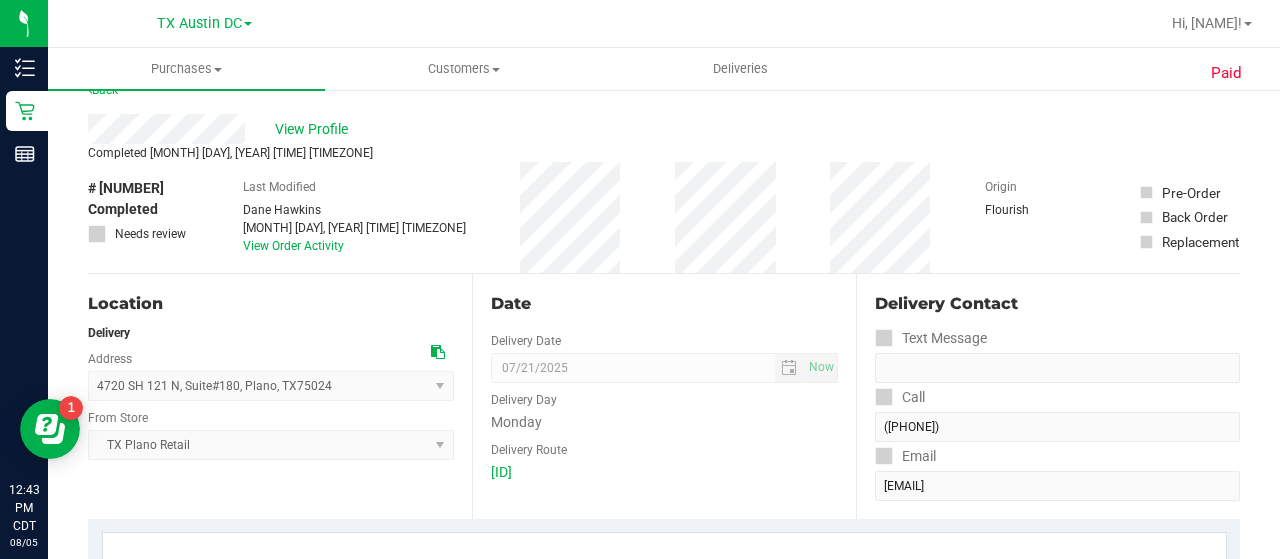 scroll, scrollTop: 29, scrollLeft: 0, axis: vertical 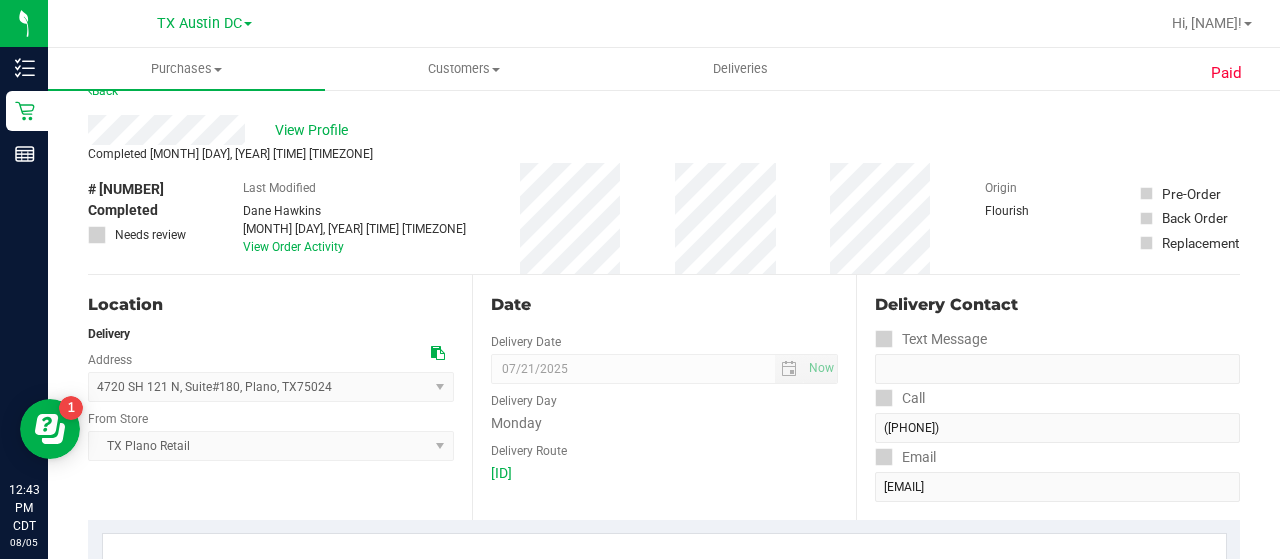click on "View Profile" at bounding box center (664, 130) 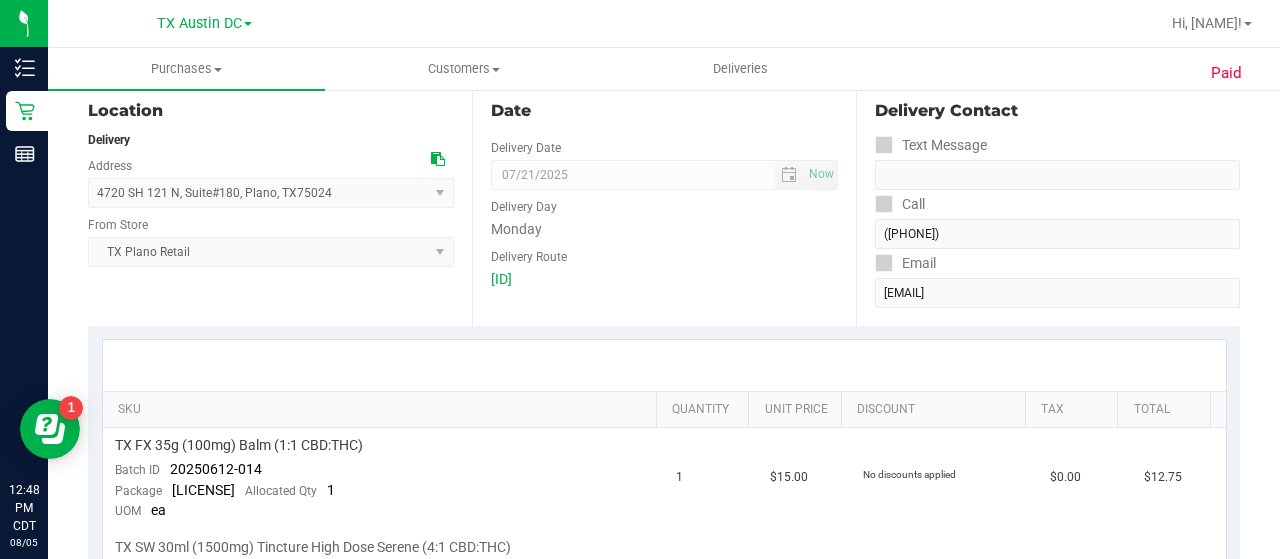 scroll, scrollTop: 185, scrollLeft: 0, axis: vertical 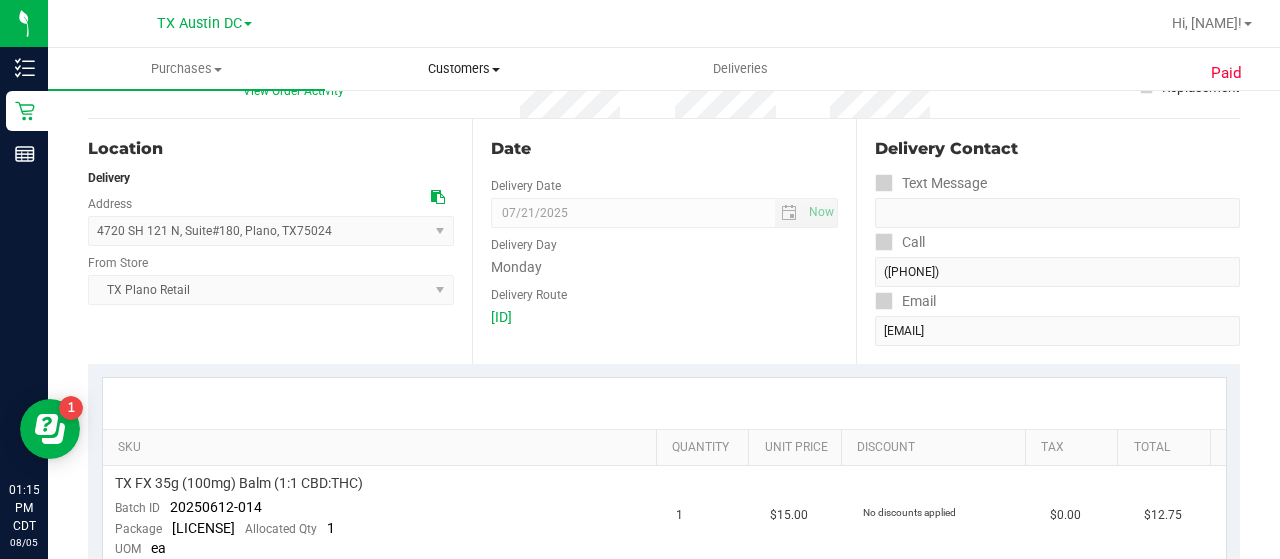click on "Customers" at bounding box center (463, 69) 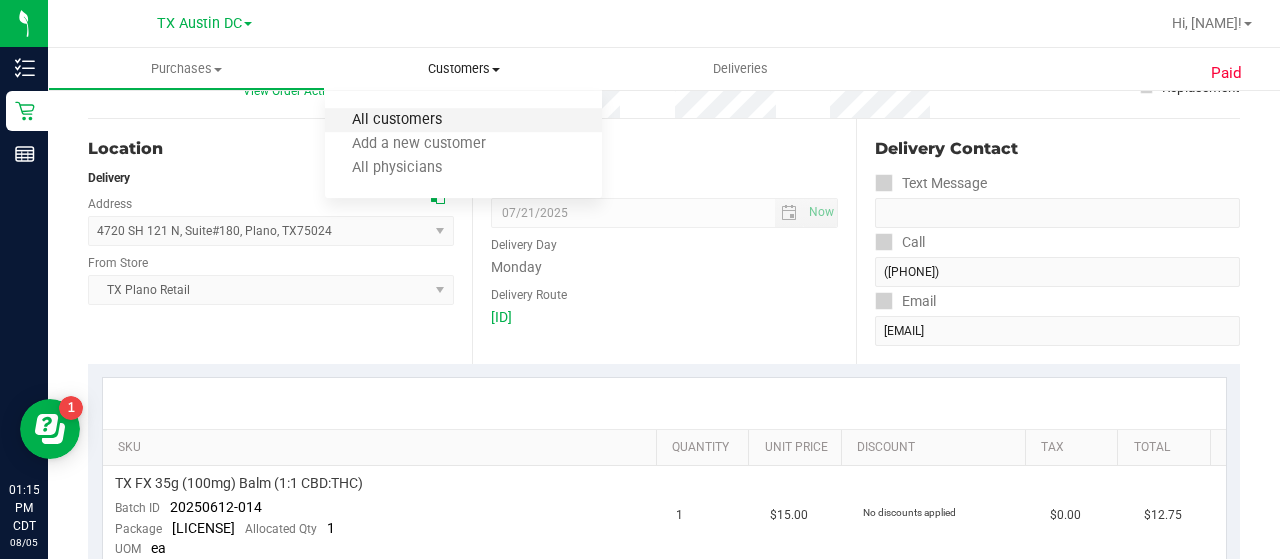 click on "All customers" at bounding box center (397, 120) 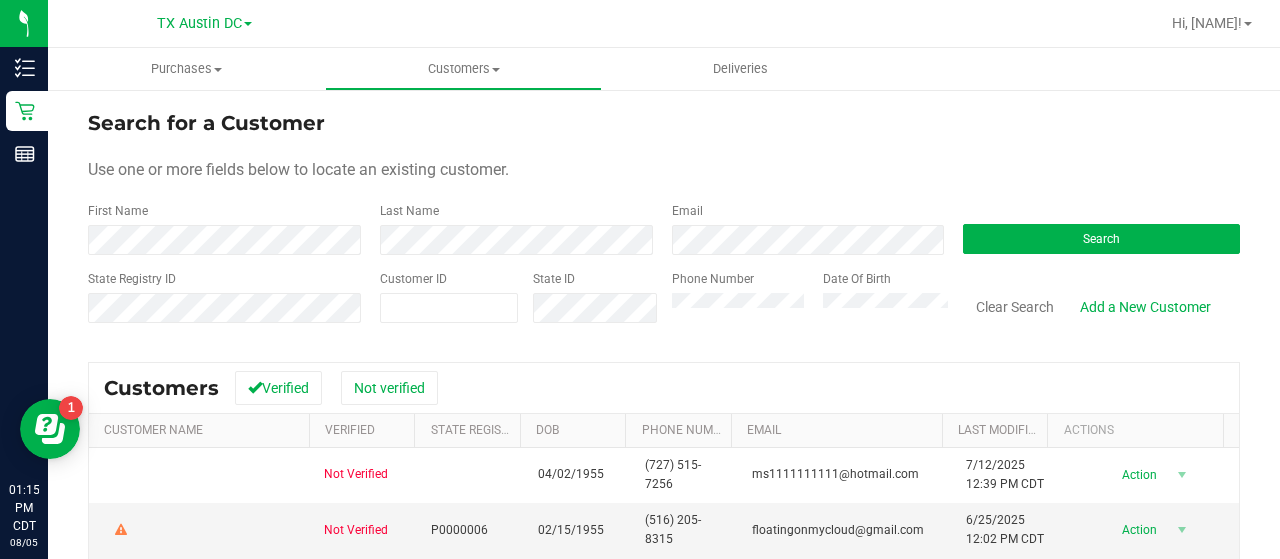 scroll, scrollTop: 0, scrollLeft: 0, axis: both 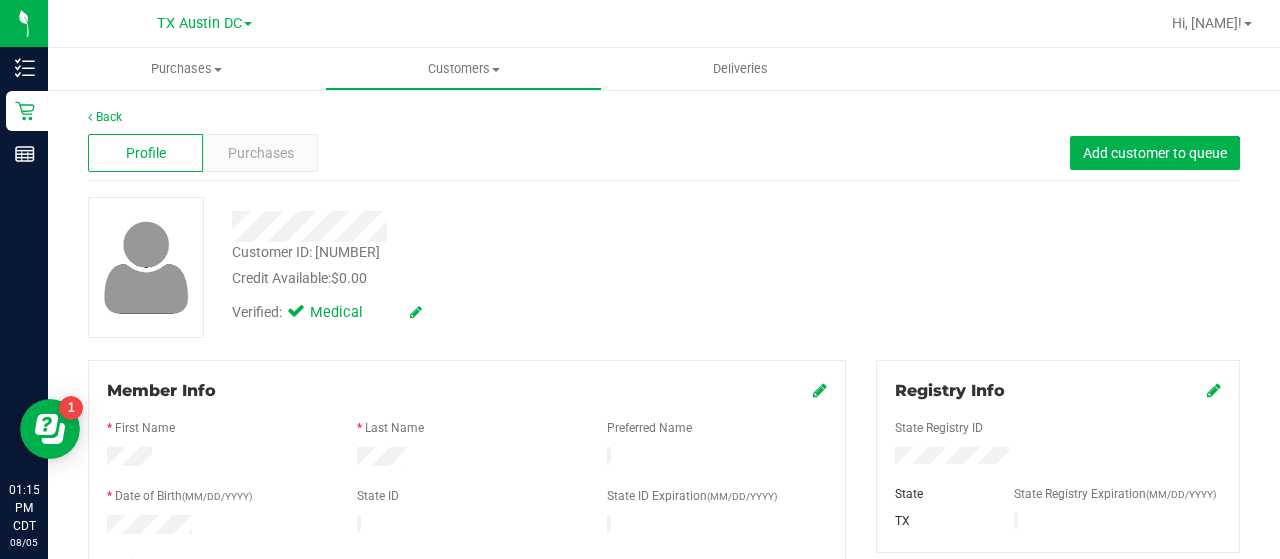 click on "Profile
Purchases
Add customer to queue" at bounding box center [664, 153] 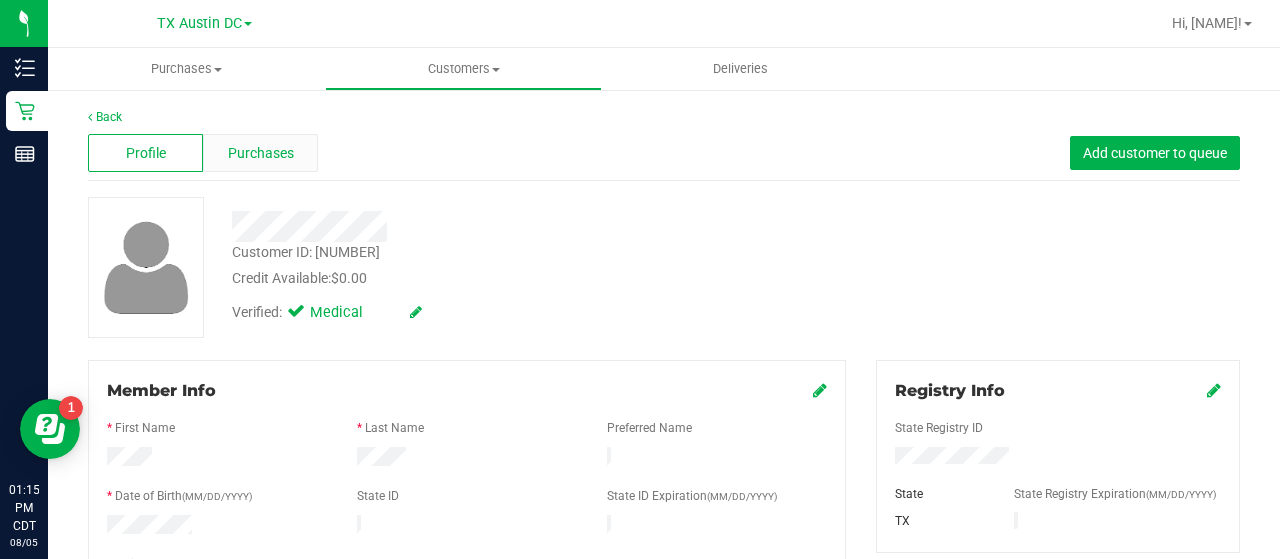 click on "Purchases" at bounding box center [261, 153] 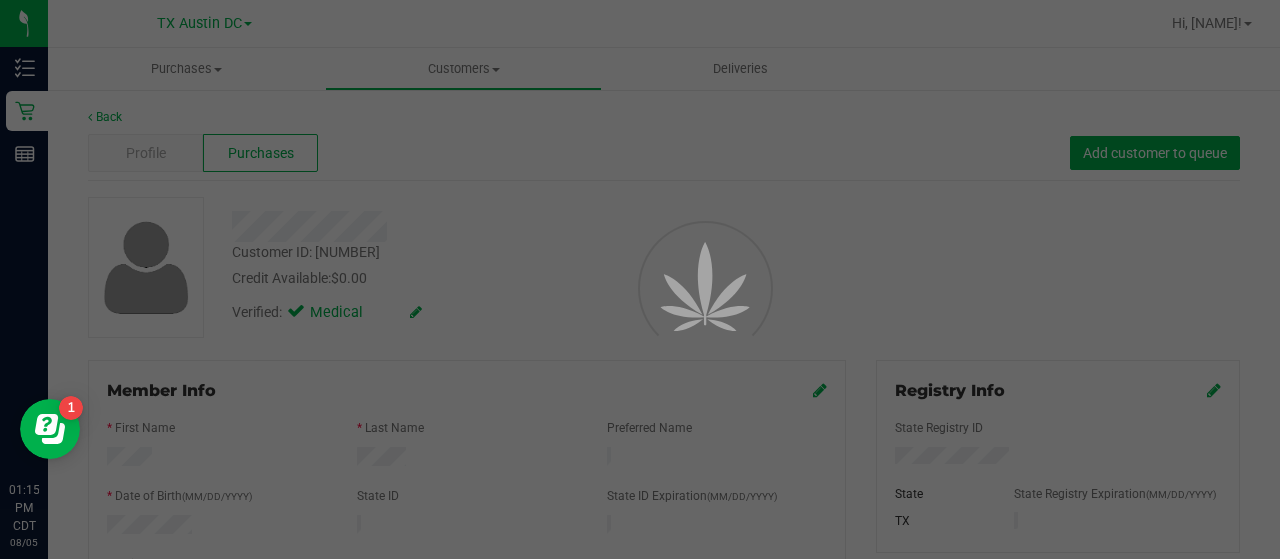 scroll, scrollTop: 0, scrollLeft: 0, axis: both 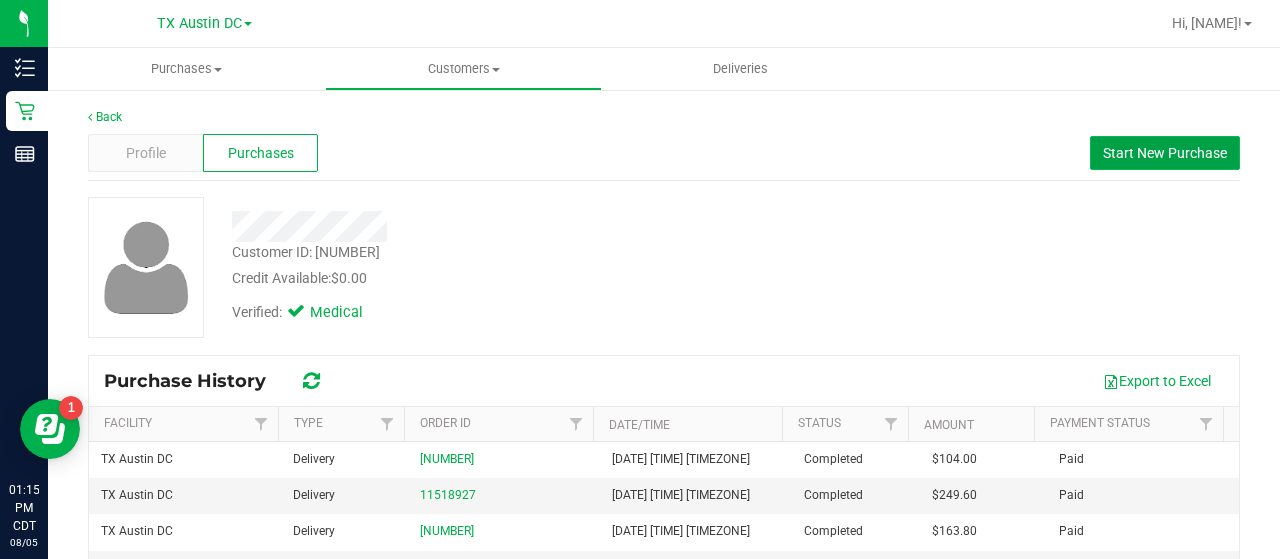 click on "Start New Purchase" at bounding box center (1165, 153) 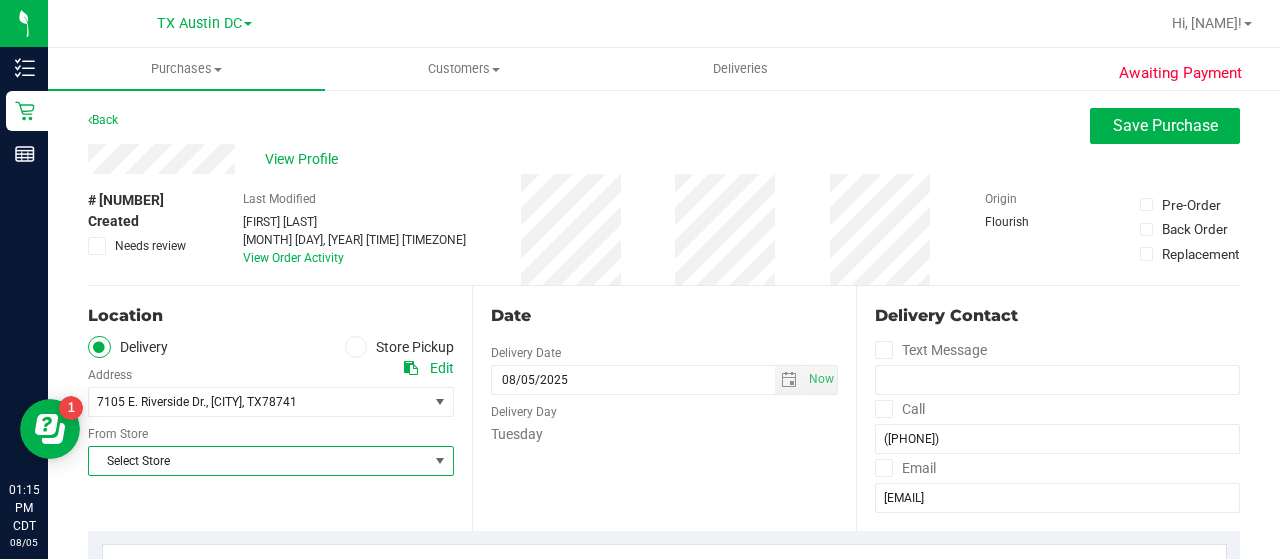 click on "Select Store" at bounding box center [258, 461] 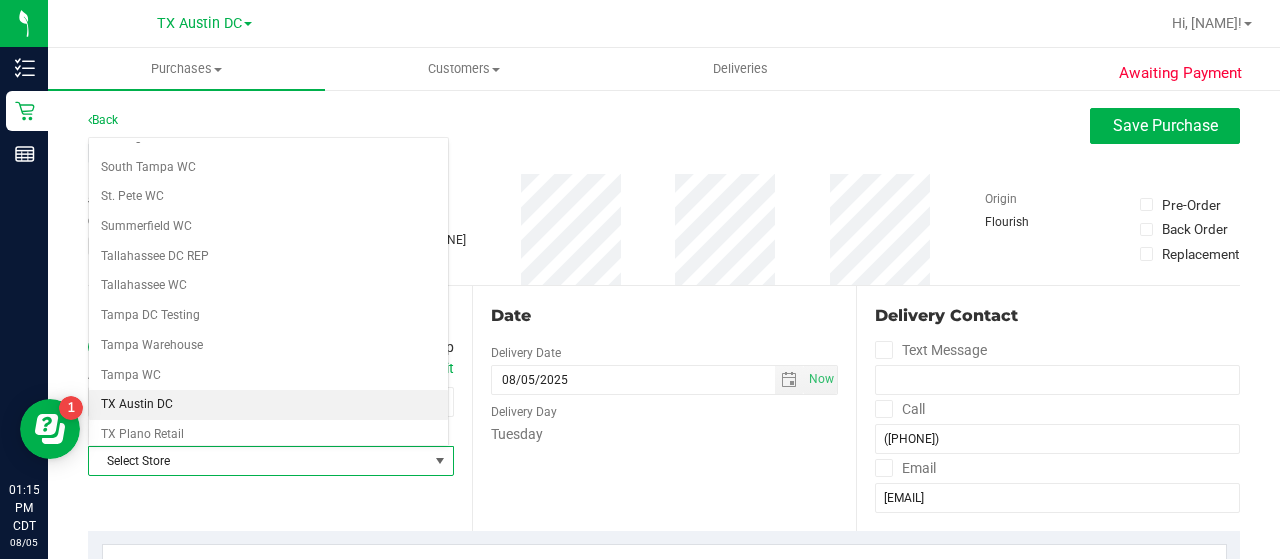 scroll, scrollTop: 1276, scrollLeft: 0, axis: vertical 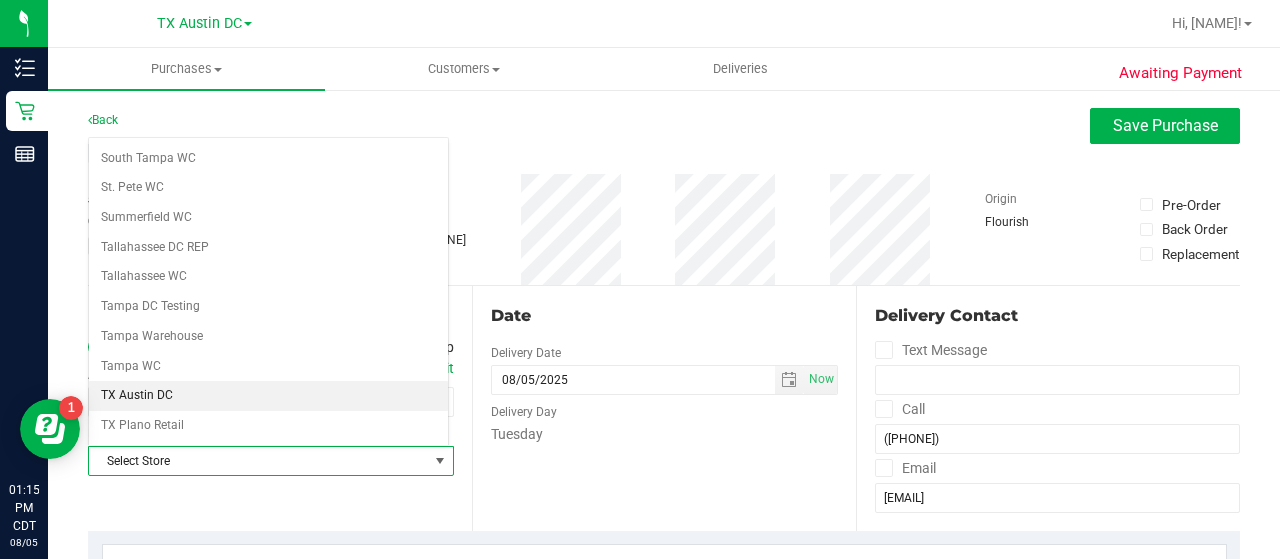click on "TX Austin DC" at bounding box center [268, 396] 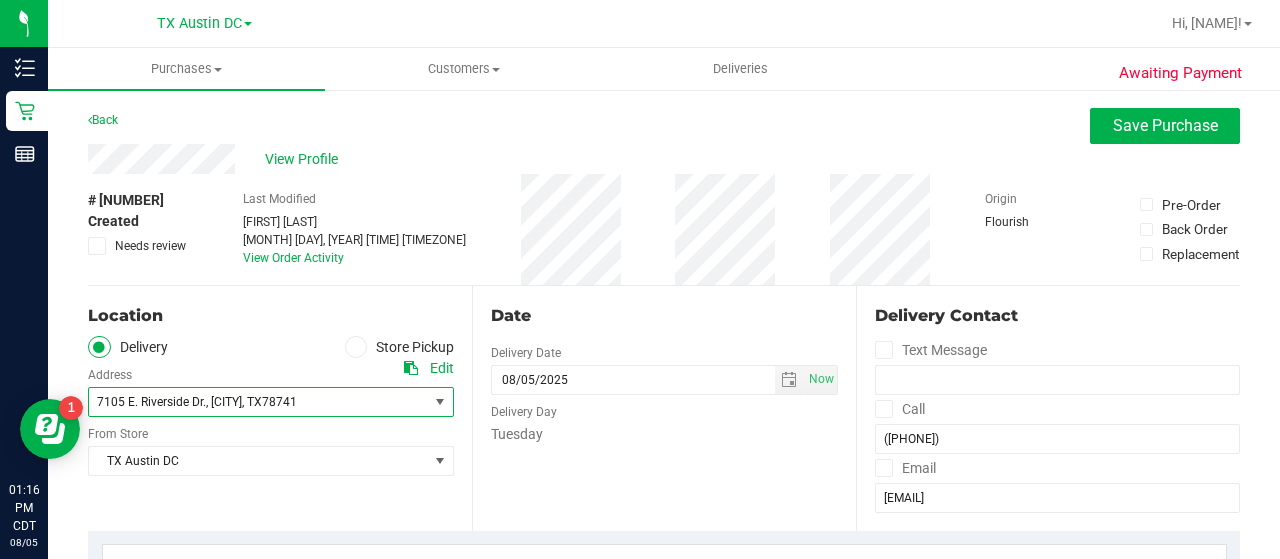 click on "[NUMBER] [STREET]
, [CITY]
, [STATE]
[POSTAL_CODE]" at bounding box center [271, 402] 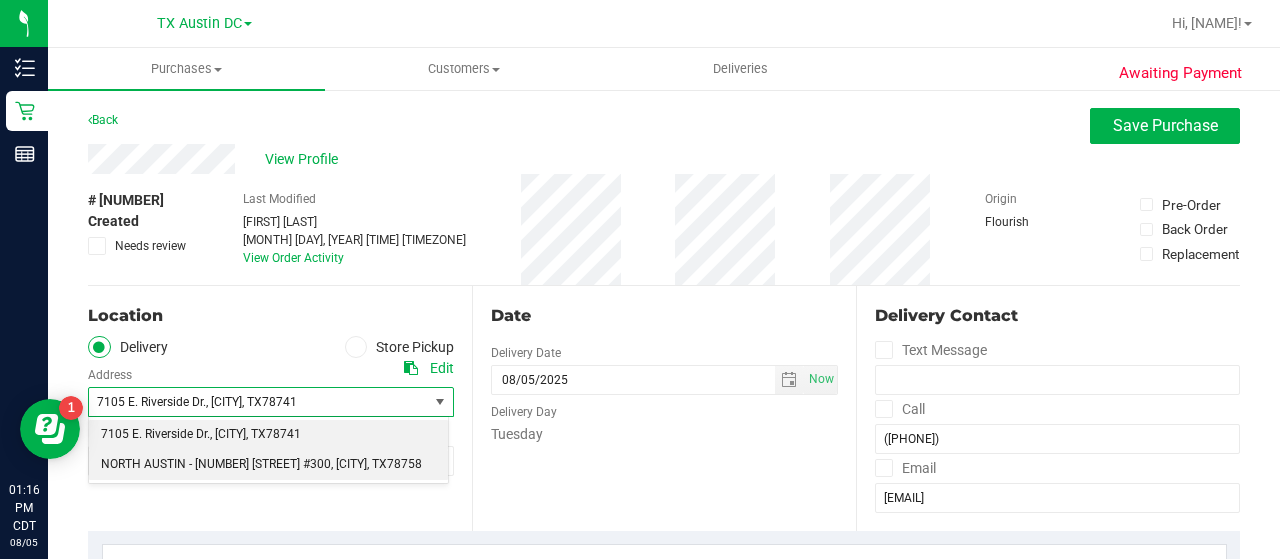 click on ", TX" at bounding box center [377, 465] 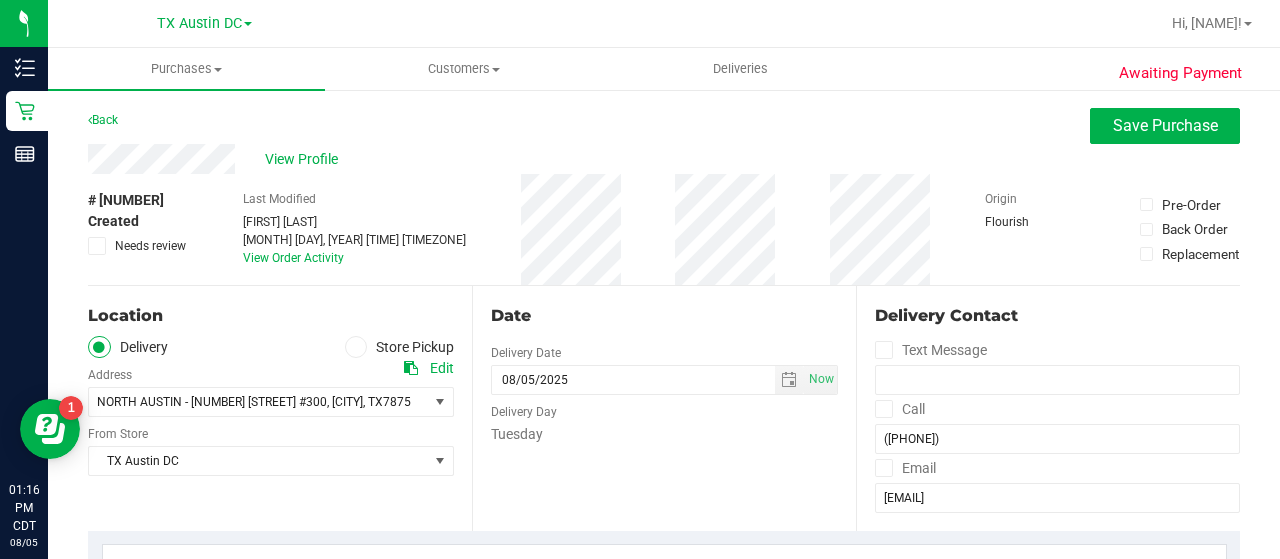 click on "View Profile" at bounding box center [664, 159] 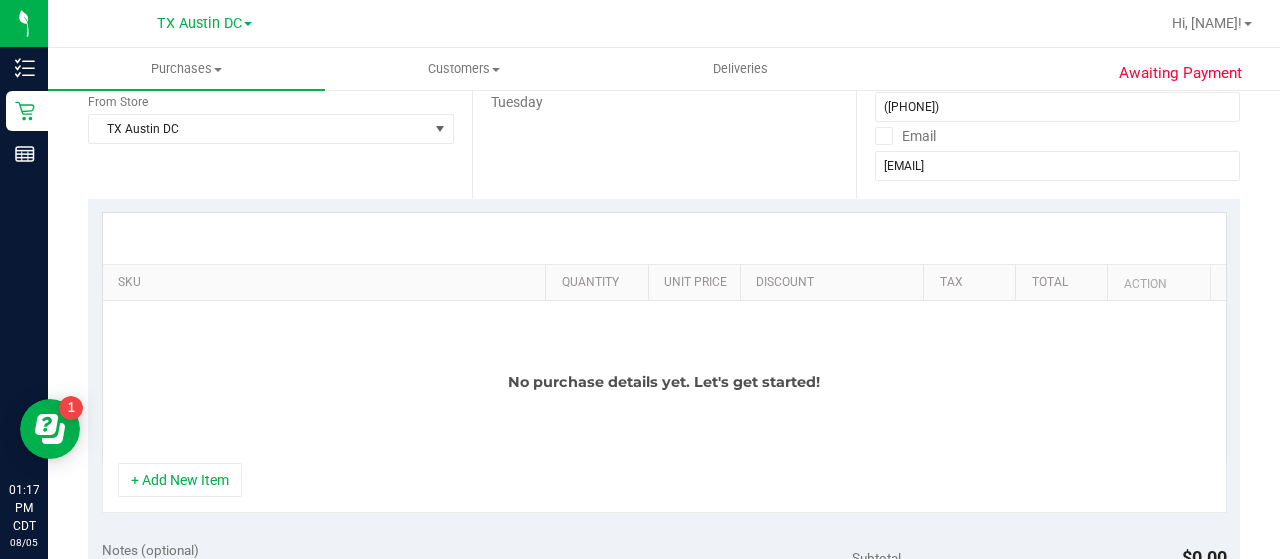 scroll, scrollTop: 331, scrollLeft: 0, axis: vertical 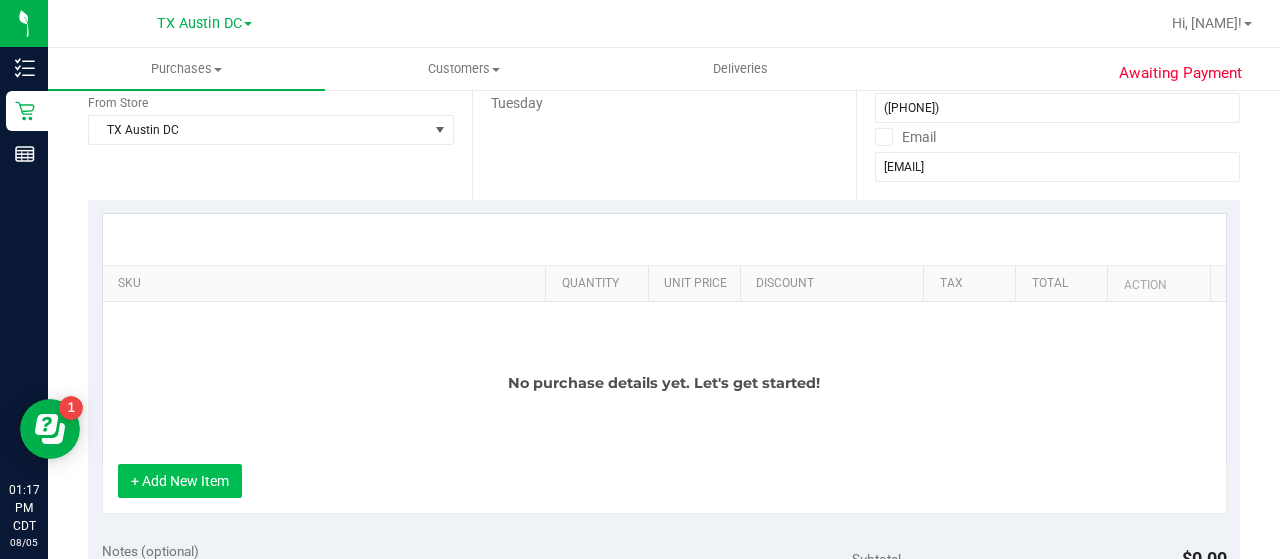 click on "+ Add New Item" at bounding box center [180, 481] 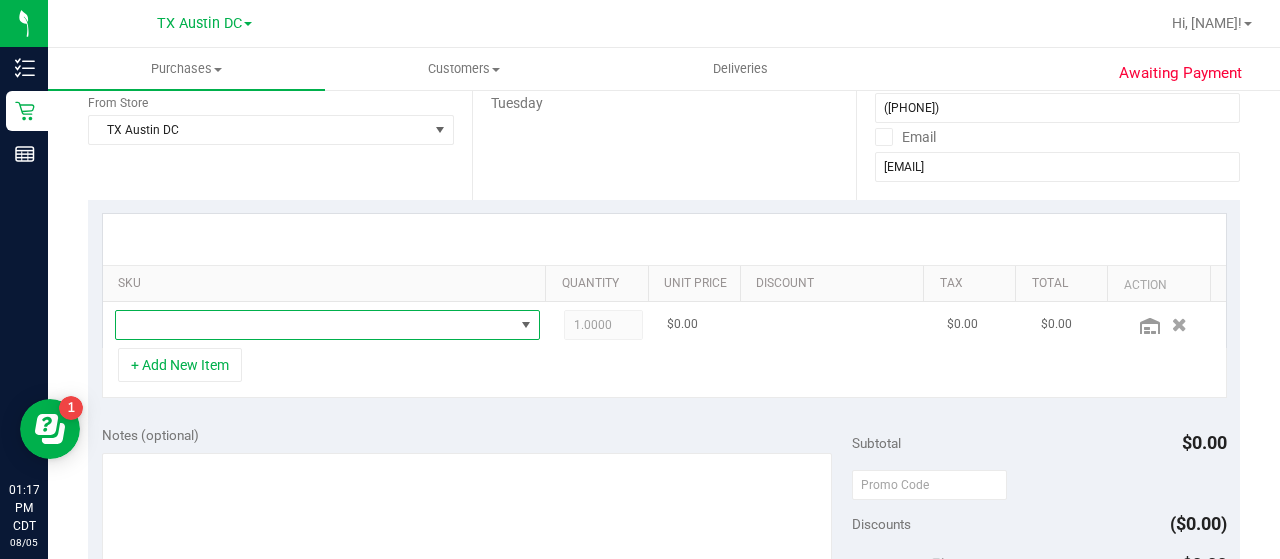 click at bounding box center [315, 325] 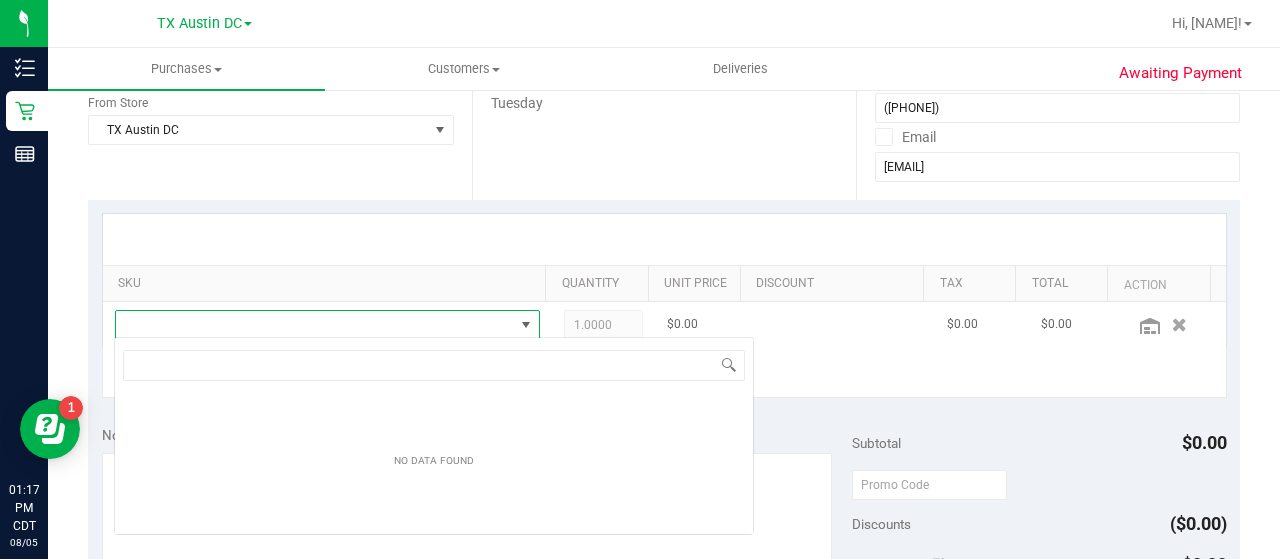 scroll, scrollTop: 99970, scrollLeft: 99586, axis: both 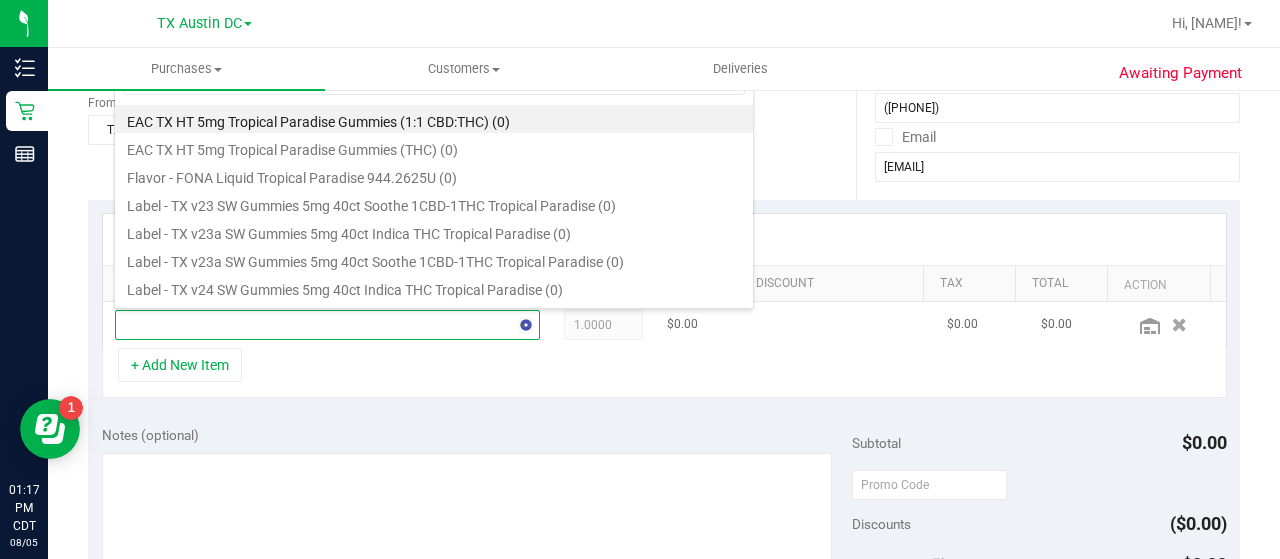 type on "tropical" 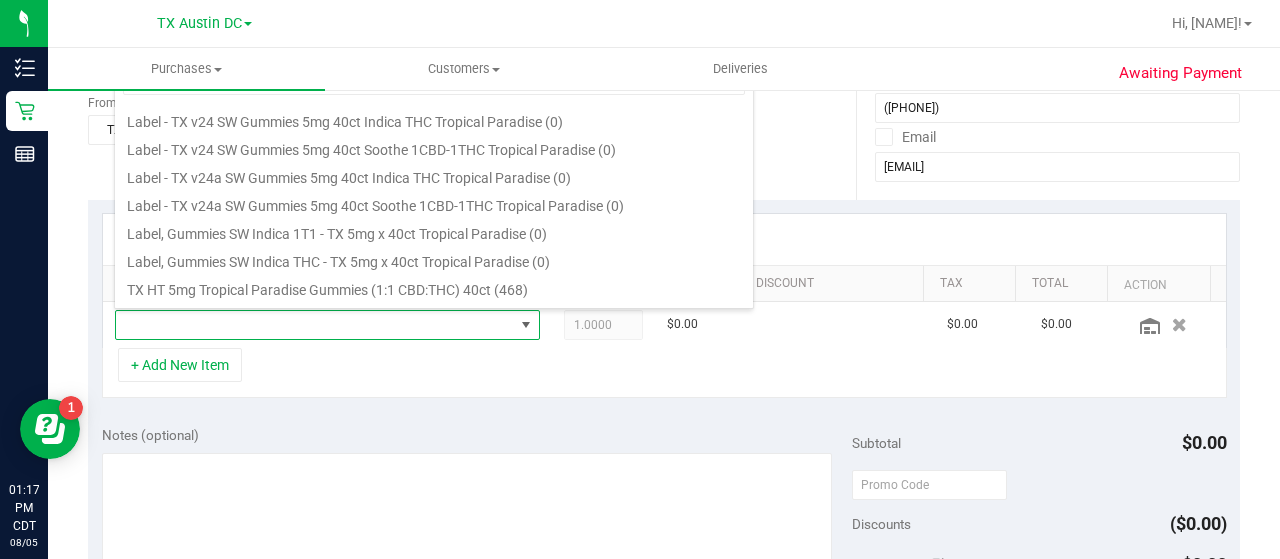 scroll, scrollTop: 252, scrollLeft: 0, axis: vertical 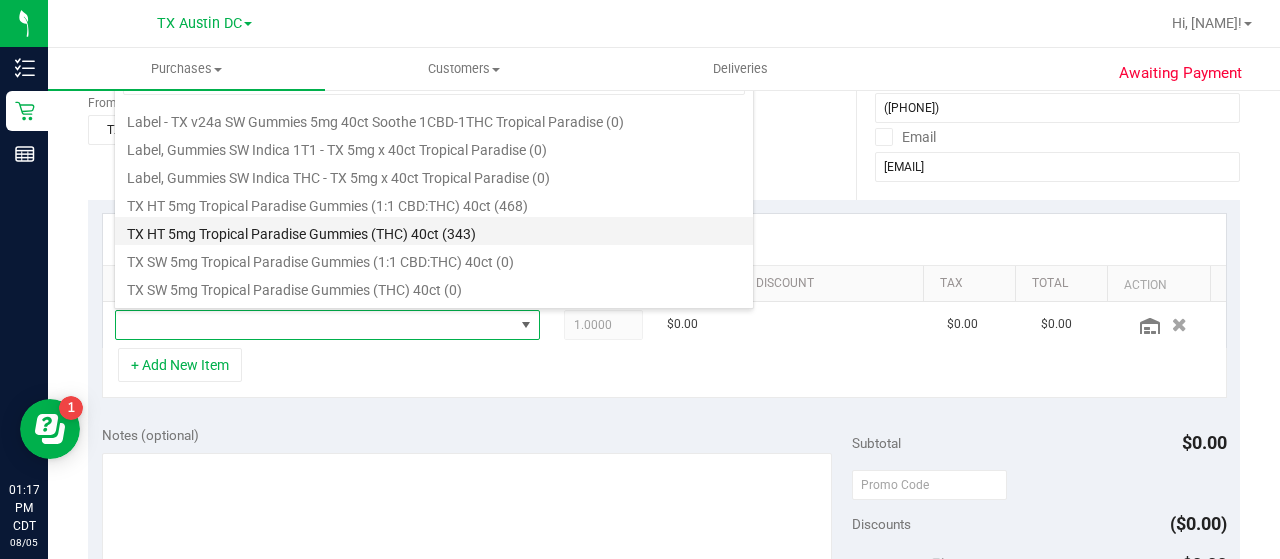 click on "TX HT 5mg Tropical Paradise Gummies (THC) 40ct (343)" at bounding box center [434, 231] 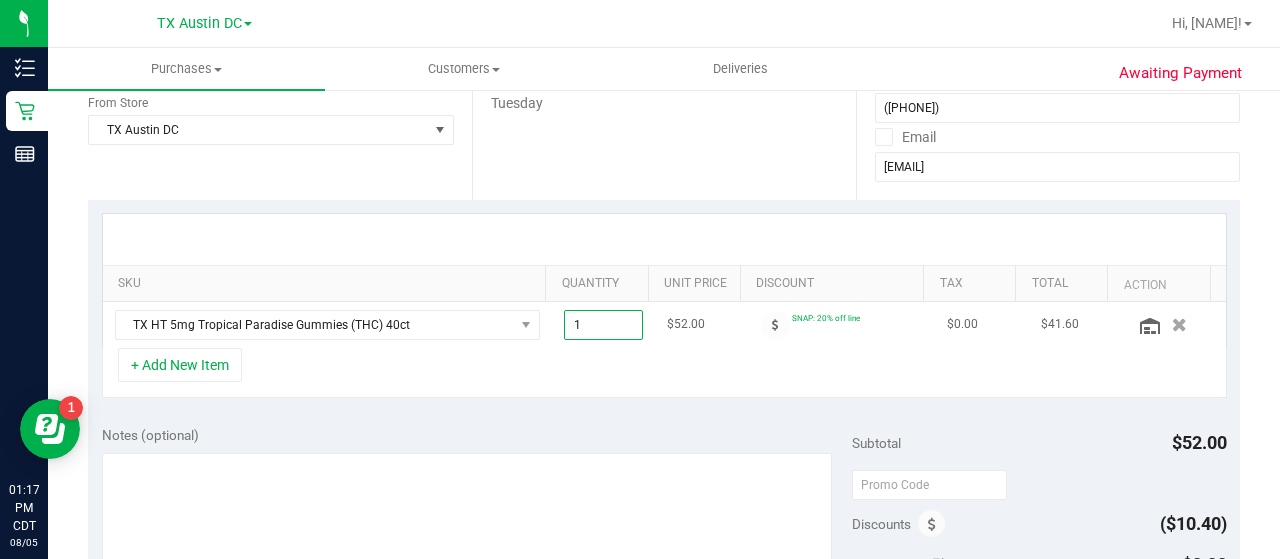 click on "1.00 1" at bounding box center (604, 325) 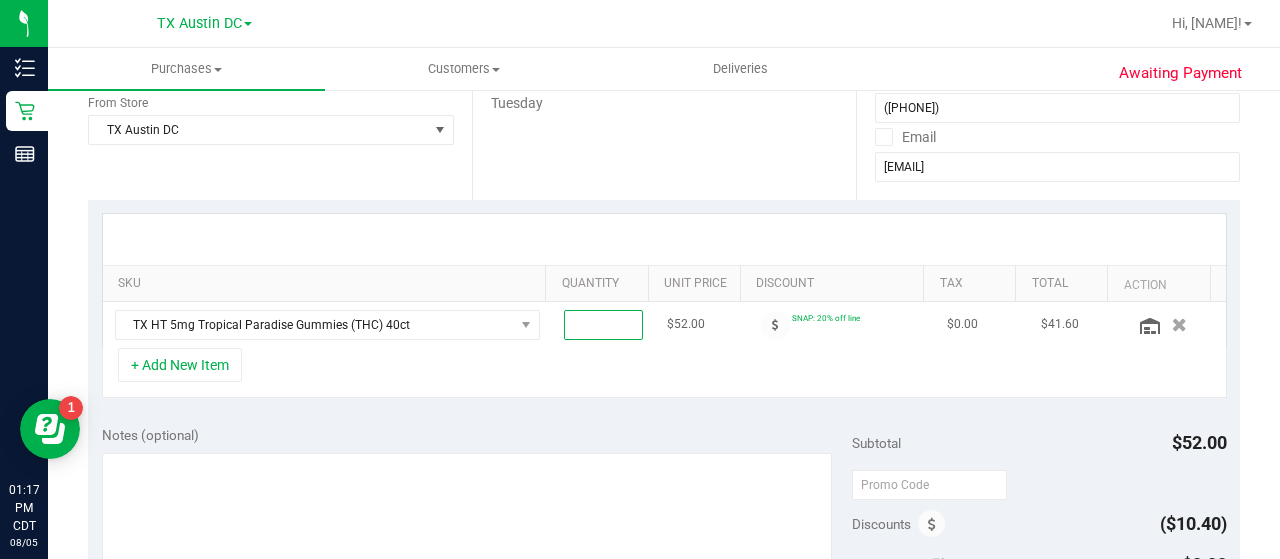 type on "2" 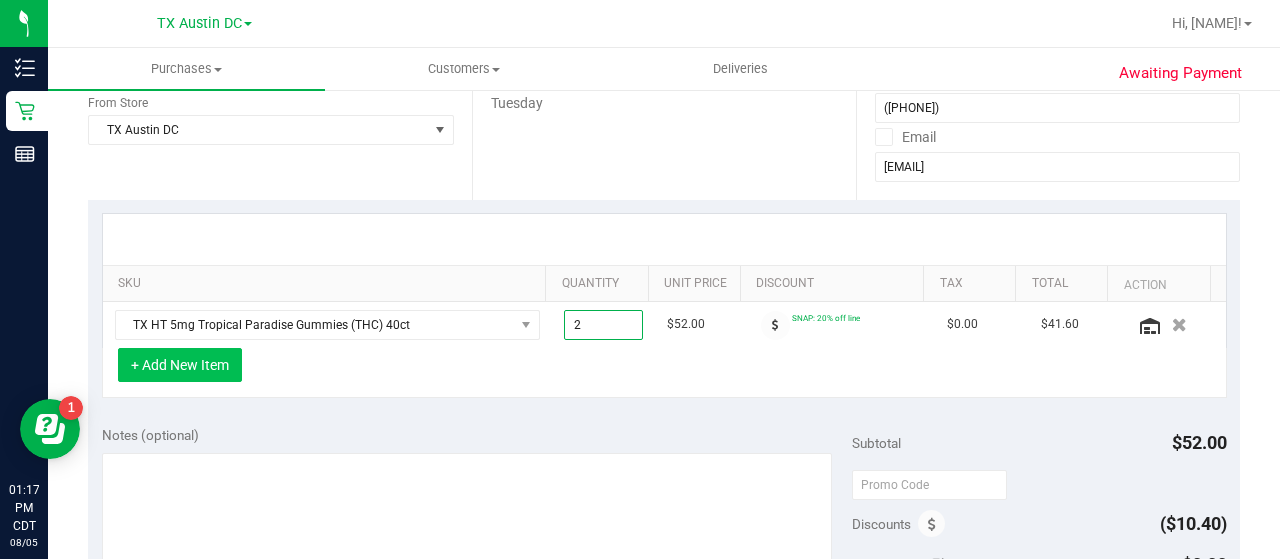 type on "2.00" 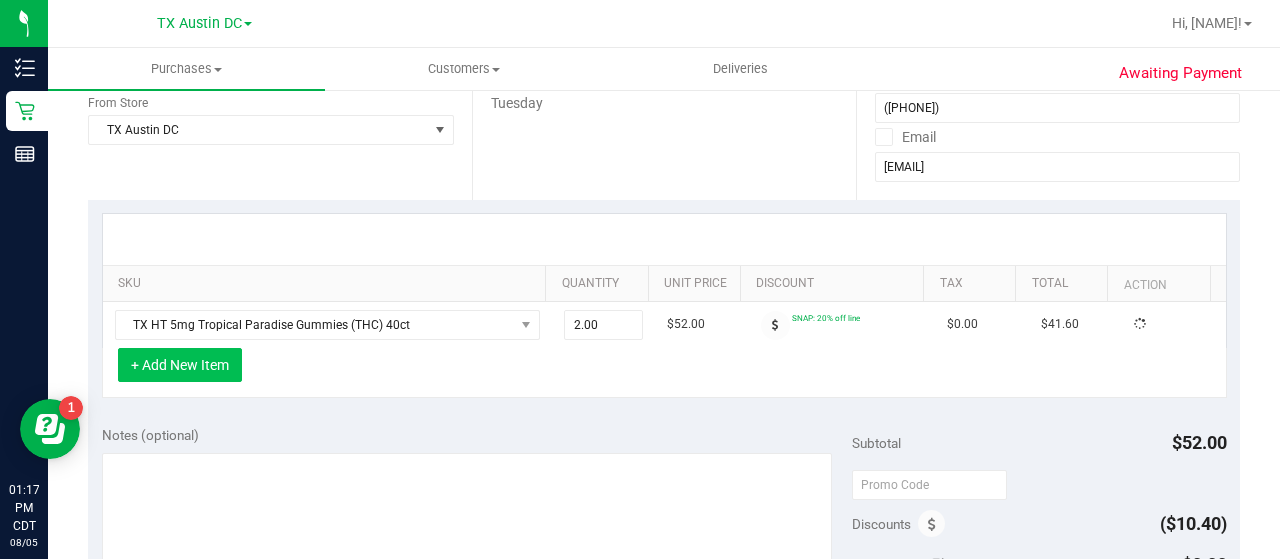 click on "+ Add New Item" at bounding box center (180, 365) 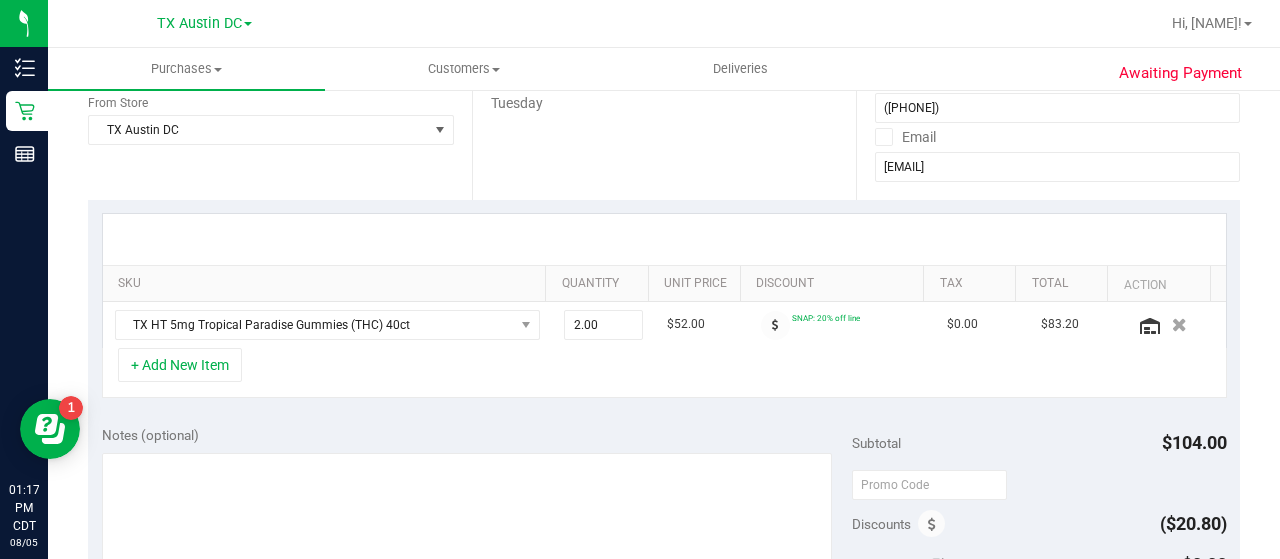 click on "+ Add New Item" at bounding box center (664, 373) 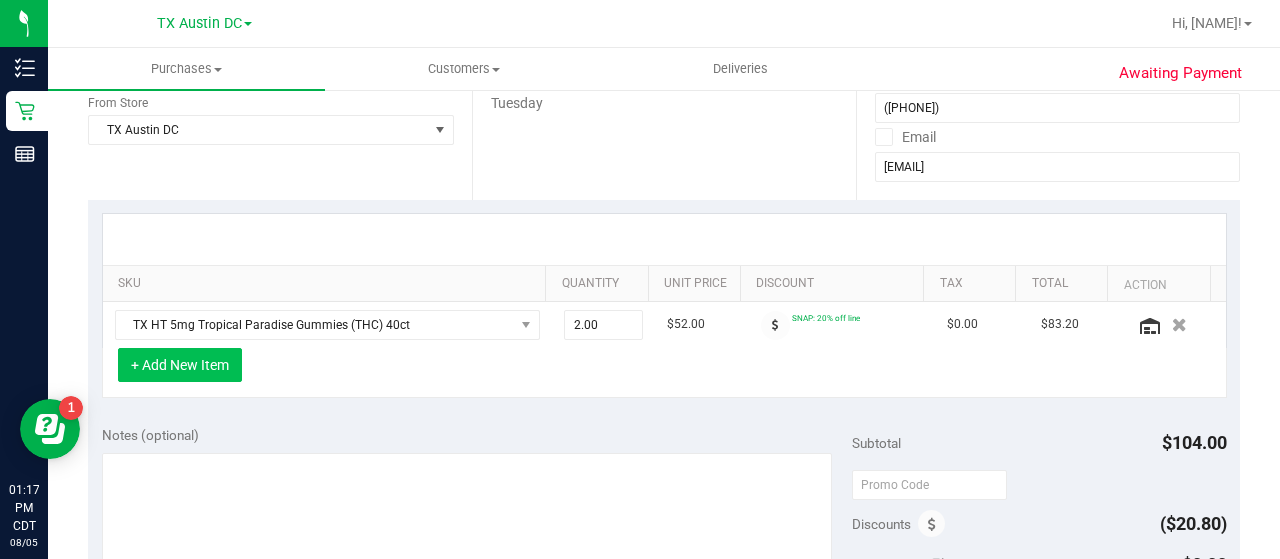 click on "+ Add New Item" at bounding box center [180, 365] 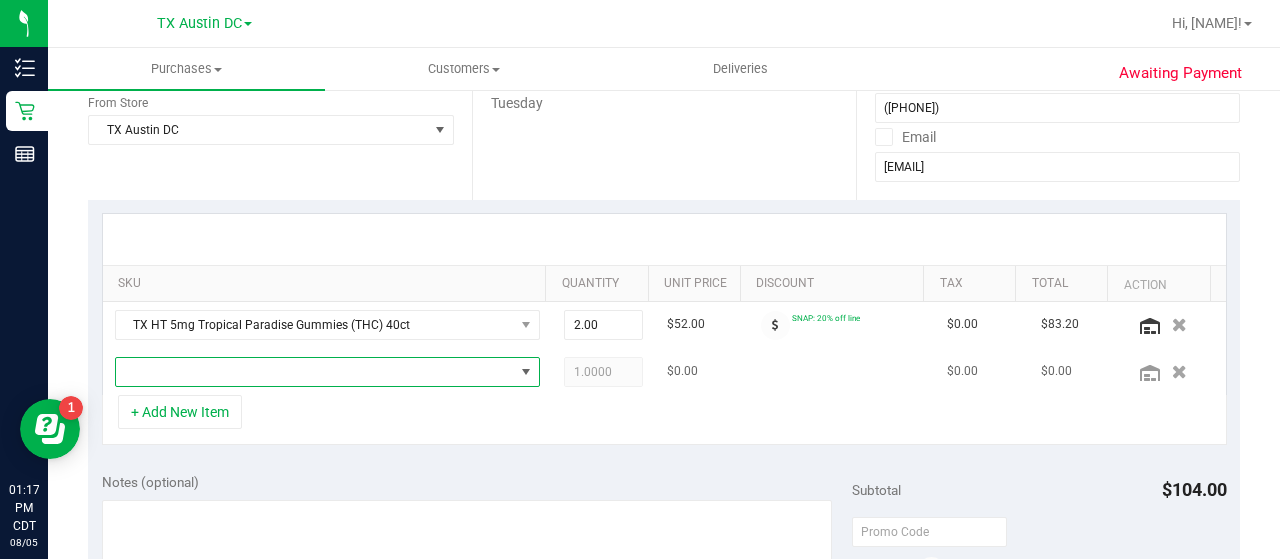 click at bounding box center [315, 372] 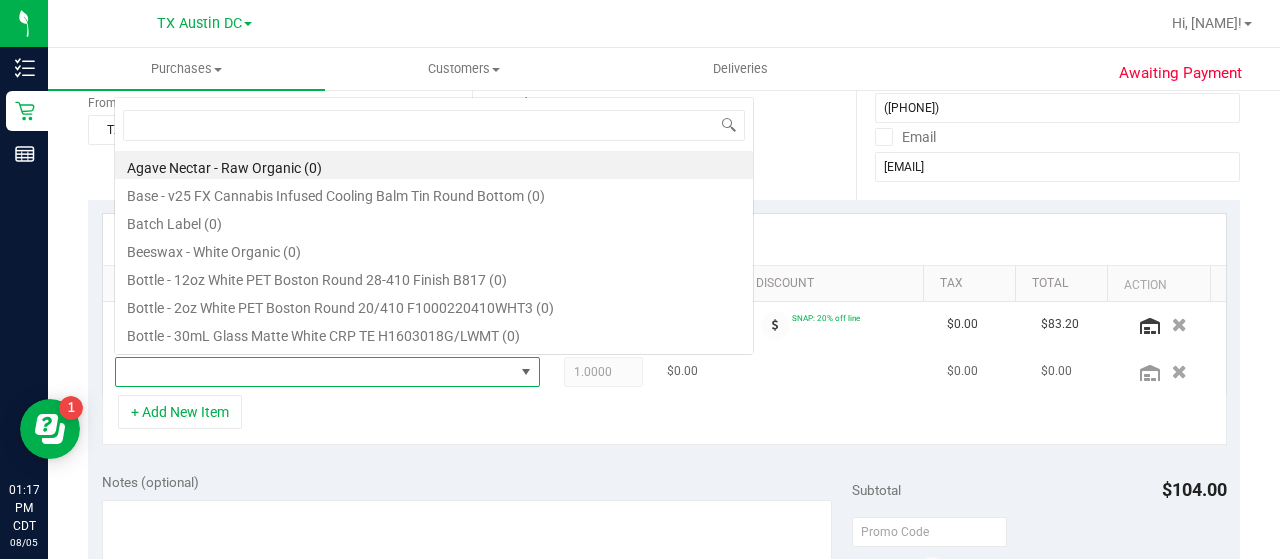 scroll, scrollTop: 0, scrollLeft: 0, axis: both 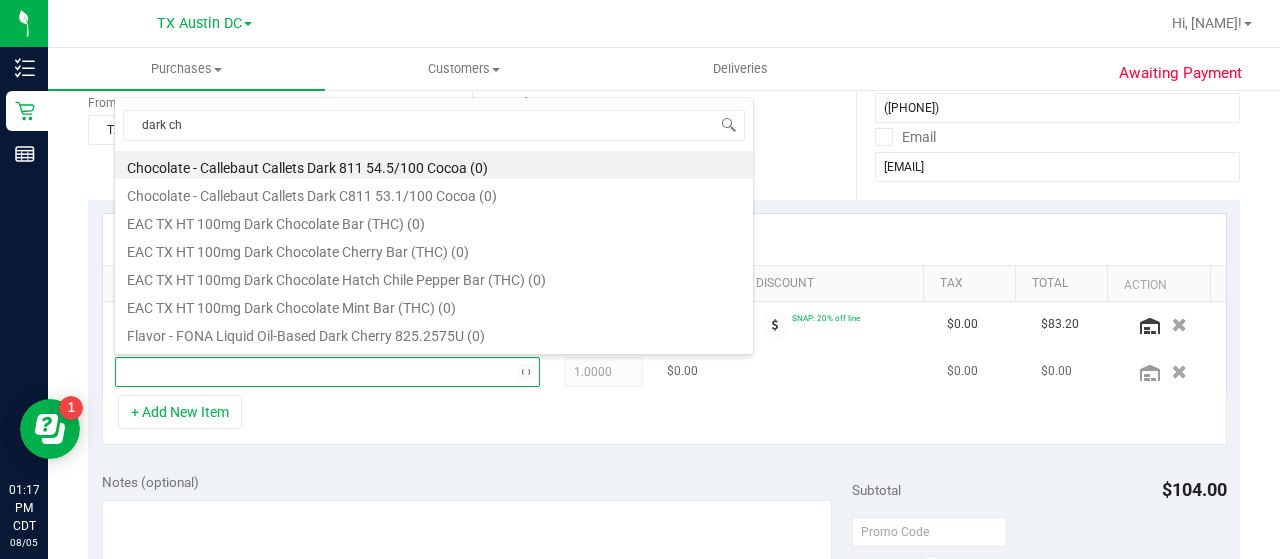 type on "dark cho" 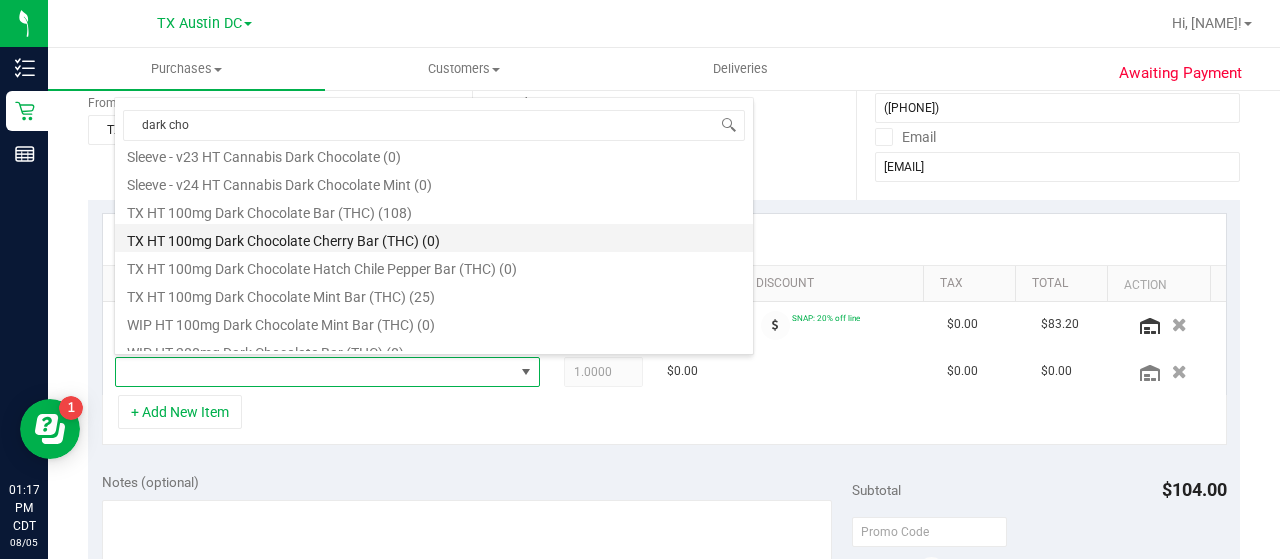 scroll, scrollTop: 321, scrollLeft: 0, axis: vertical 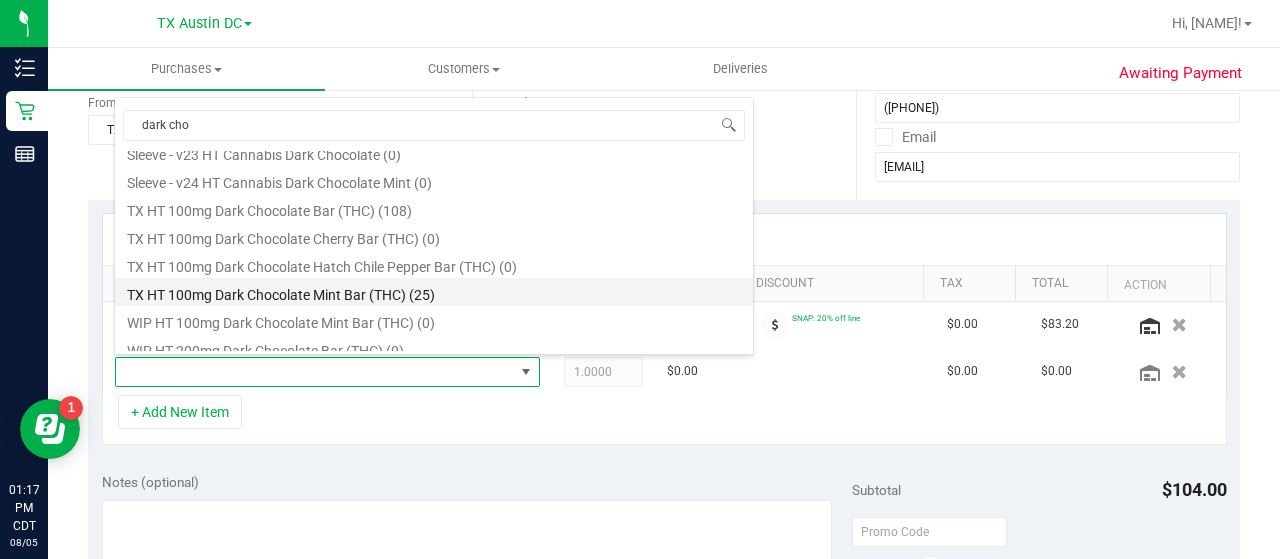 click on "TX HT 100mg Dark Chocolate Mint Bar (THC) (25)" at bounding box center (434, 292) 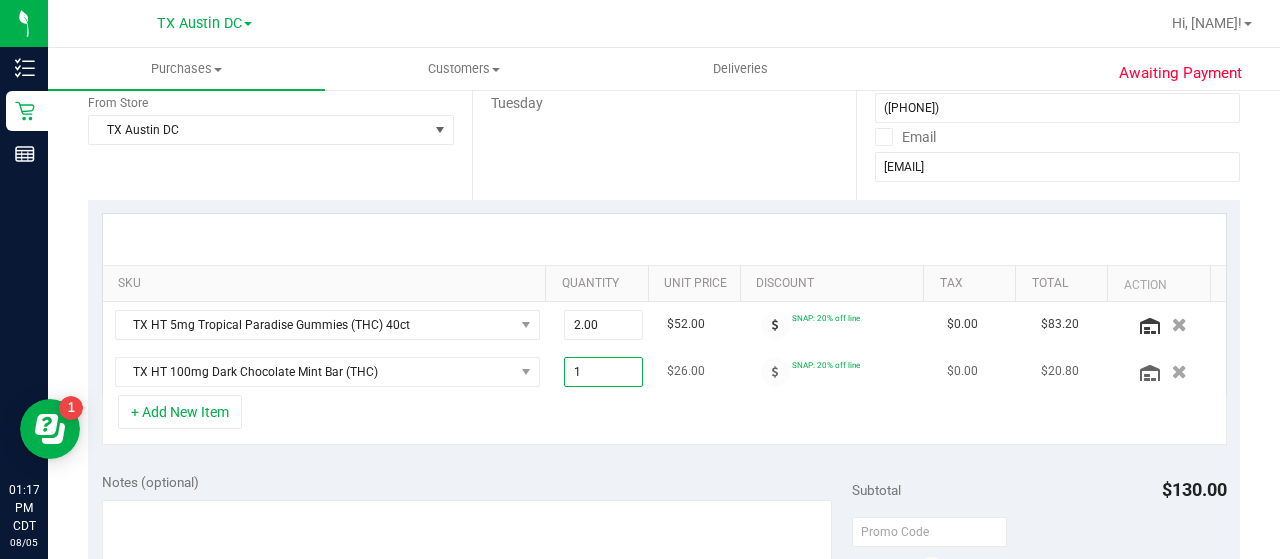 click on "1.00 1" at bounding box center [604, 372] 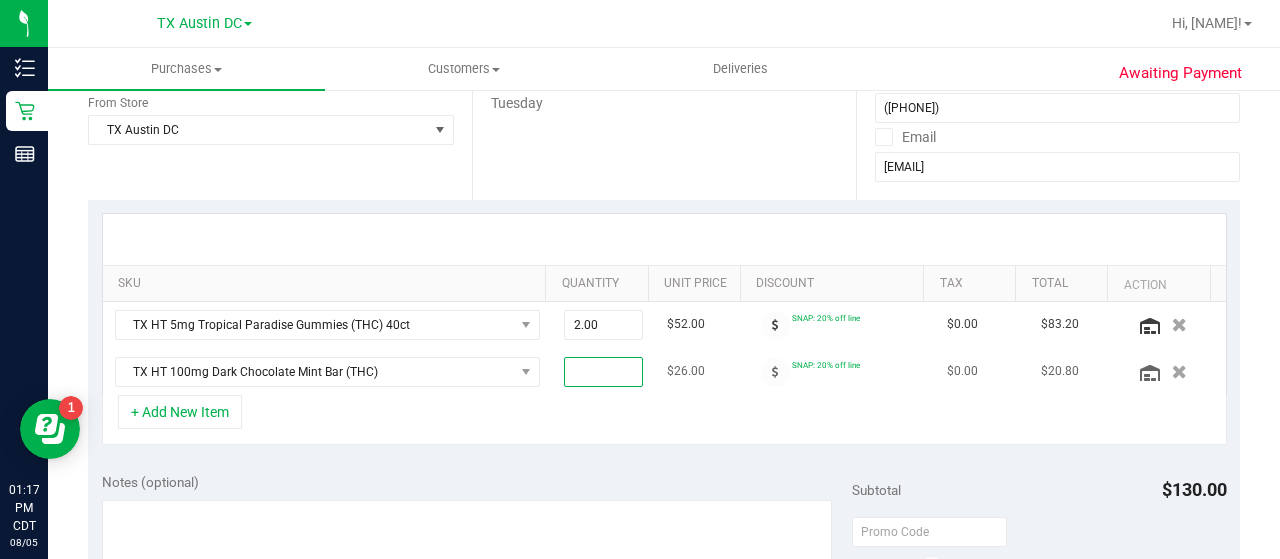 type on "2" 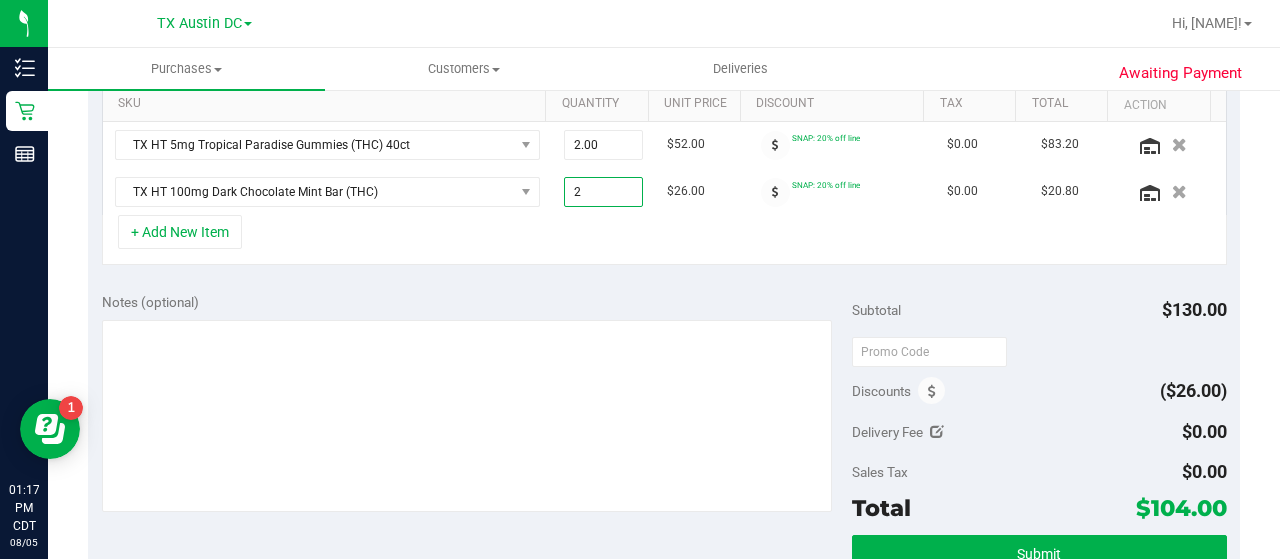 scroll, scrollTop: 510, scrollLeft: 0, axis: vertical 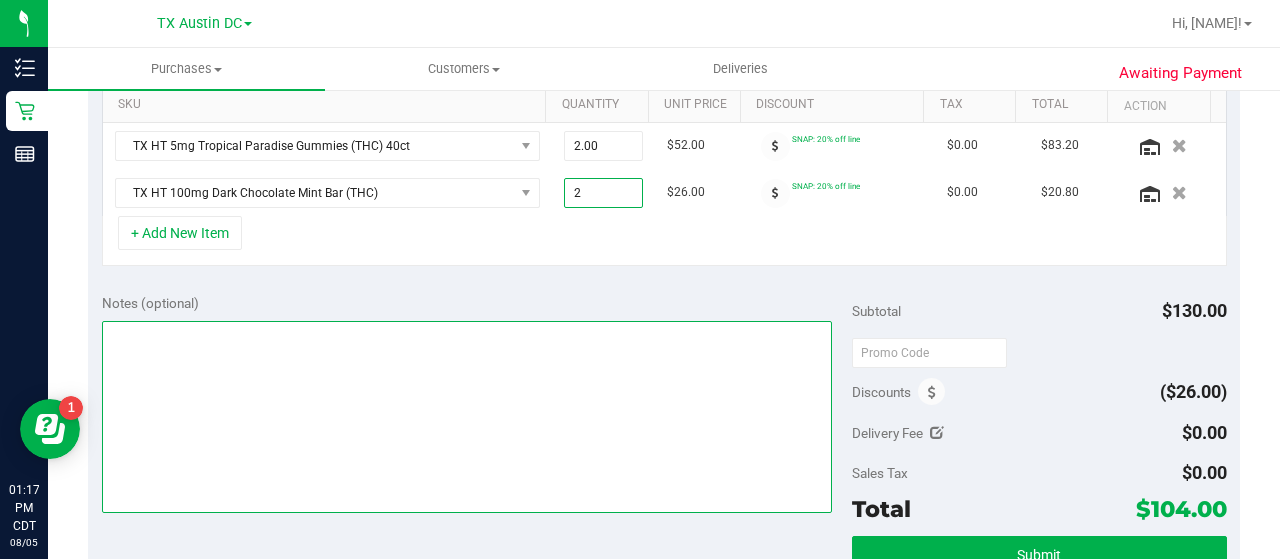 type on "2.00" 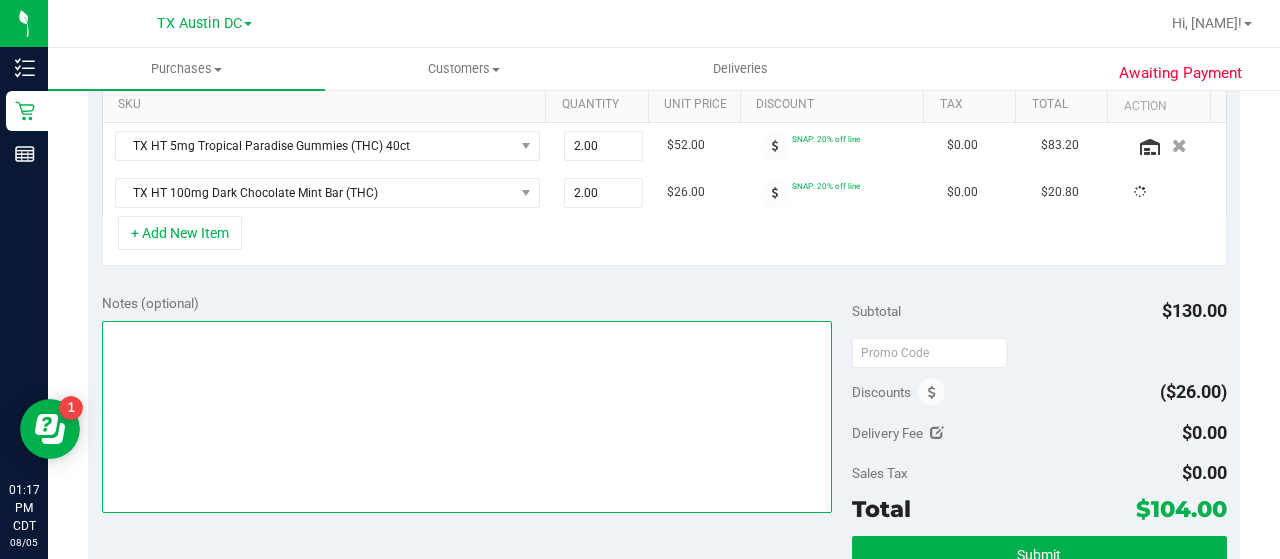 click at bounding box center [467, 417] 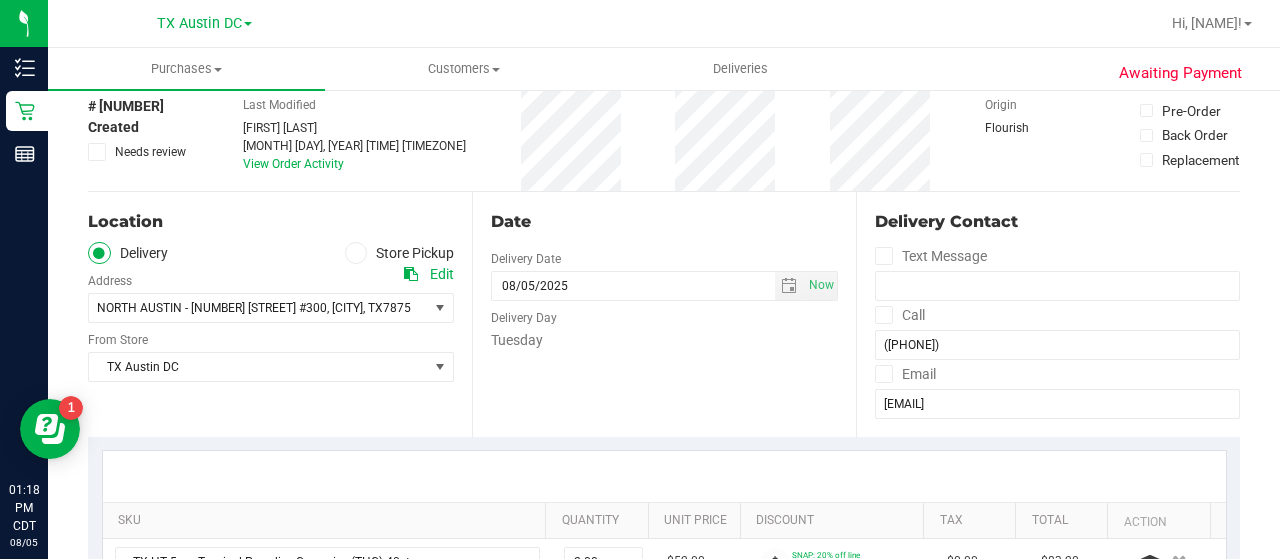 scroll, scrollTop: 62, scrollLeft: 0, axis: vertical 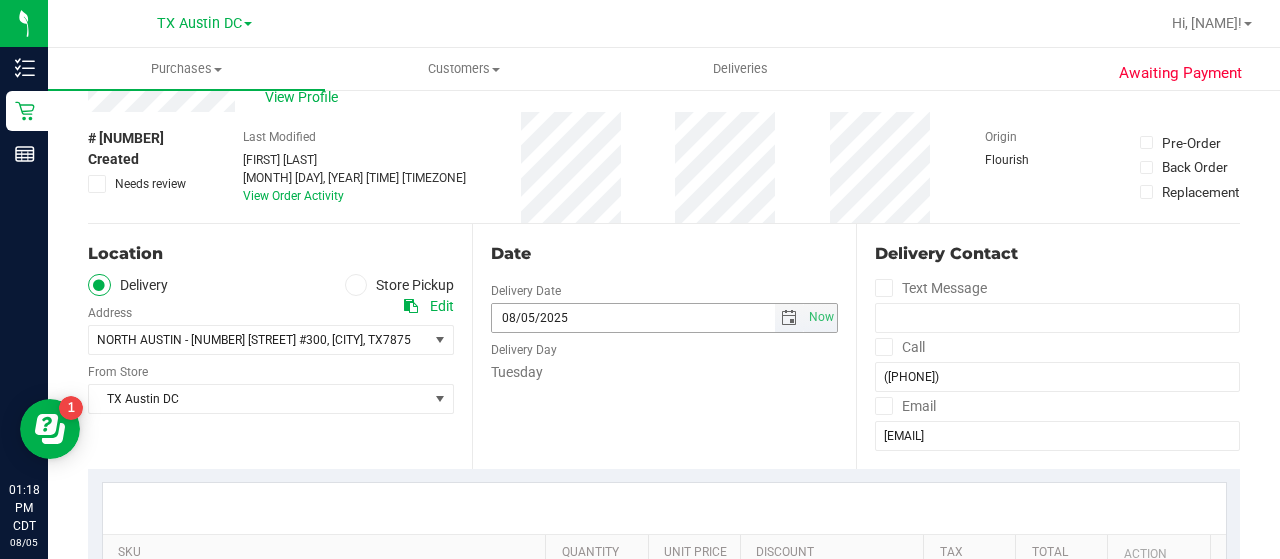 type on "CC JP 8/5 pu in north [CITY]" 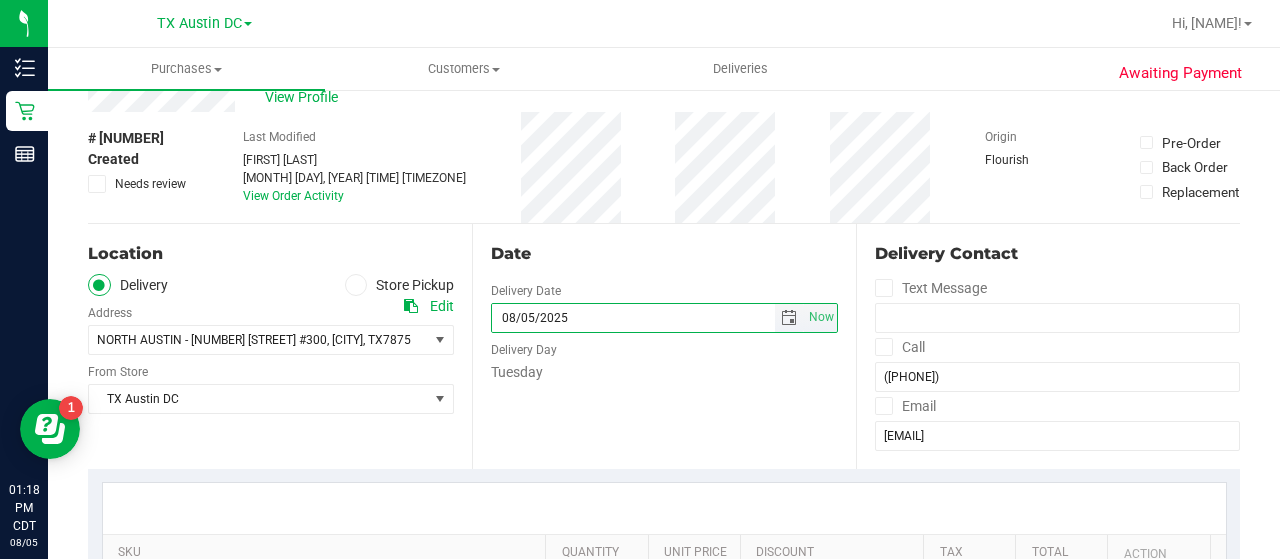 click on "08/05/2025" at bounding box center [633, 318] 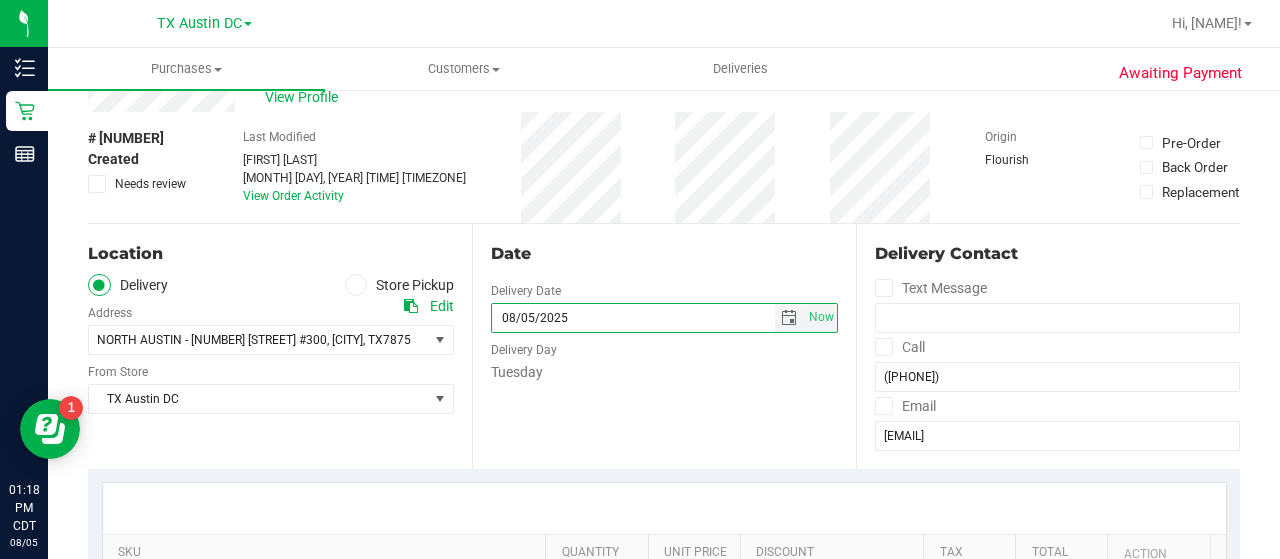 click at bounding box center (789, 318) 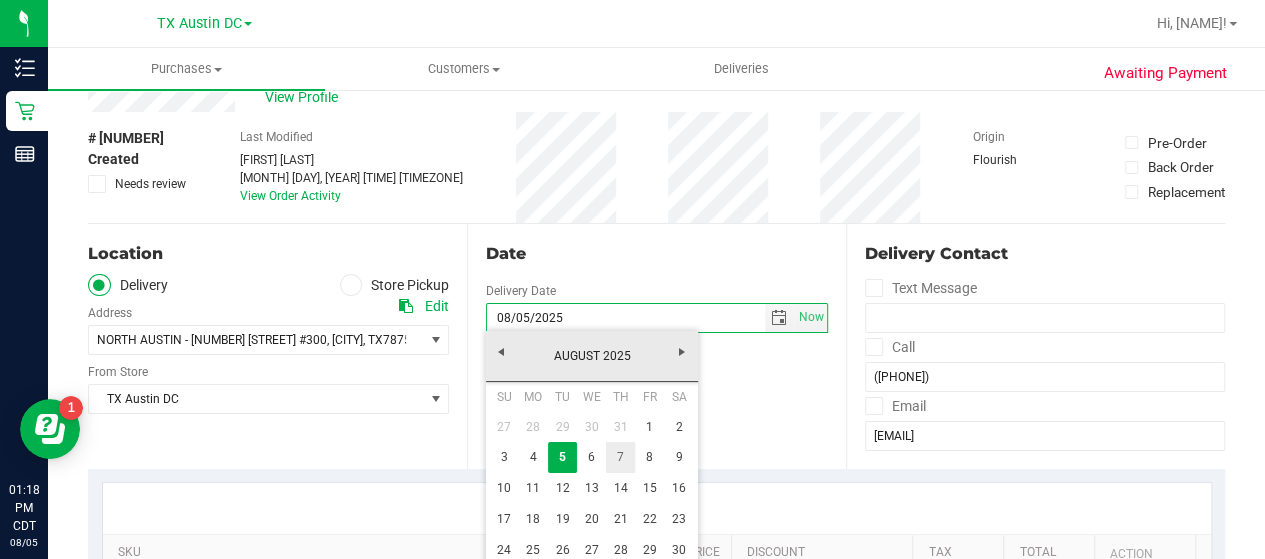 click on "7" at bounding box center (620, 457) 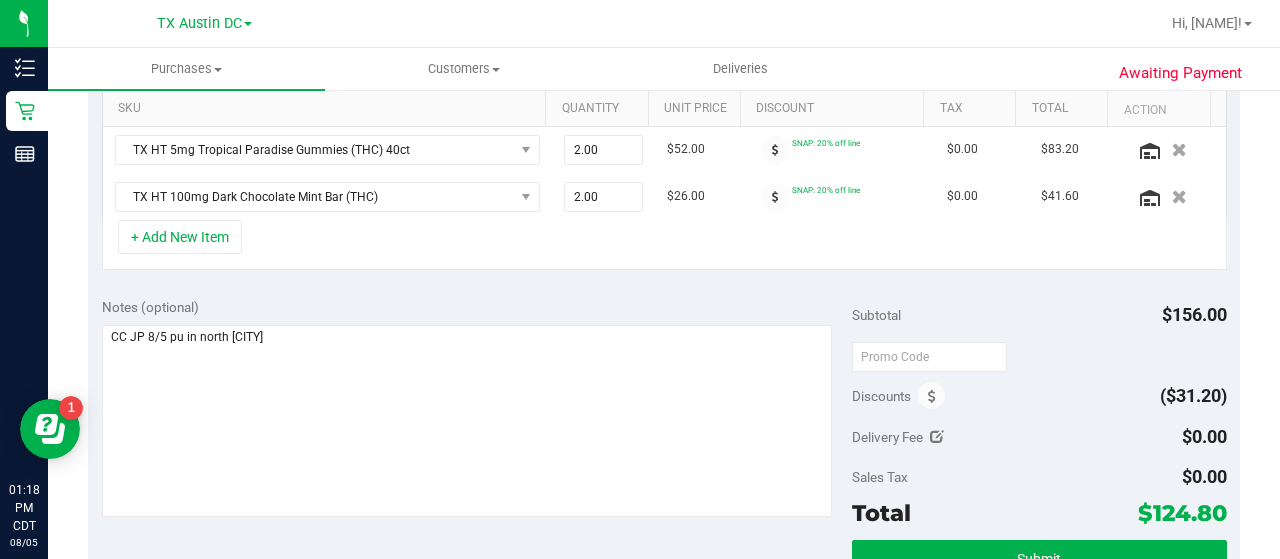scroll, scrollTop: 519, scrollLeft: 0, axis: vertical 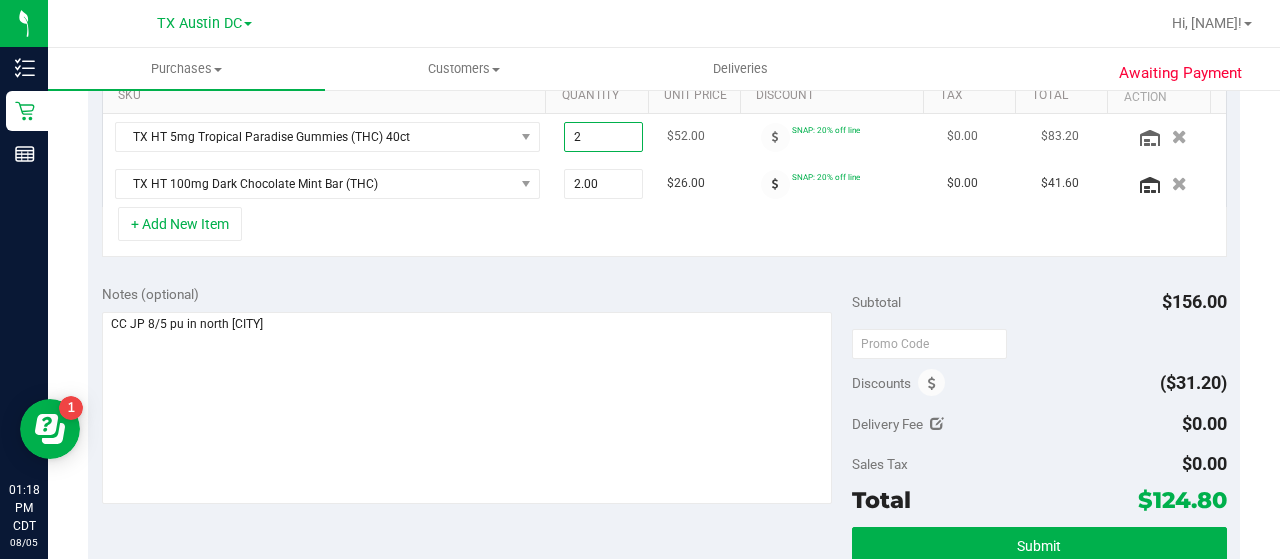 click on "2.00 2" at bounding box center [604, 137] 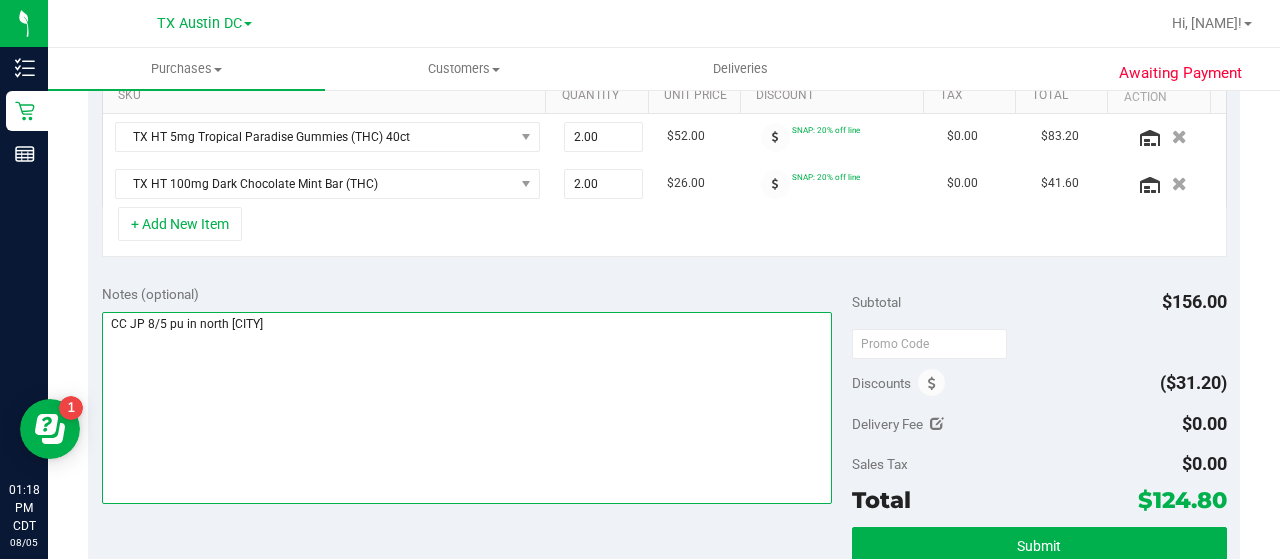 click at bounding box center [467, 408] 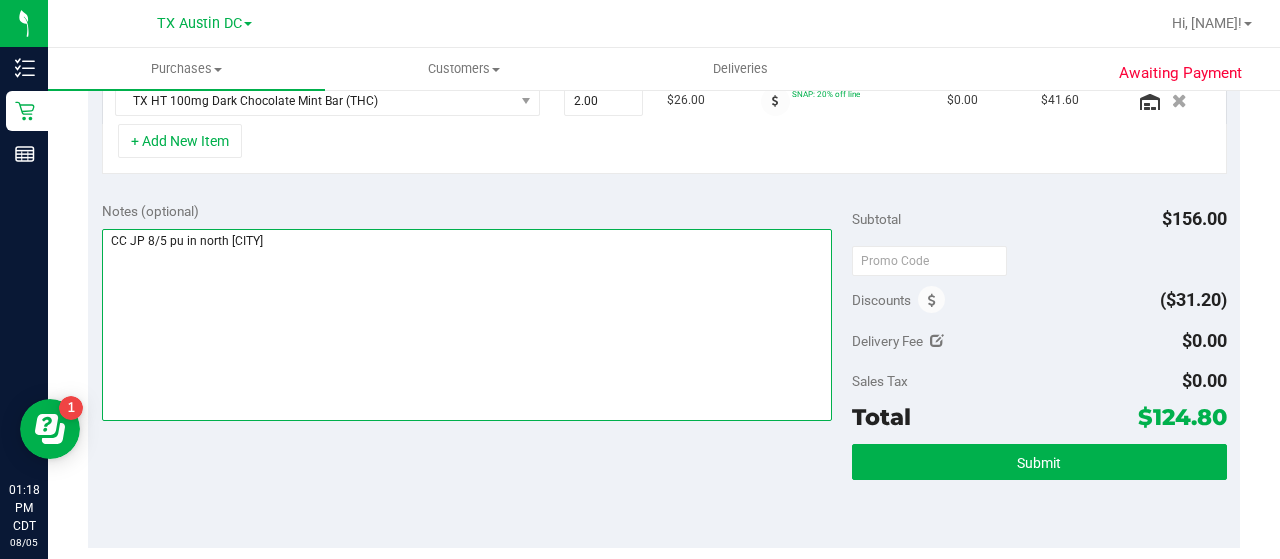 scroll, scrollTop: 603, scrollLeft: 0, axis: vertical 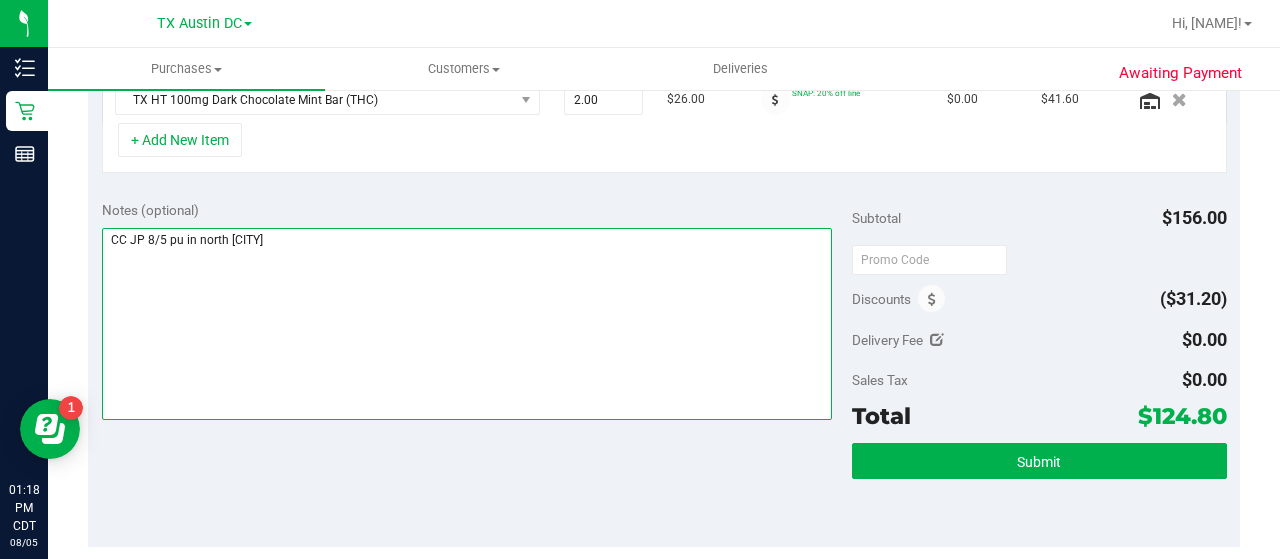 click at bounding box center [467, 324] 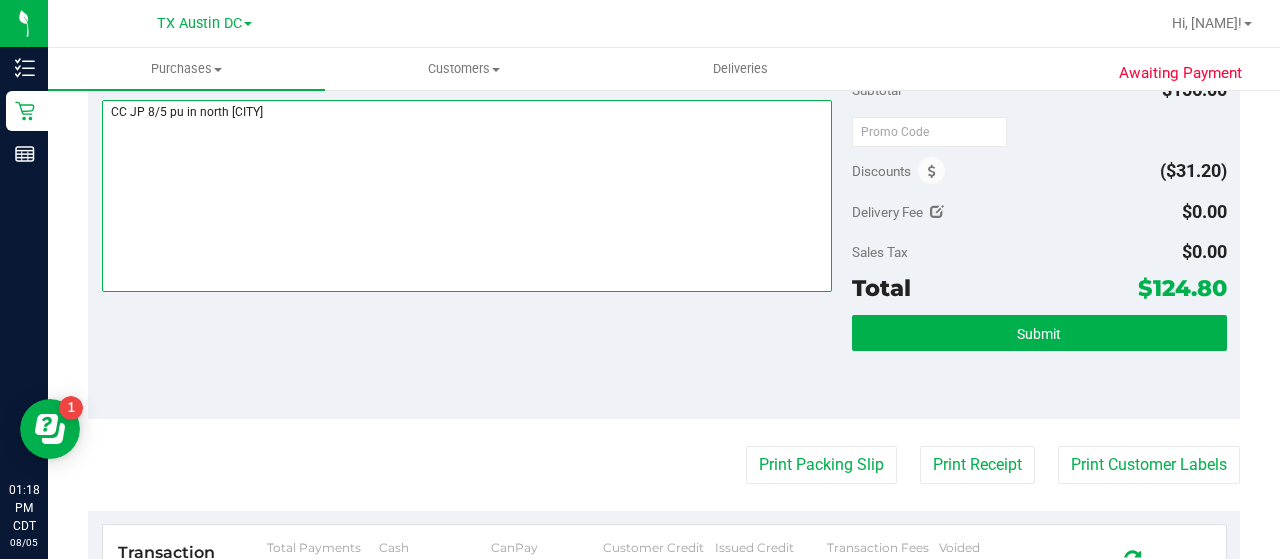 scroll, scrollTop: 740, scrollLeft: 0, axis: vertical 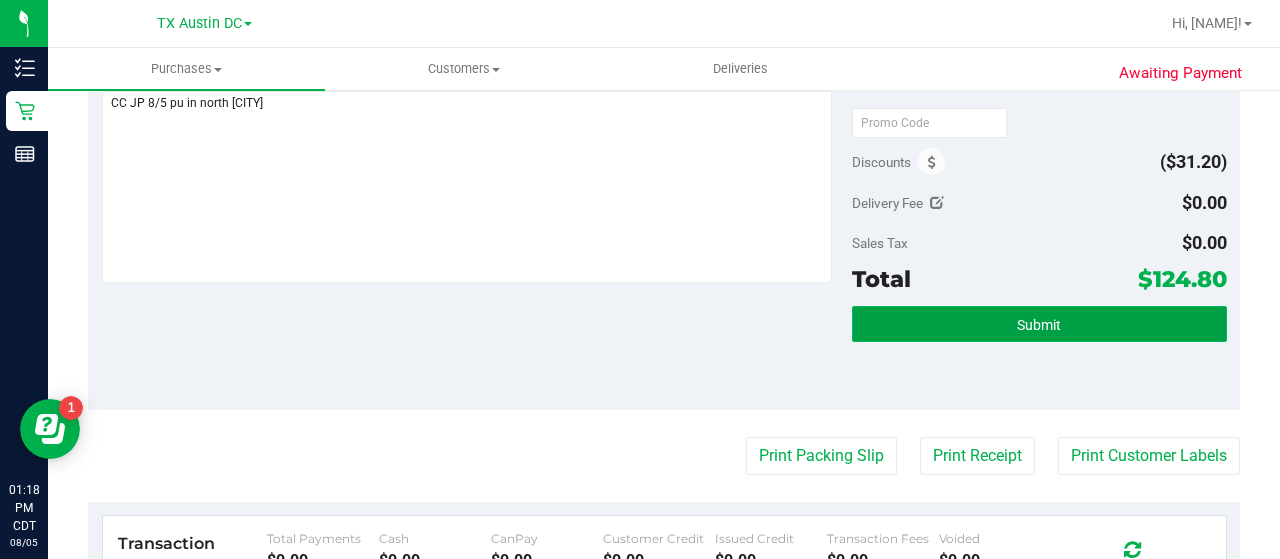 click on "Submit" at bounding box center (1039, 324) 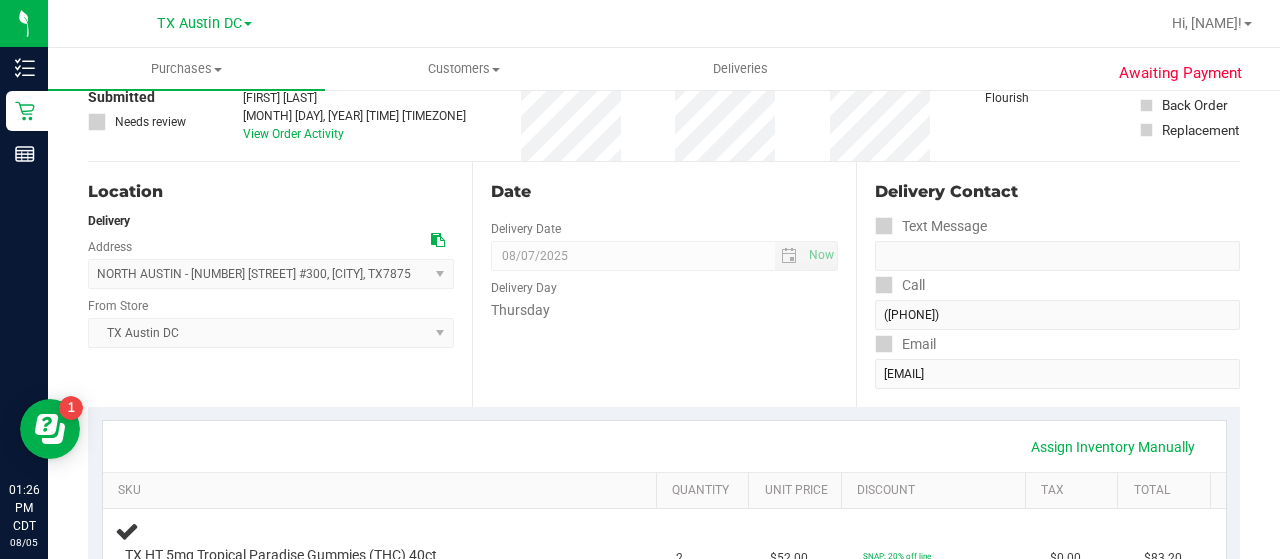 scroll, scrollTop: 0, scrollLeft: 0, axis: both 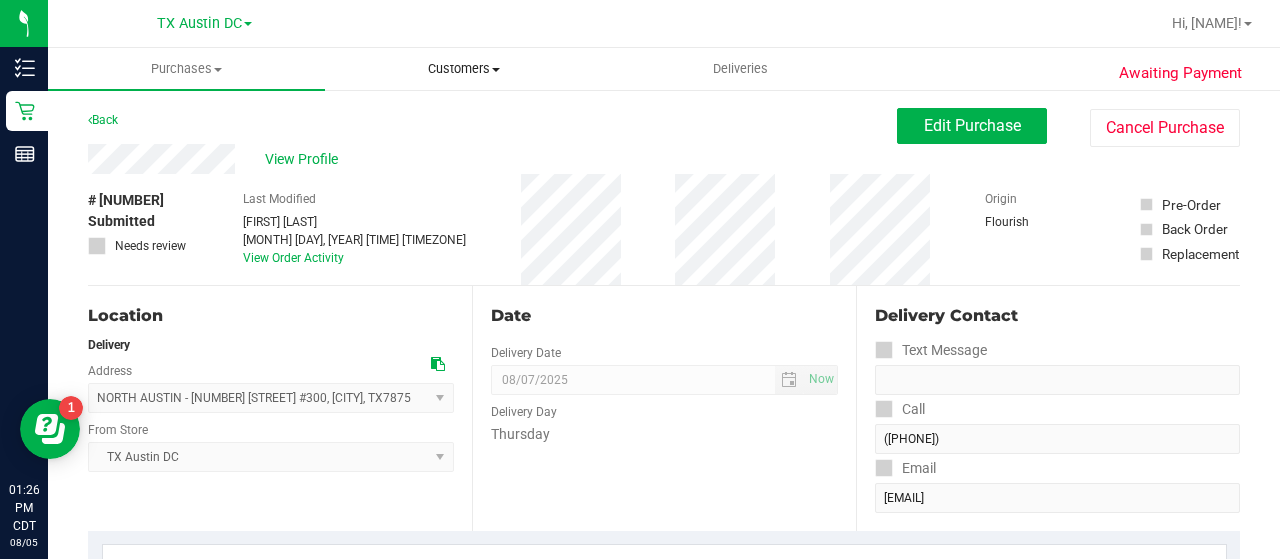 click on "Customers" at bounding box center [463, 69] 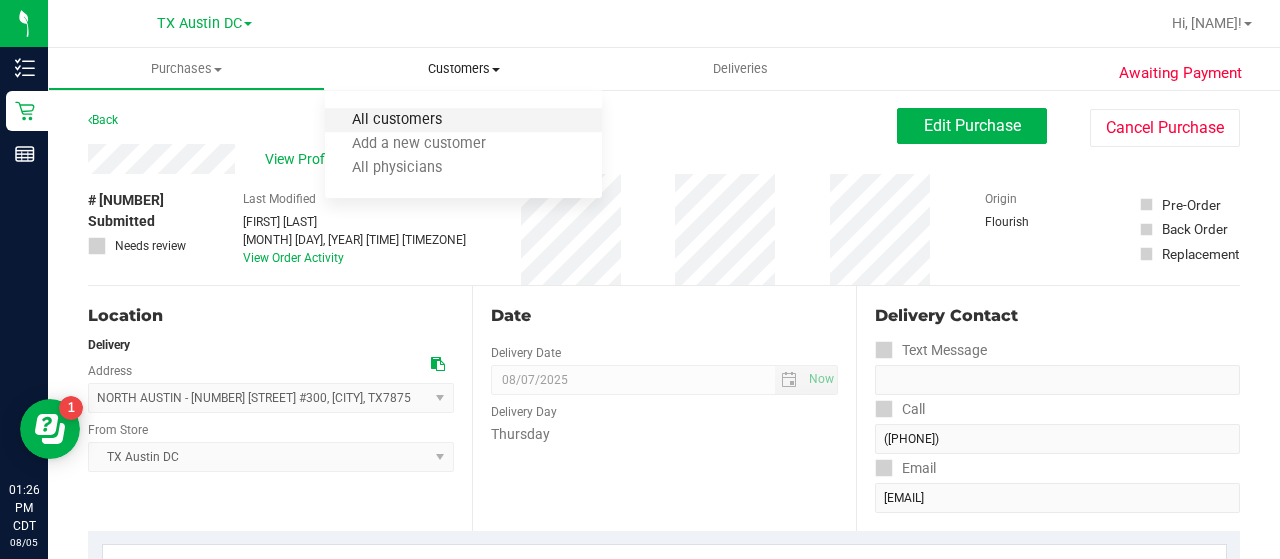 click on "All customers" at bounding box center (397, 120) 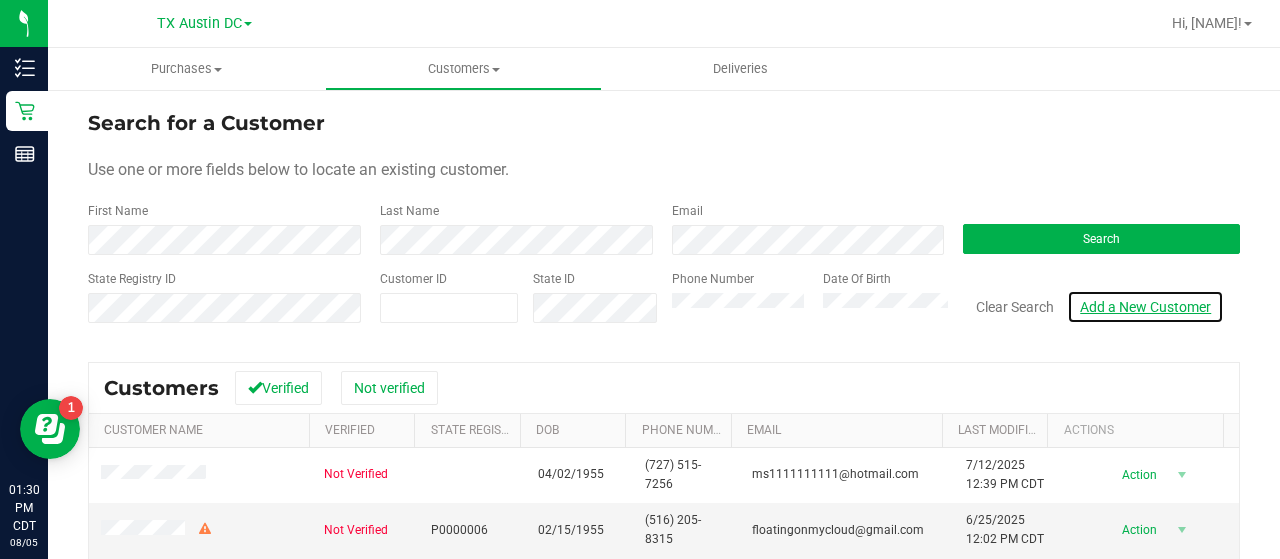 click on "Add a New Customer" at bounding box center [1145, 307] 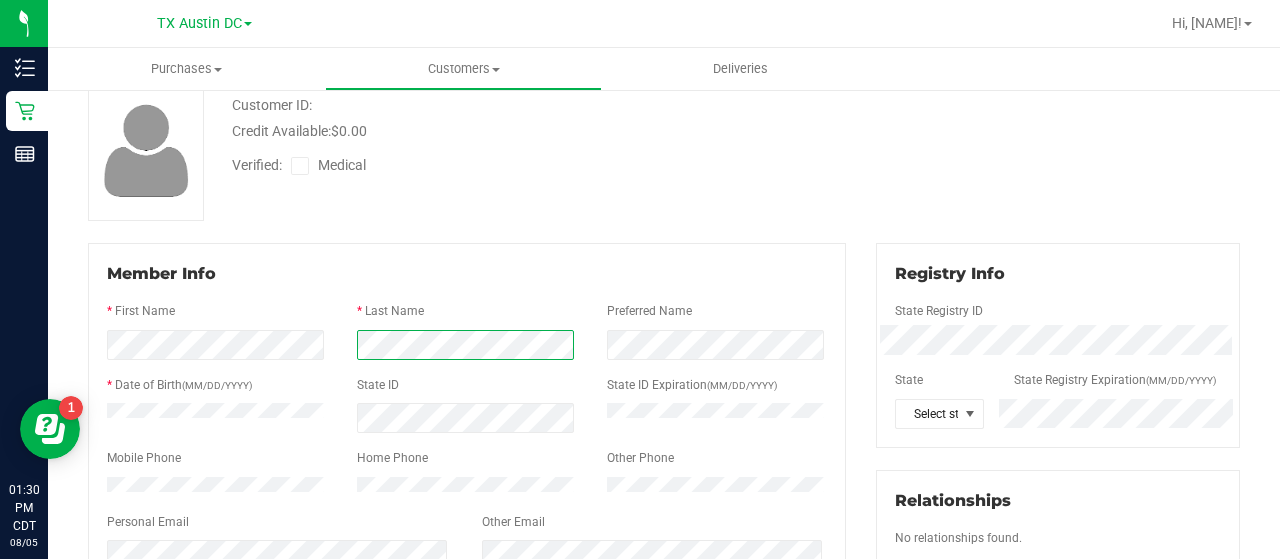 scroll, scrollTop: 114, scrollLeft: 0, axis: vertical 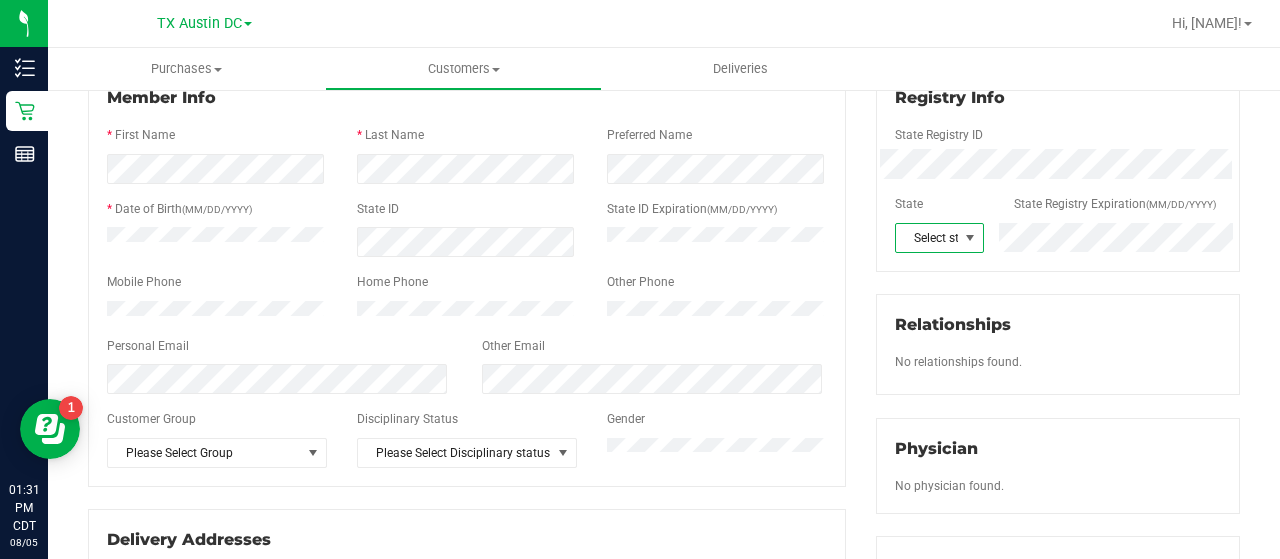 click on "Select state" at bounding box center [927, 238] 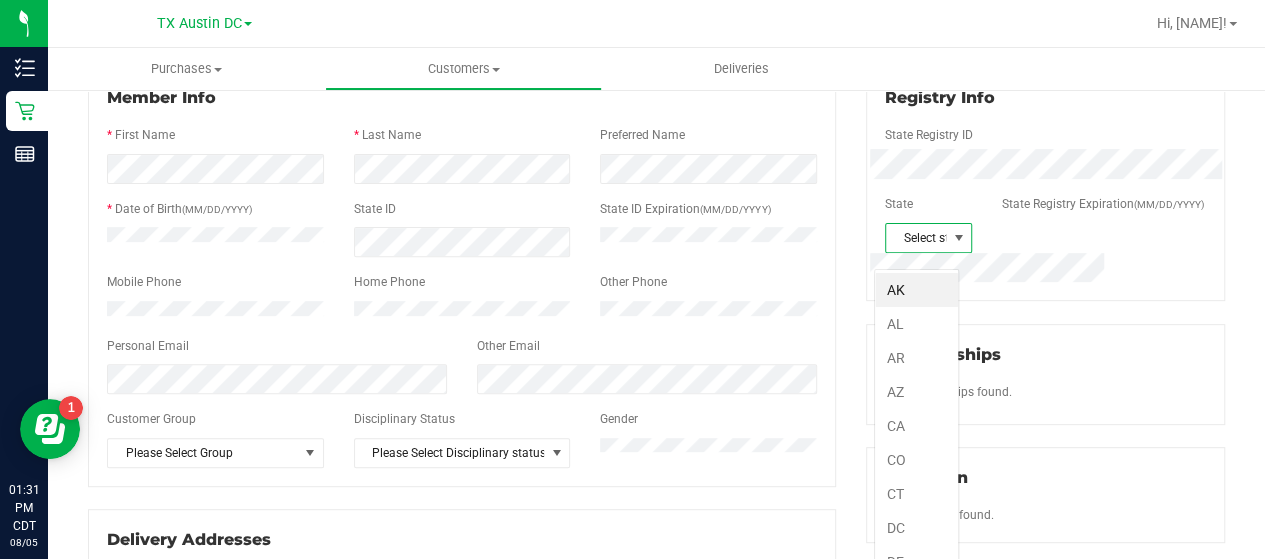 scroll, scrollTop: 99970, scrollLeft: 99914, axis: both 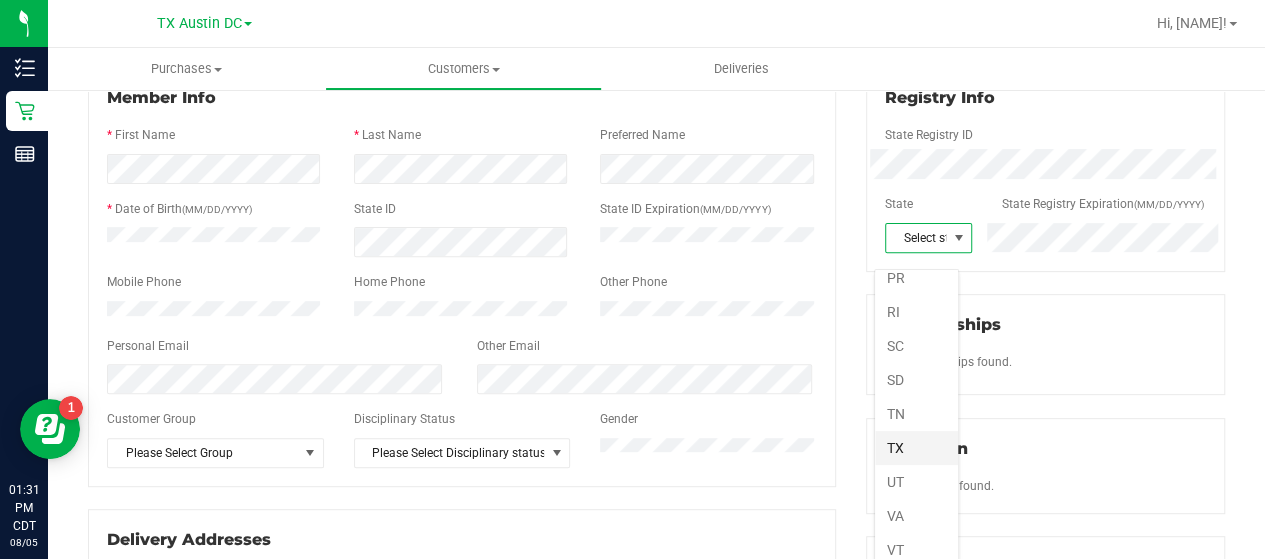 click on "TX" at bounding box center (916, 448) 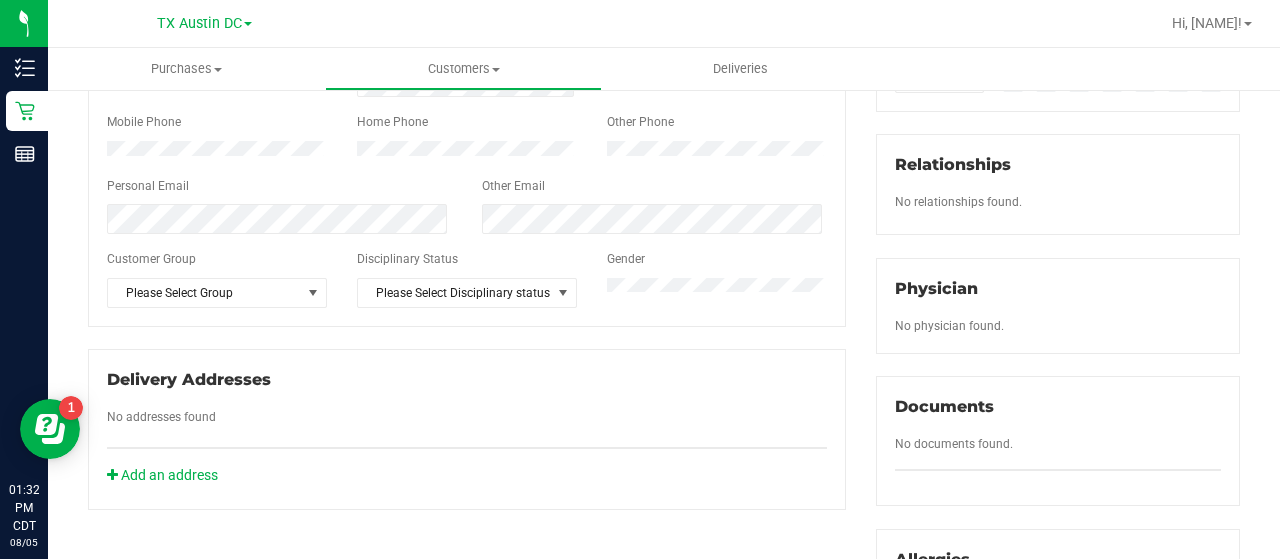 scroll, scrollTop: 481, scrollLeft: 0, axis: vertical 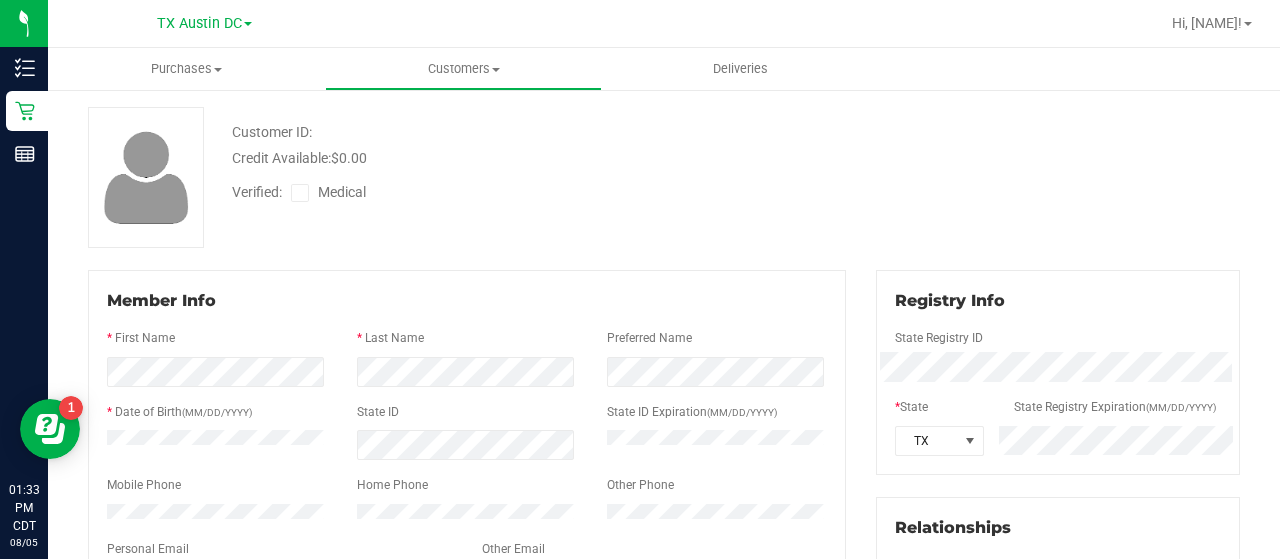 click at bounding box center (300, 193) 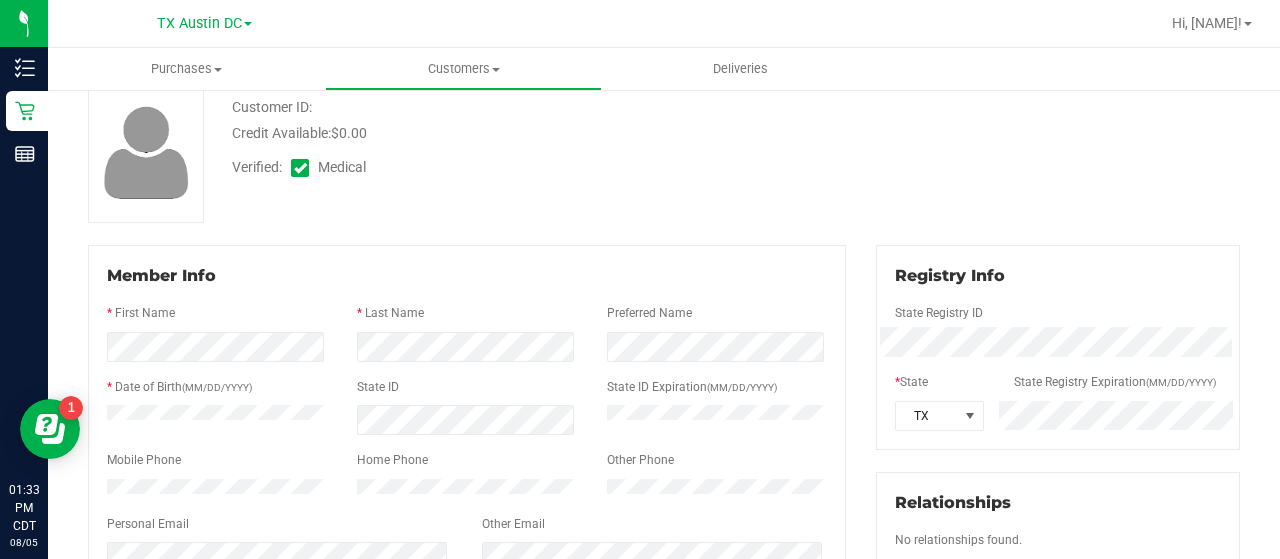 scroll, scrollTop: 0, scrollLeft: 0, axis: both 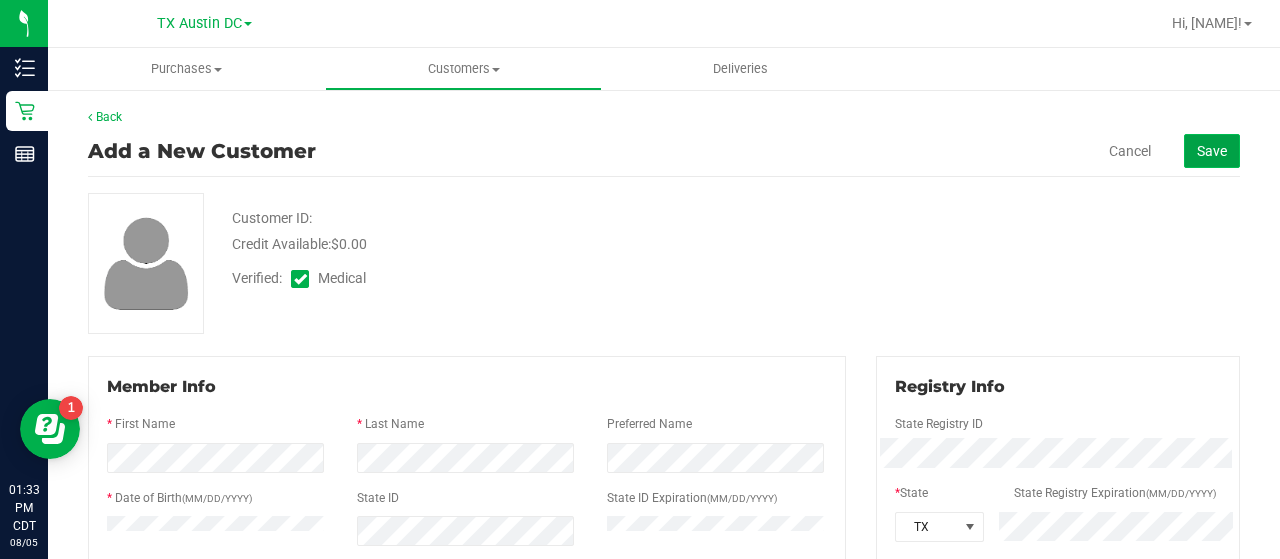 click on "Save" 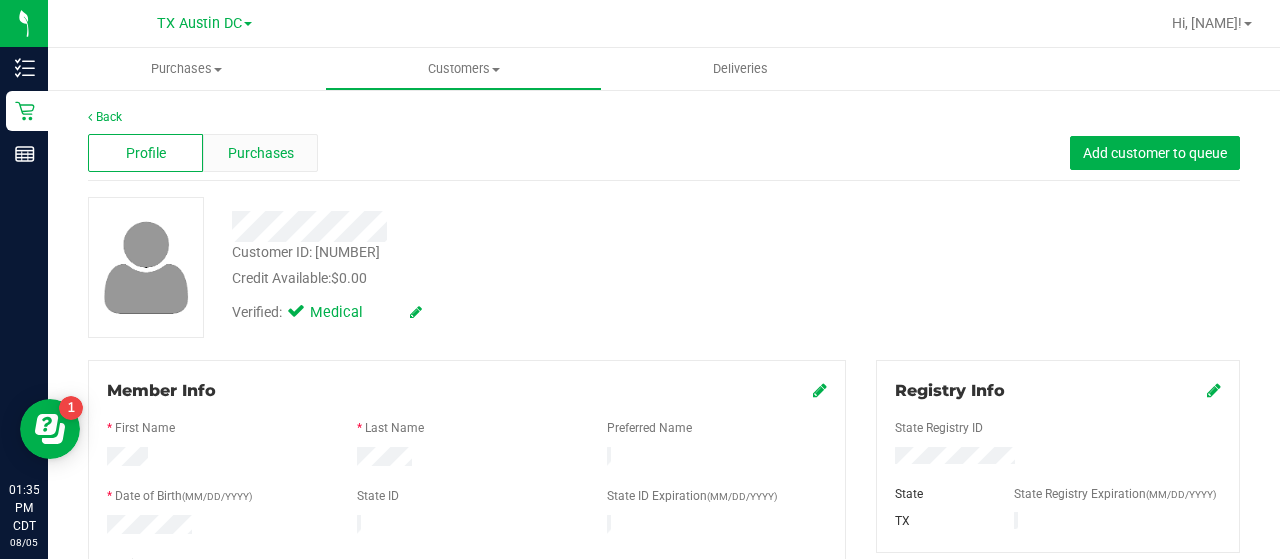 click on "Purchases" at bounding box center (261, 153) 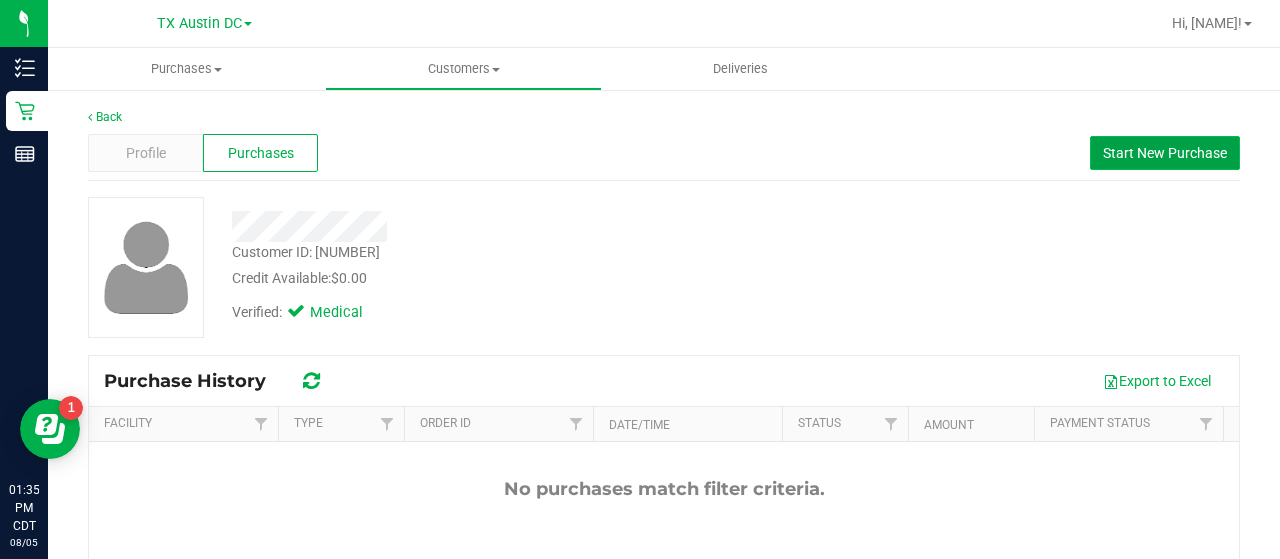 click on "Start New Purchase" at bounding box center (1165, 153) 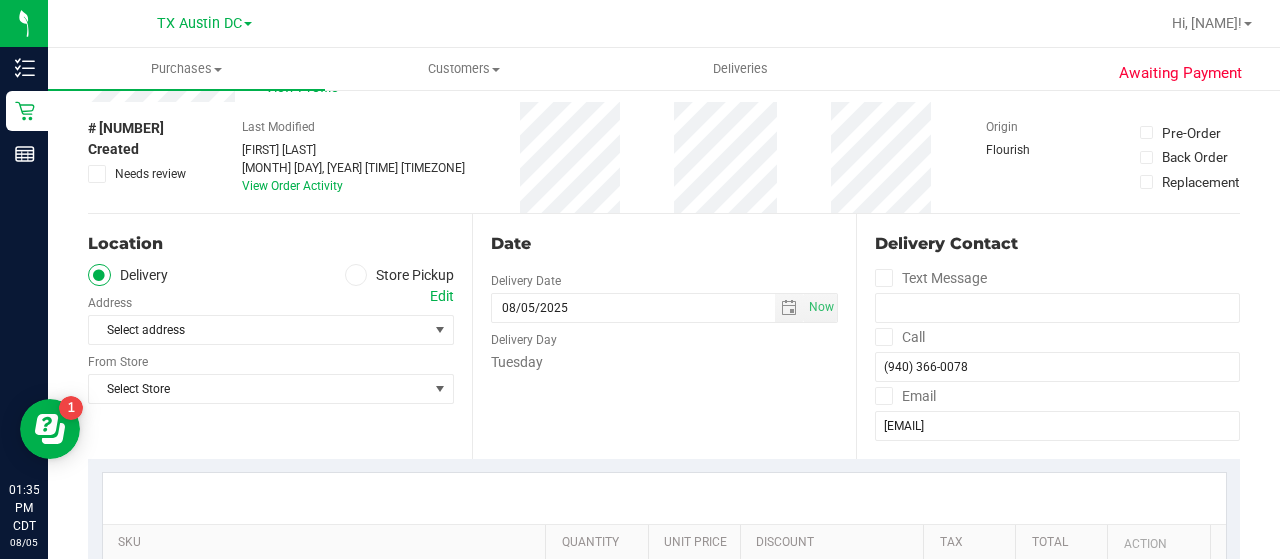 scroll, scrollTop: 73, scrollLeft: 0, axis: vertical 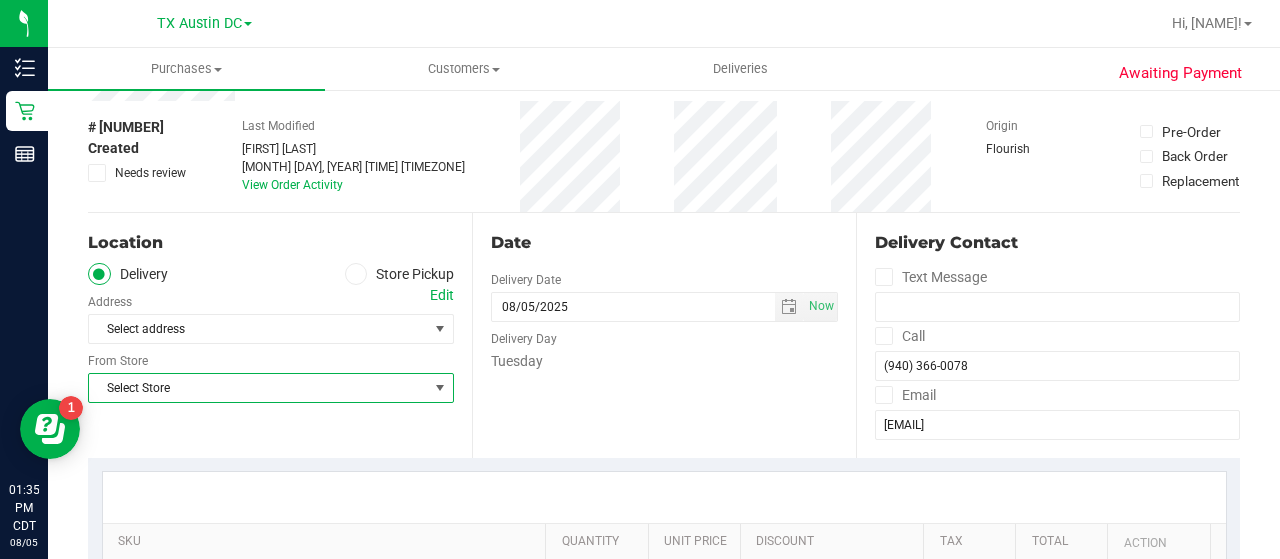 click at bounding box center [440, 388] 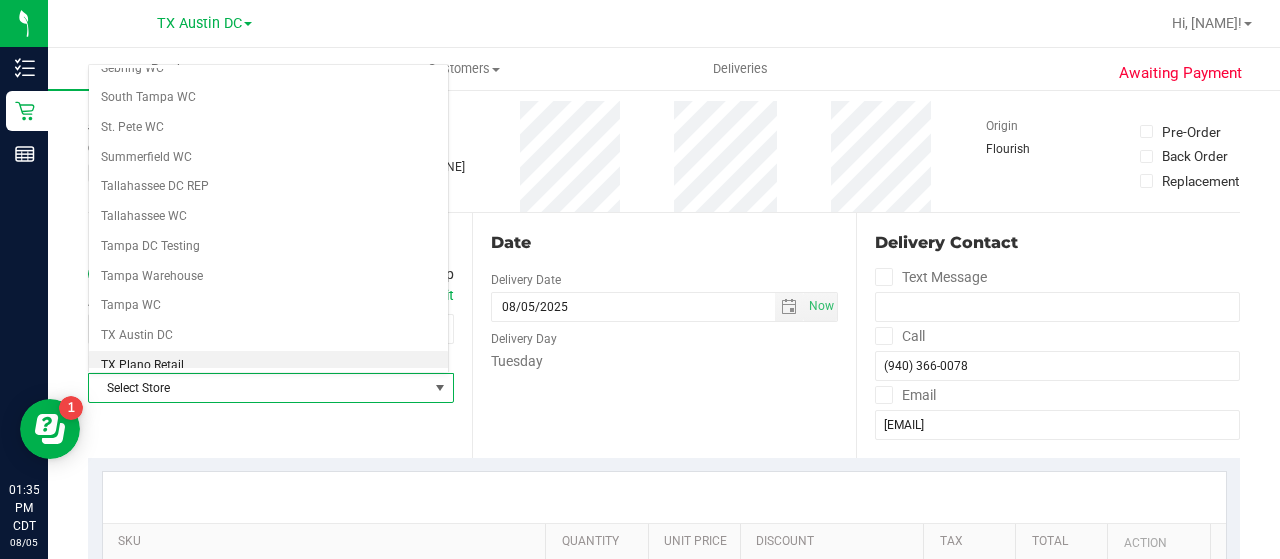 scroll, scrollTop: 1264, scrollLeft: 0, axis: vertical 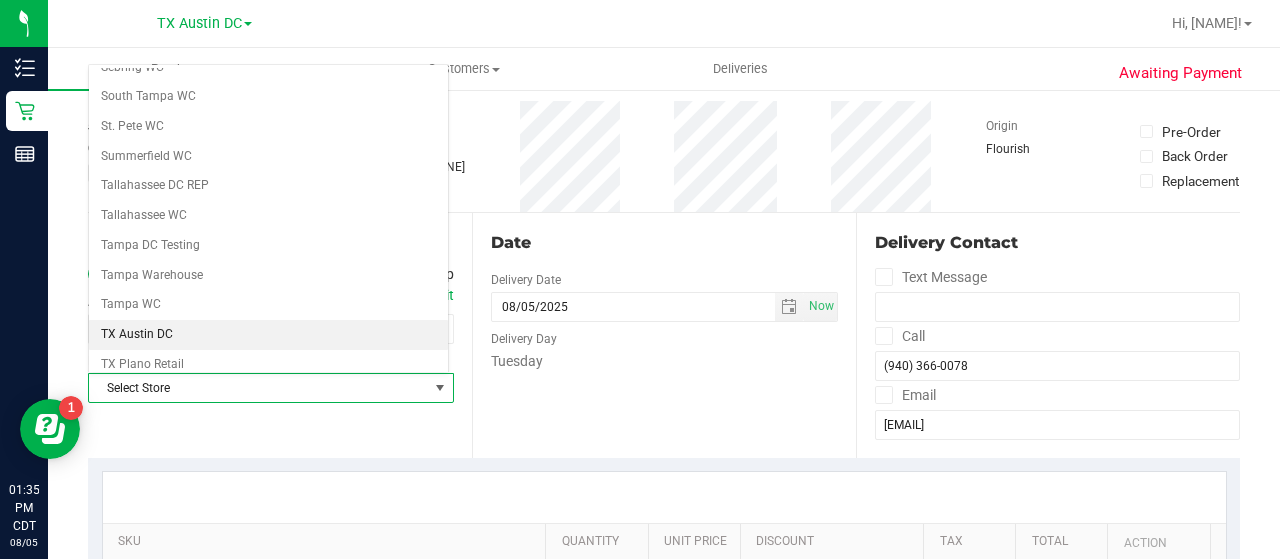click on "TX Austin DC" at bounding box center [268, 335] 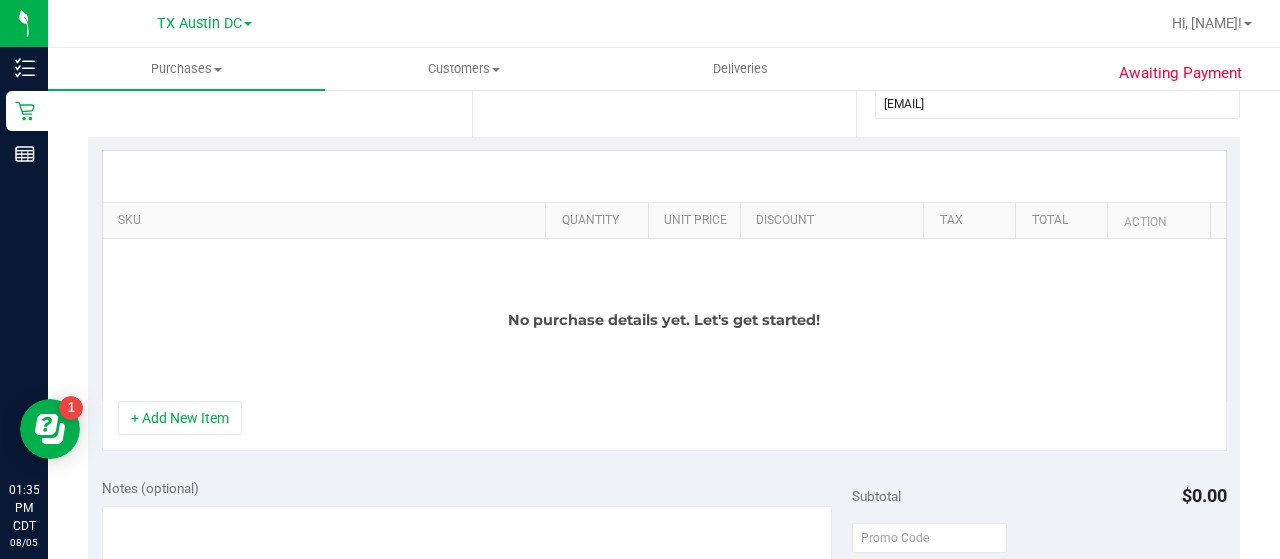 scroll, scrollTop: 404, scrollLeft: 0, axis: vertical 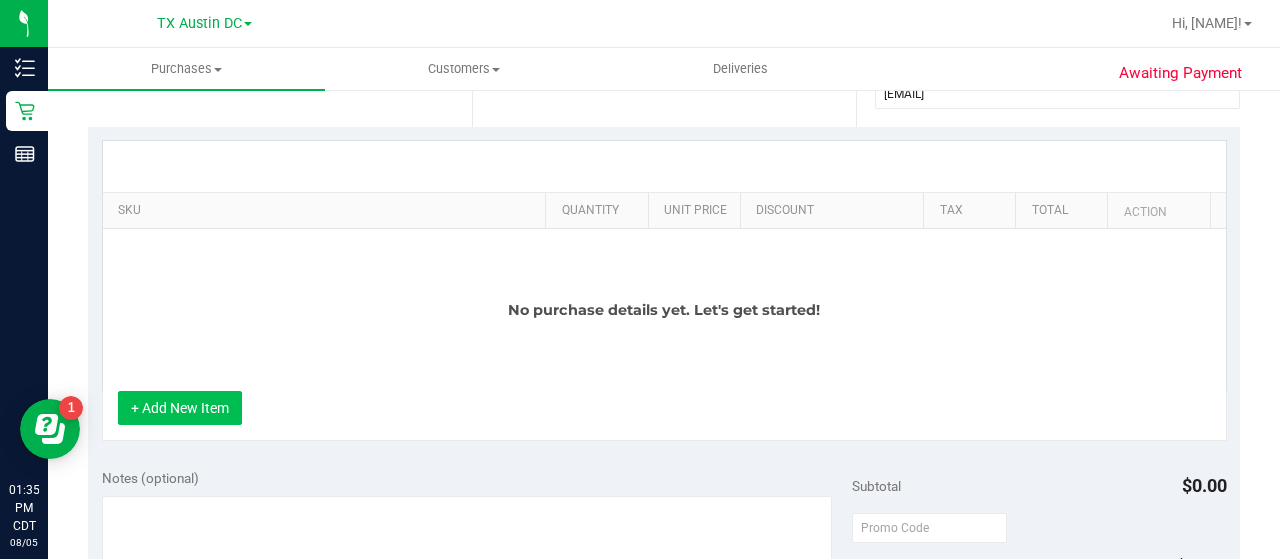 click on "+ Add New Item" at bounding box center (180, 408) 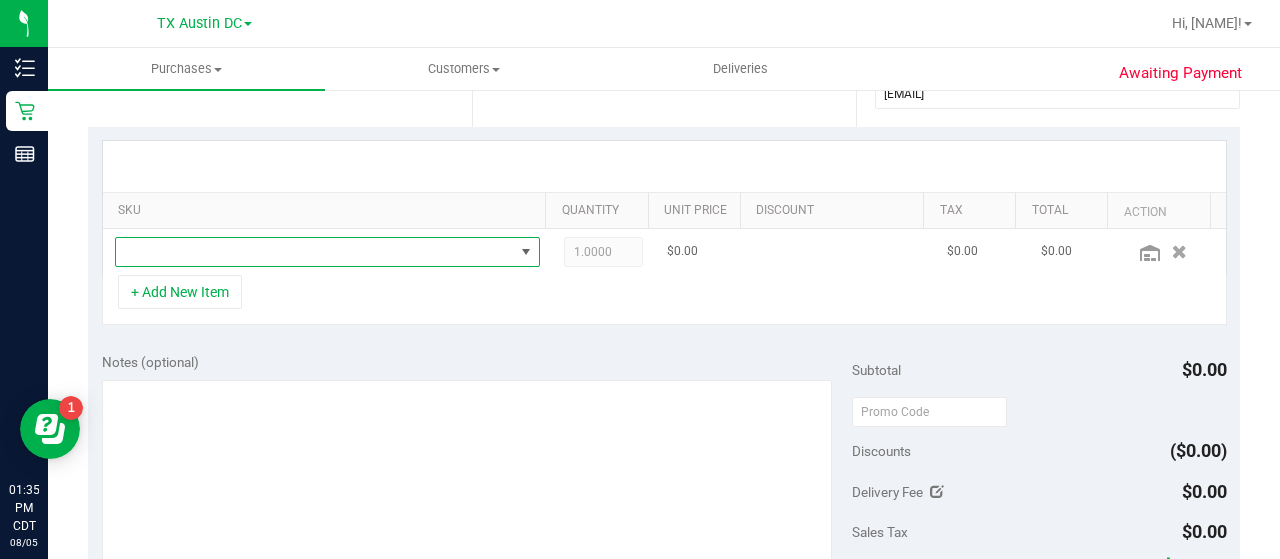 click at bounding box center (315, 252) 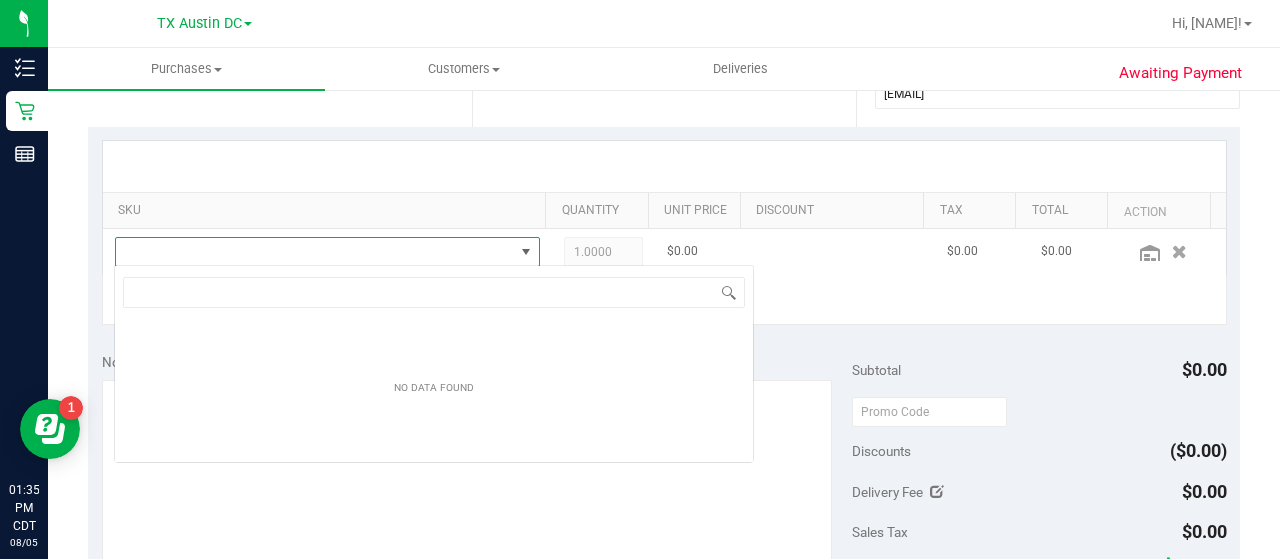 scroll, scrollTop: 99970, scrollLeft: 99586, axis: both 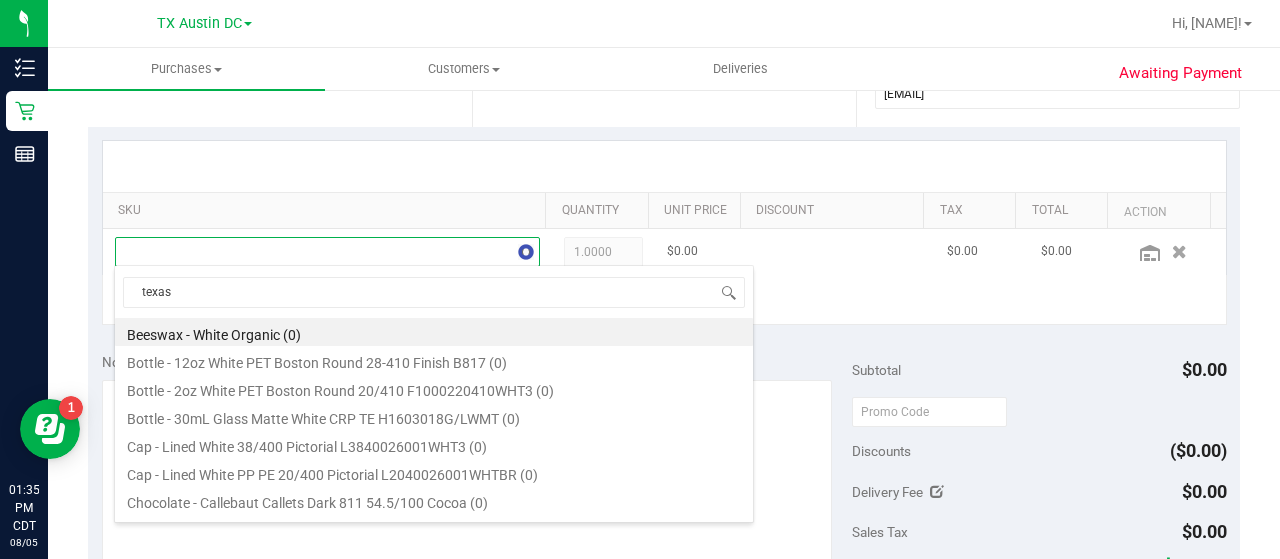 type on "texas" 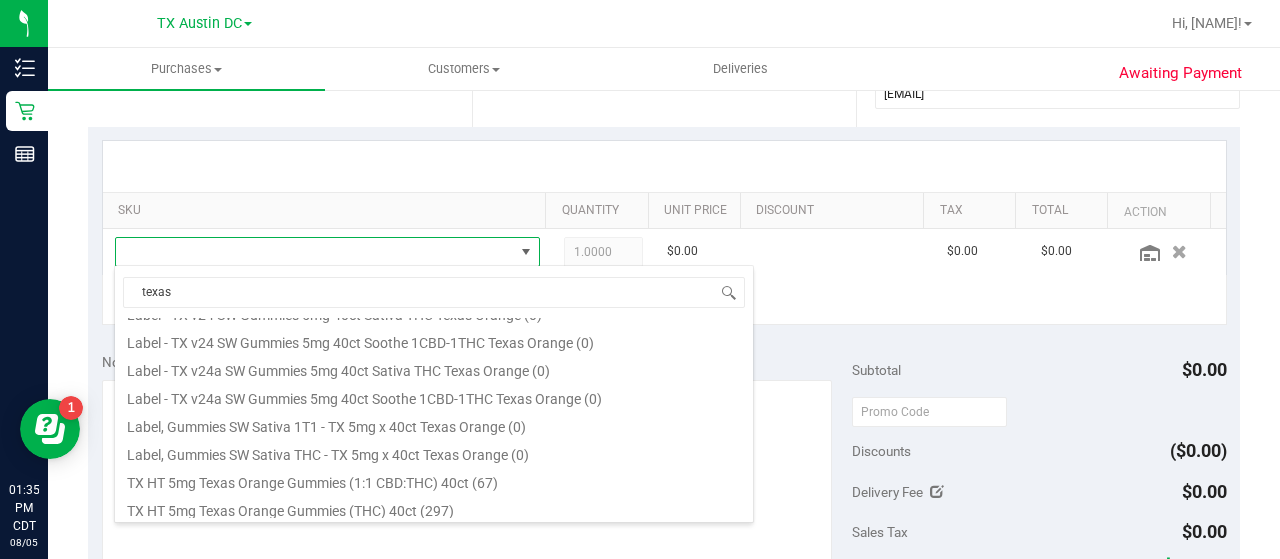 scroll, scrollTop: 216, scrollLeft: 0, axis: vertical 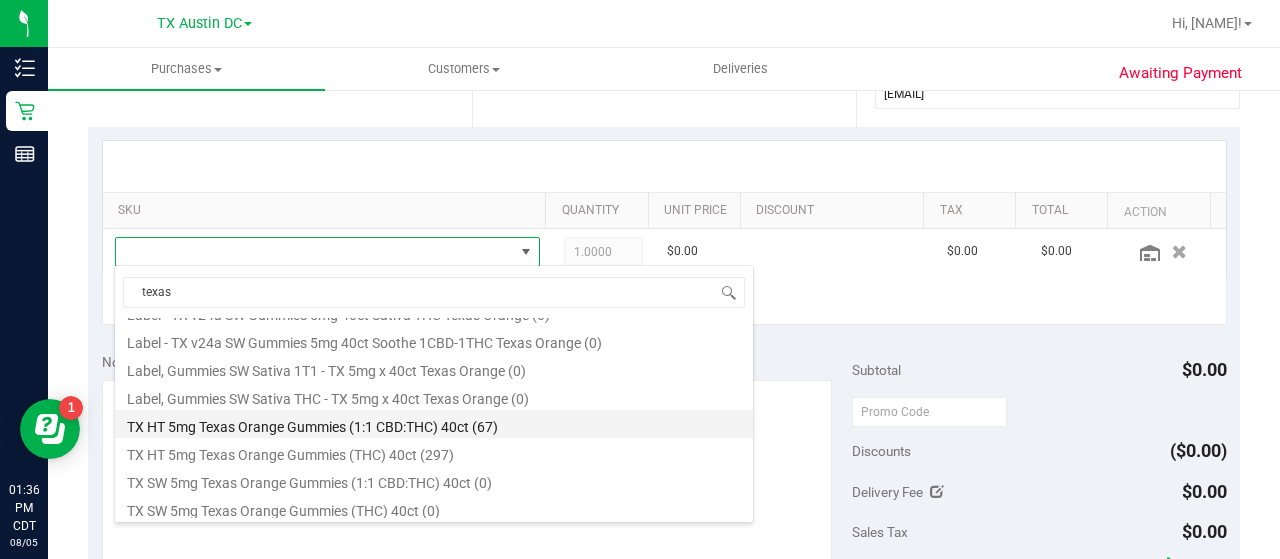 click on "TX HT 5mg Texas Orange Gummies (1:1 CBD:THC) 40ct (67)" at bounding box center (434, 424) 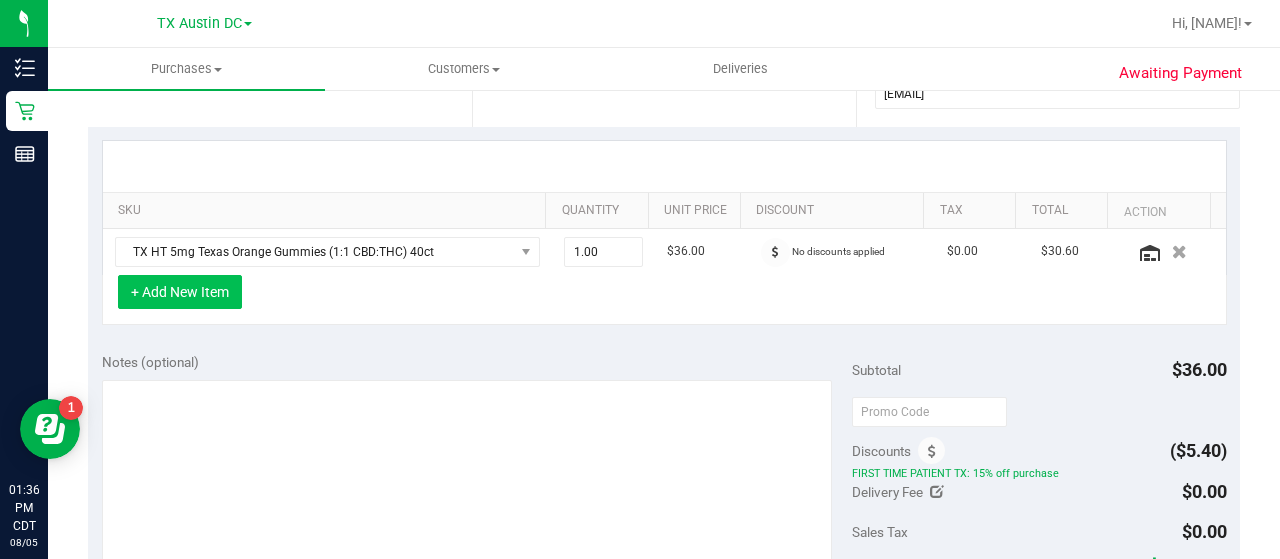 click on "+ Add New Item" at bounding box center [180, 292] 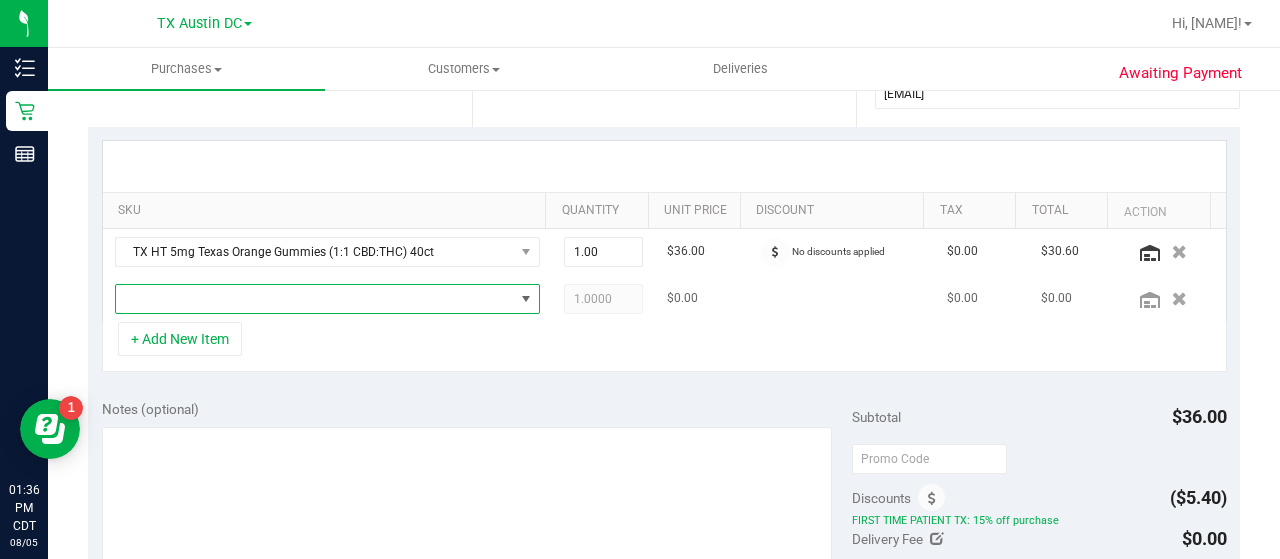 click at bounding box center [315, 299] 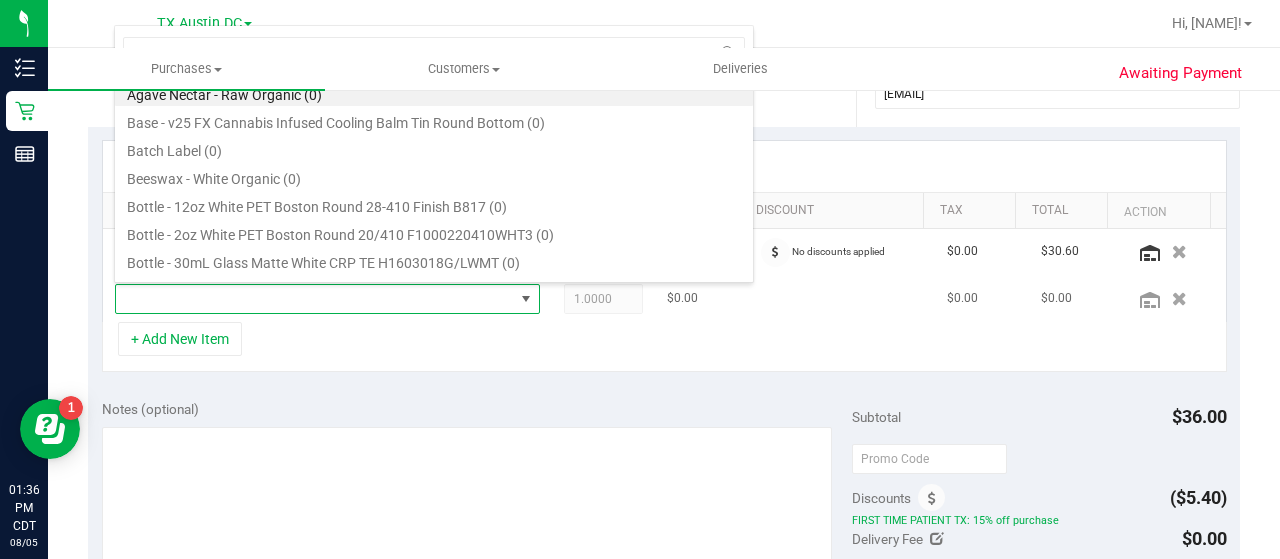 scroll, scrollTop: 99970, scrollLeft: 99586, axis: both 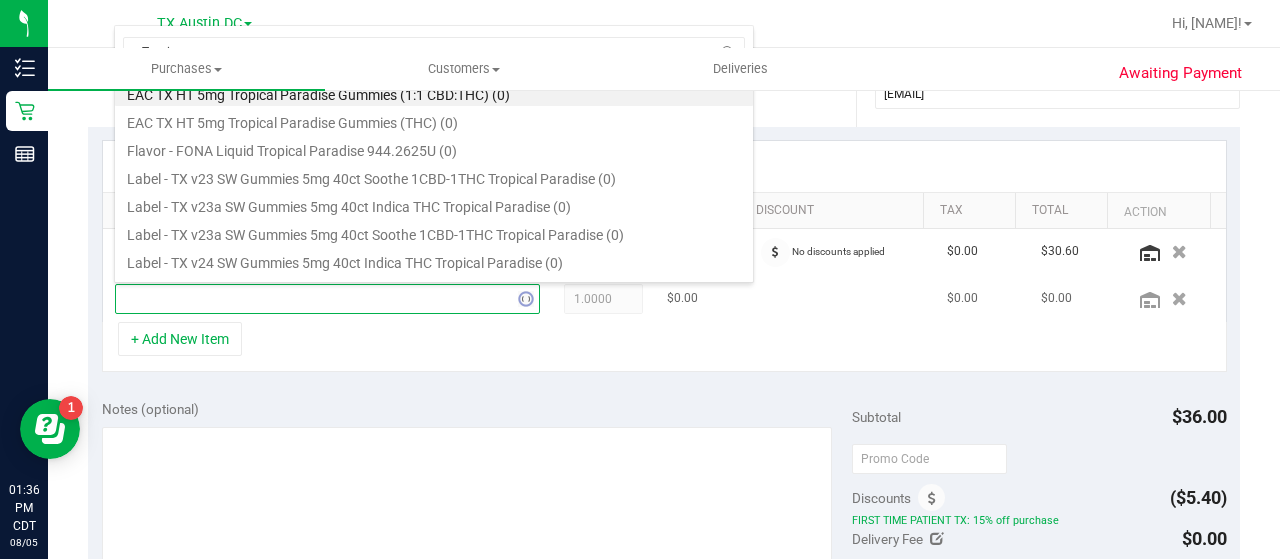 type on "Tropical" 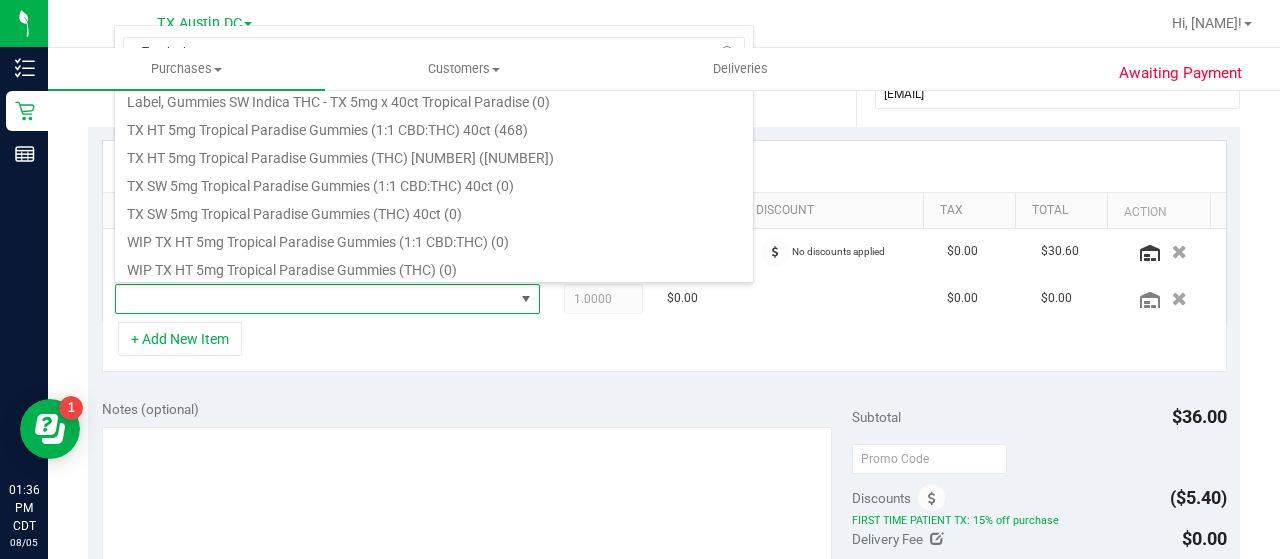 scroll, scrollTop: 303, scrollLeft: 0, axis: vertical 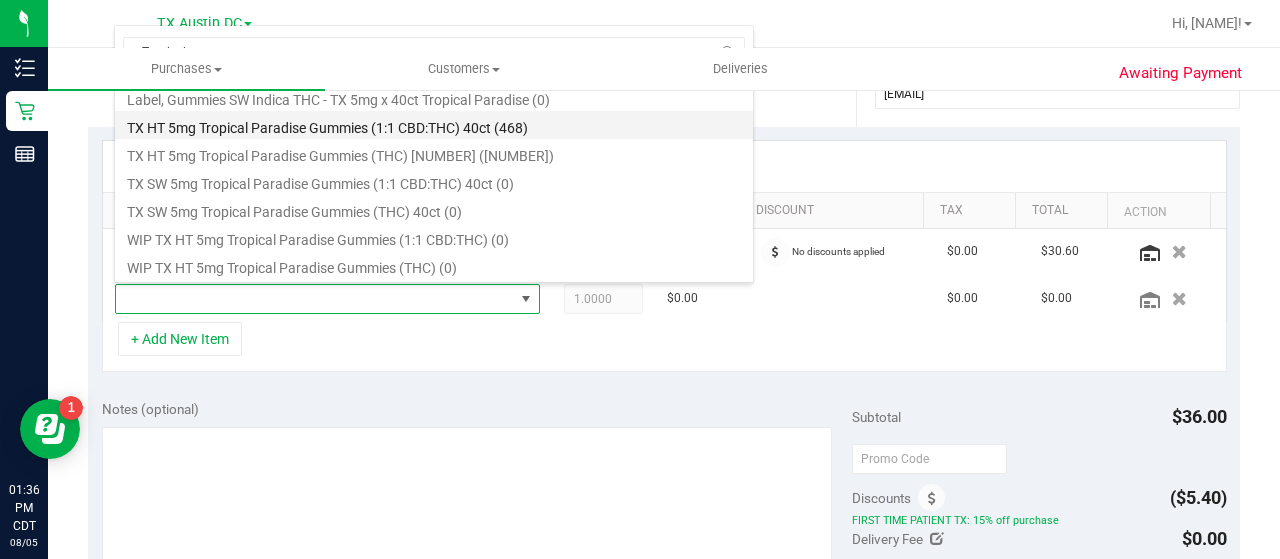 click on "TX HT 5mg Tropical Paradise Gummies (1:1 CBD:THC) 40ct (468)" at bounding box center [434, 125] 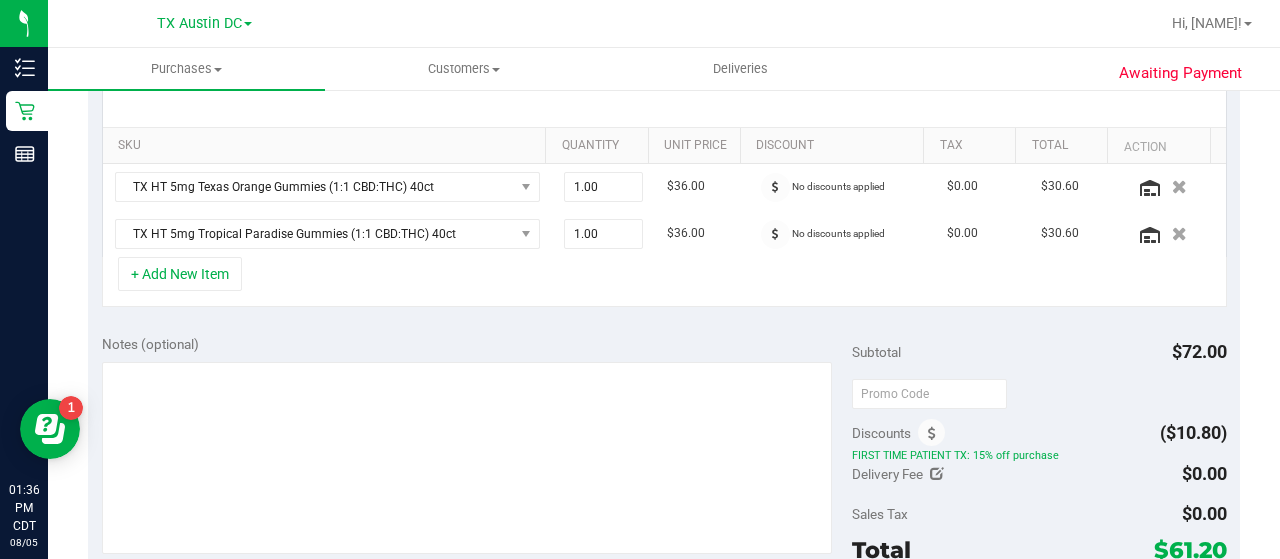 scroll, scrollTop: 470, scrollLeft: 0, axis: vertical 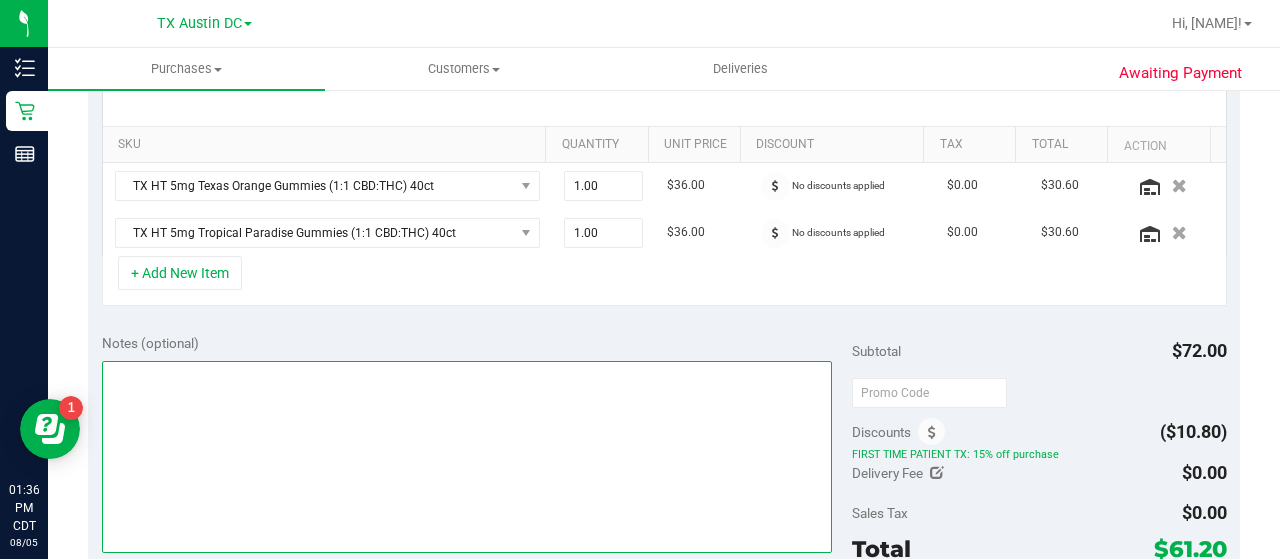 click at bounding box center (467, 457) 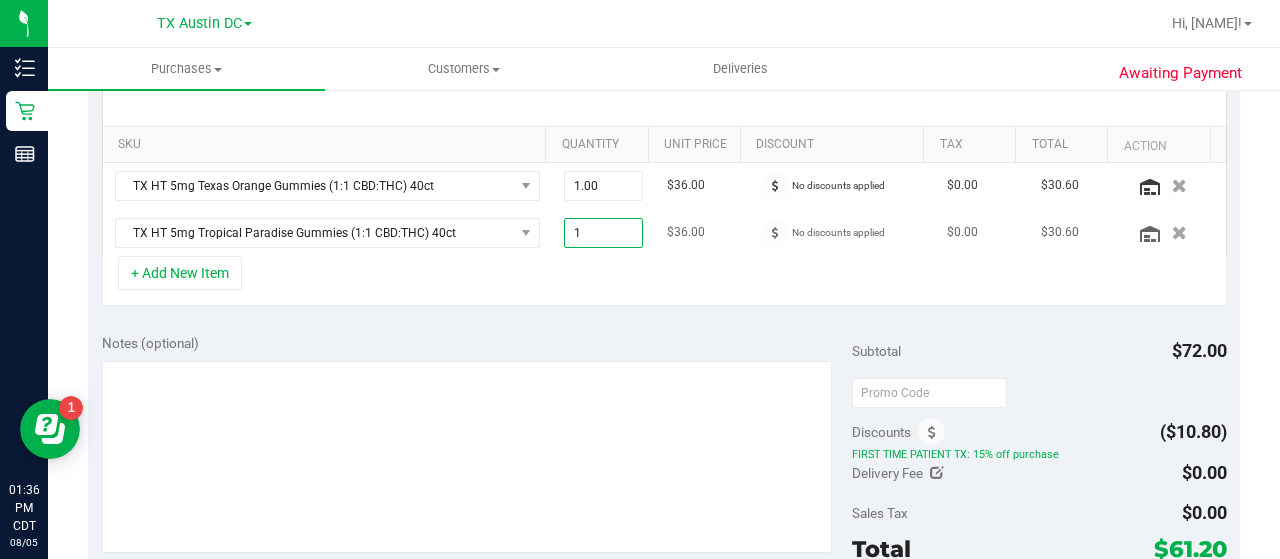 click on "1.00 1" at bounding box center [604, 233] 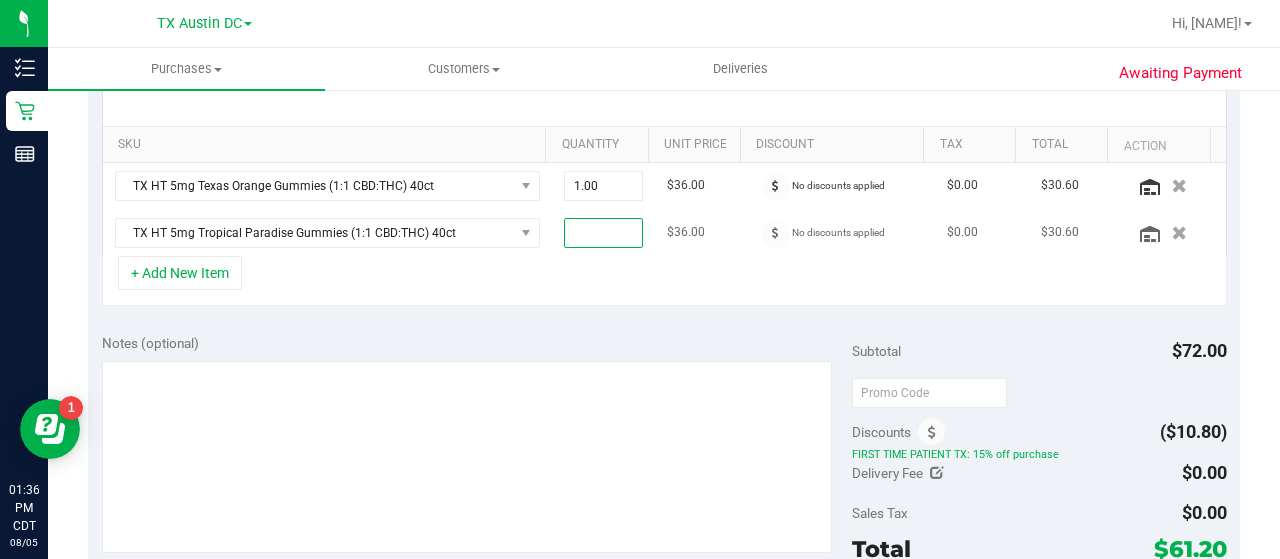 type on "2" 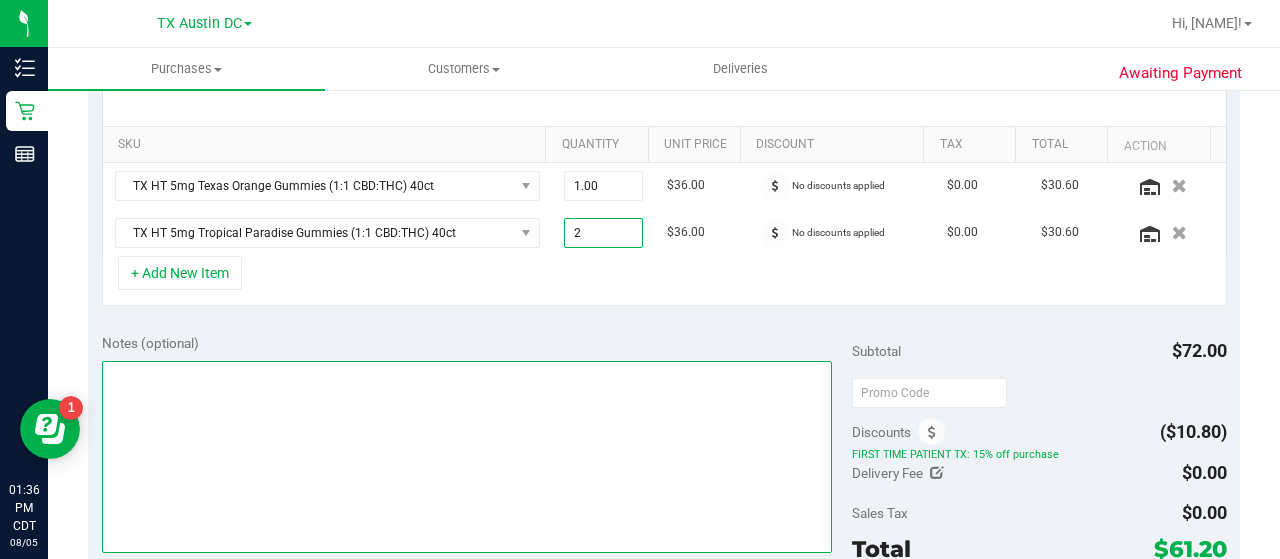 type on "2.00" 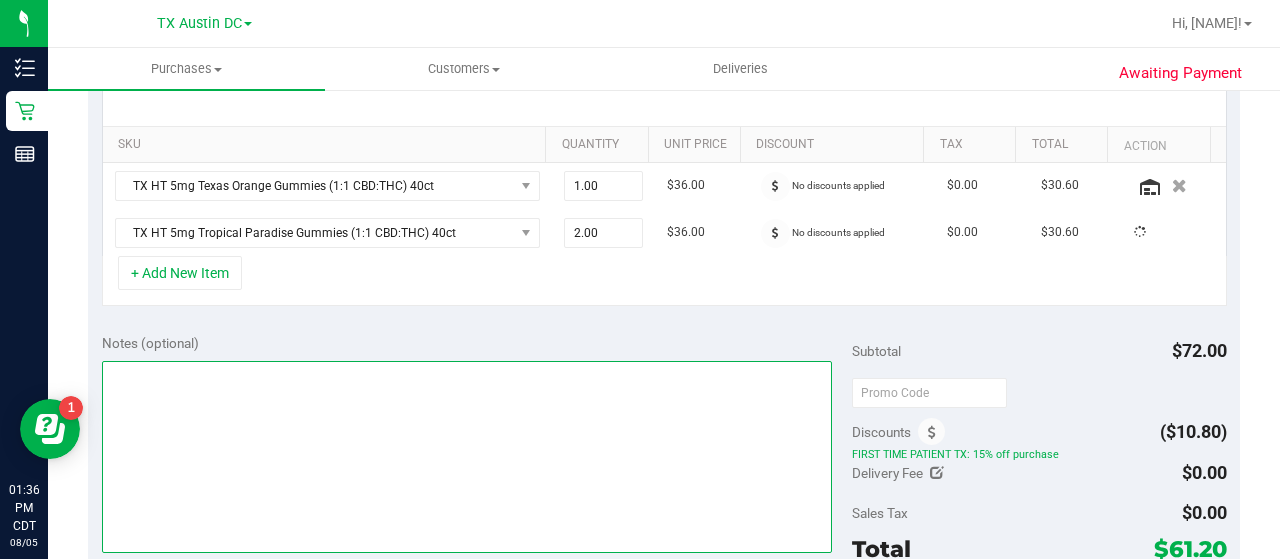 click at bounding box center (467, 457) 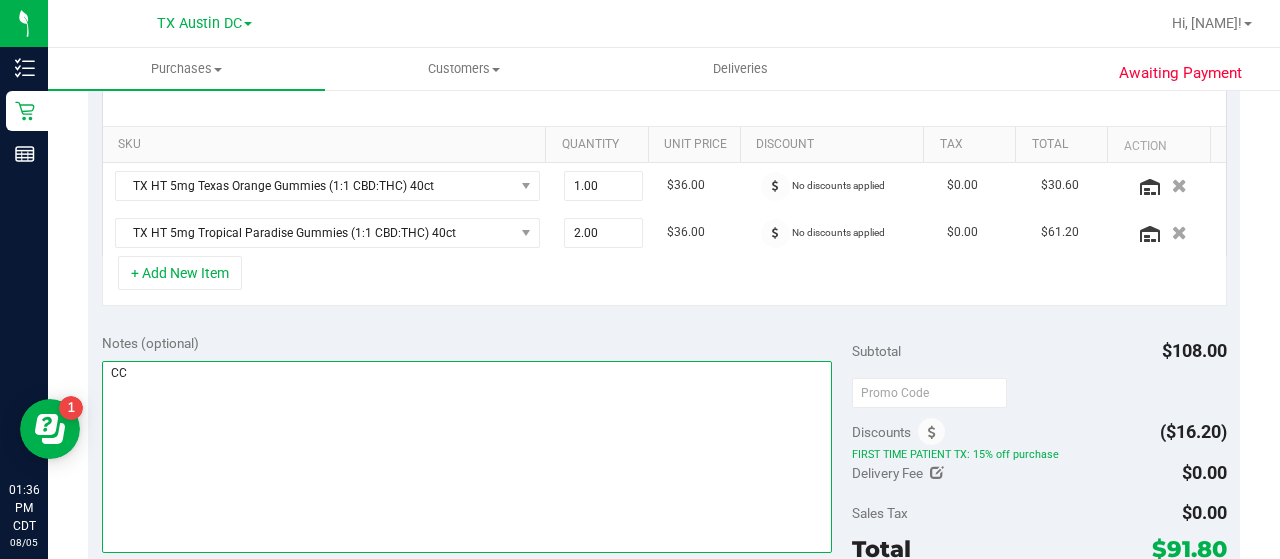type on "C" 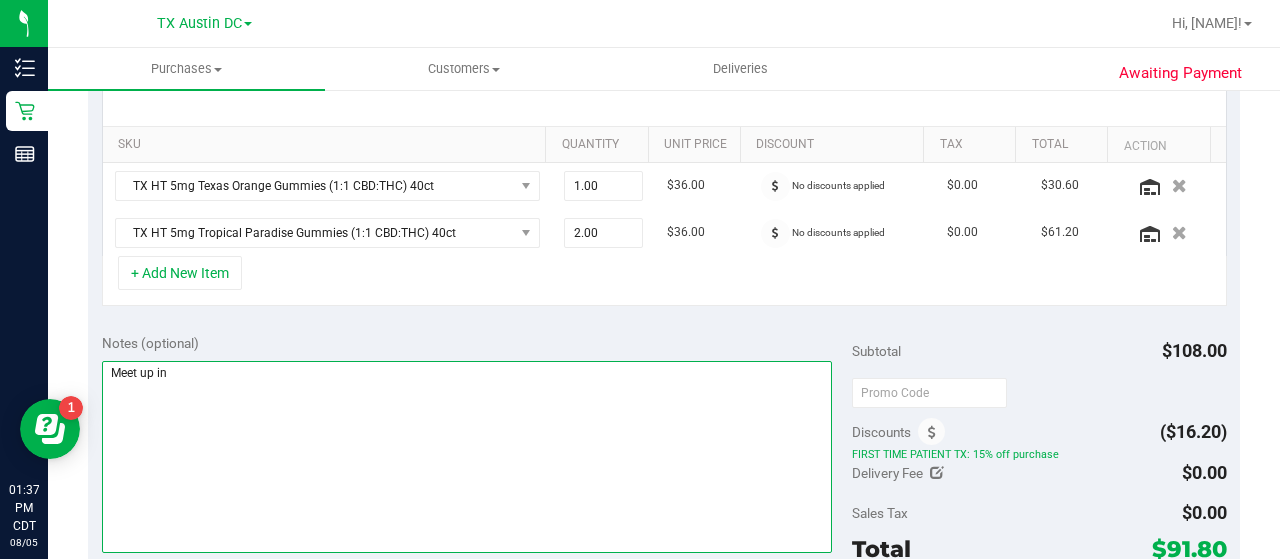 type on "Meet up in" 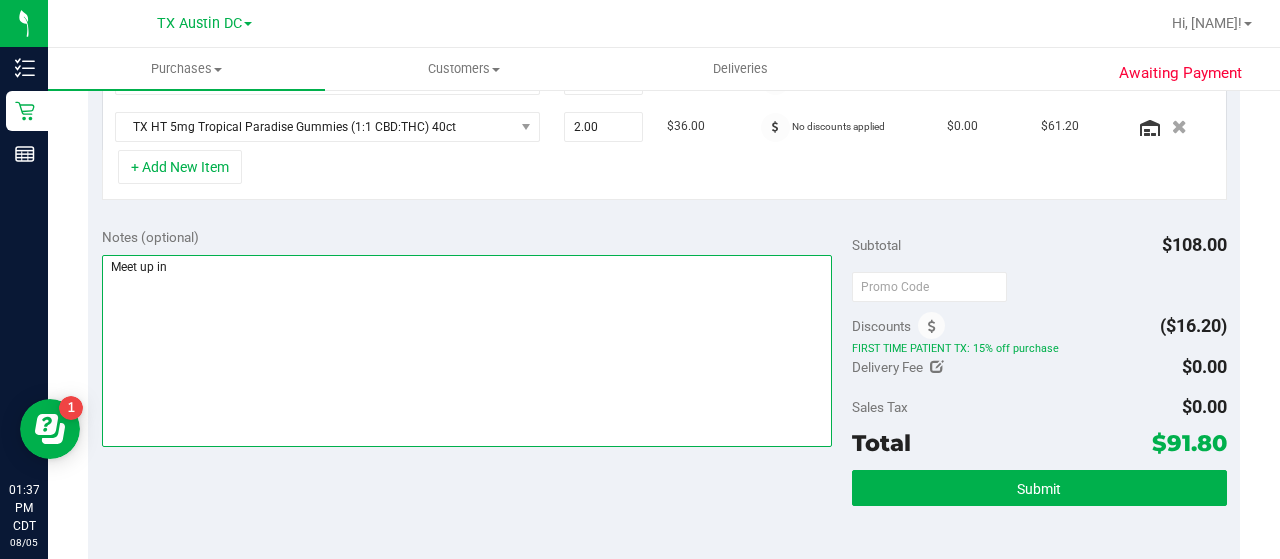 click at bounding box center (467, 351) 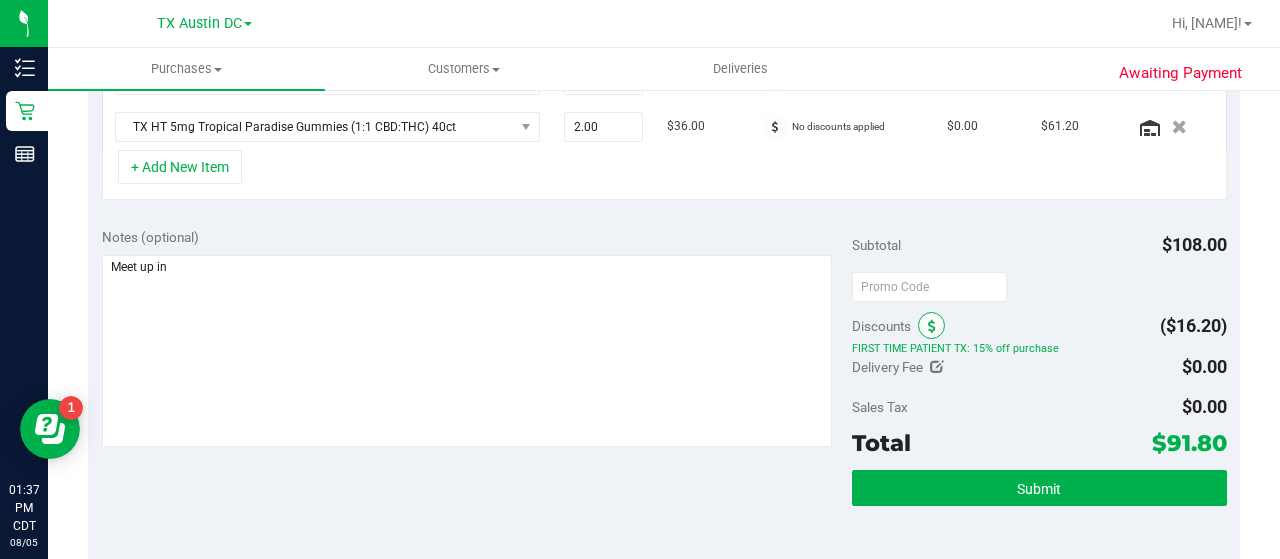 click at bounding box center [932, 327] 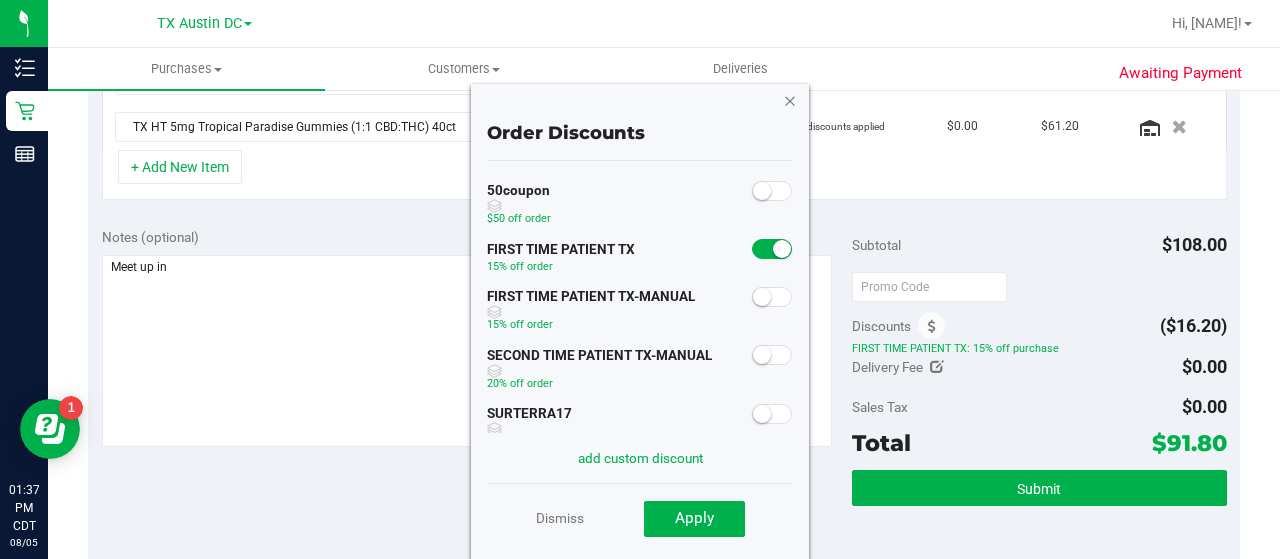 click at bounding box center [790, 100] 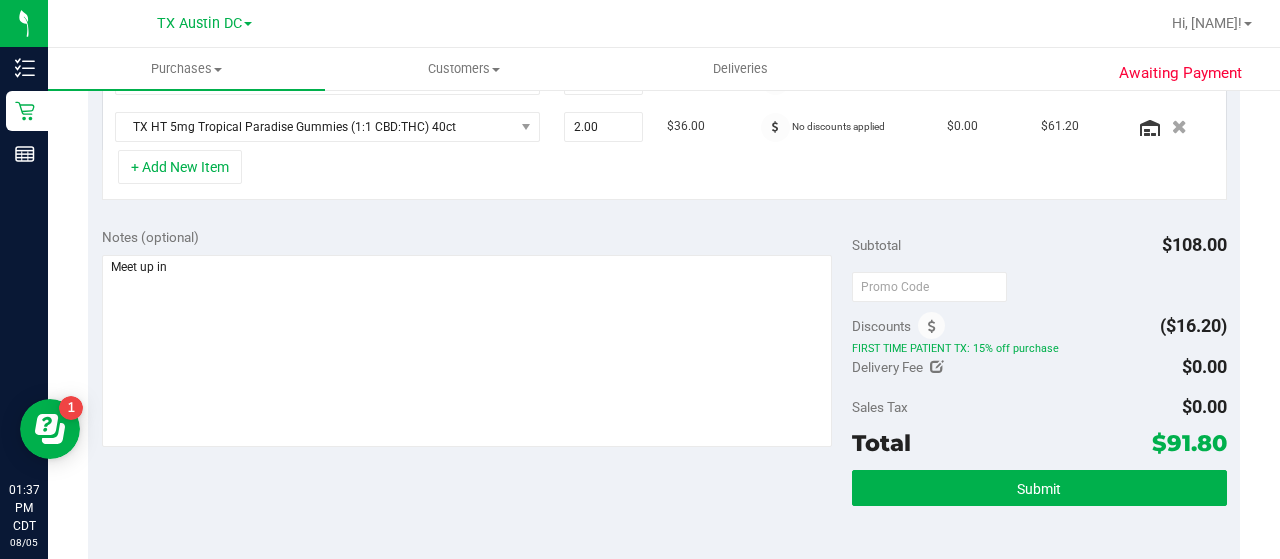 click at bounding box center (937, 367) 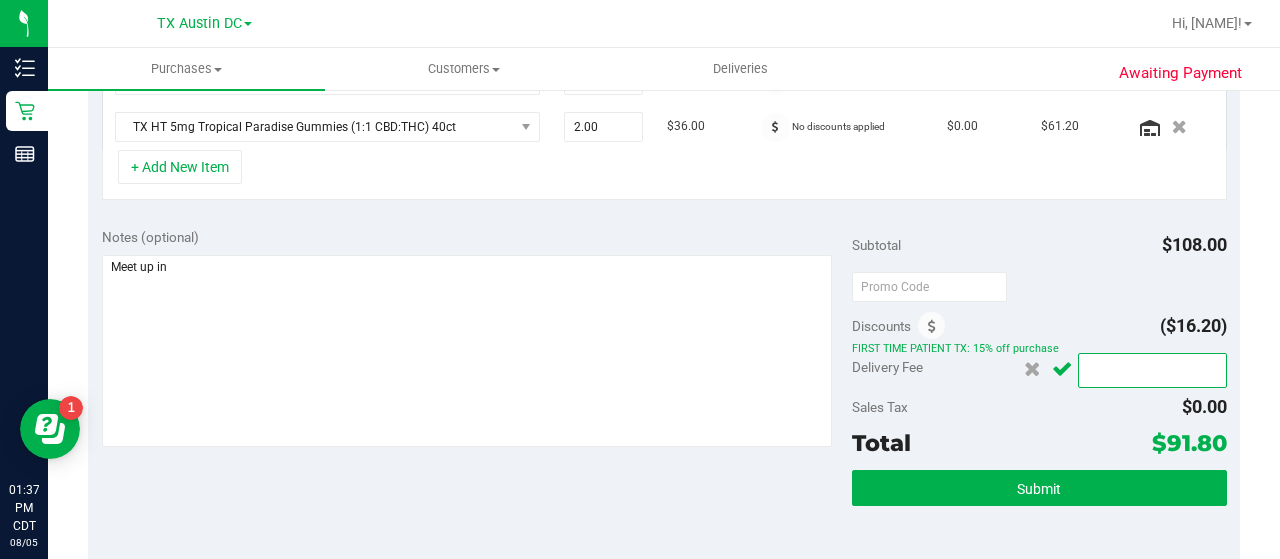 click at bounding box center (1152, 370) 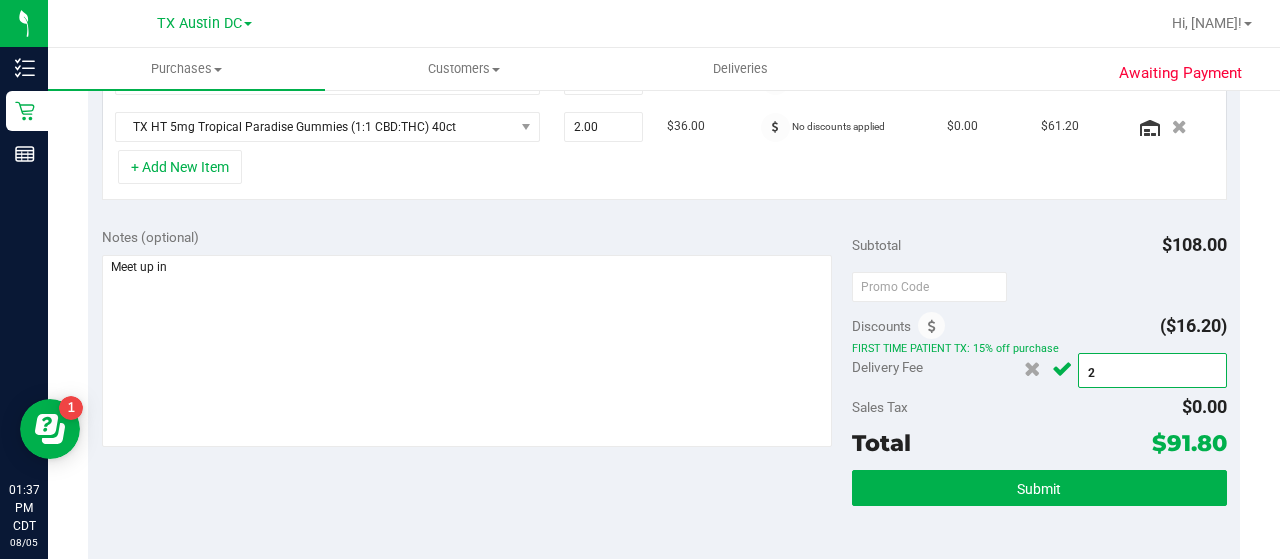 type on "25" 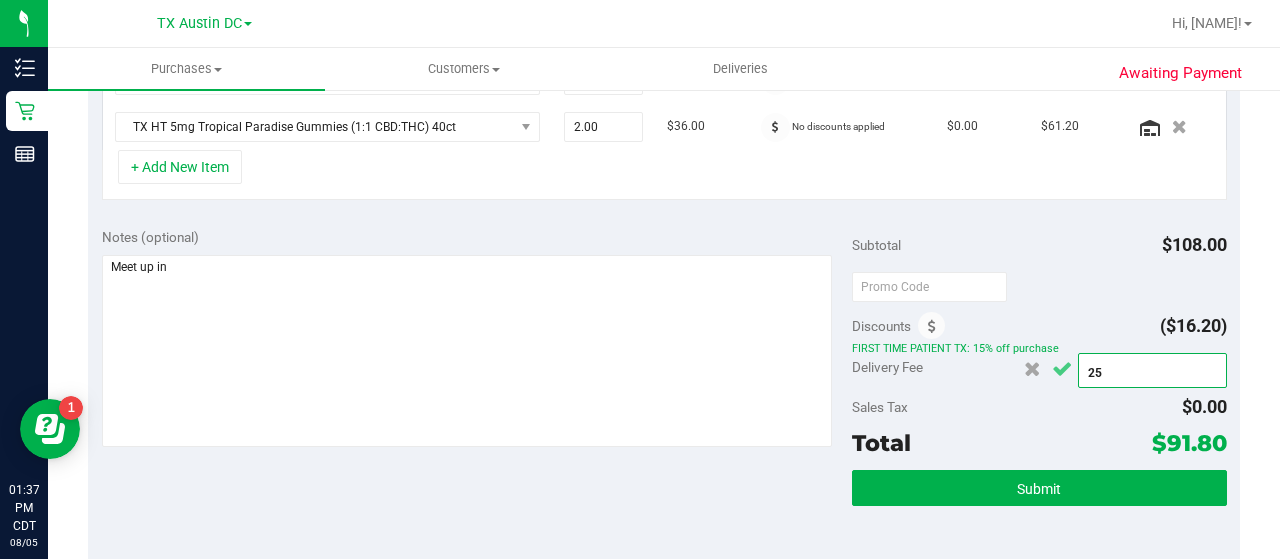 type on "$25.00" 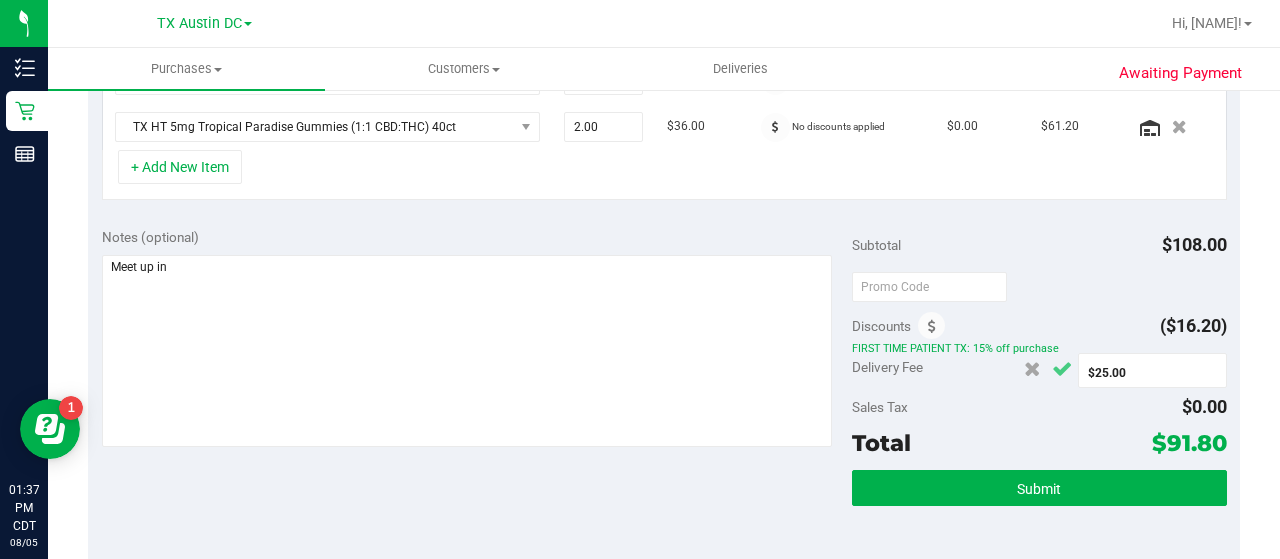 click 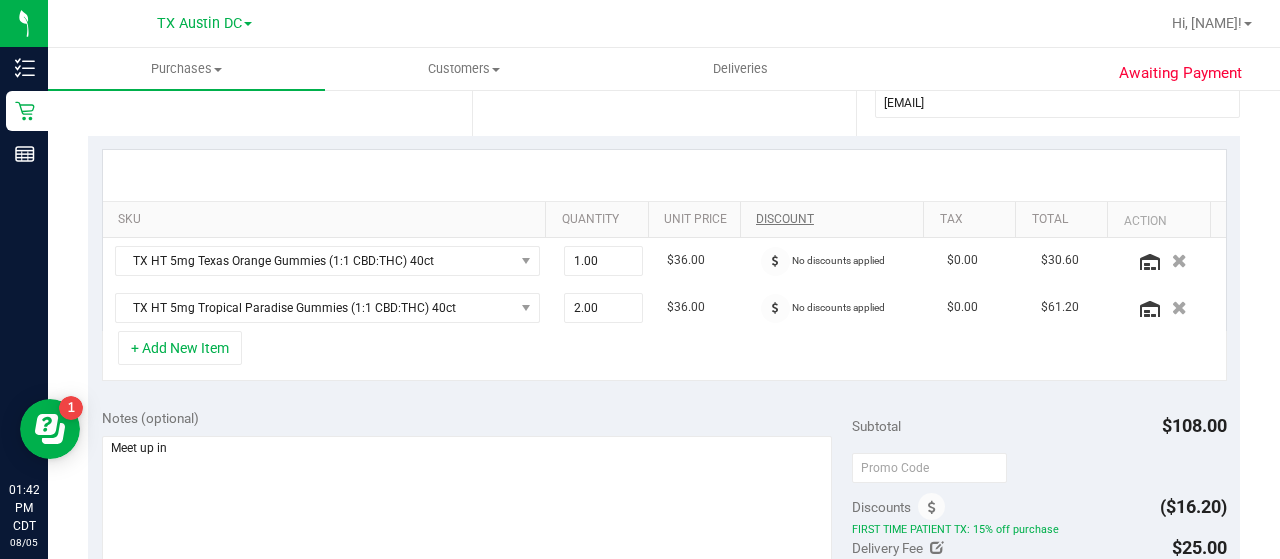 scroll, scrollTop: 395, scrollLeft: 0, axis: vertical 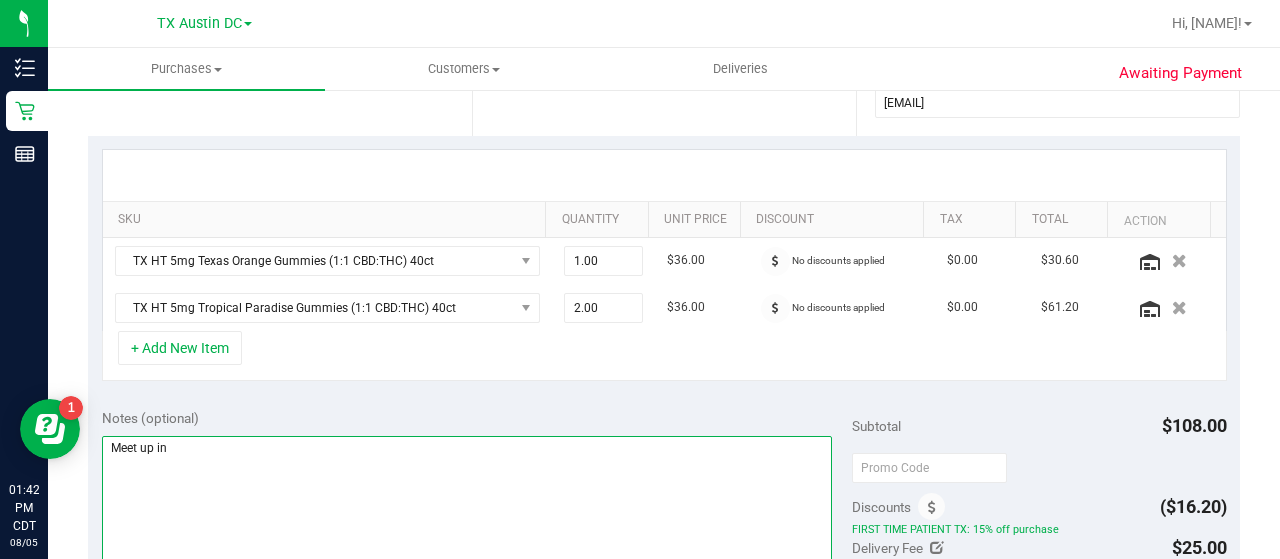 drag, startPoint x: 206, startPoint y: 441, endPoint x: 93, endPoint y: 453, distance: 113.63538 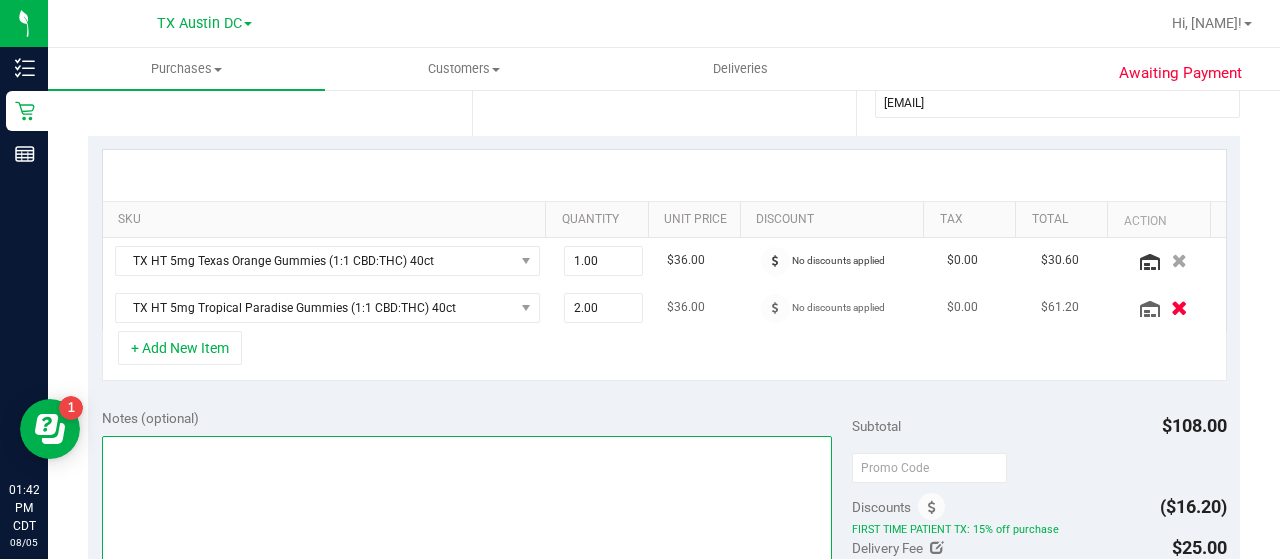type 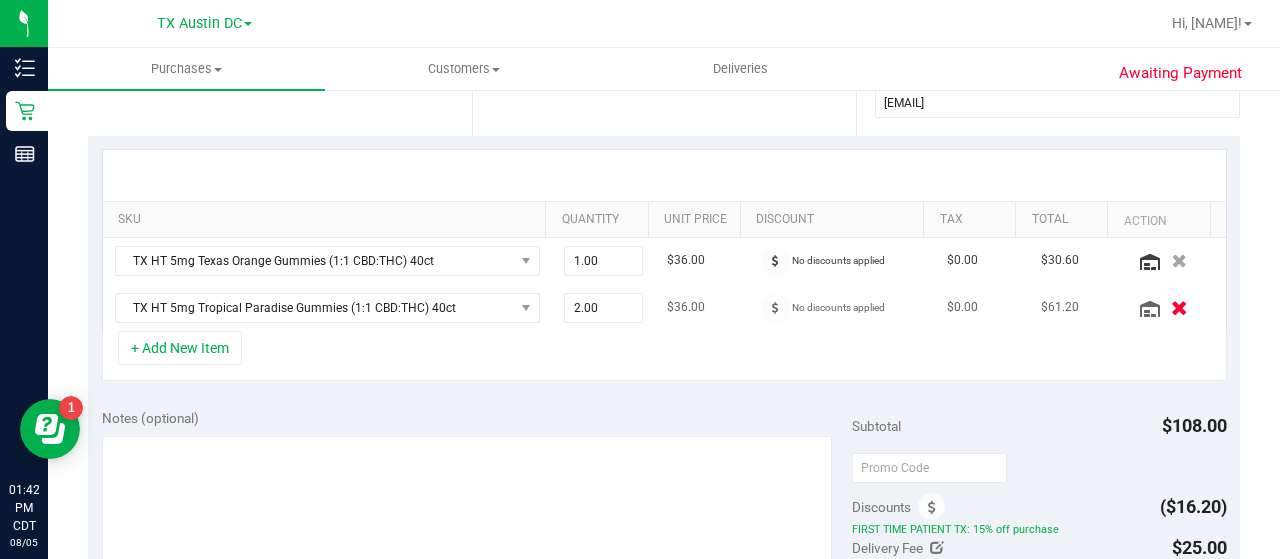 click at bounding box center (1179, 307) 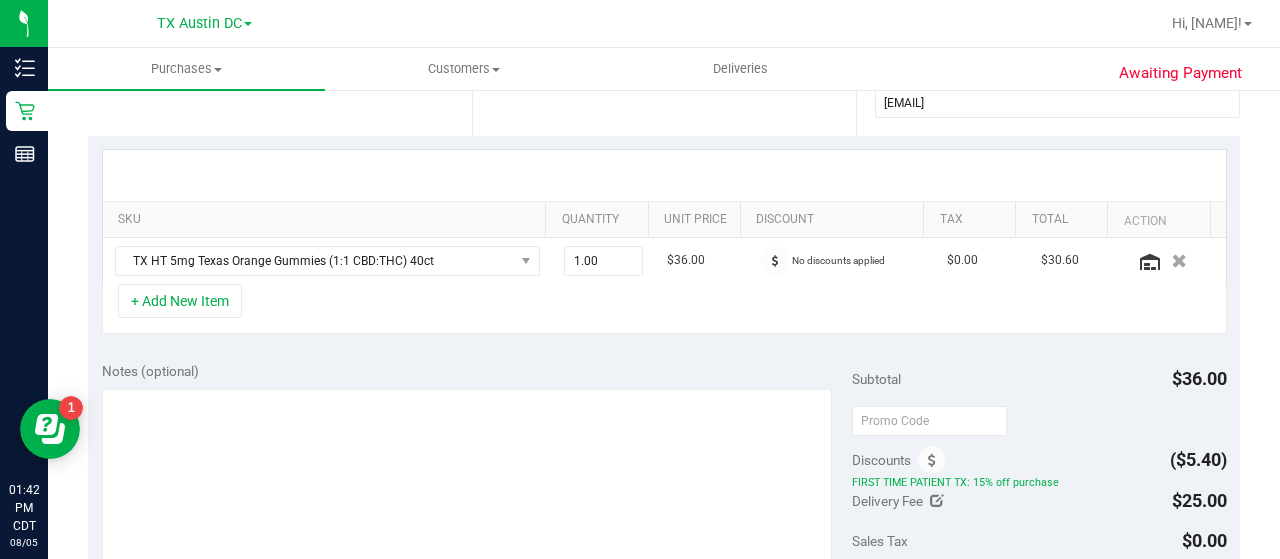 click at bounding box center [1179, 261] 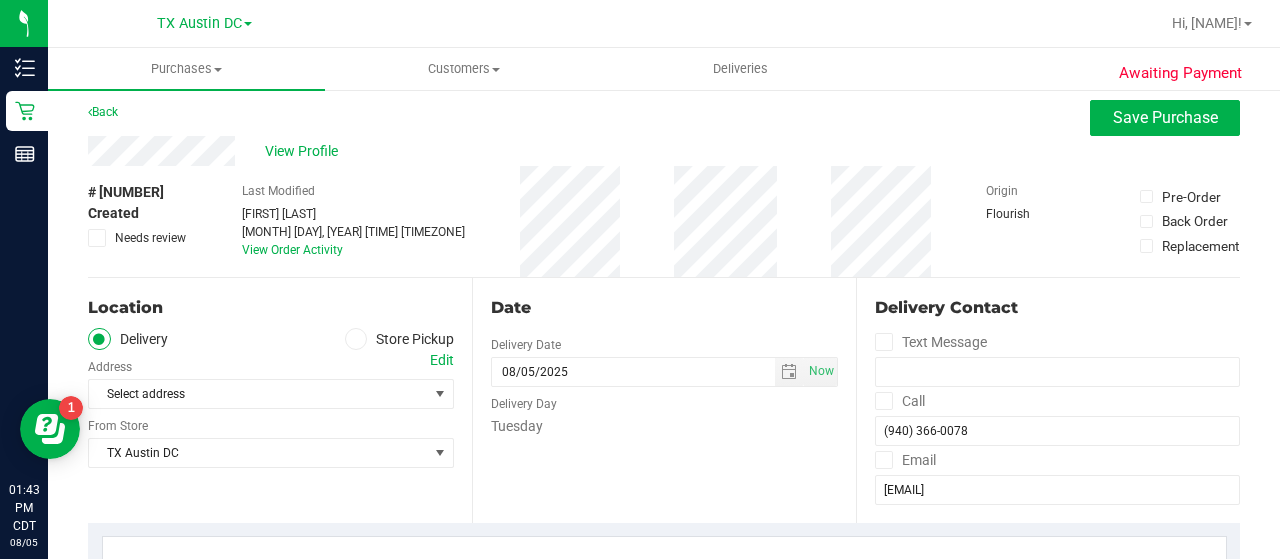 scroll, scrollTop: 0, scrollLeft: 0, axis: both 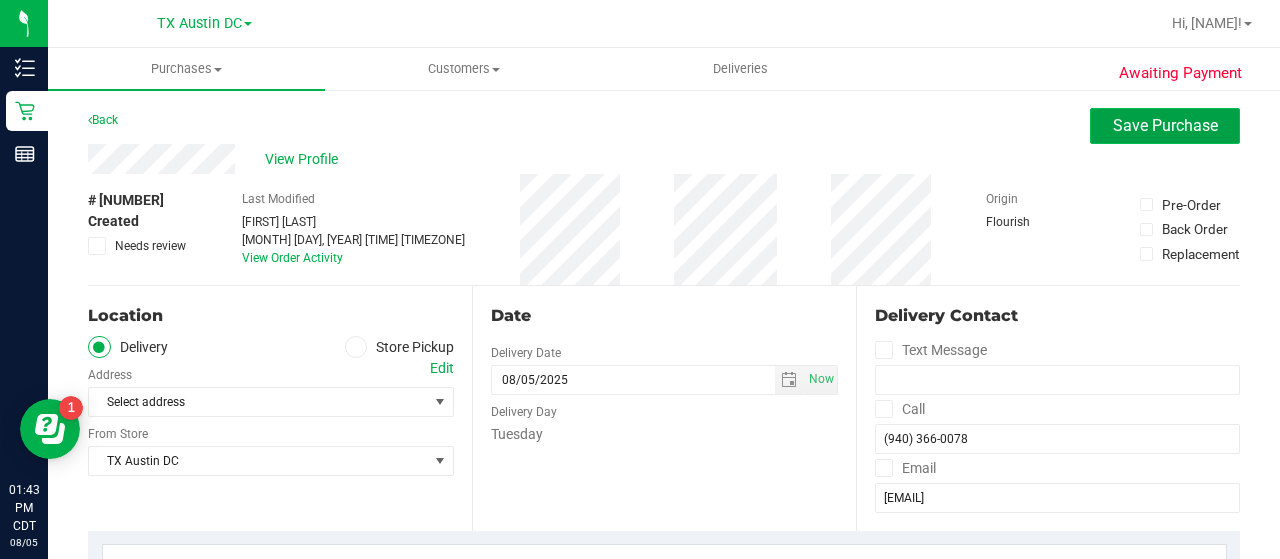 click on "Save Purchase" at bounding box center (1165, 126) 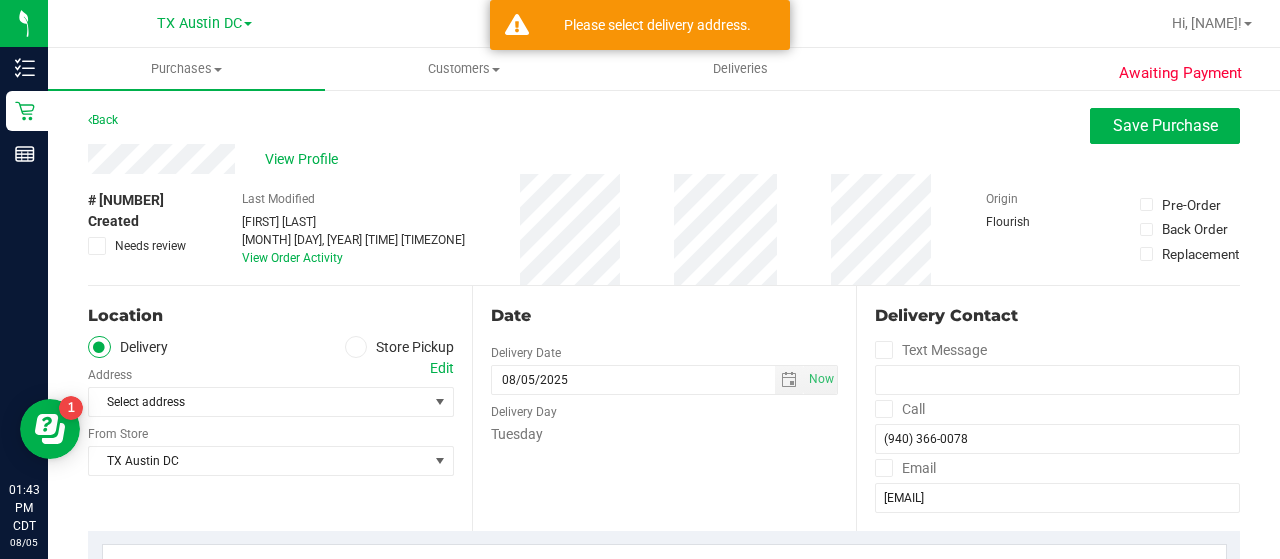 click at bounding box center [356, 347] 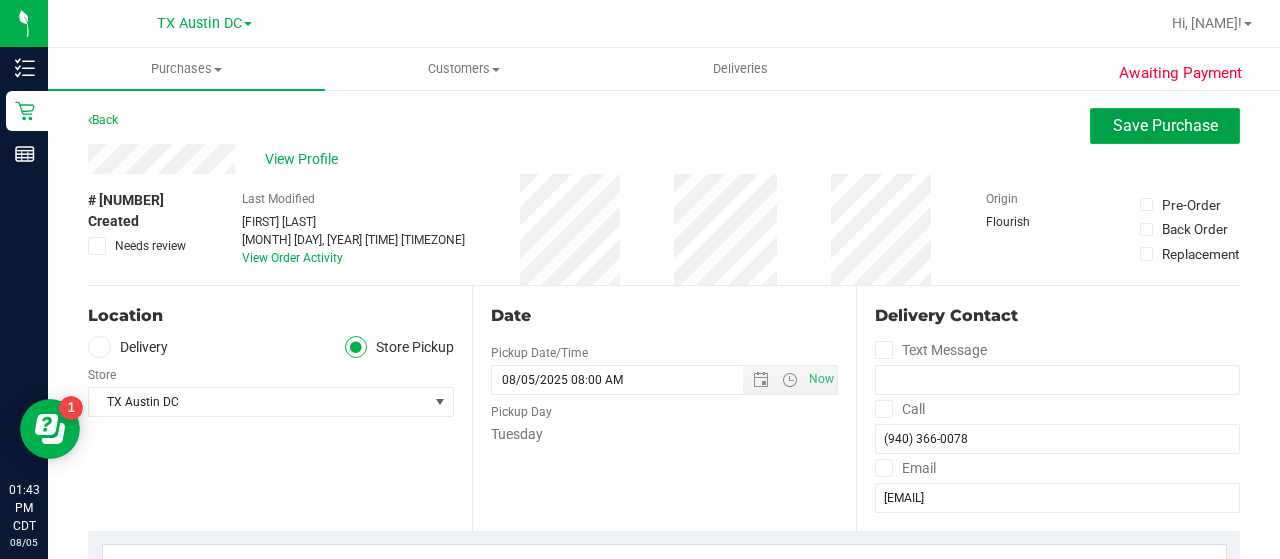 click on "Save Purchase" at bounding box center (1165, 125) 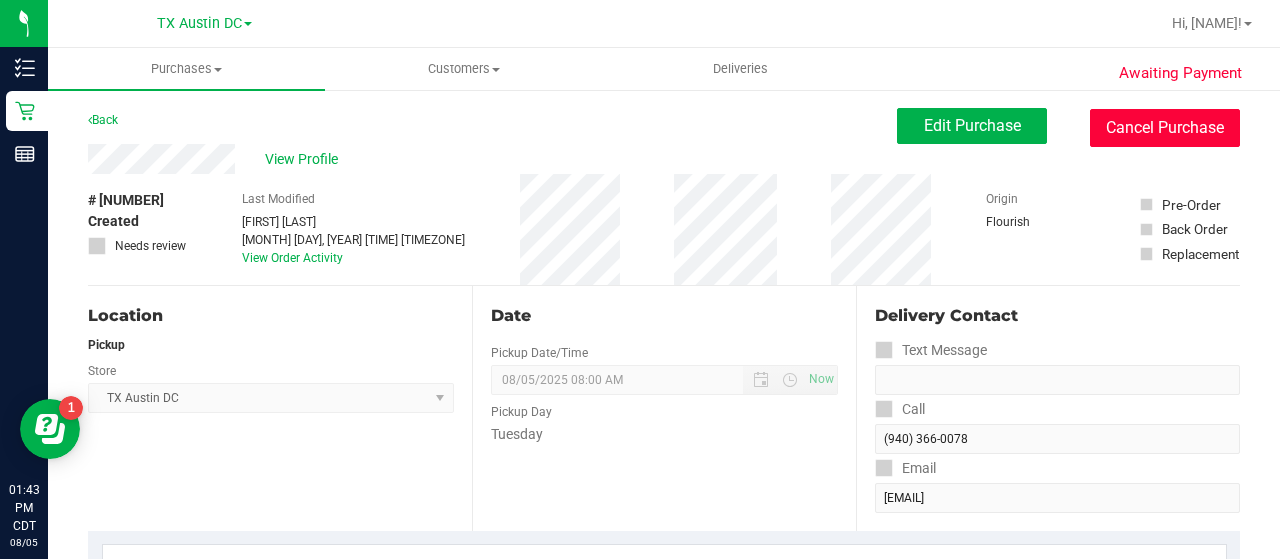 click on "Cancel Purchase" at bounding box center [1165, 128] 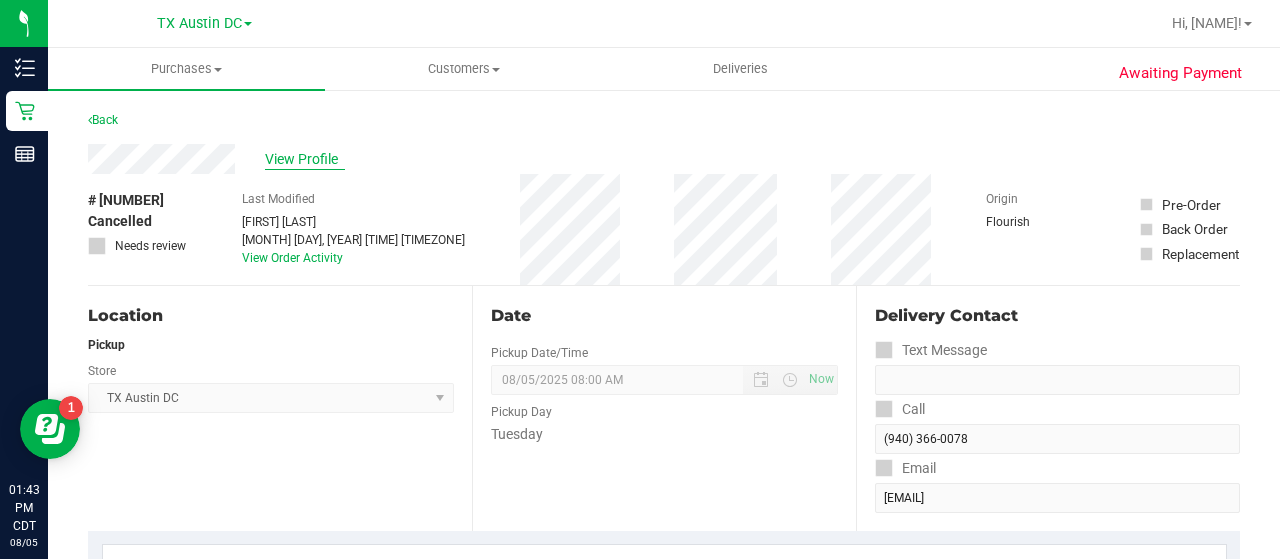 click on "View Profile" at bounding box center (305, 159) 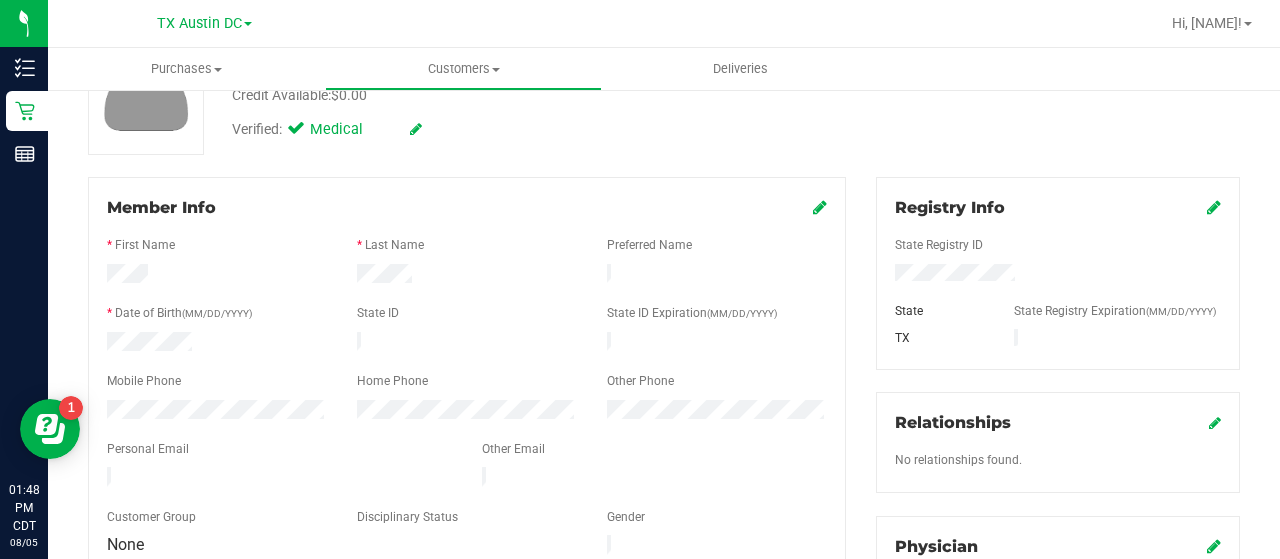 scroll, scrollTop: 184, scrollLeft: 0, axis: vertical 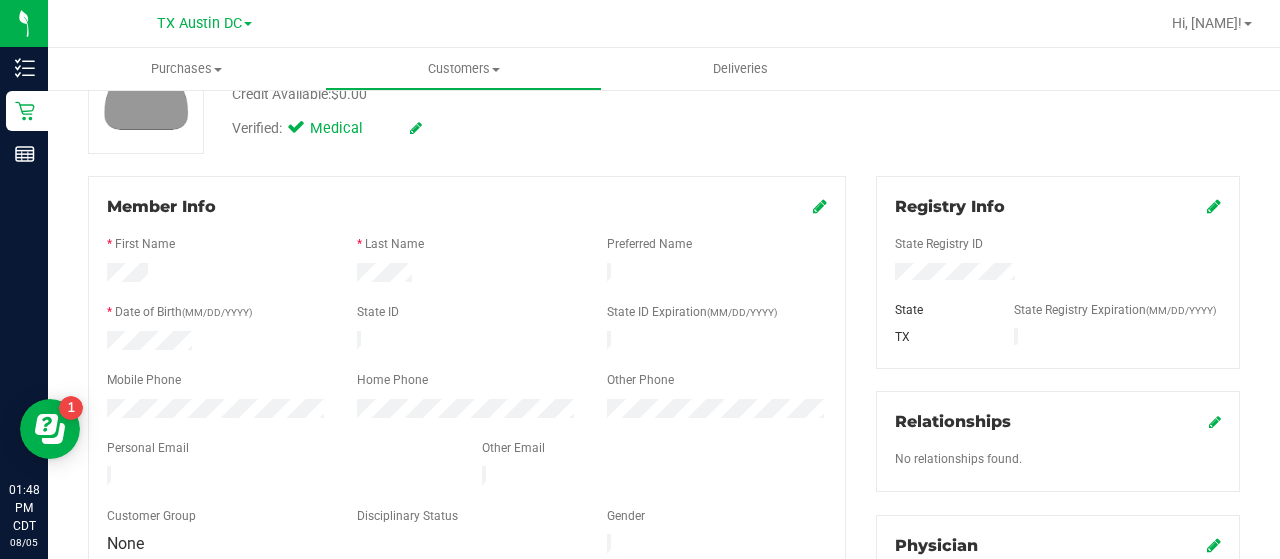 drag, startPoint x: 289, startPoint y: 467, endPoint x: 106, endPoint y: 465, distance: 183.01093 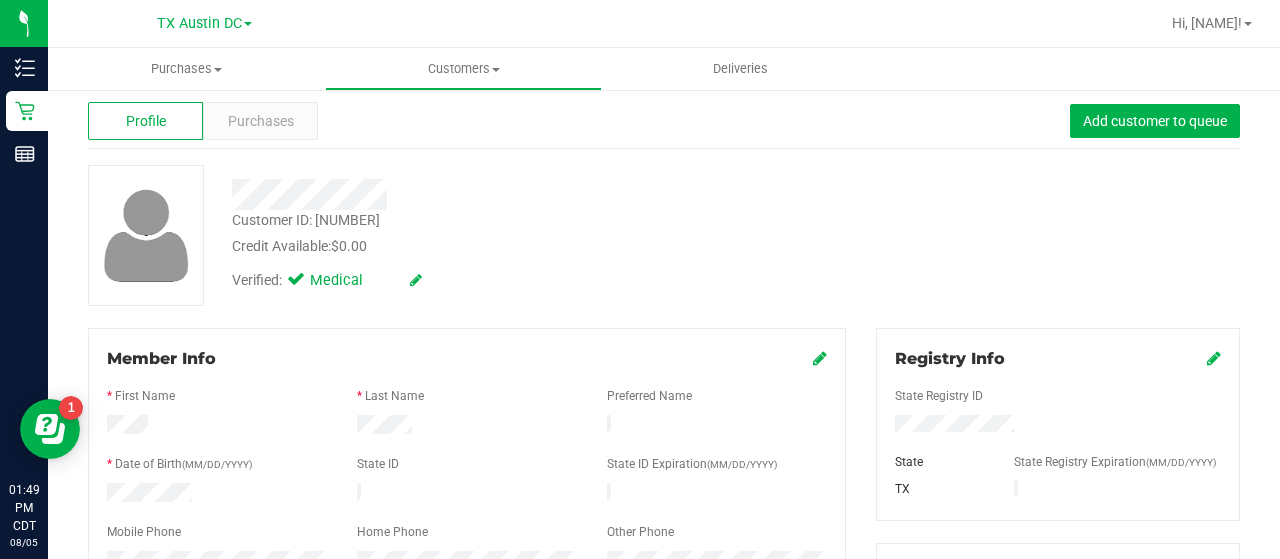 scroll, scrollTop: 0, scrollLeft: 0, axis: both 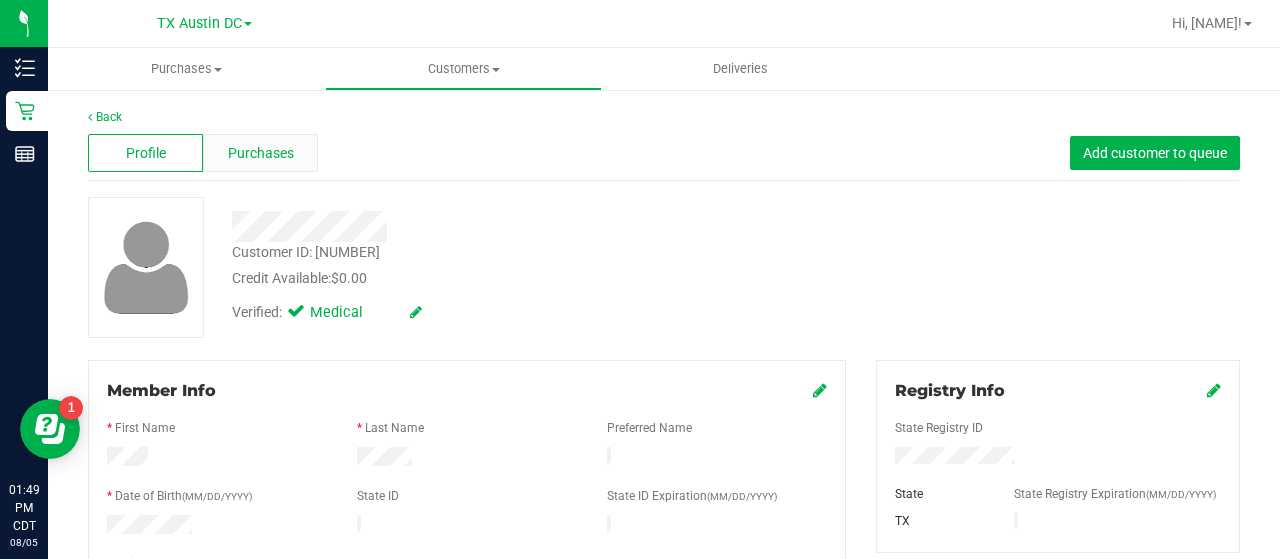 click on "Purchases" at bounding box center [261, 153] 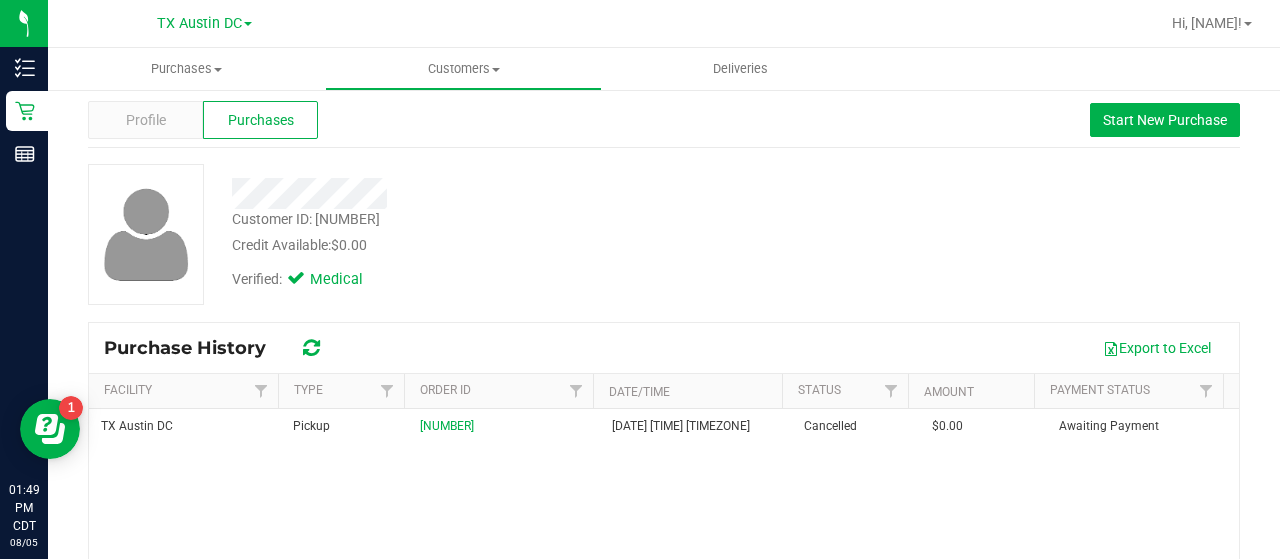 scroll, scrollTop: 34, scrollLeft: 0, axis: vertical 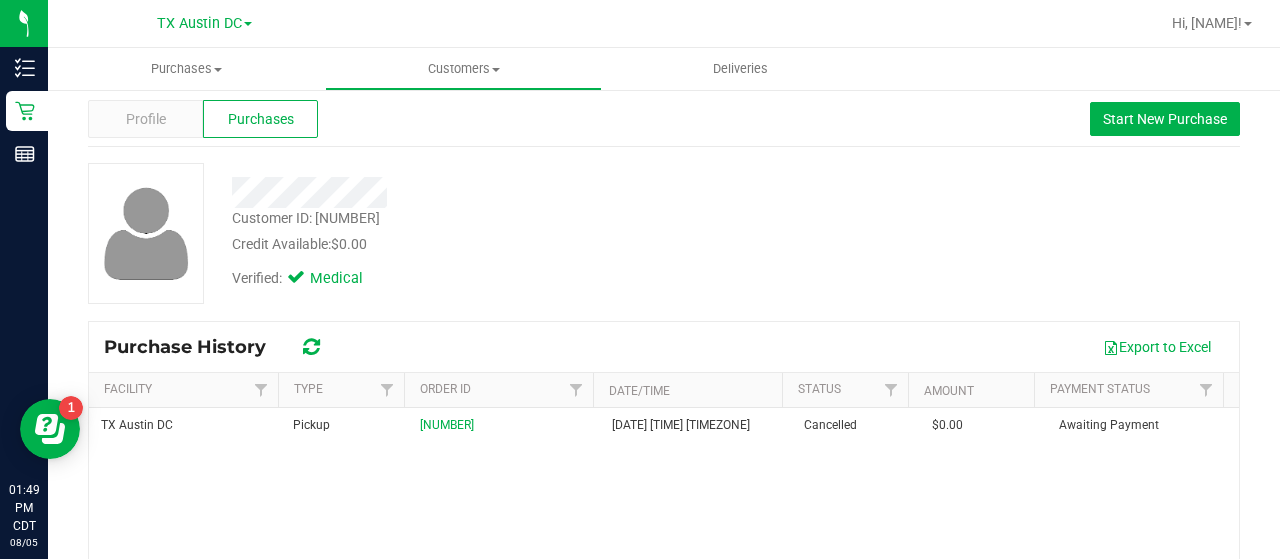 click at bounding box center [311, 347] 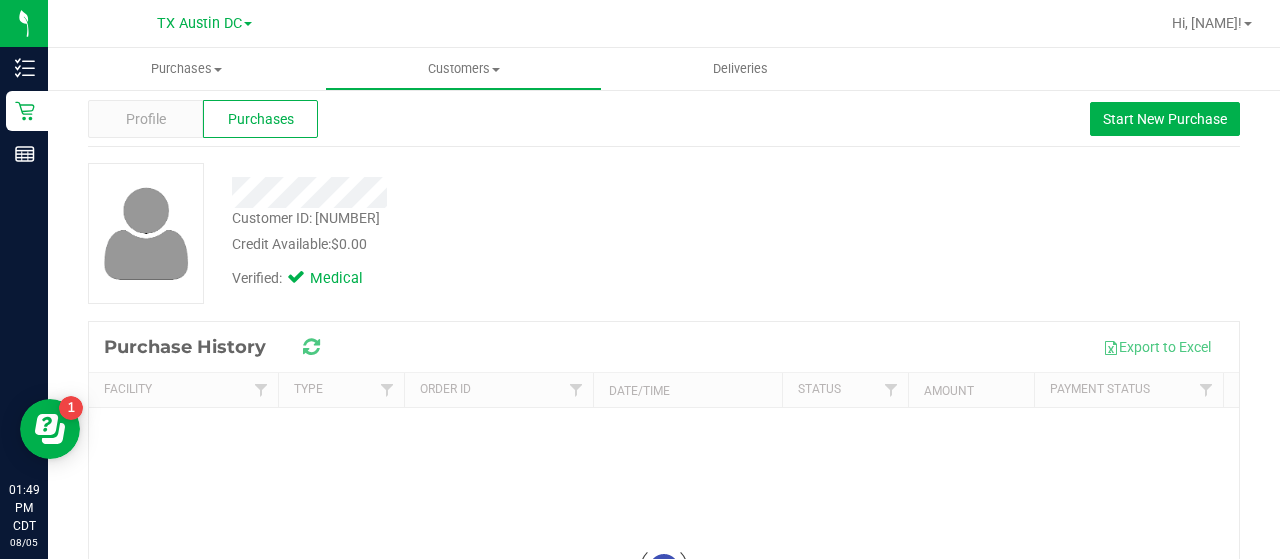 scroll, scrollTop: 0, scrollLeft: 0, axis: both 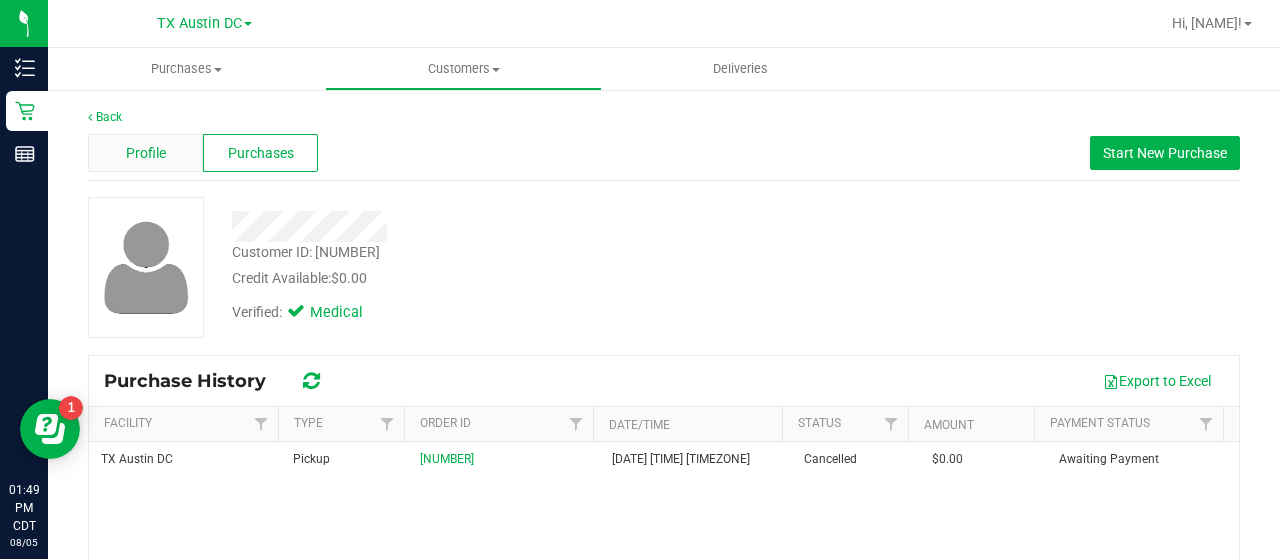 click on "Profile" at bounding box center (146, 153) 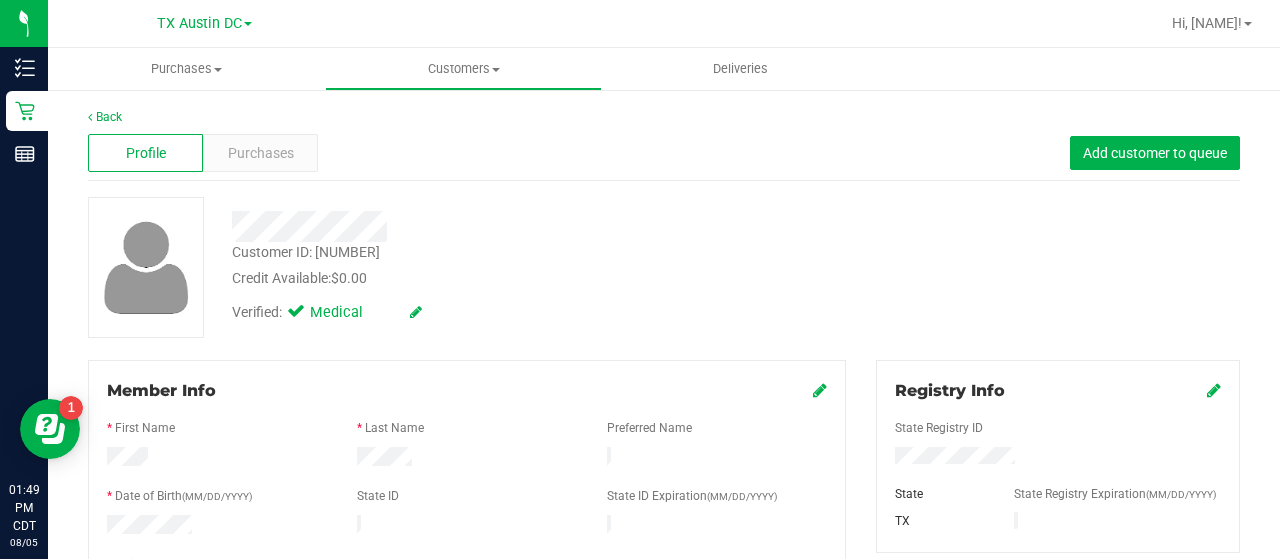 scroll, scrollTop: 158, scrollLeft: 0, axis: vertical 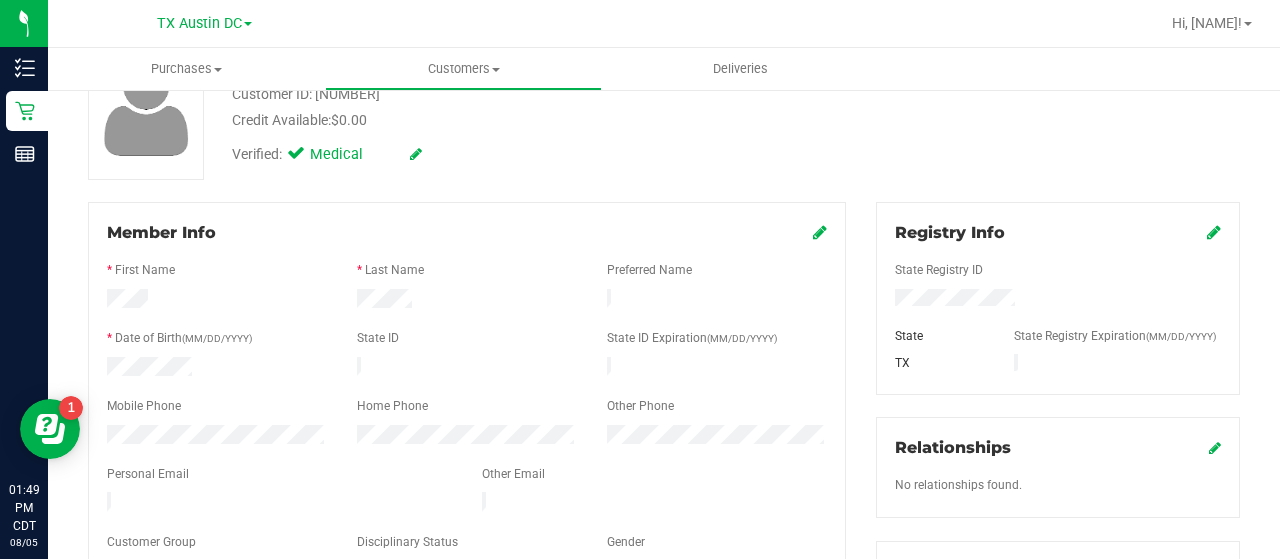 drag, startPoint x: 291, startPoint y: 496, endPoint x: 102, endPoint y: 487, distance: 189.21416 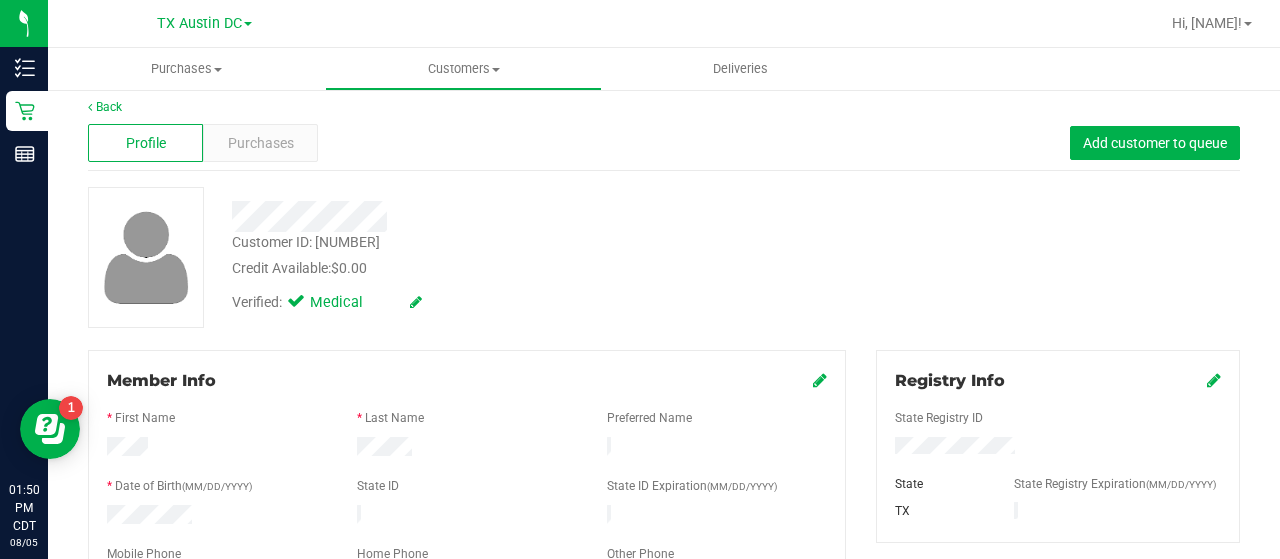scroll, scrollTop: 0, scrollLeft: 0, axis: both 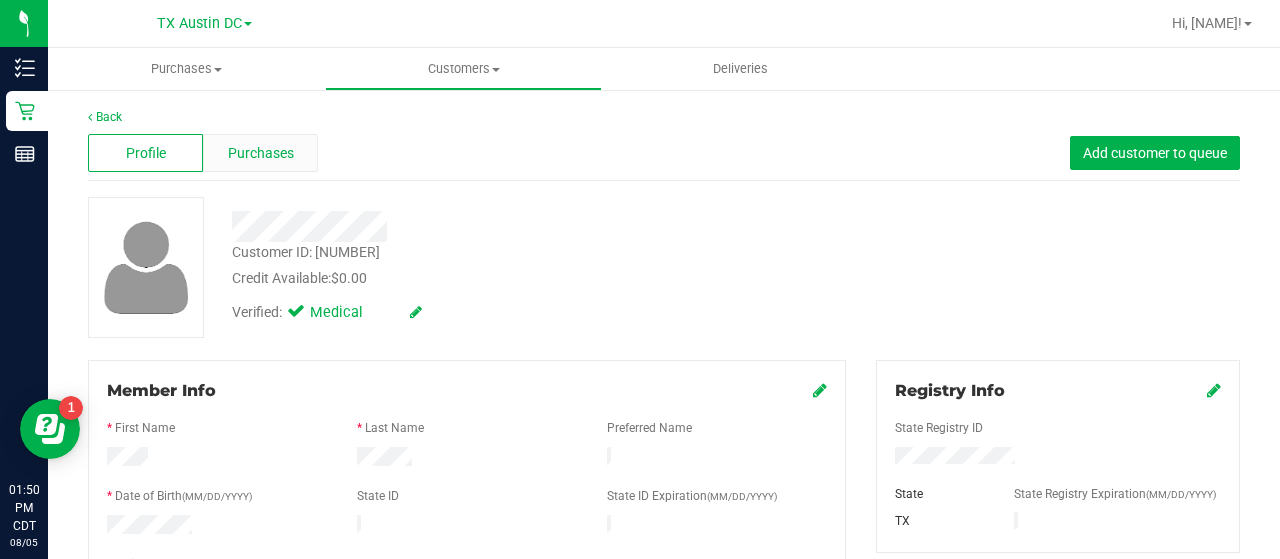 click on "Purchases" at bounding box center [261, 153] 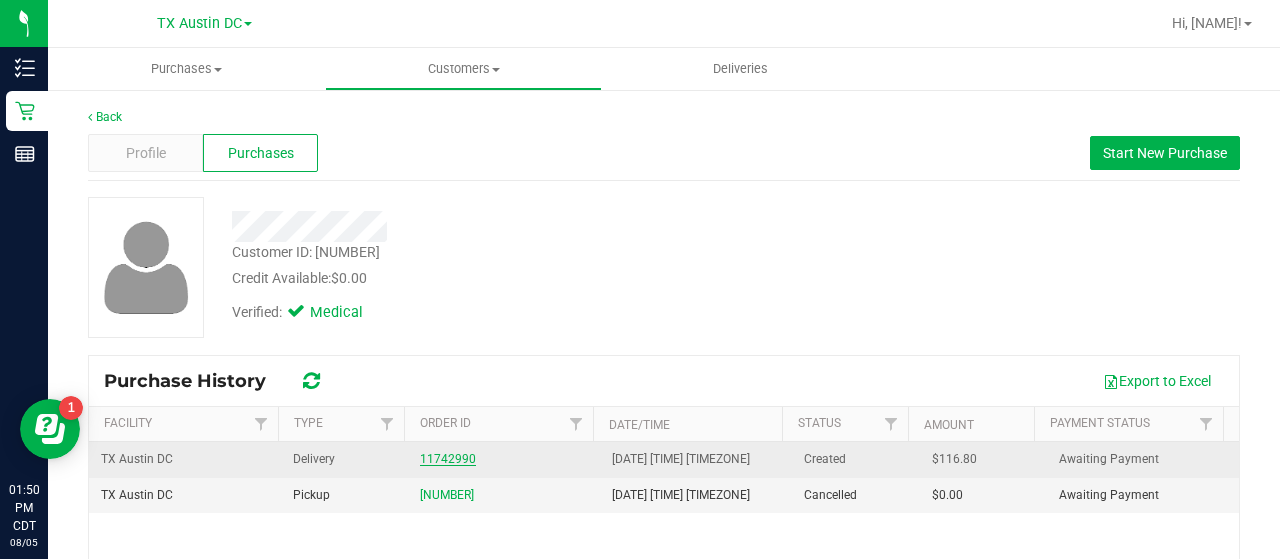 click on "11742990" at bounding box center (448, 459) 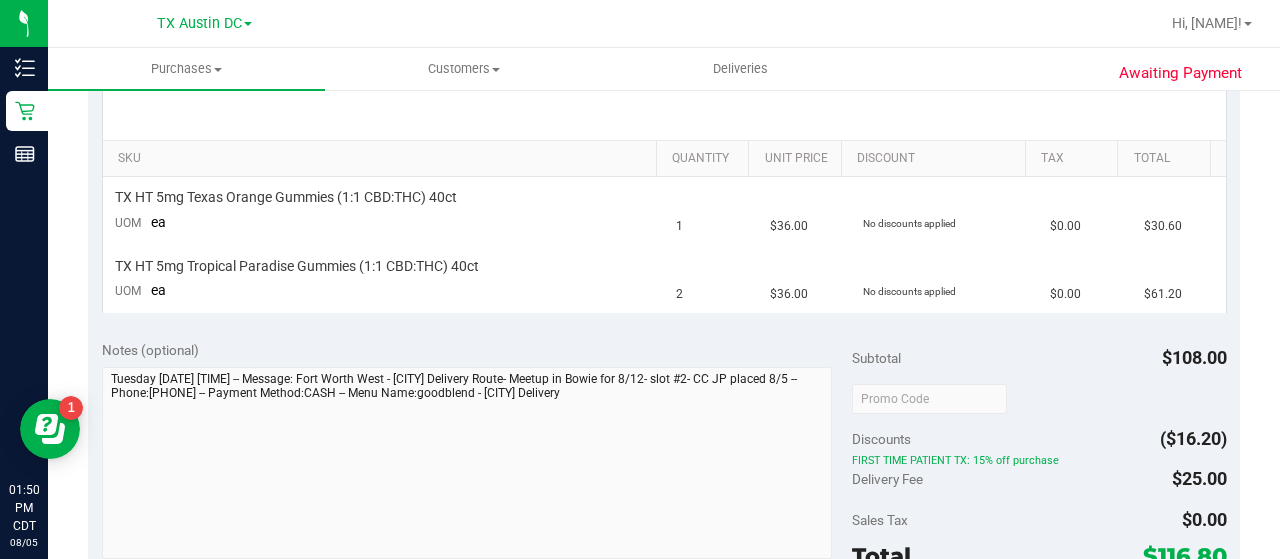 scroll, scrollTop: 584, scrollLeft: 0, axis: vertical 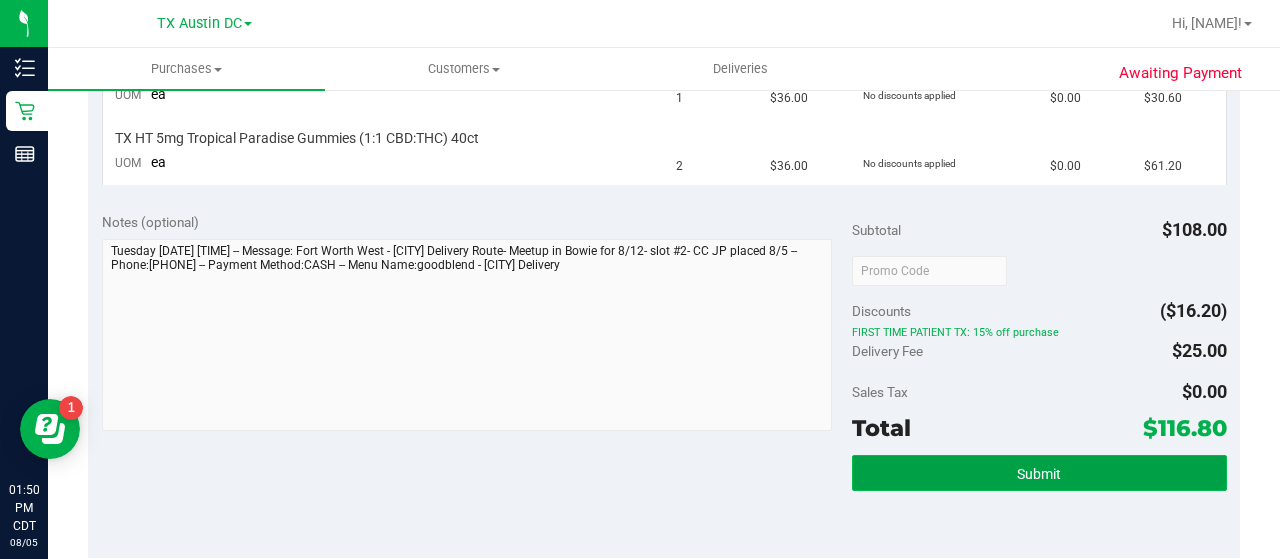 click on "Submit" at bounding box center [1039, 473] 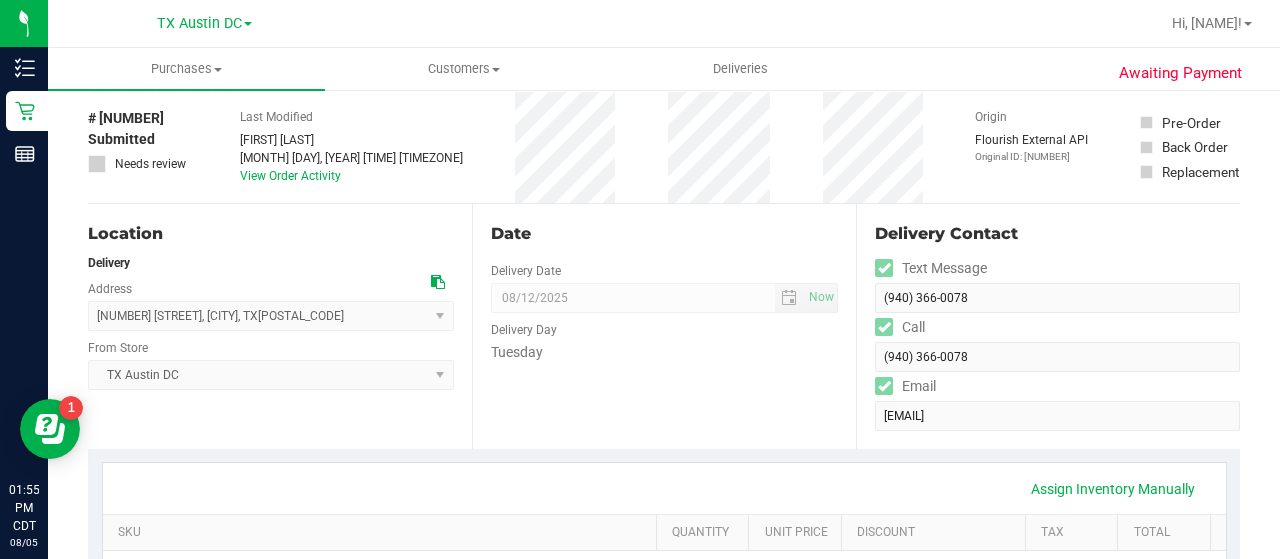 scroll, scrollTop: 14, scrollLeft: 0, axis: vertical 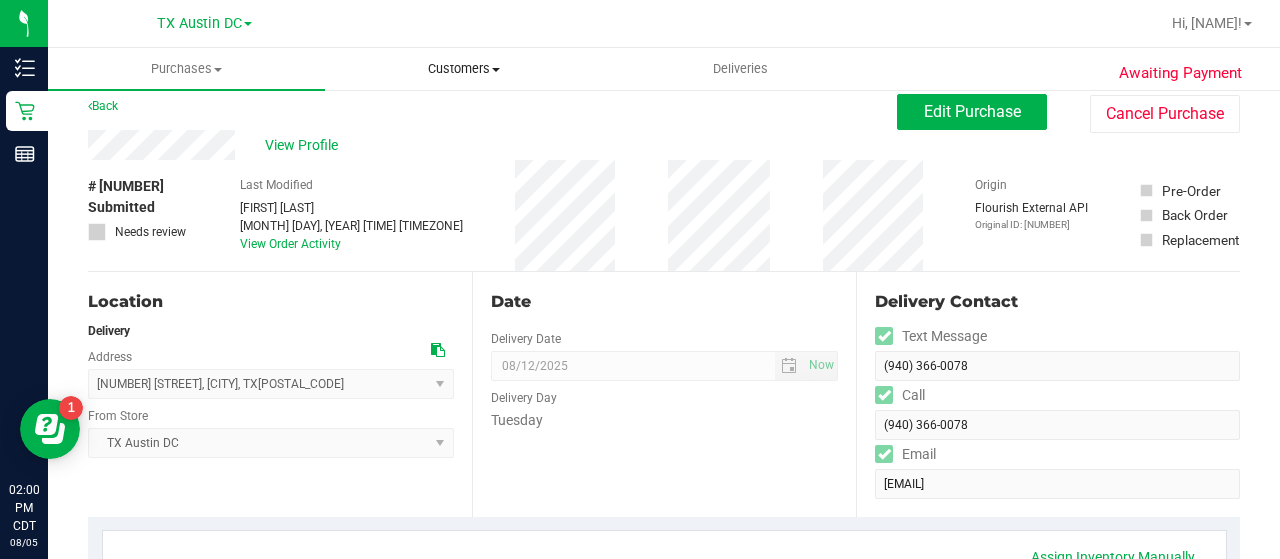 click on "Customers" at bounding box center (463, 69) 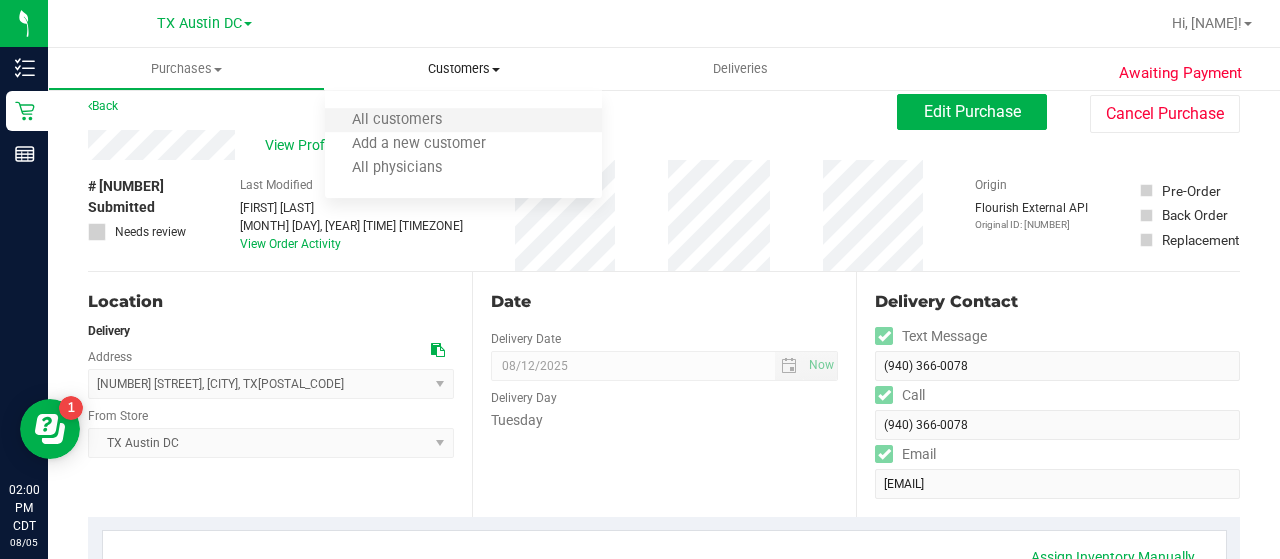 click on "All customers" at bounding box center (463, 121) 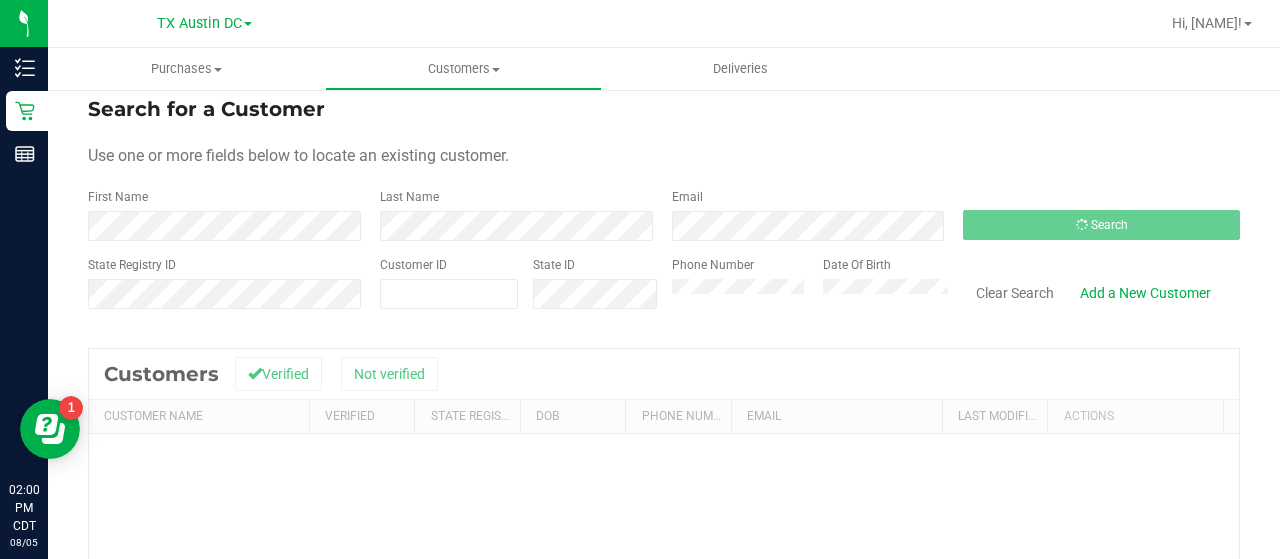 scroll, scrollTop: 0, scrollLeft: 0, axis: both 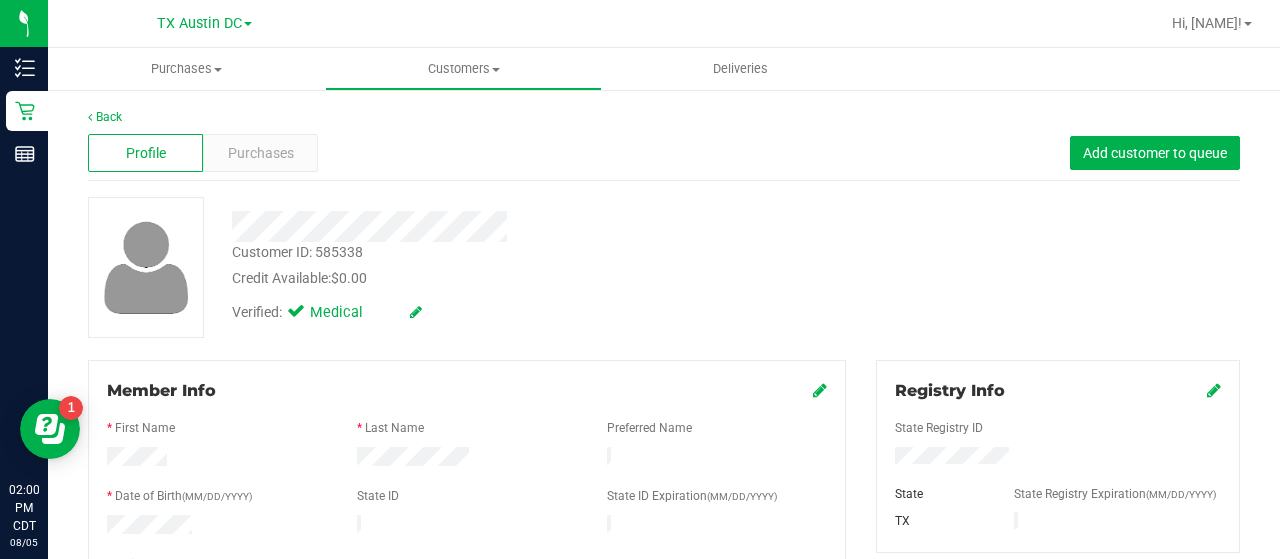 click at bounding box center [512, 226] 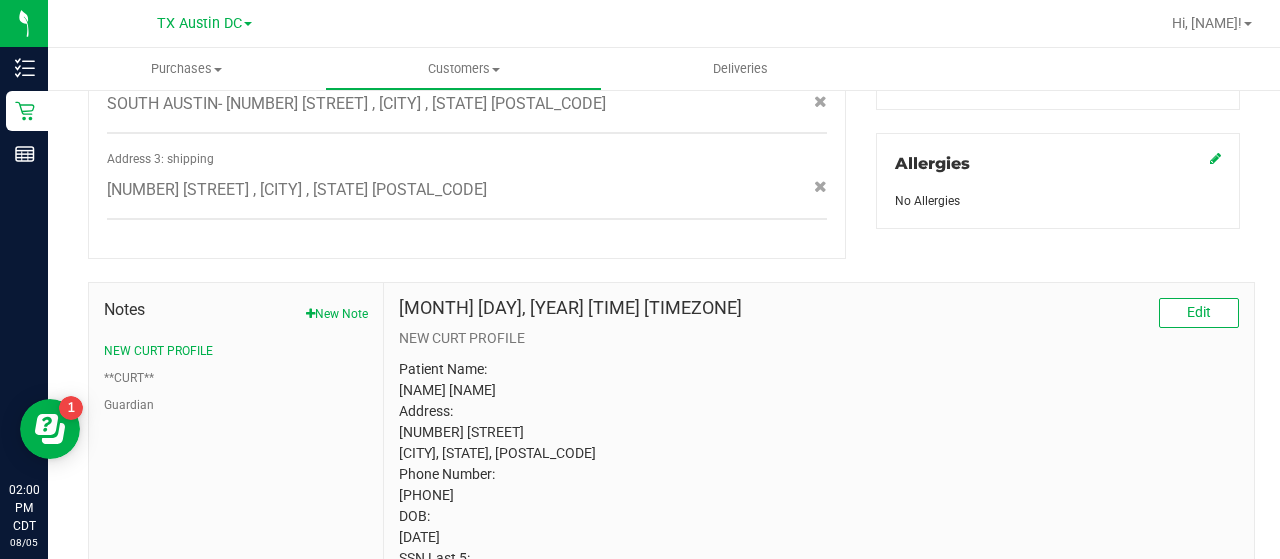 scroll, scrollTop: 952, scrollLeft: 0, axis: vertical 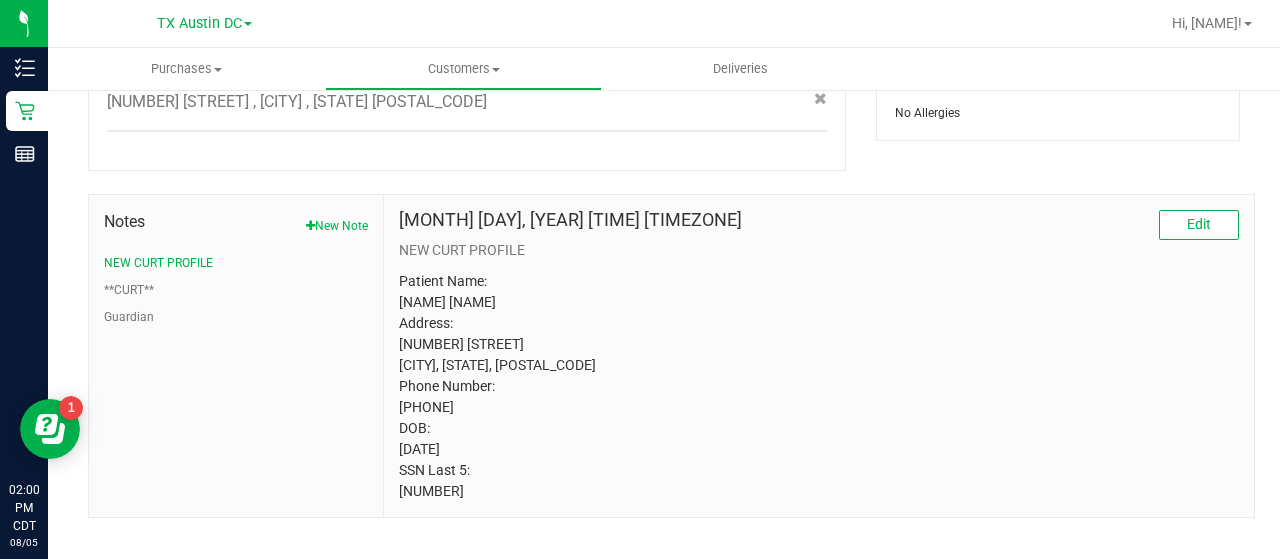 drag, startPoint x: 438, startPoint y: 470, endPoint x: 398, endPoint y: 469, distance: 40.012497 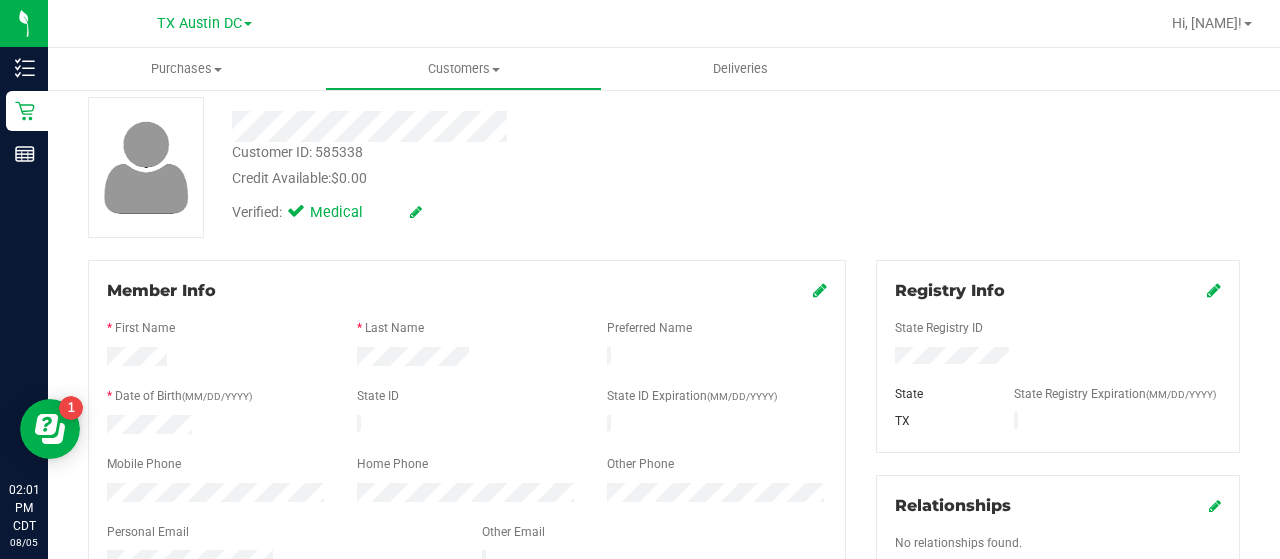 scroll, scrollTop: 0, scrollLeft: 0, axis: both 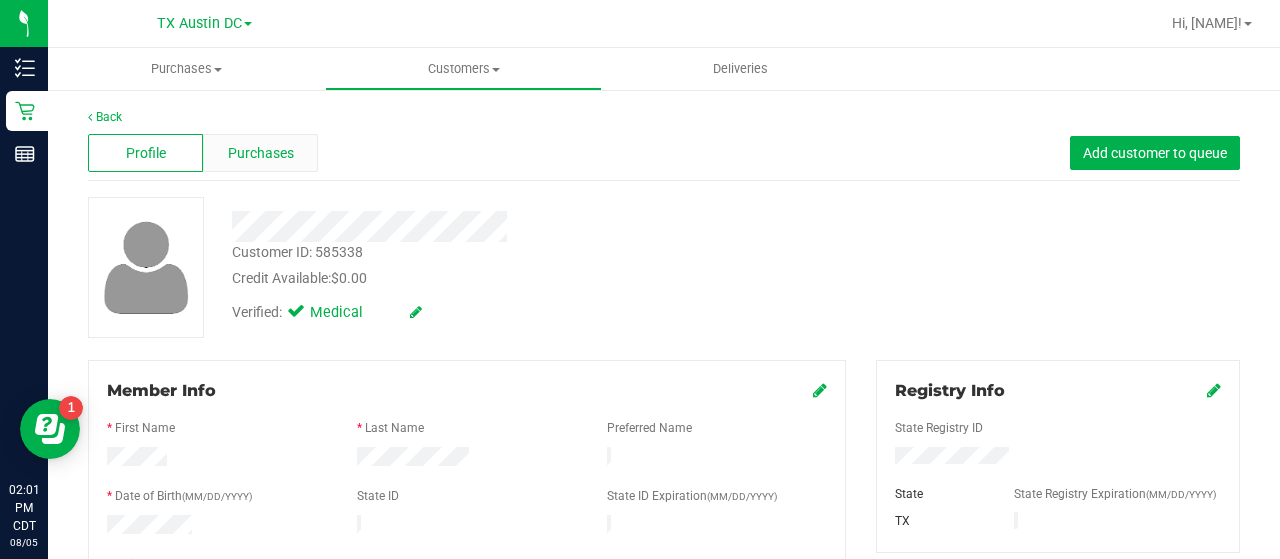 click on "Purchases" at bounding box center (261, 153) 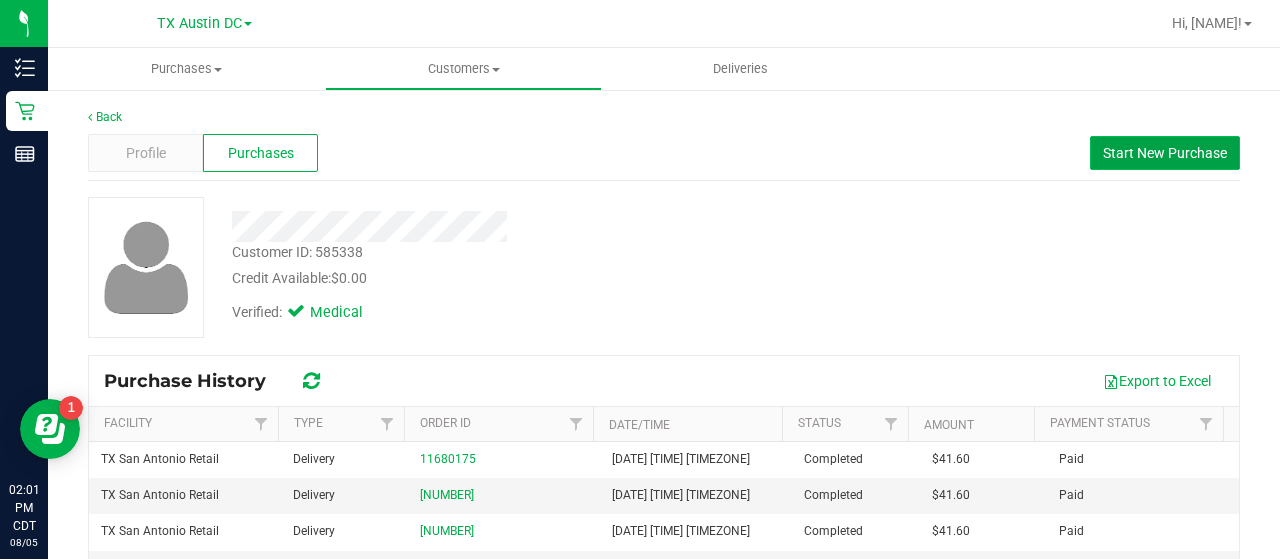click on "Start New Purchase" at bounding box center [1165, 153] 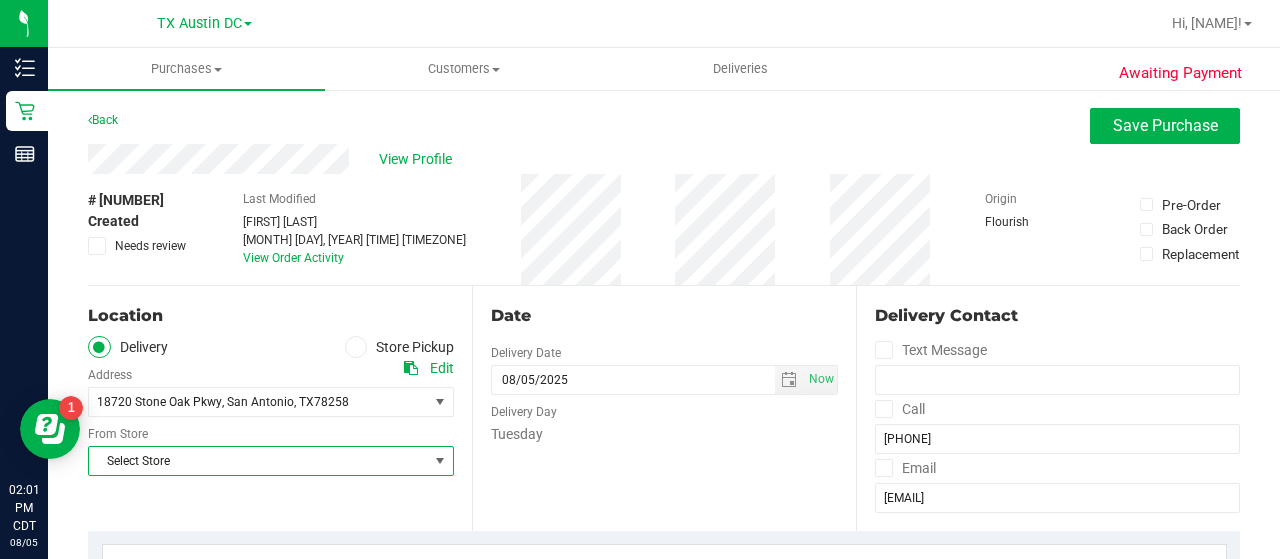 click on "Select Store" at bounding box center (258, 461) 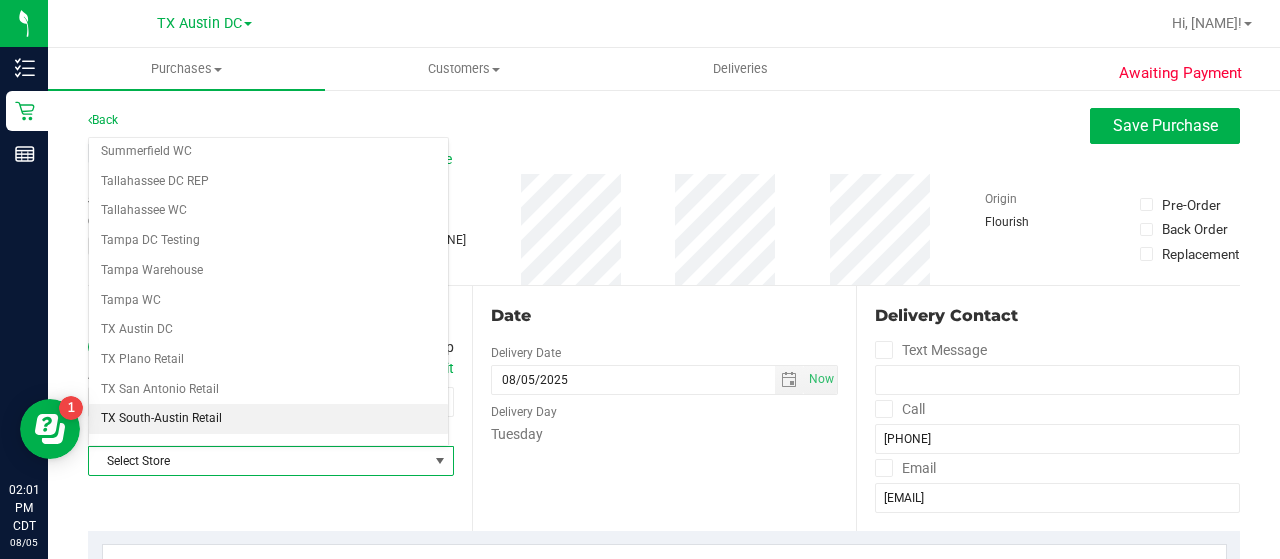 scroll, scrollTop: 1343, scrollLeft: 0, axis: vertical 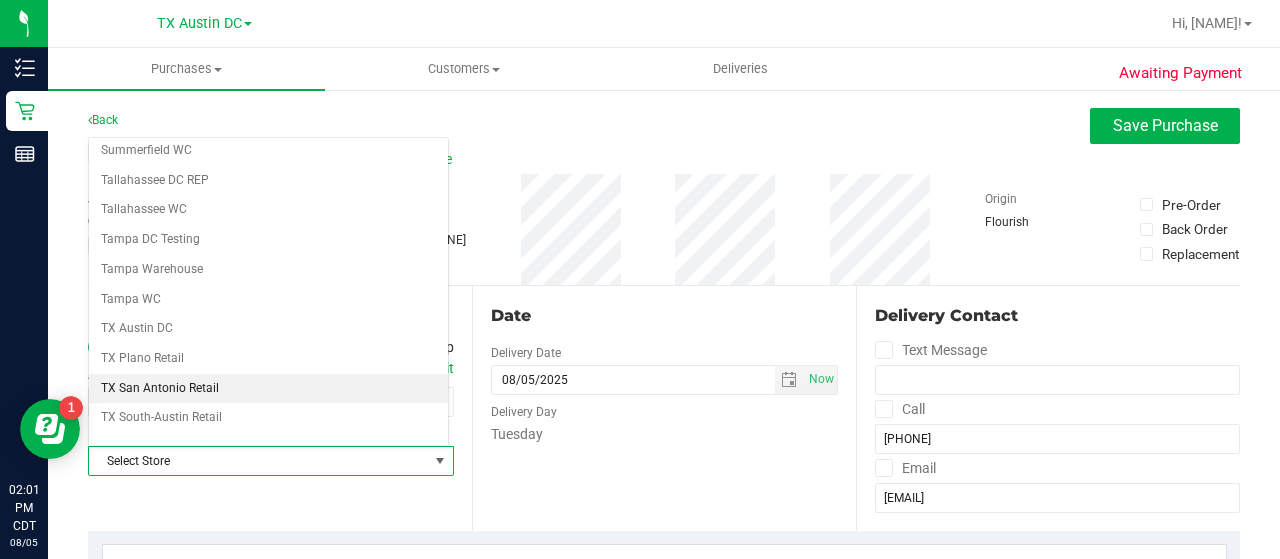 click on "TX San Antonio Retail" at bounding box center [268, 389] 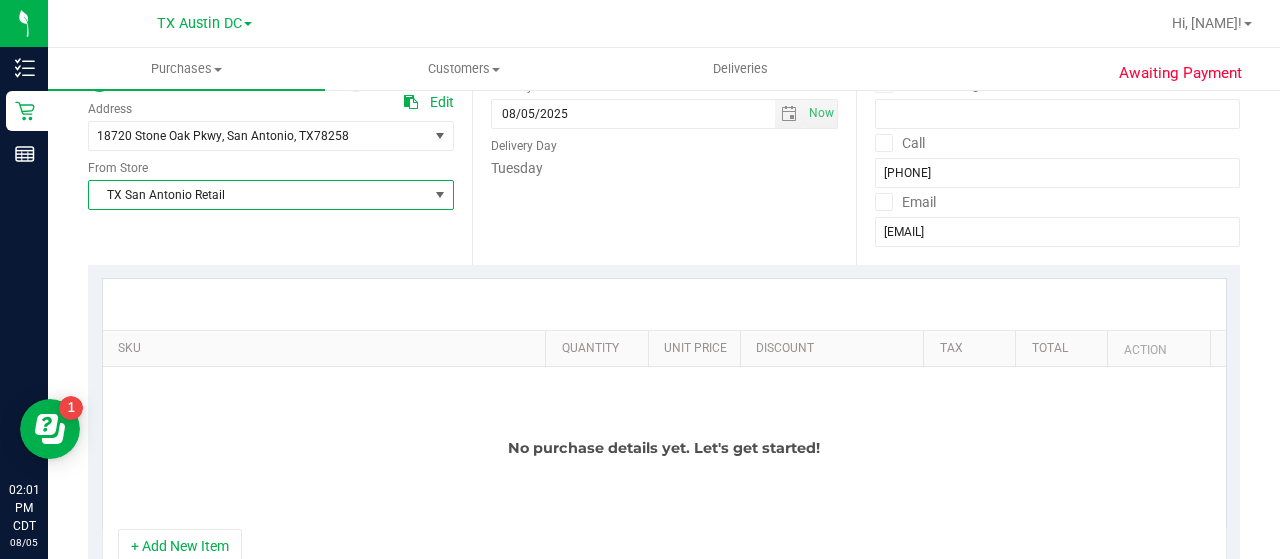 scroll, scrollTop: 269, scrollLeft: 0, axis: vertical 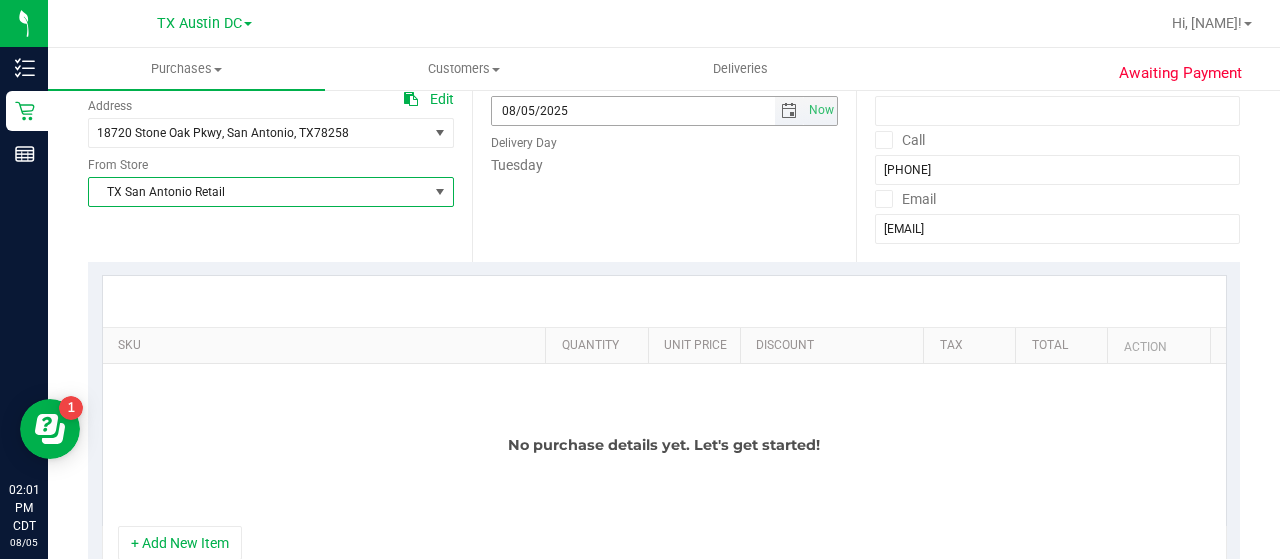 click at bounding box center (789, 111) 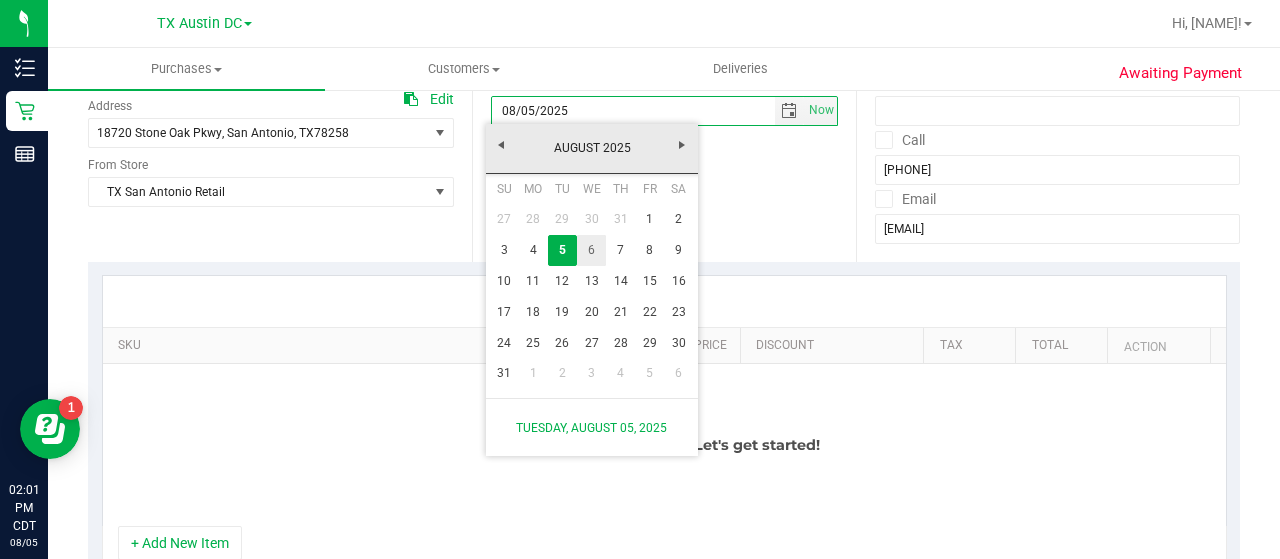 click on "6" at bounding box center [591, 250] 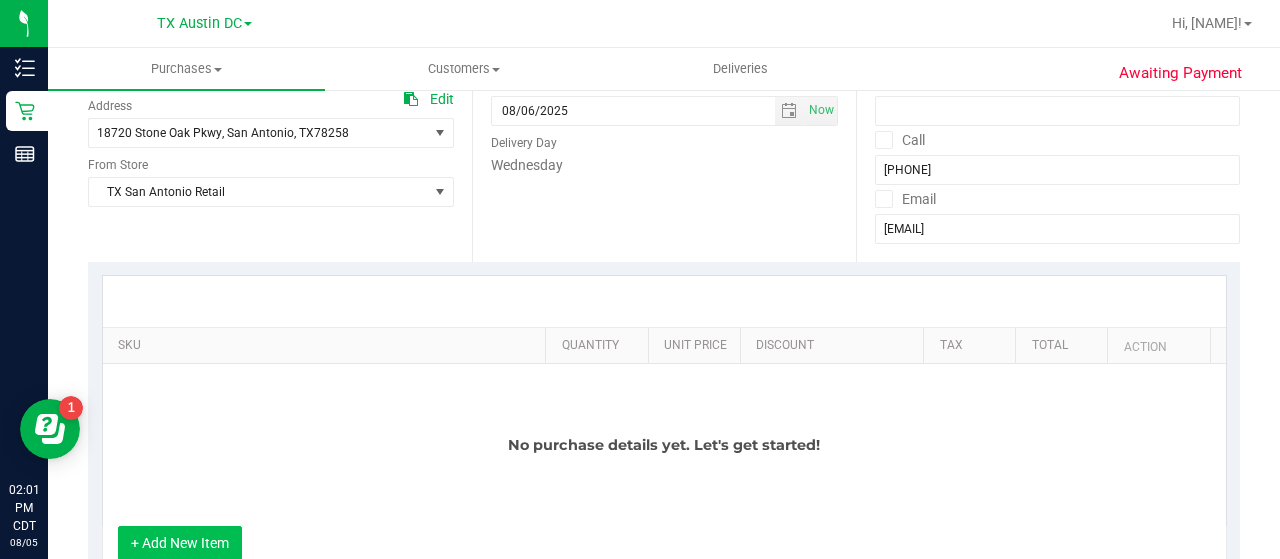 click on "+ Add New Item" at bounding box center (180, 543) 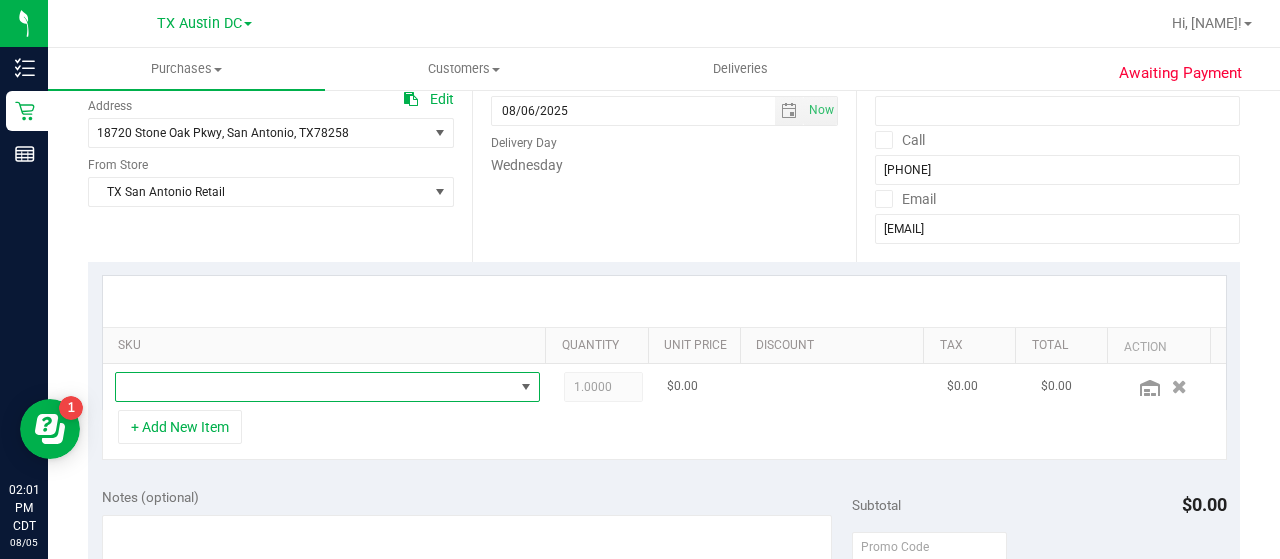 click at bounding box center [315, 387] 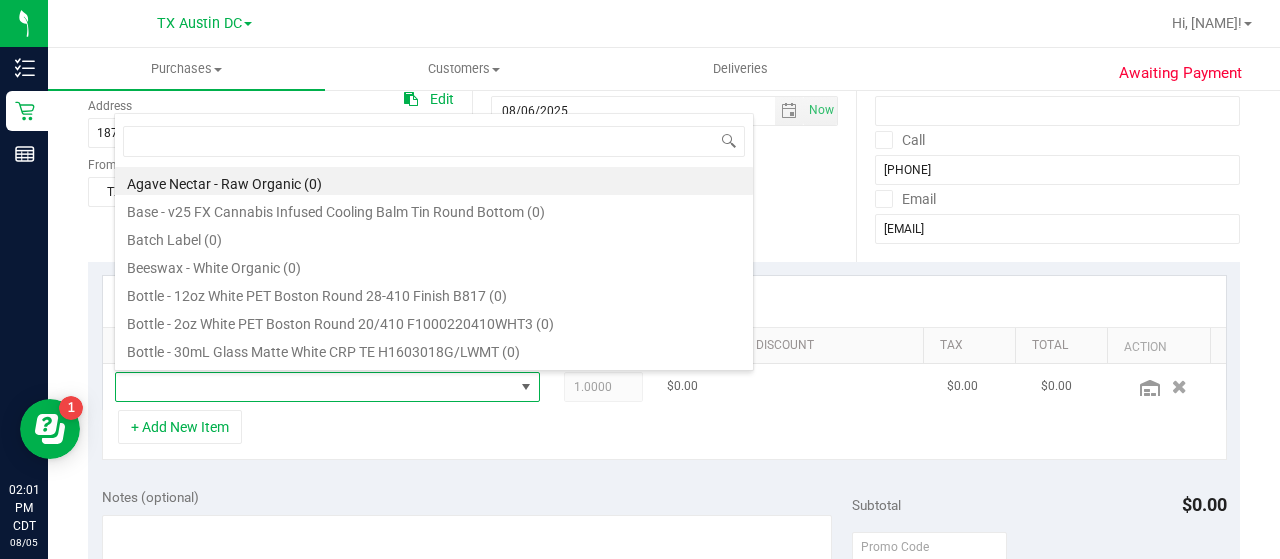 scroll, scrollTop: 99970, scrollLeft: 99586, axis: both 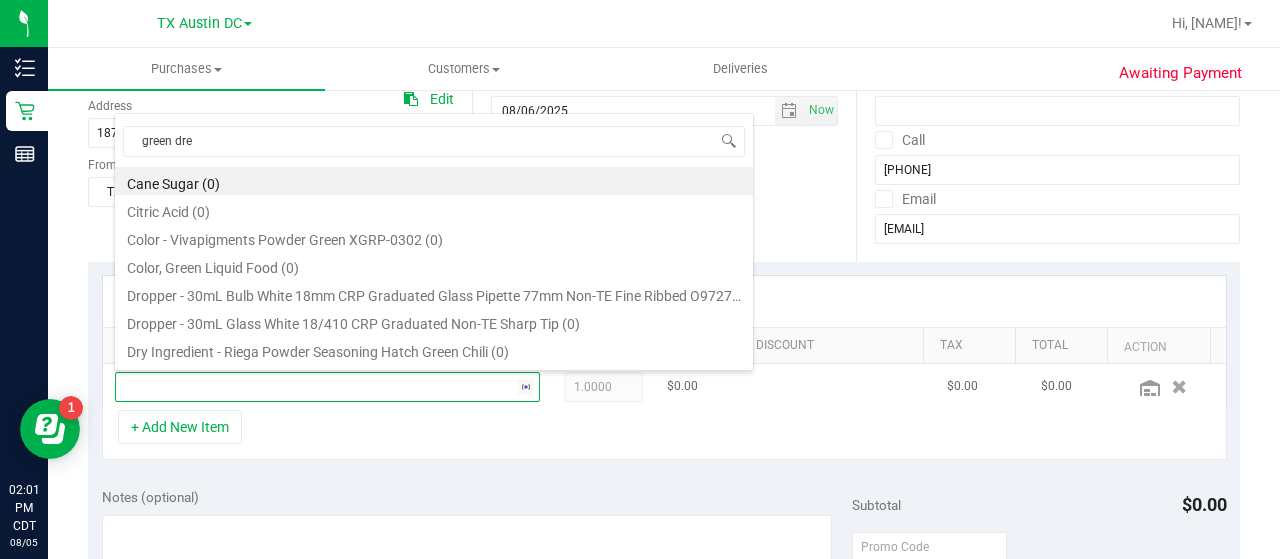 type on "green drea" 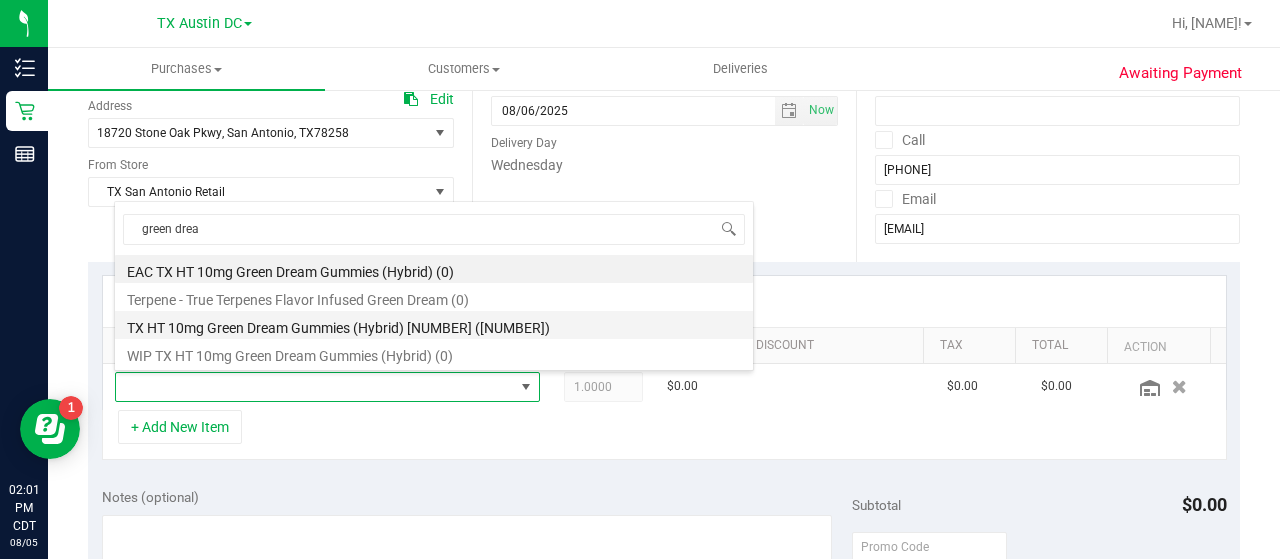 click on "TX HT 10mg Green Dream Gummies (Hybrid) [NUMBER] ([NUMBER])" at bounding box center [434, 325] 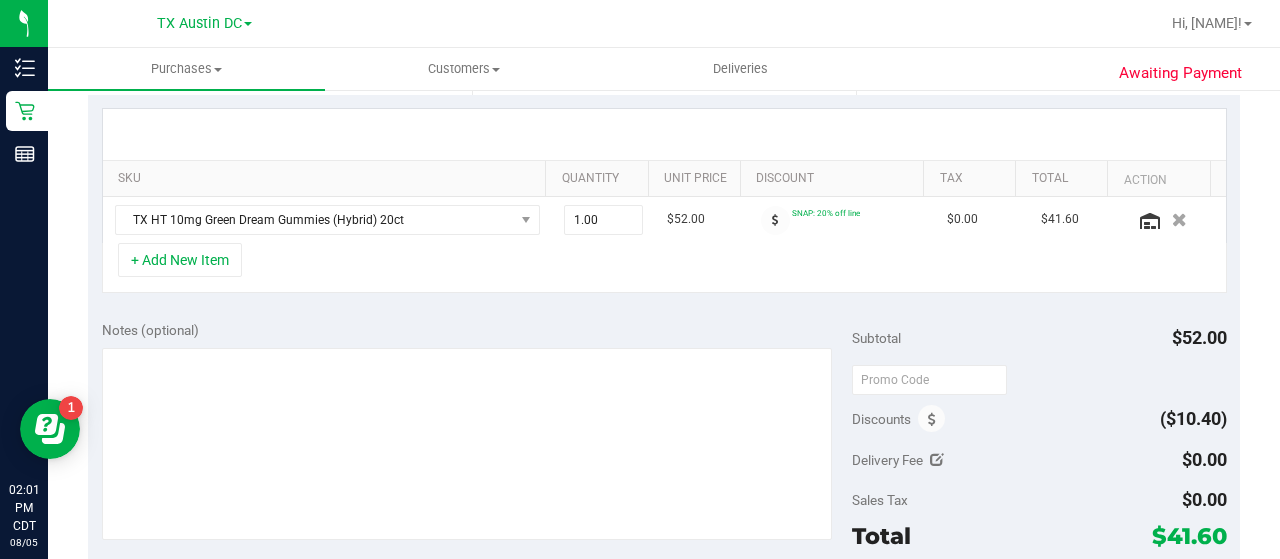 scroll, scrollTop: 437, scrollLeft: 0, axis: vertical 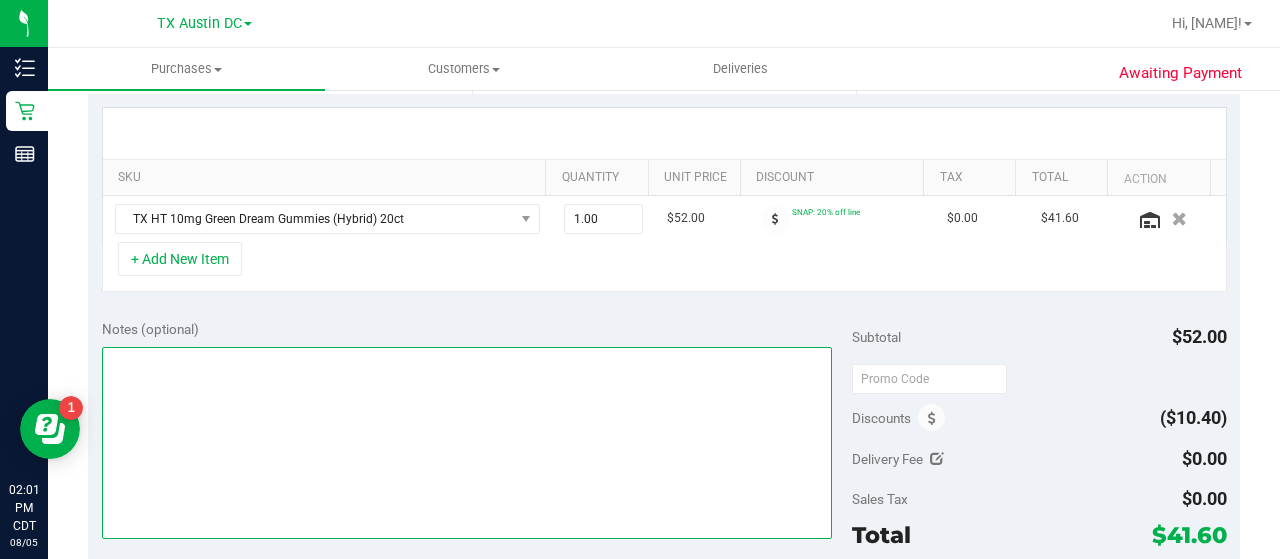 click at bounding box center [467, 443] 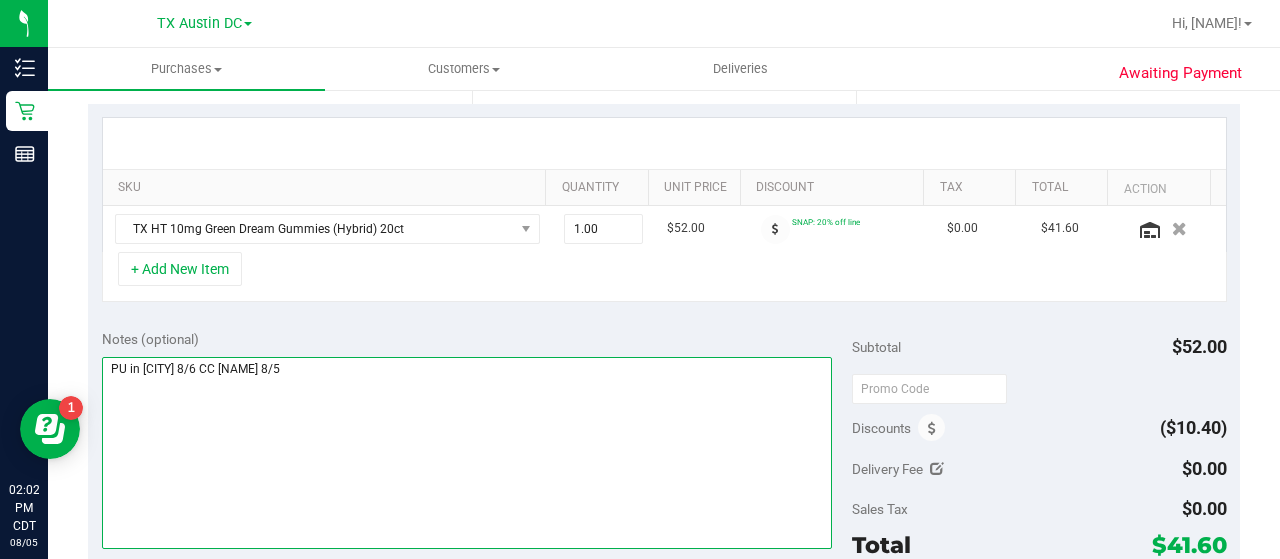 scroll, scrollTop: 495, scrollLeft: 0, axis: vertical 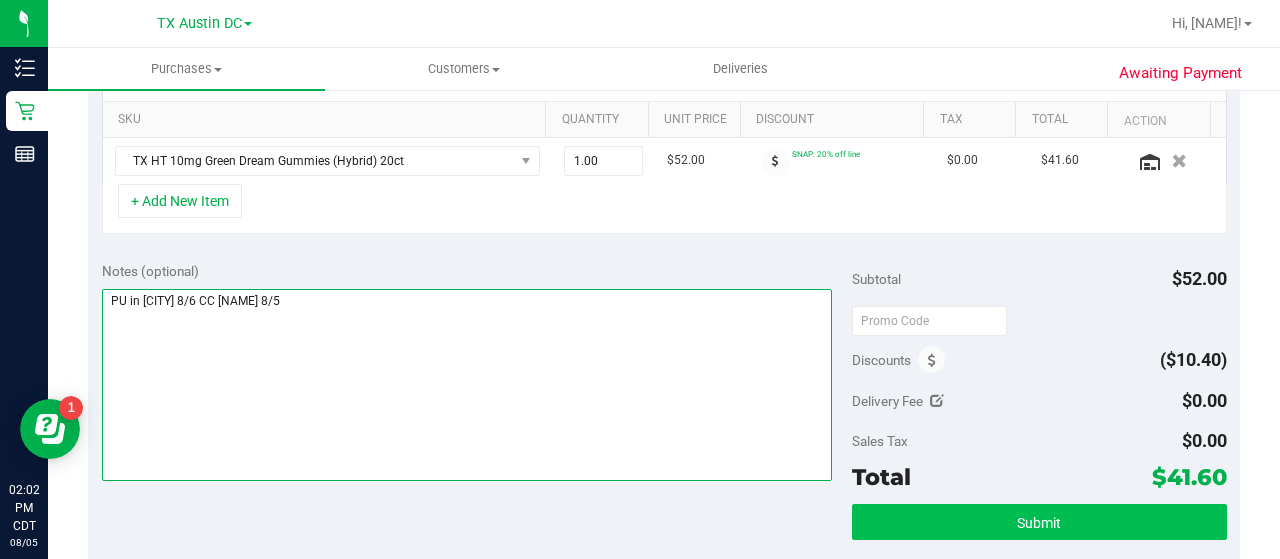 type on "PU in [CITY] 8/6 CC [NAME] 8/5" 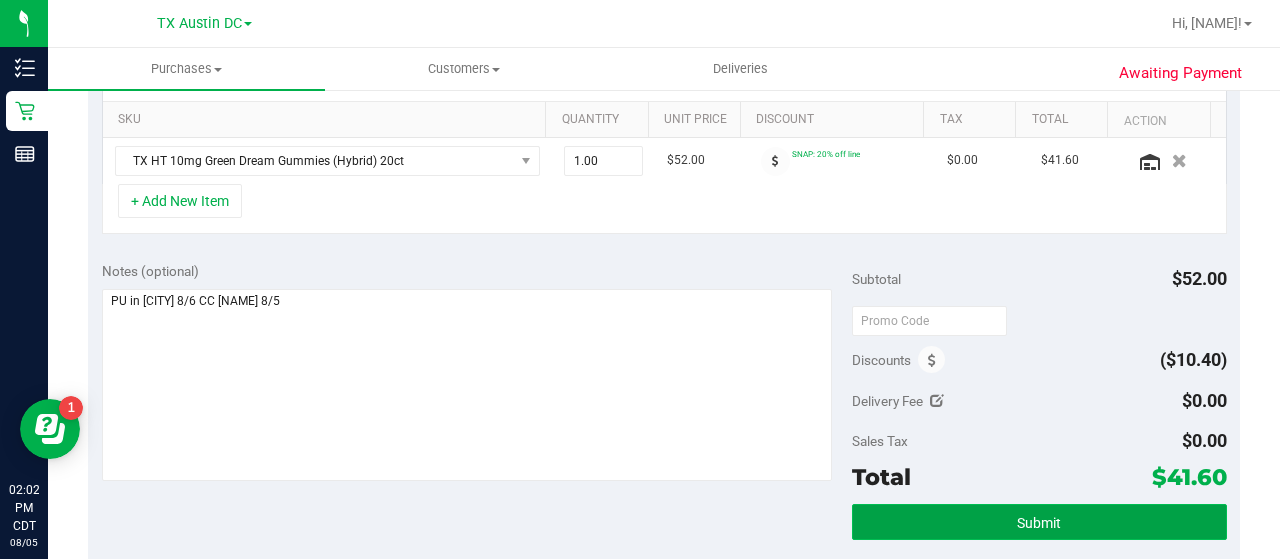 click on "Submit" at bounding box center [1039, 522] 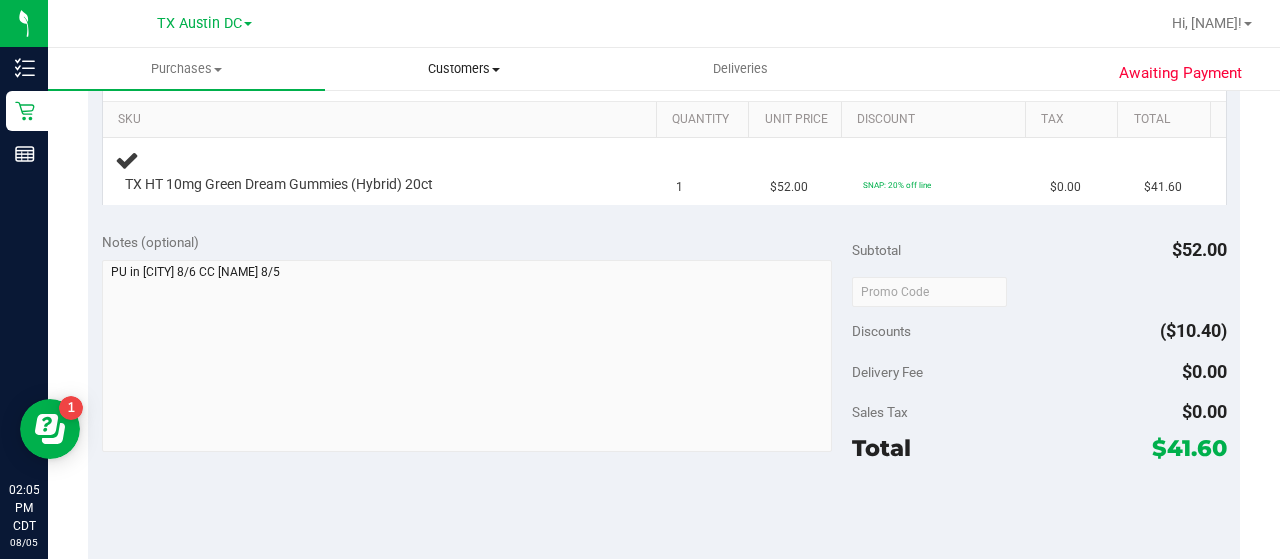 click on "Customers" at bounding box center [463, 69] 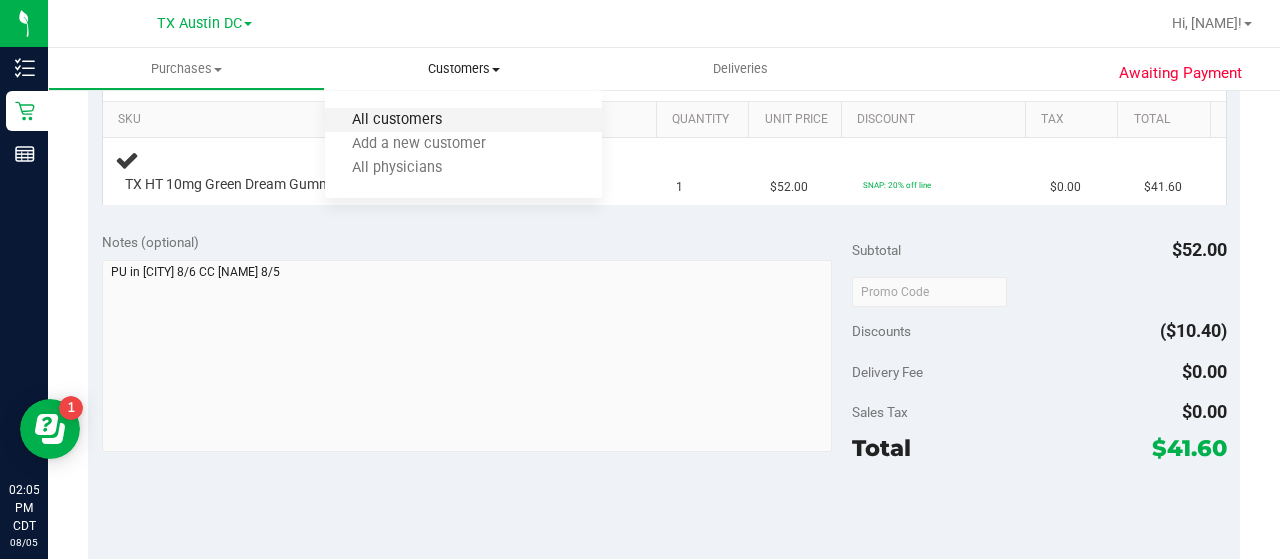click on "All customers" at bounding box center [397, 120] 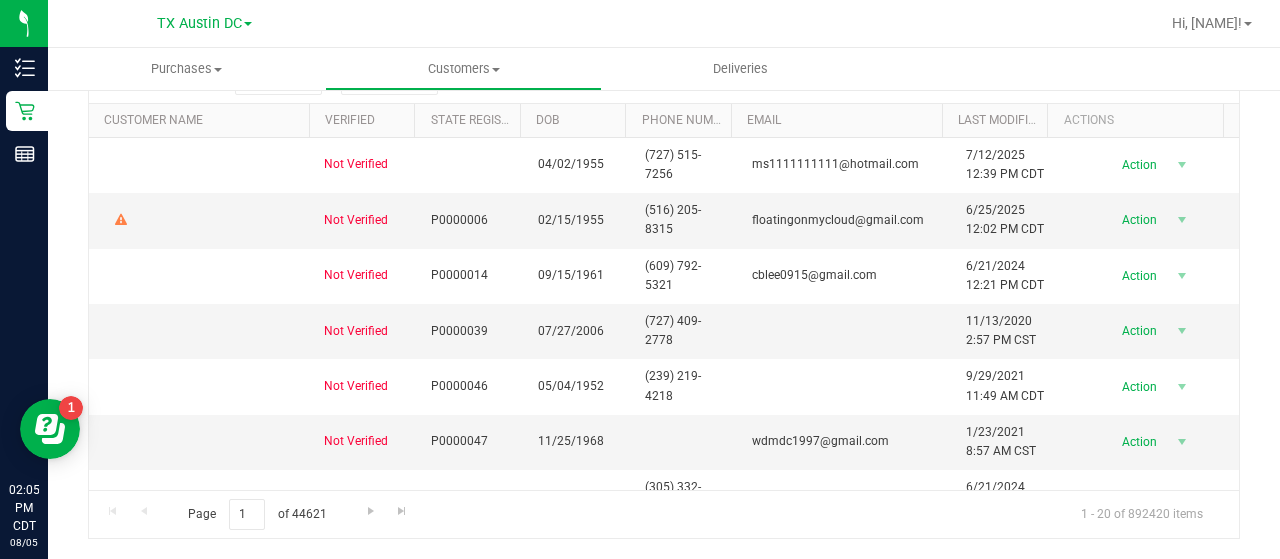 scroll, scrollTop: 0, scrollLeft: 0, axis: both 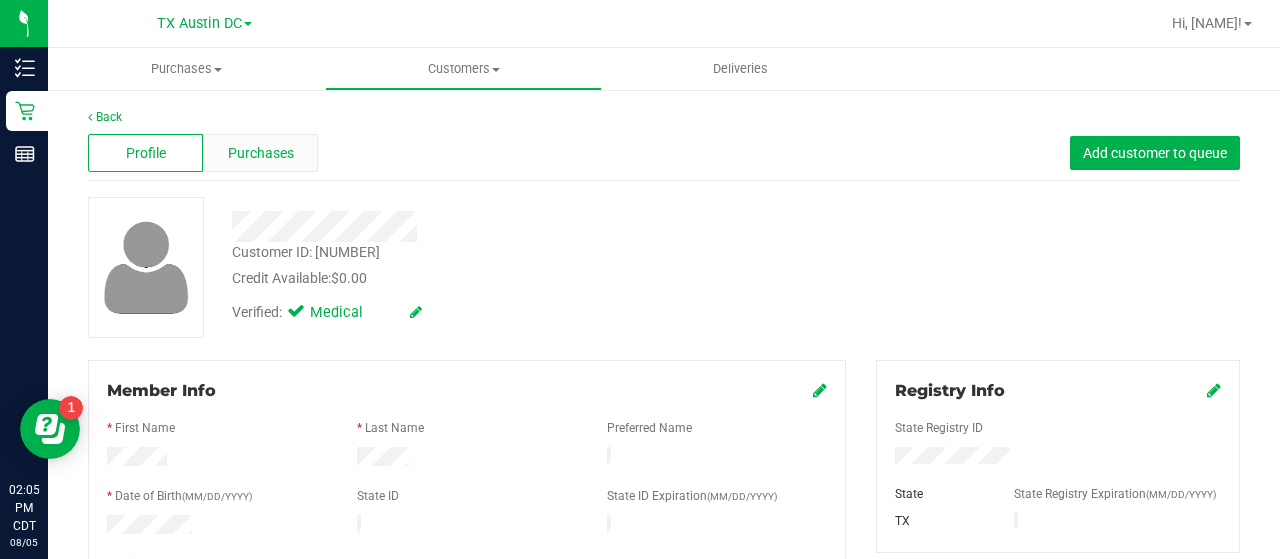 click on "Purchases" at bounding box center [261, 153] 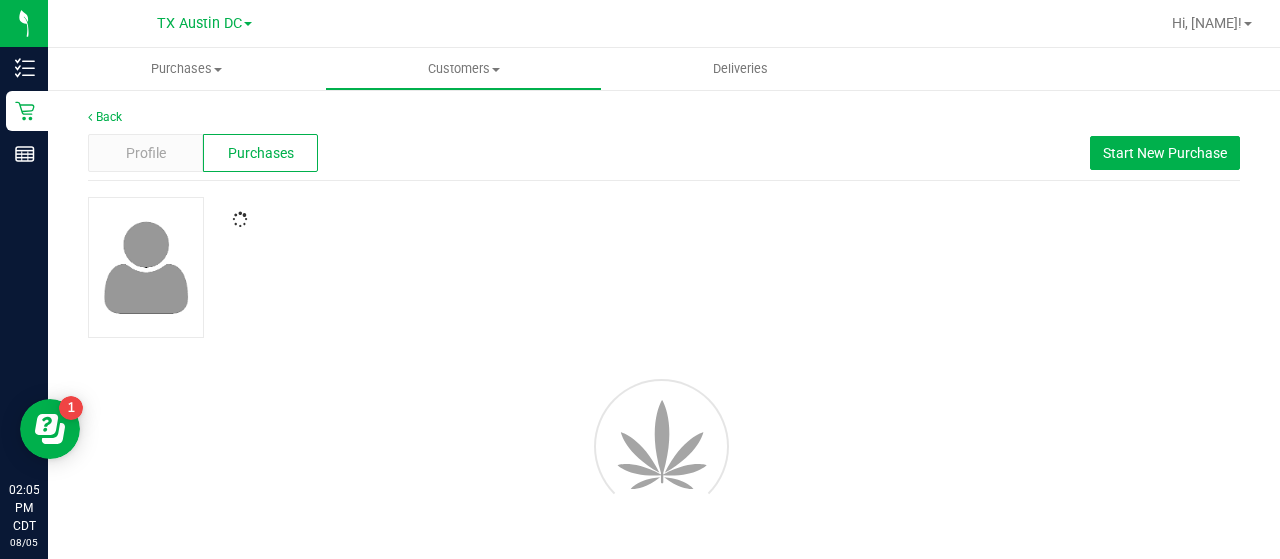 scroll, scrollTop: 0, scrollLeft: 0, axis: both 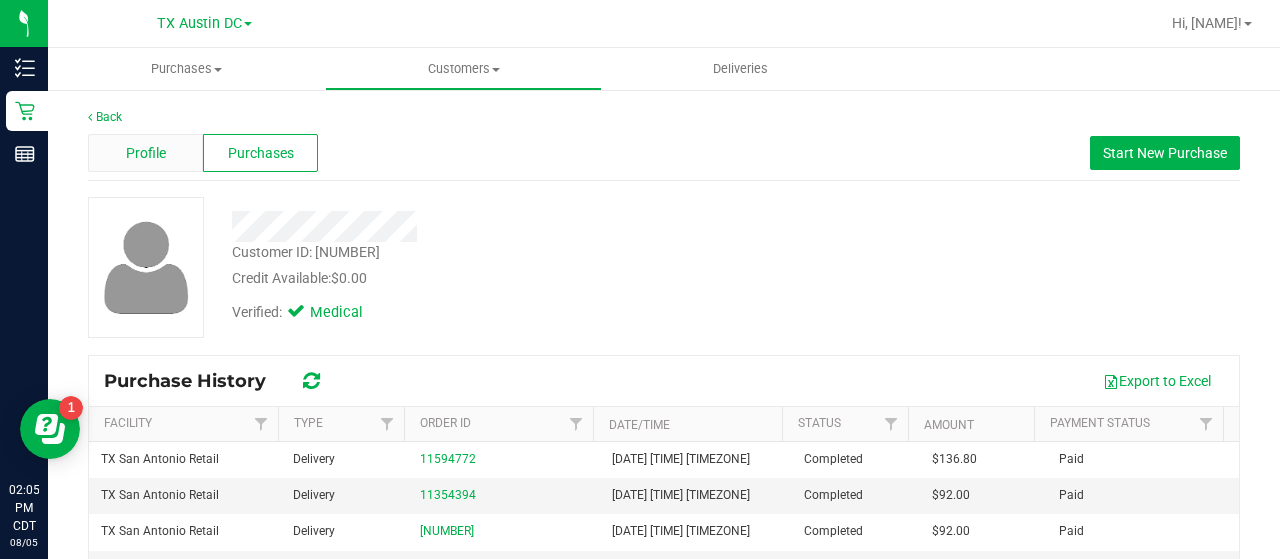 click on "Profile" at bounding box center [146, 153] 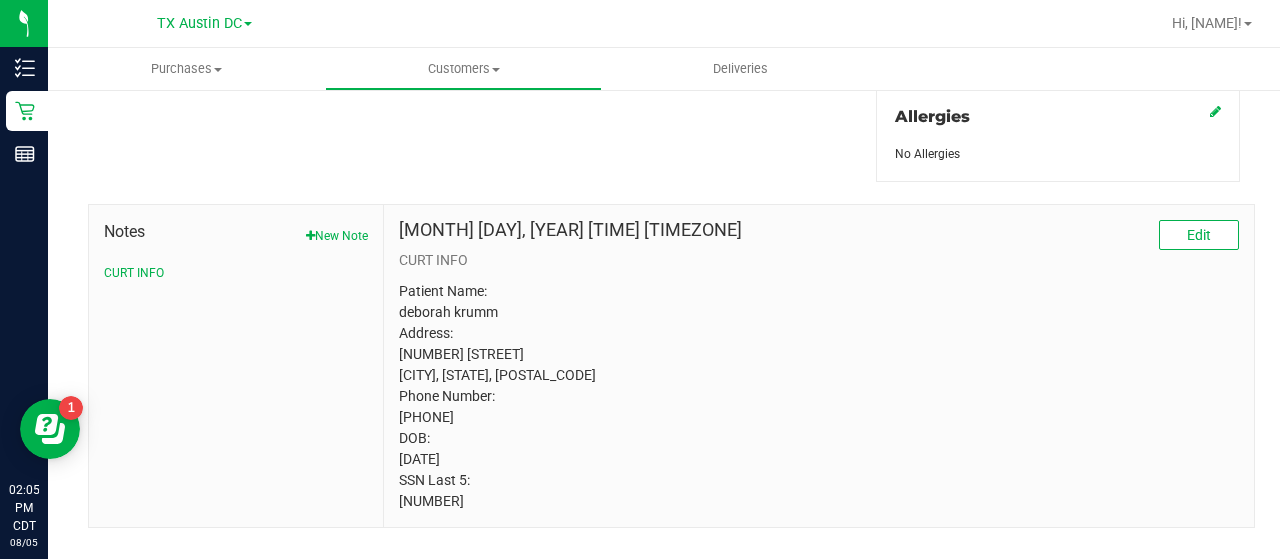 scroll, scrollTop: 909, scrollLeft: 0, axis: vertical 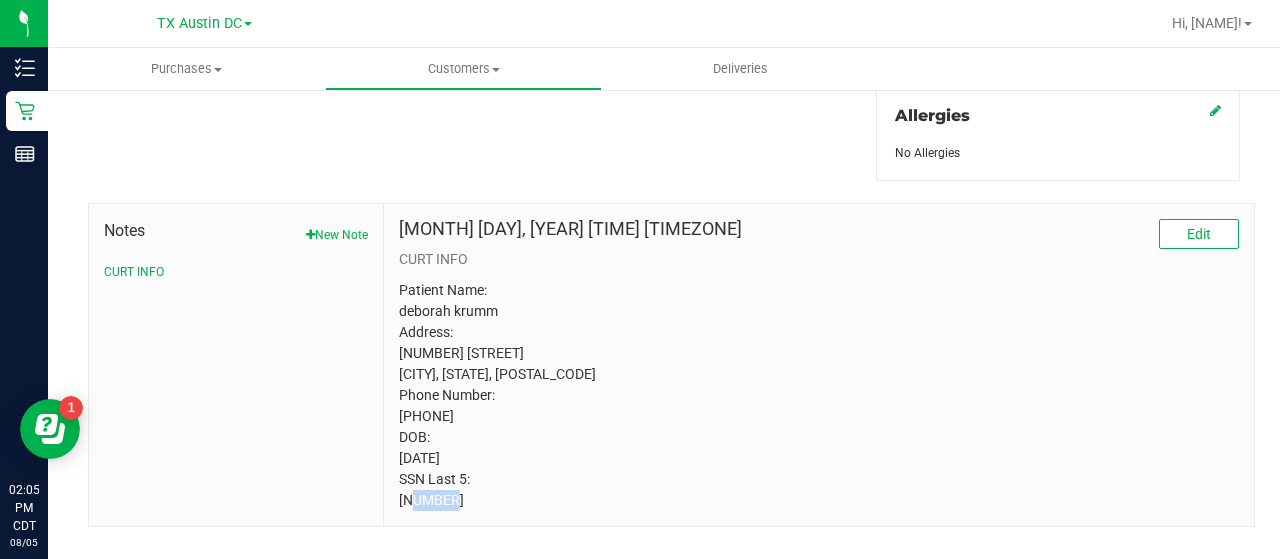 drag, startPoint x: 447, startPoint y: 488, endPoint x: 388, endPoint y: 499, distance: 60.016663 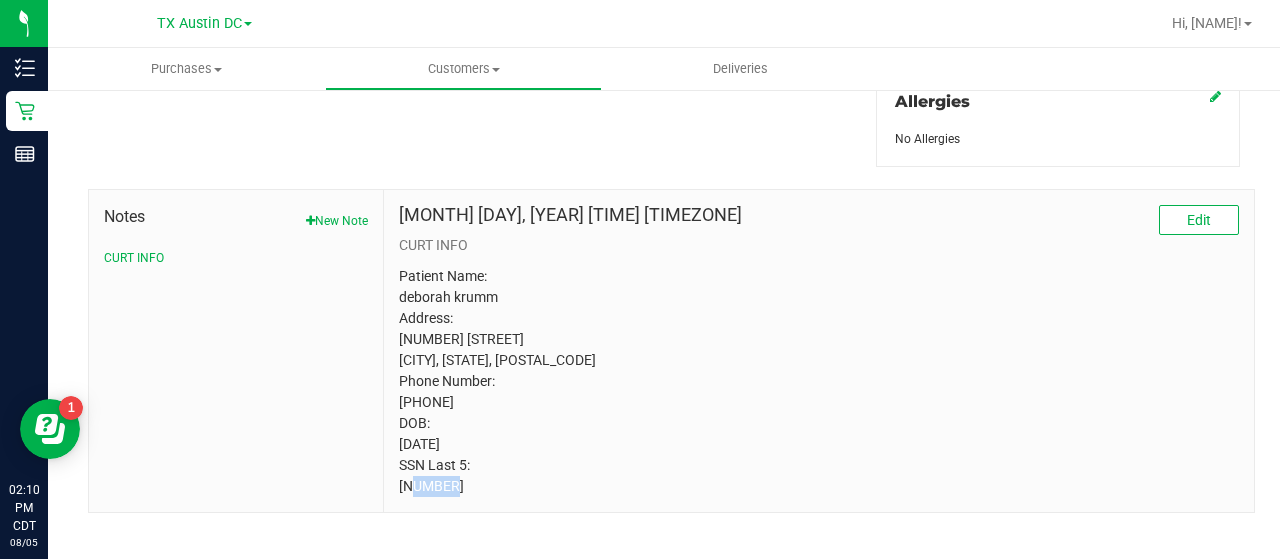 scroll, scrollTop: 930, scrollLeft: 0, axis: vertical 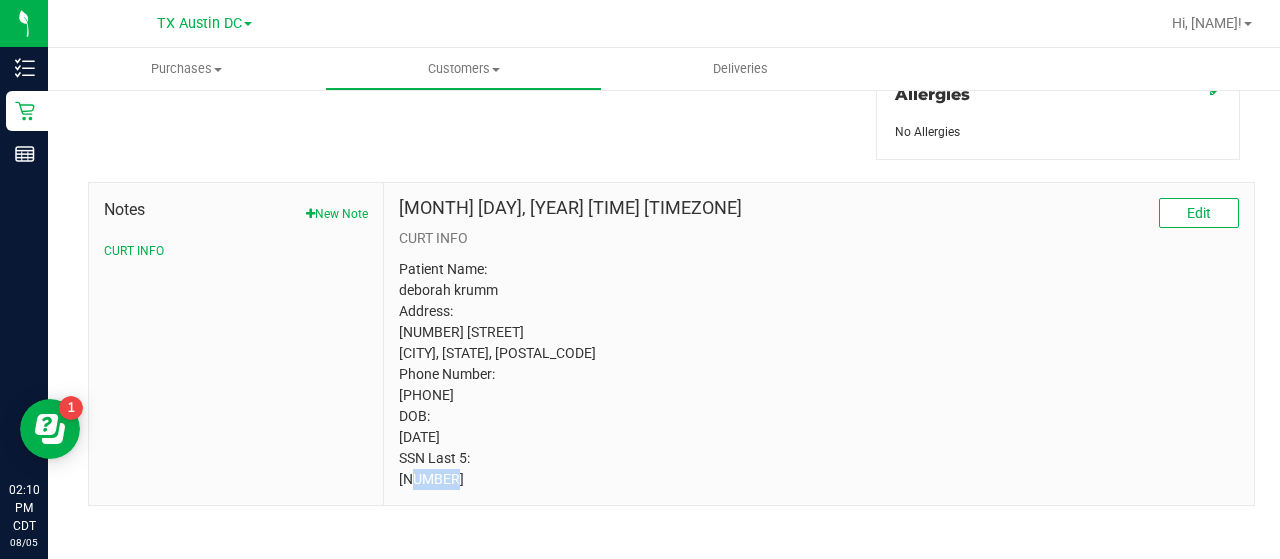 copy on "83479" 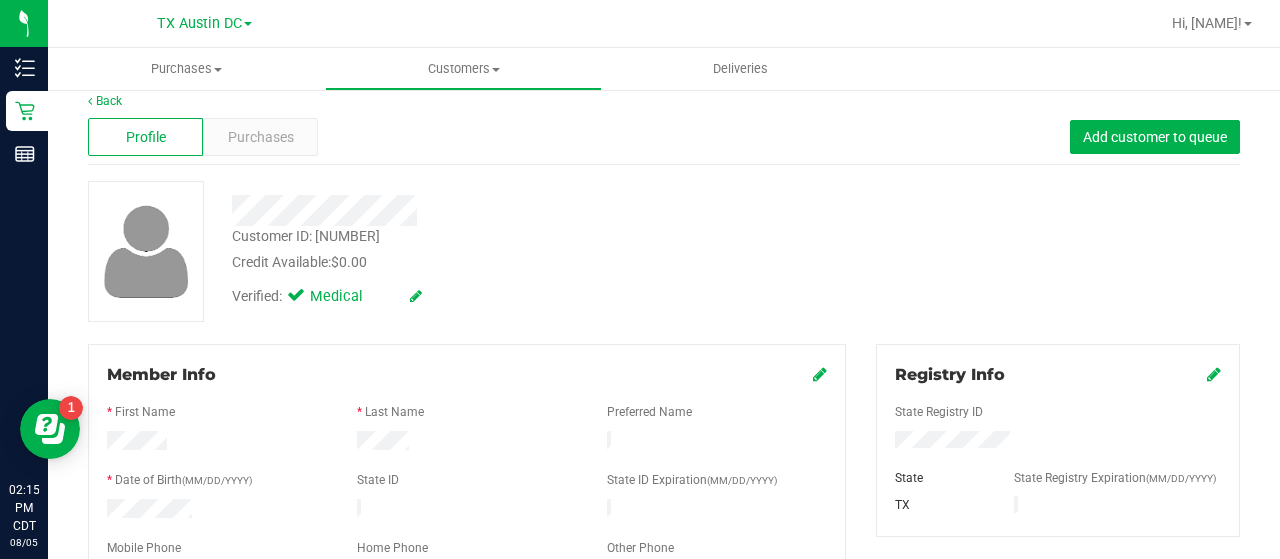 scroll, scrollTop: 0, scrollLeft: 0, axis: both 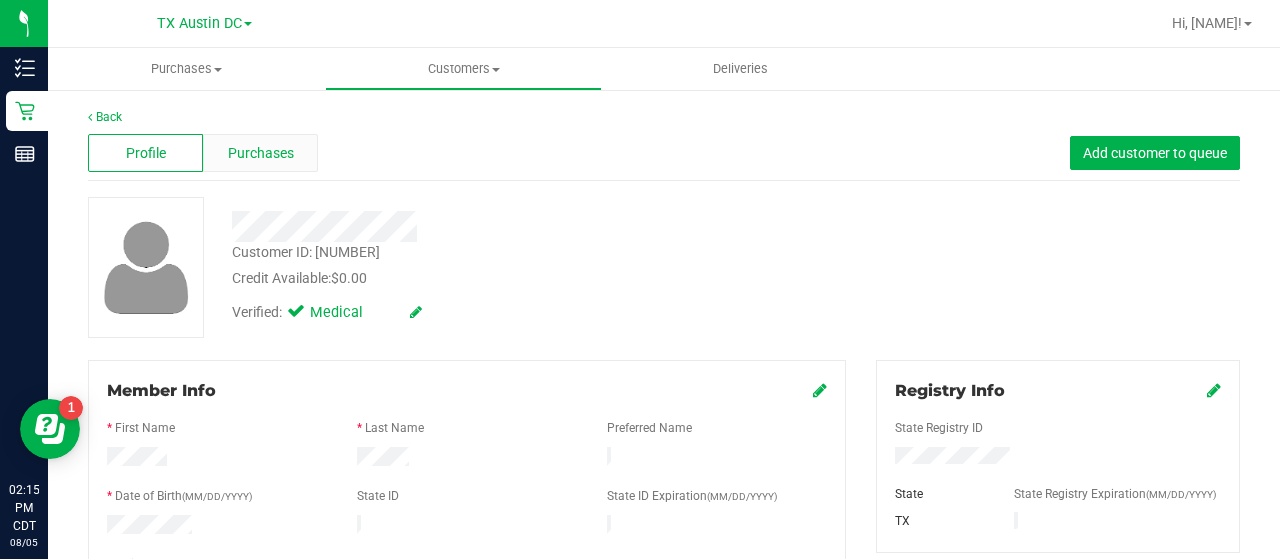 click on "Purchases" at bounding box center [261, 153] 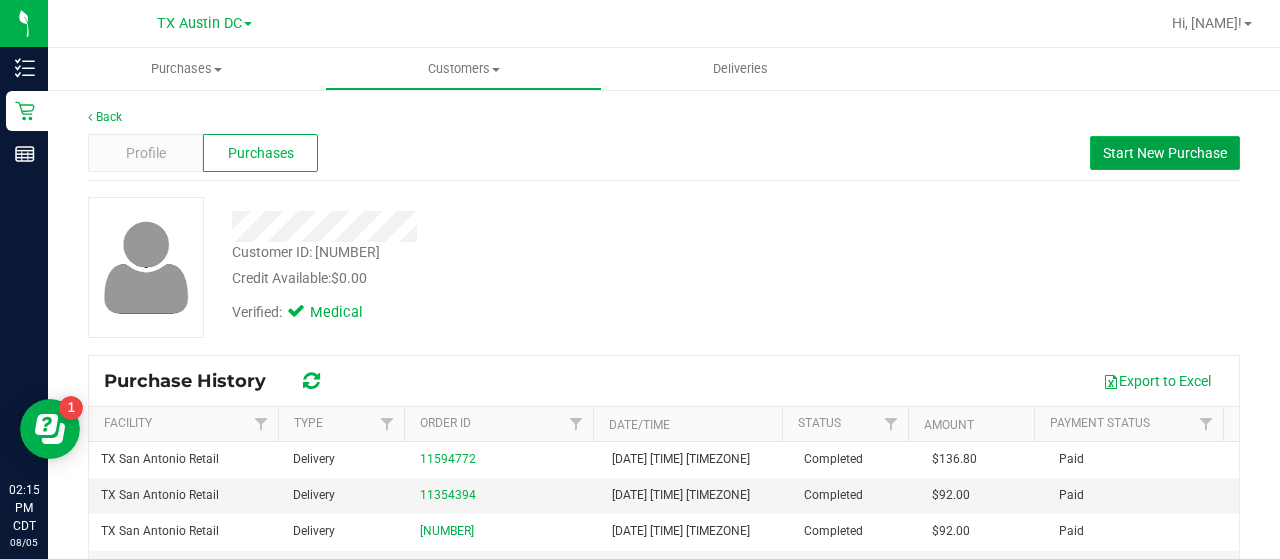 click on "Start New Purchase" at bounding box center (1165, 153) 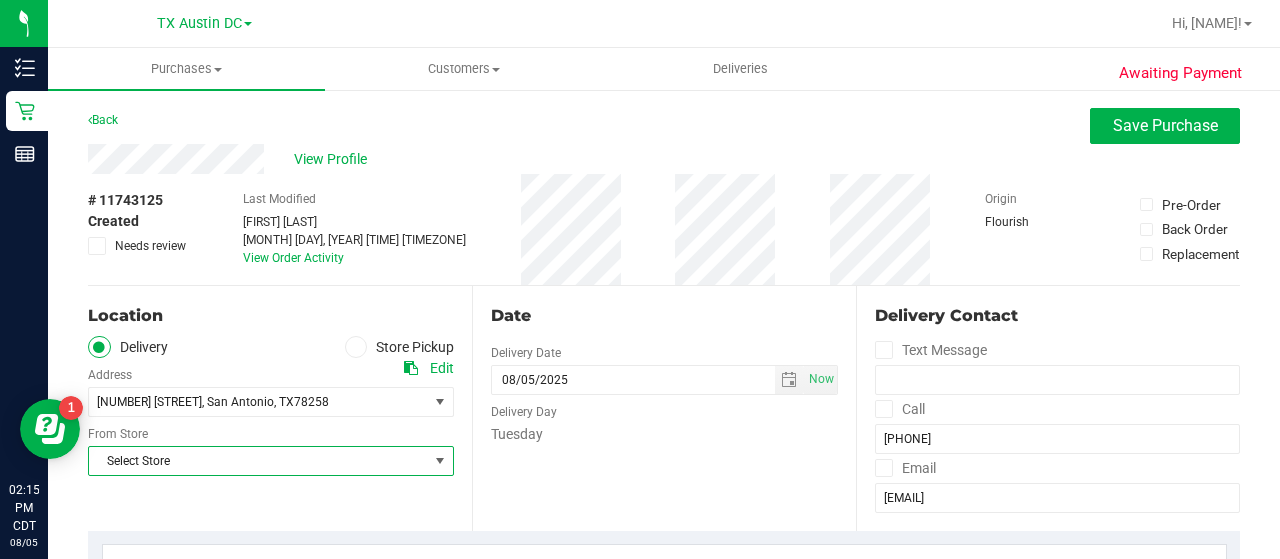 click on "Select Store" at bounding box center [258, 461] 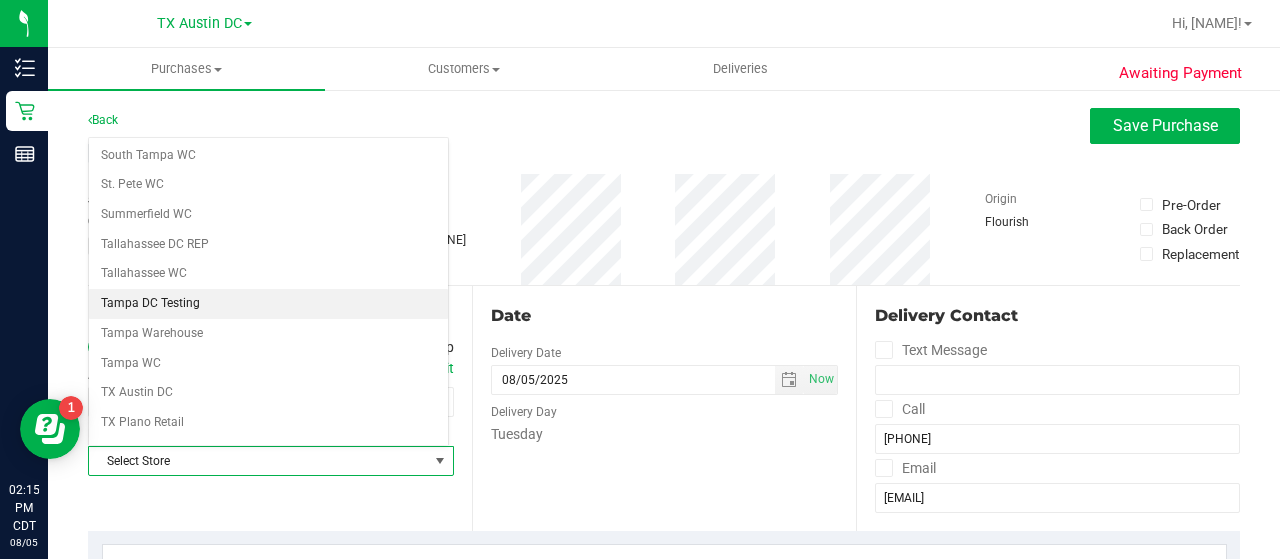 scroll, scrollTop: 1282, scrollLeft: 0, axis: vertical 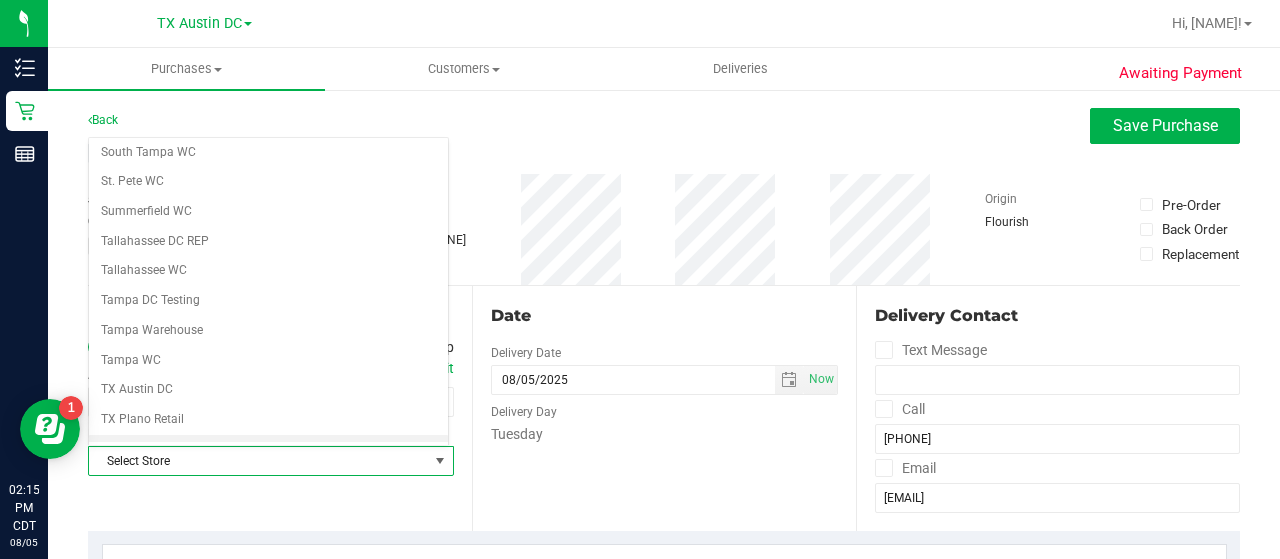 click on "TX San Antonio Retail" at bounding box center [268, 450] 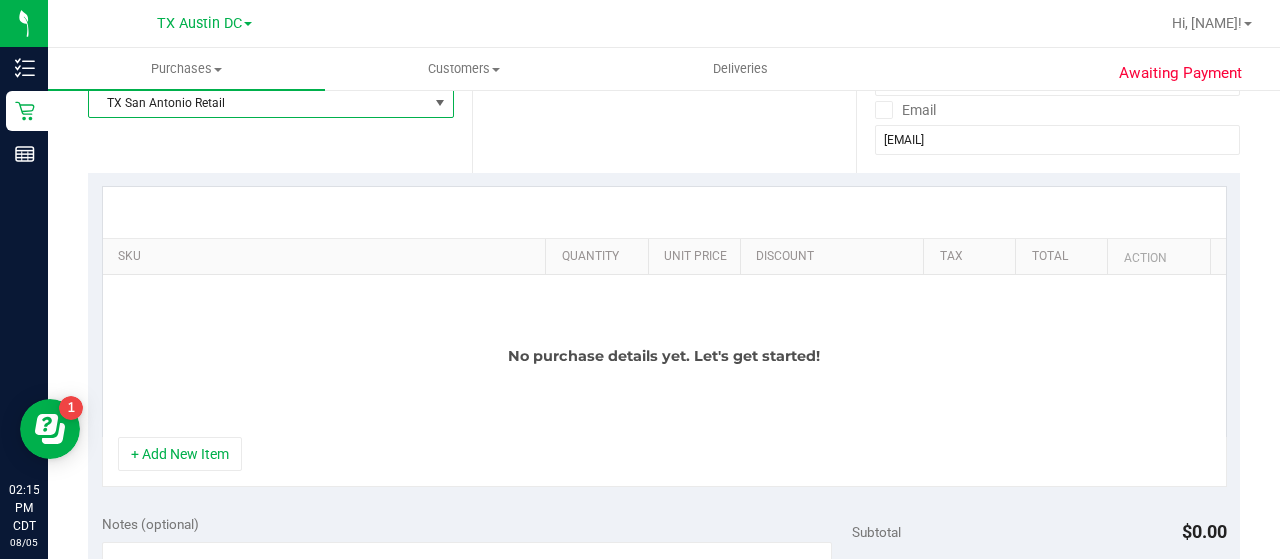 scroll, scrollTop: 359, scrollLeft: 0, axis: vertical 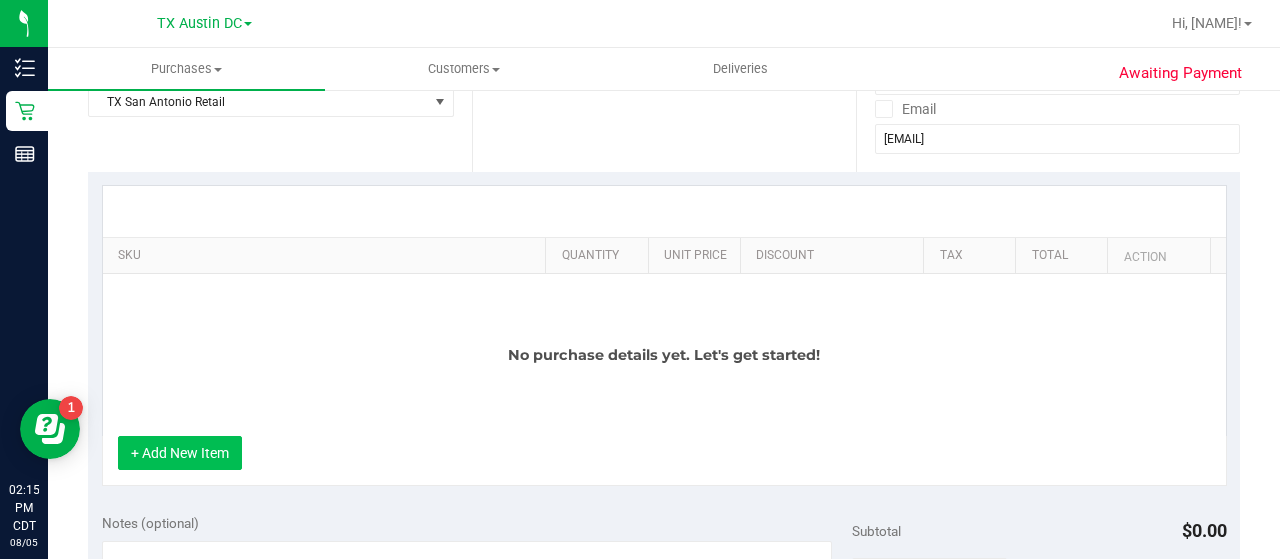 click on "+ Add New Item" at bounding box center (180, 453) 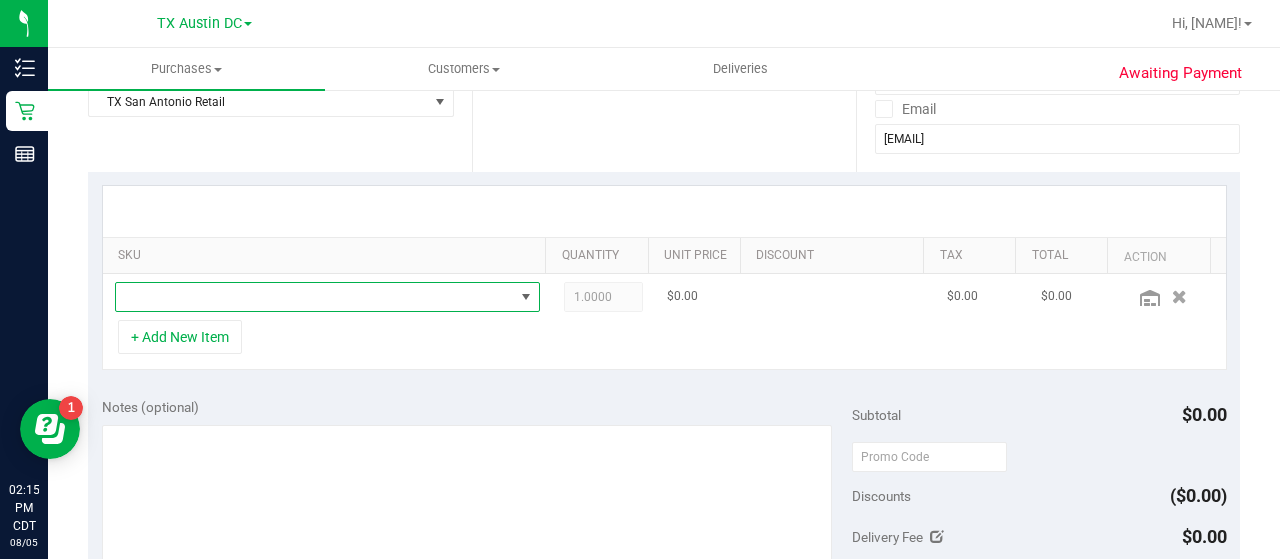 click at bounding box center (315, 297) 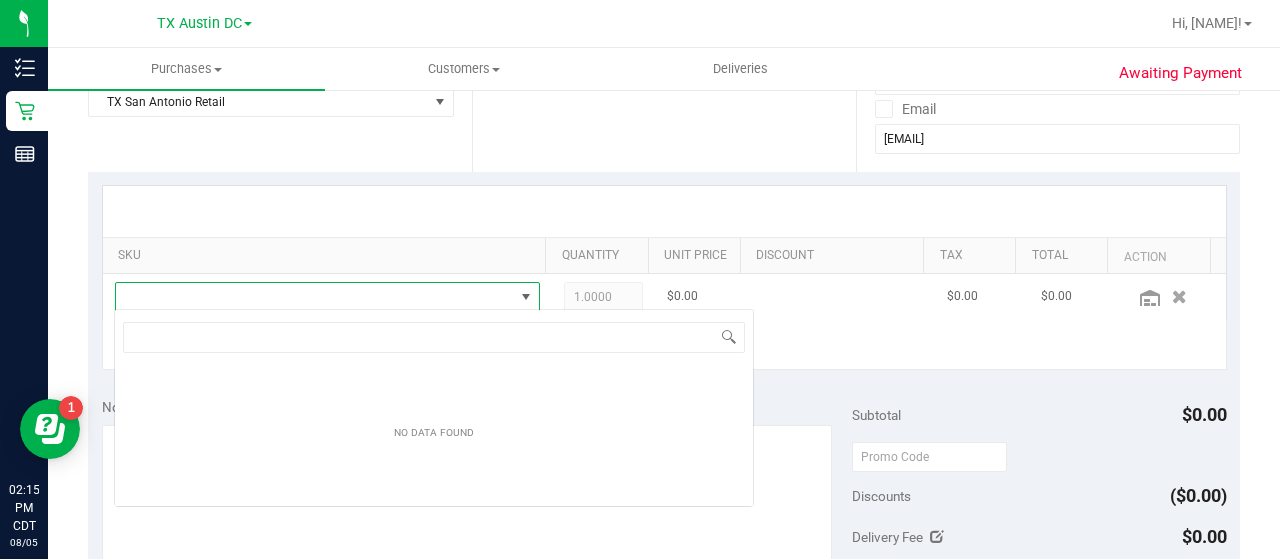 scroll, scrollTop: 99970, scrollLeft: 99586, axis: both 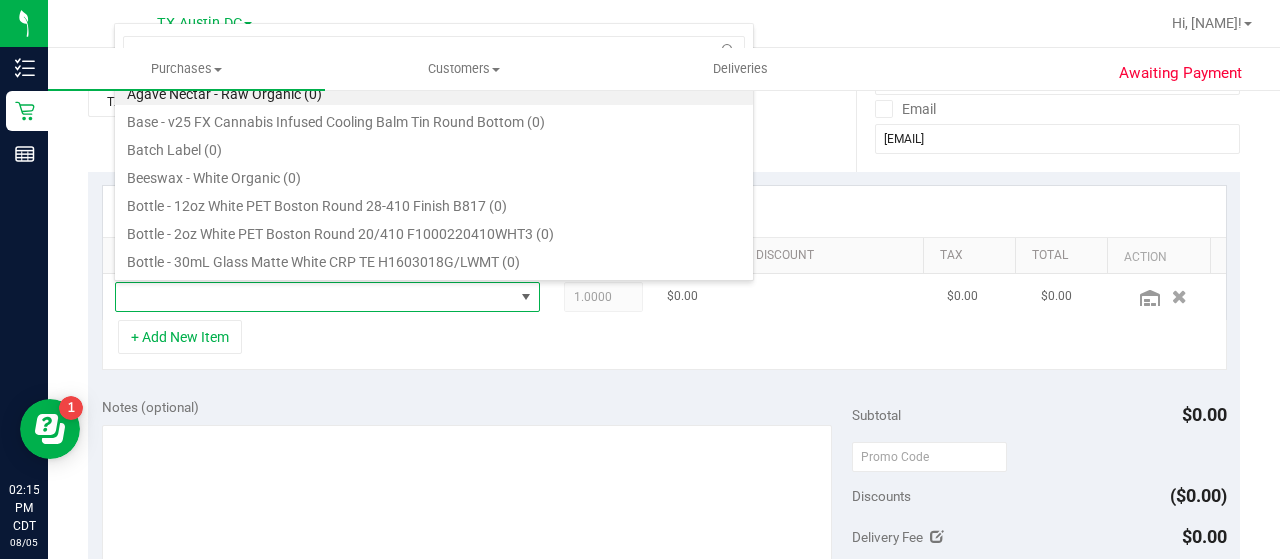 type on "s" 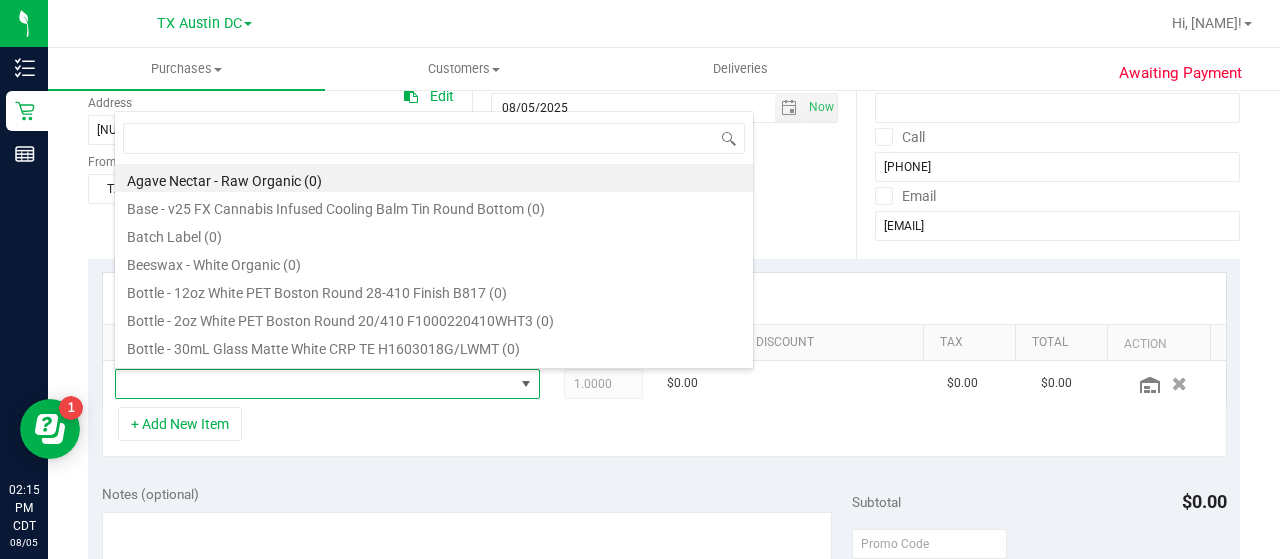 scroll, scrollTop: 271, scrollLeft: 0, axis: vertical 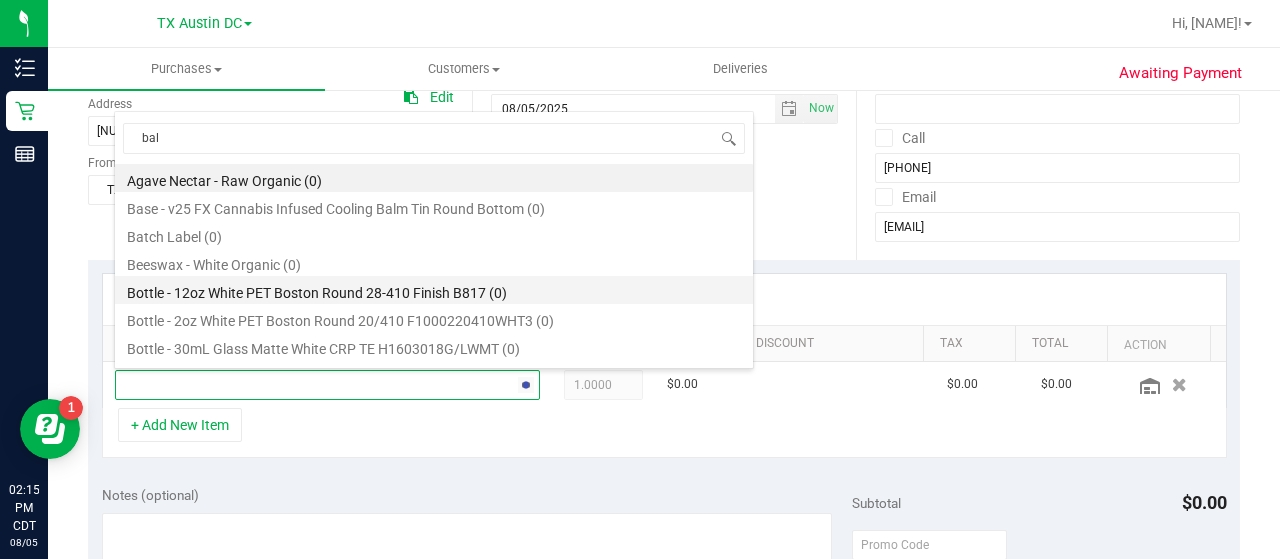 type on "balm" 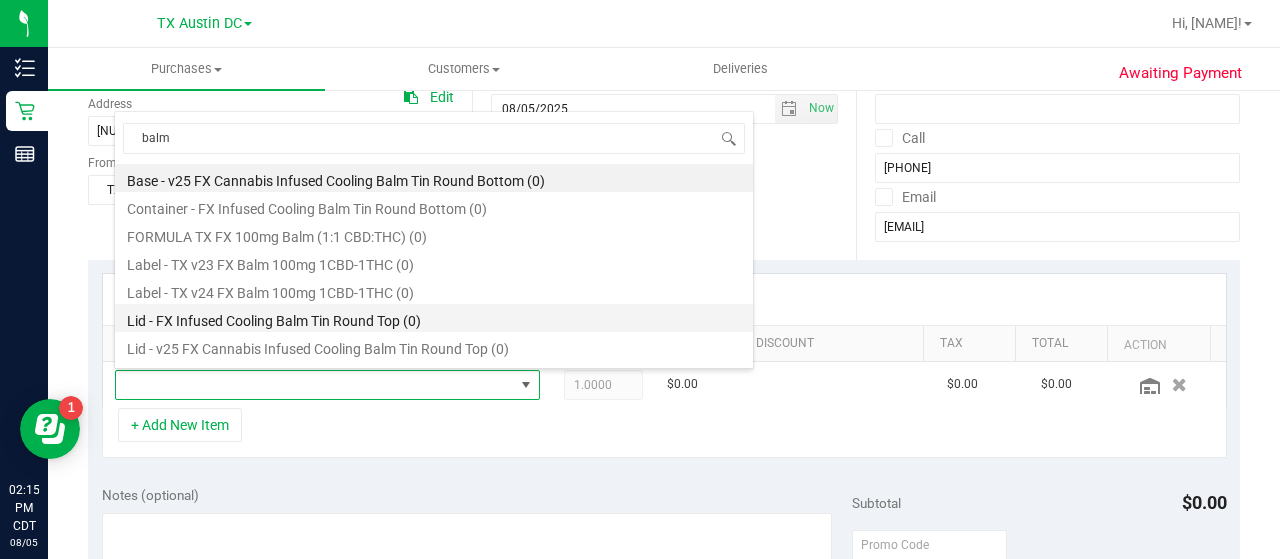 scroll, scrollTop: 24, scrollLeft: 0, axis: vertical 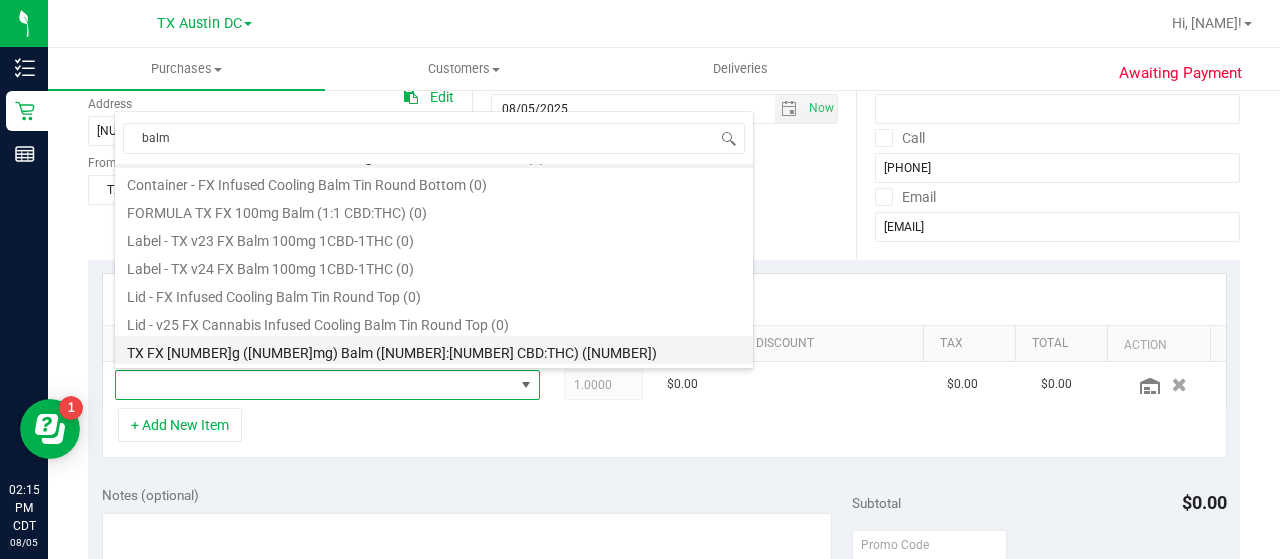 click on "TX FX [NUMBER]g ([NUMBER]mg) Balm ([NUMBER]:[NUMBER] CBD:THC) ([NUMBER])" at bounding box center [434, 350] 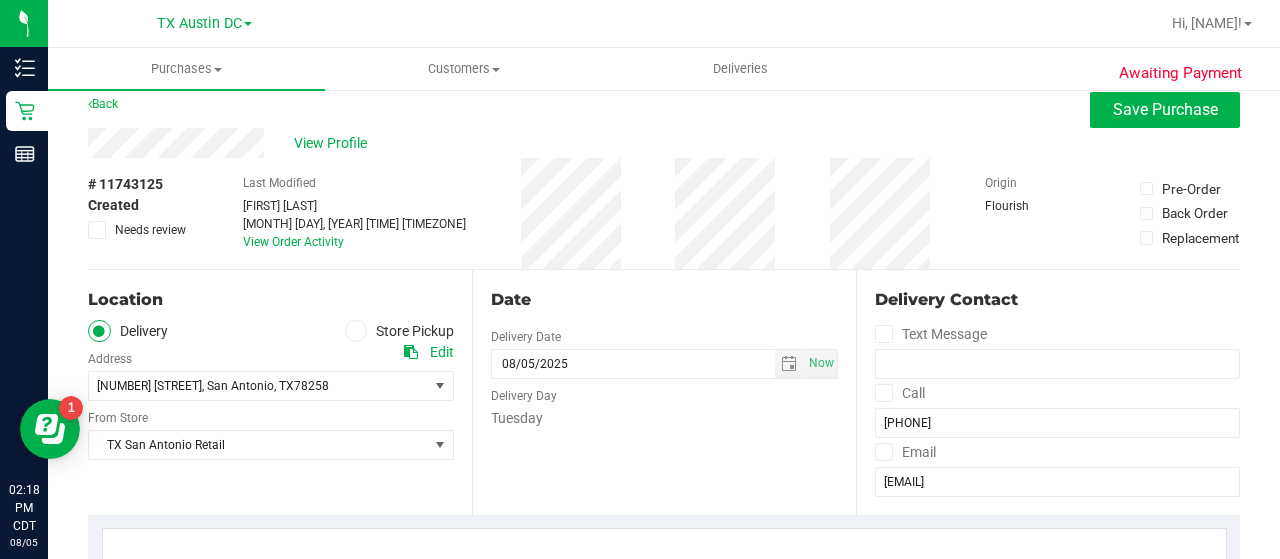 scroll, scrollTop: 0, scrollLeft: 0, axis: both 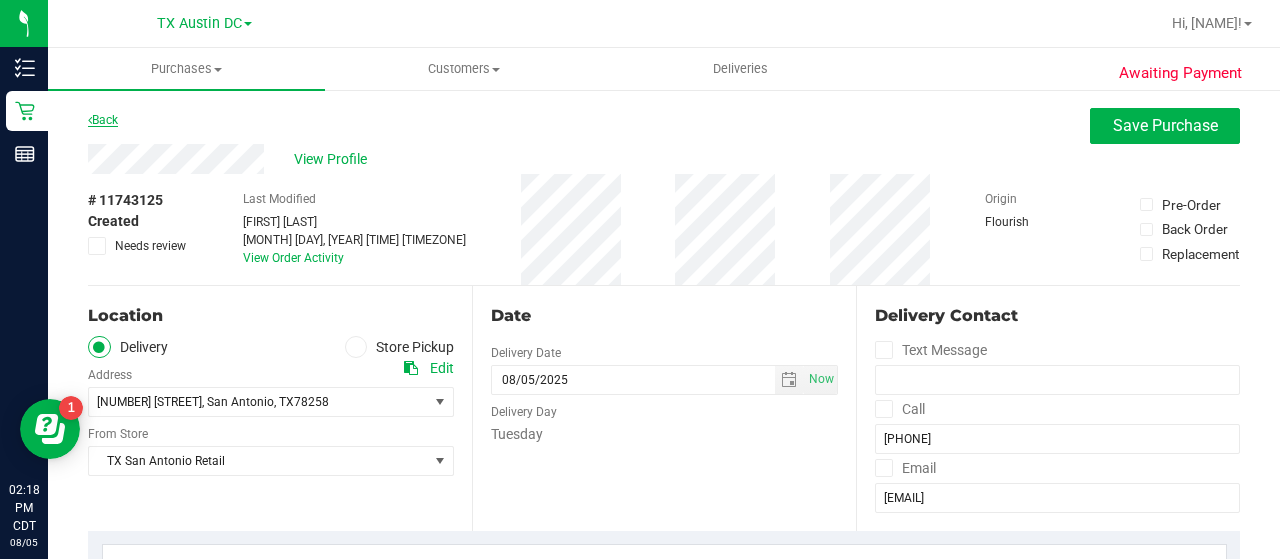 click on "Back" at bounding box center [103, 120] 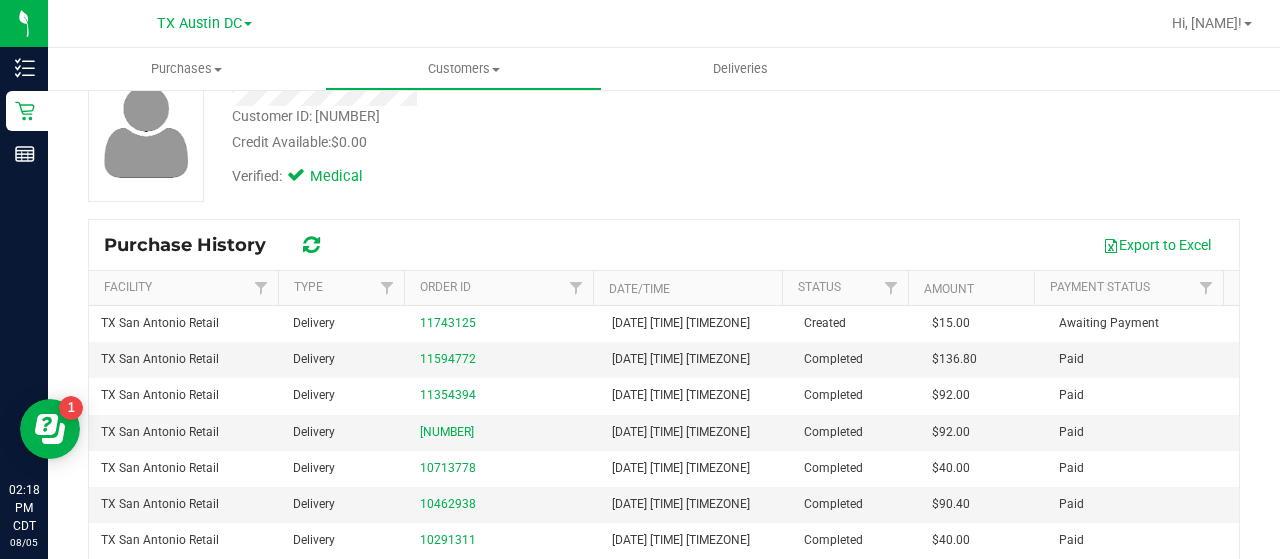 scroll, scrollTop: 138, scrollLeft: 0, axis: vertical 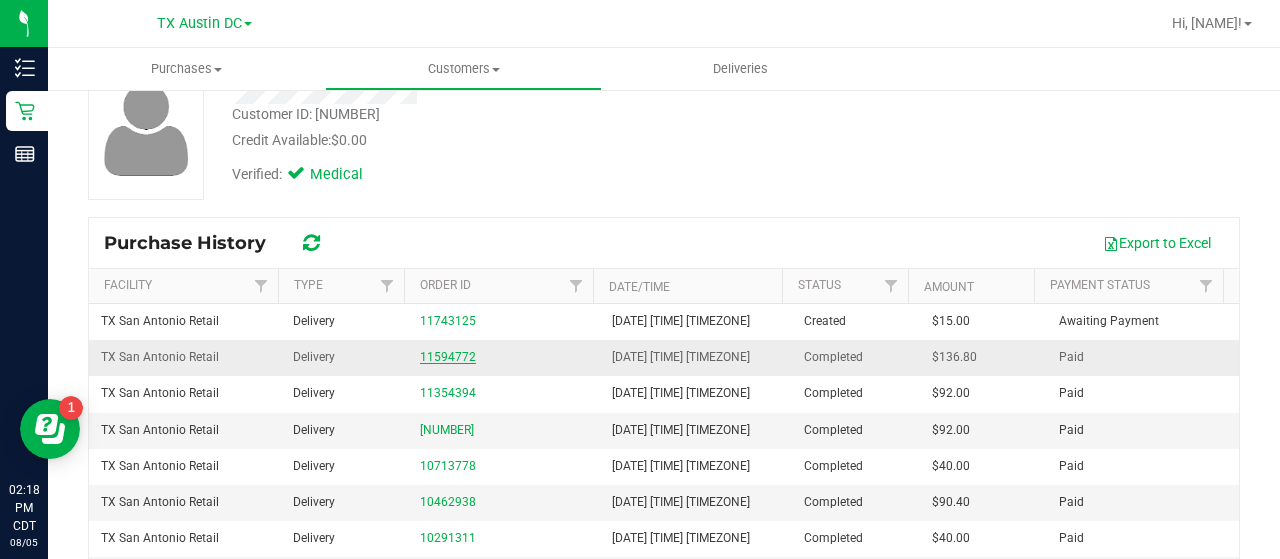 click on "11594772" at bounding box center (448, 357) 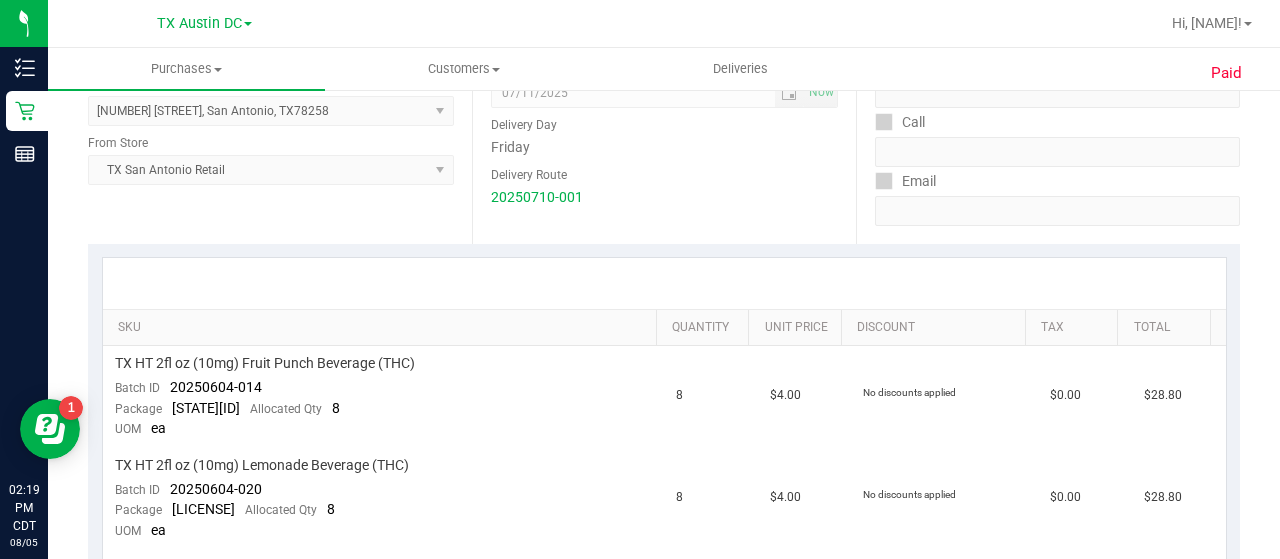 scroll, scrollTop: 0, scrollLeft: 0, axis: both 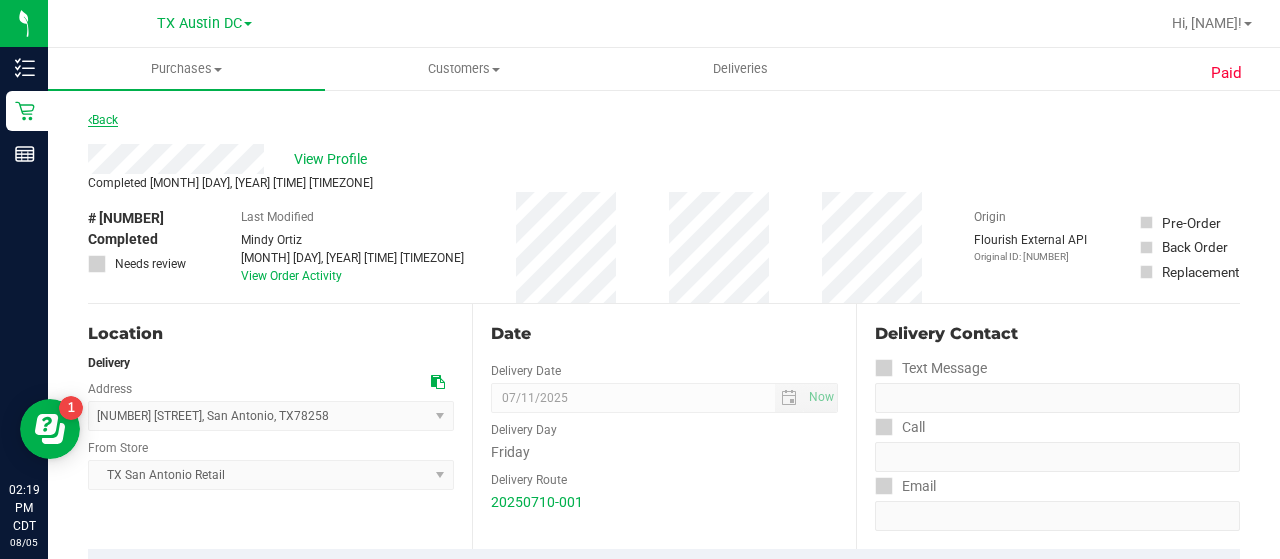 click on "Back" at bounding box center (103, 120) 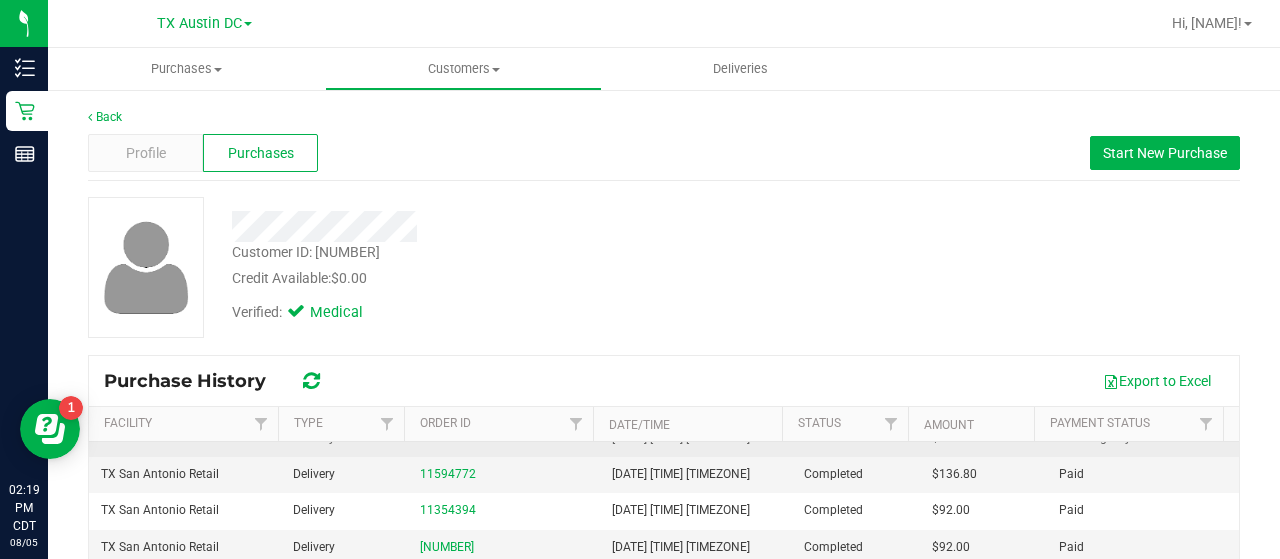 scroll, scrollTop: 0, scrollLeft: 0, axis: both 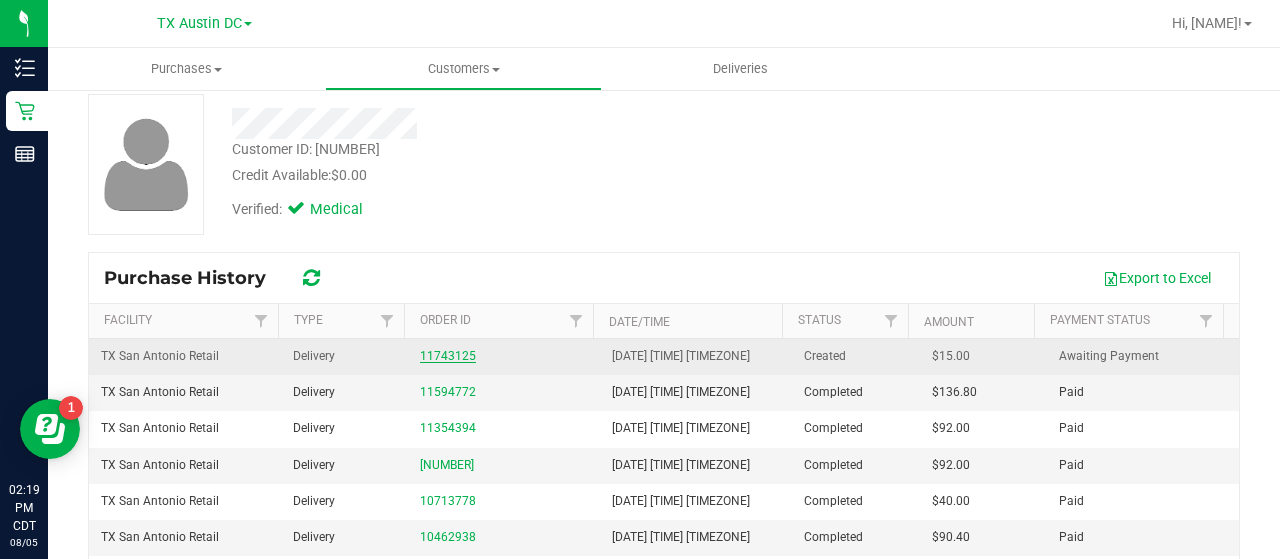 click on "11743125" at bounding box center (448, 356) 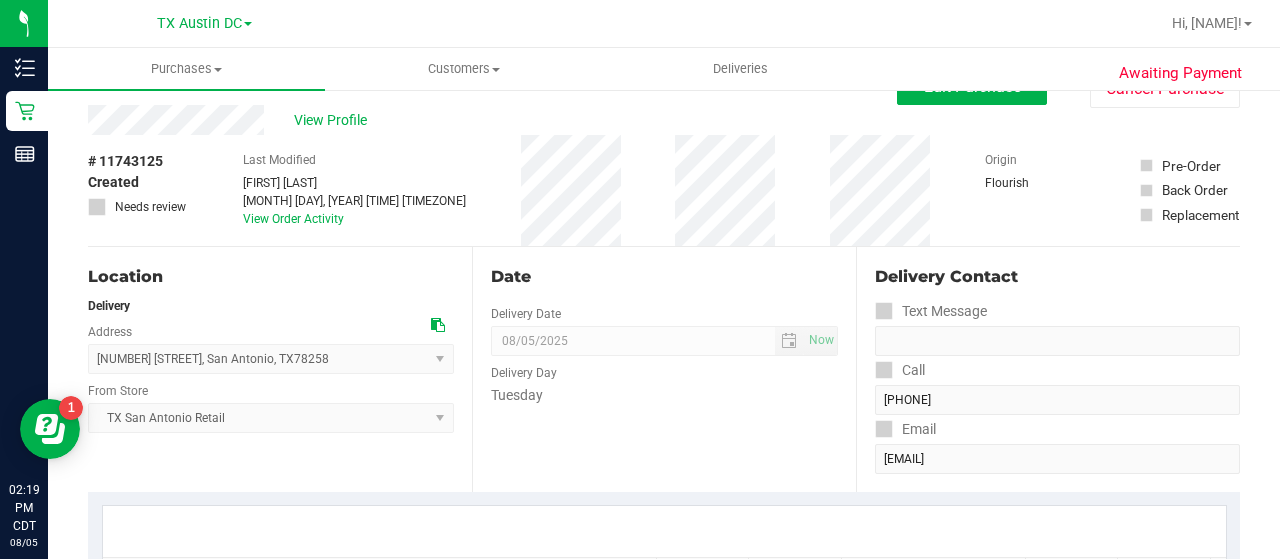 scroll, scrollTop: 0, scrollLeft: 0, axis: both 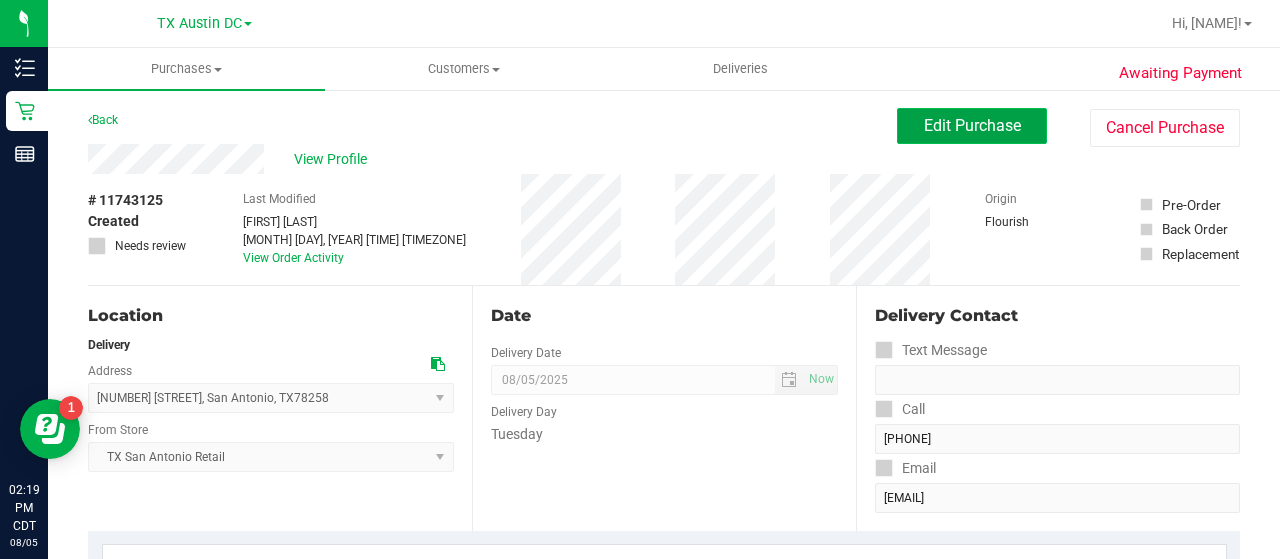 click on "Edit Purchase" at bounding box center (972, 125) 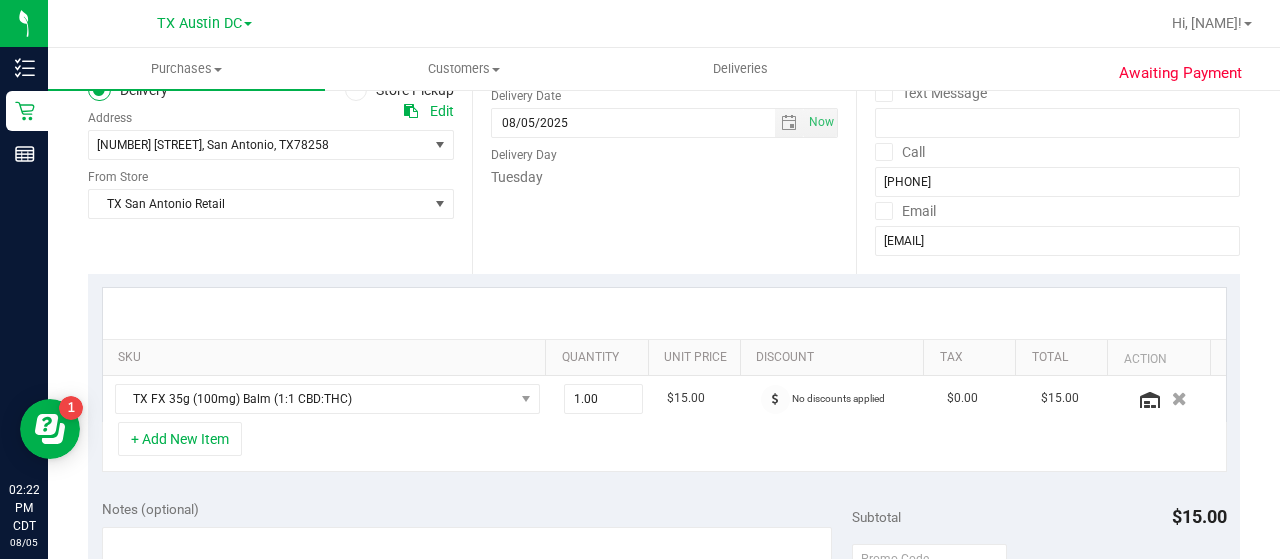 scroll, scrollTop: 256, scrollLeft: 0, axis: vertical 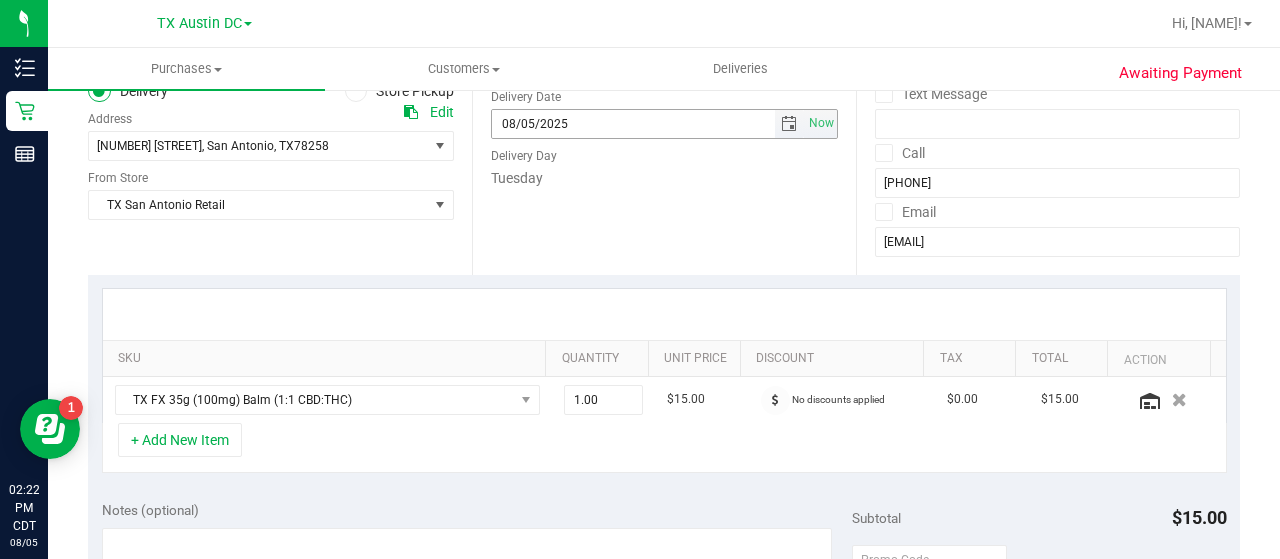 click at bounding box center (789, 124) 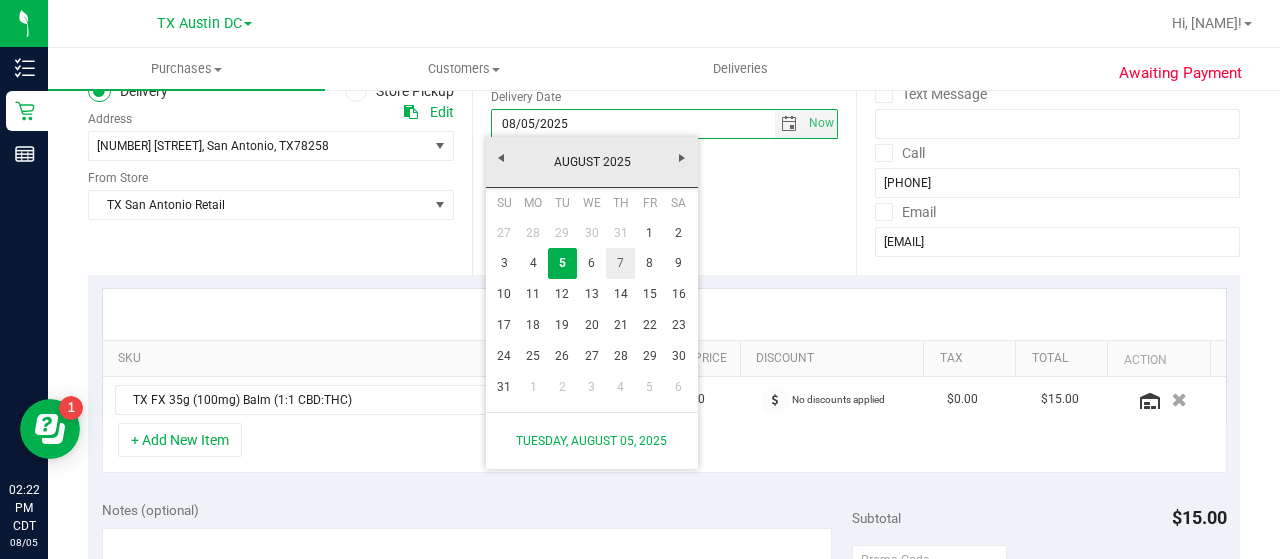 click on "7" at bounding box center [620, 263] 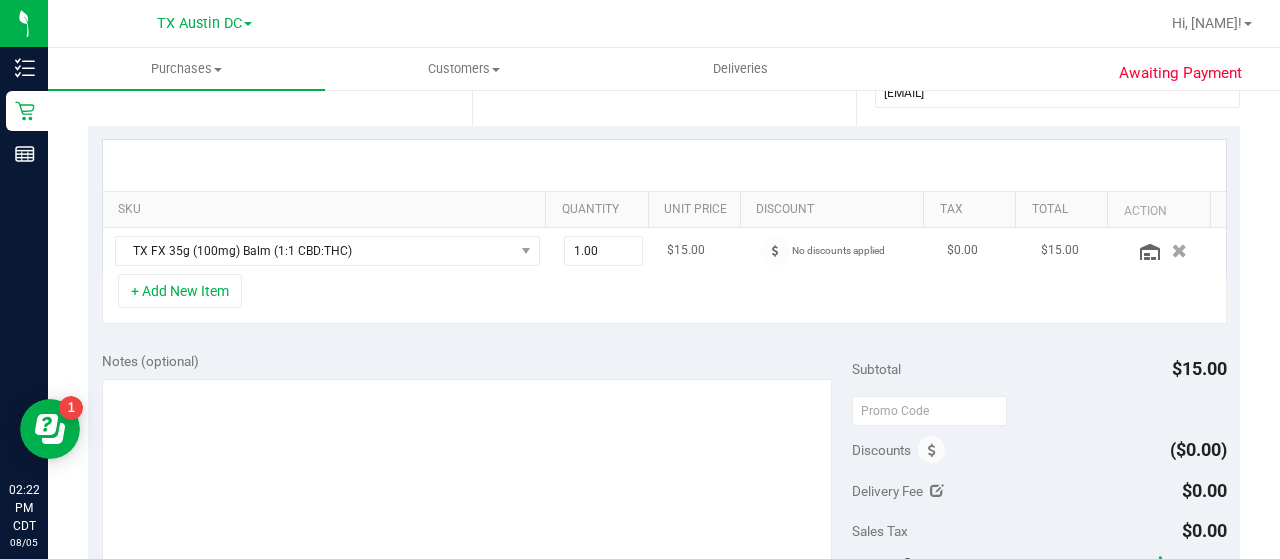 scroll, scrollTop: 426, scrollLeft: 0, axis: vertical 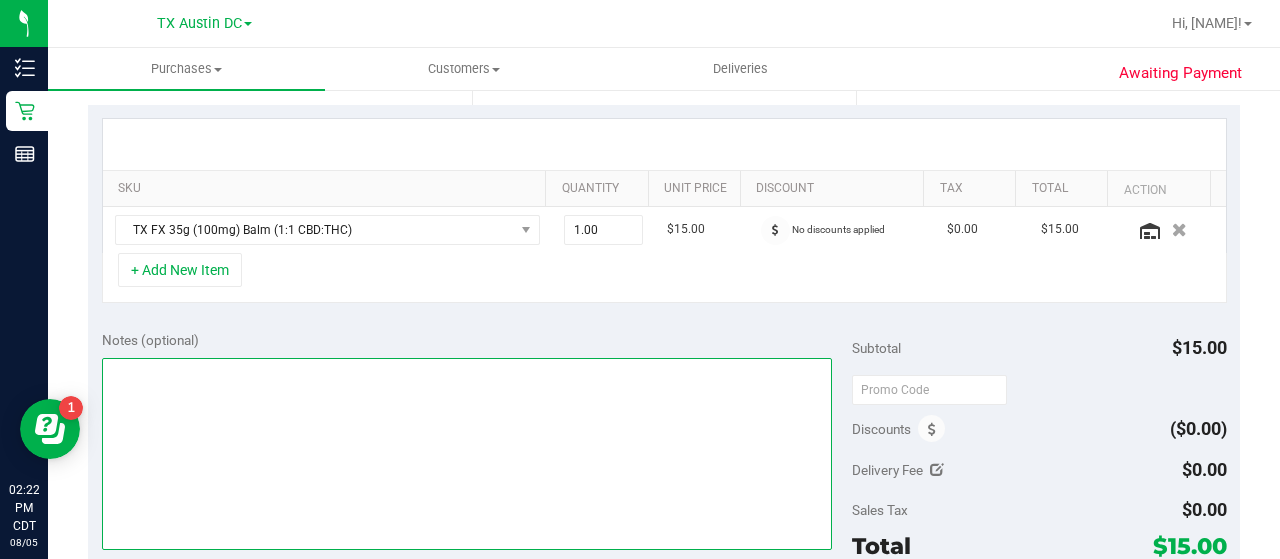 click at bounding box center [467, 454] 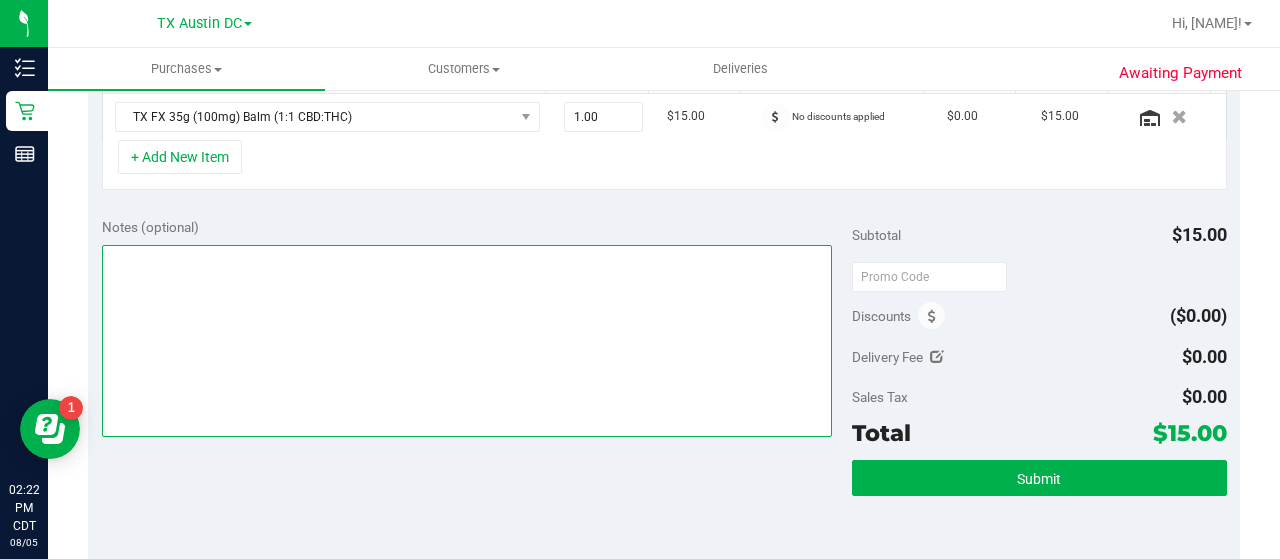 scroll, scrollTop: 540, scrollLeft: 0, axis: vertical 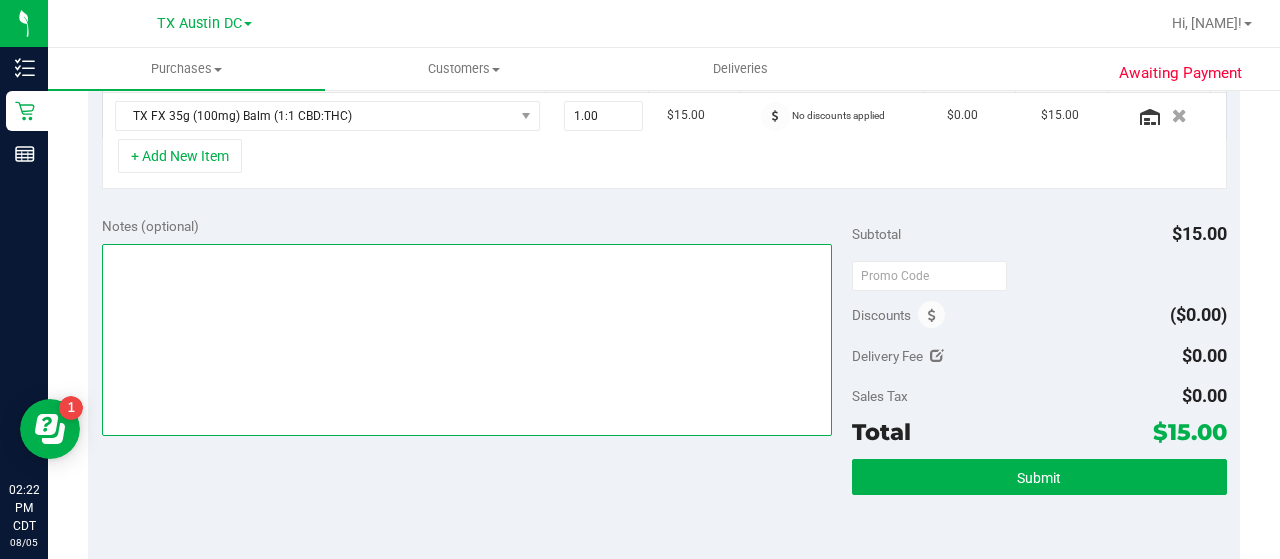 click at bounding box center (467, 340) 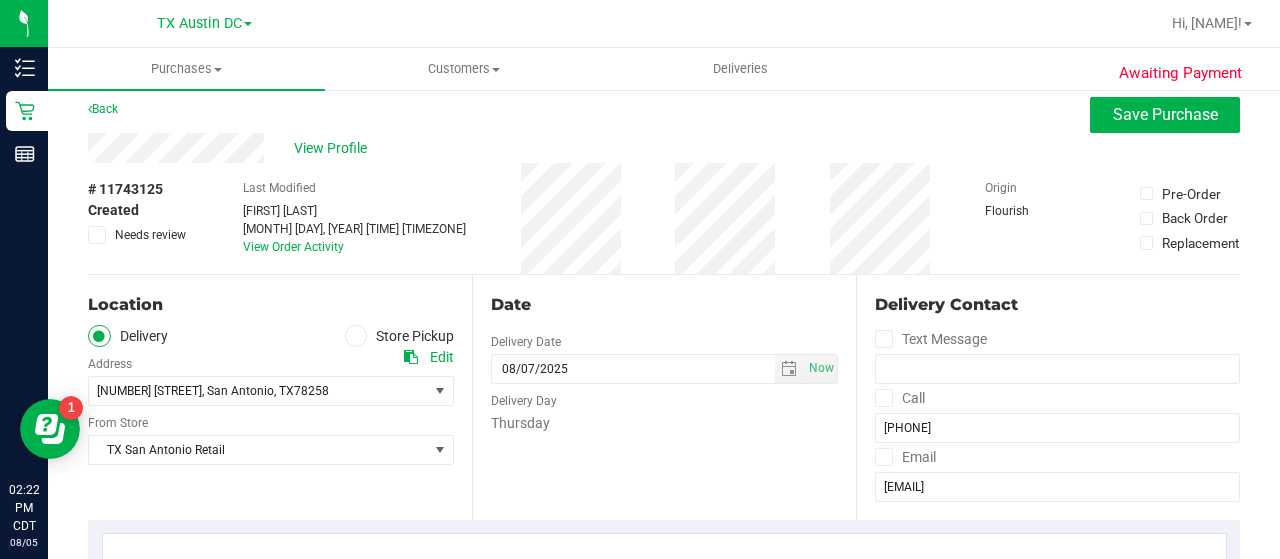 scroll, scrollTop: 0, scrollLeft: 0, axis: both 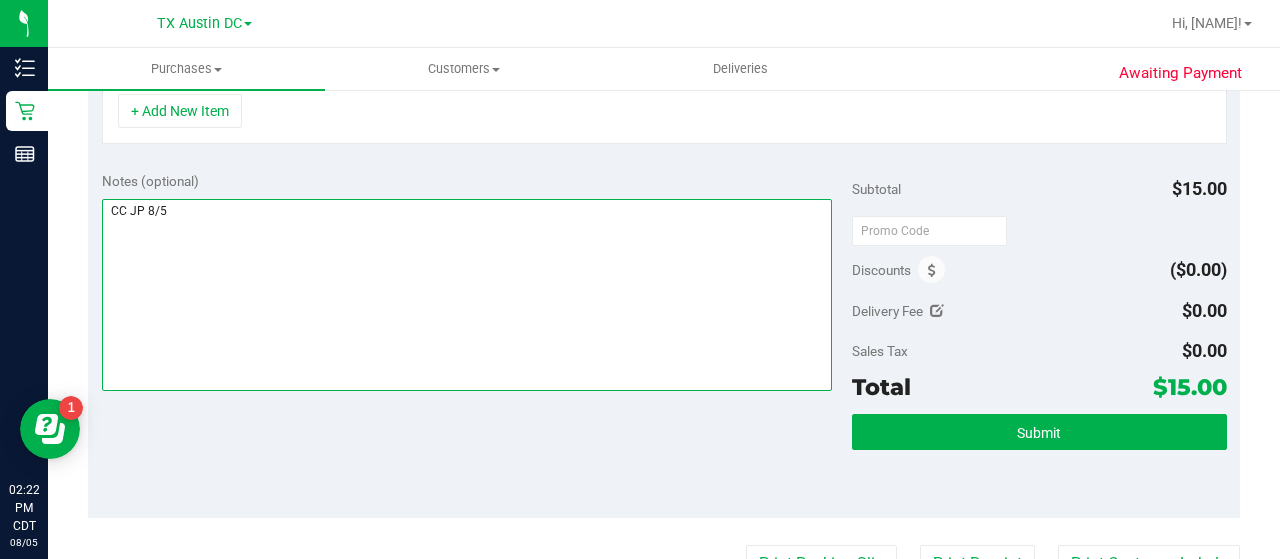 click at bounding box center (467, 295) 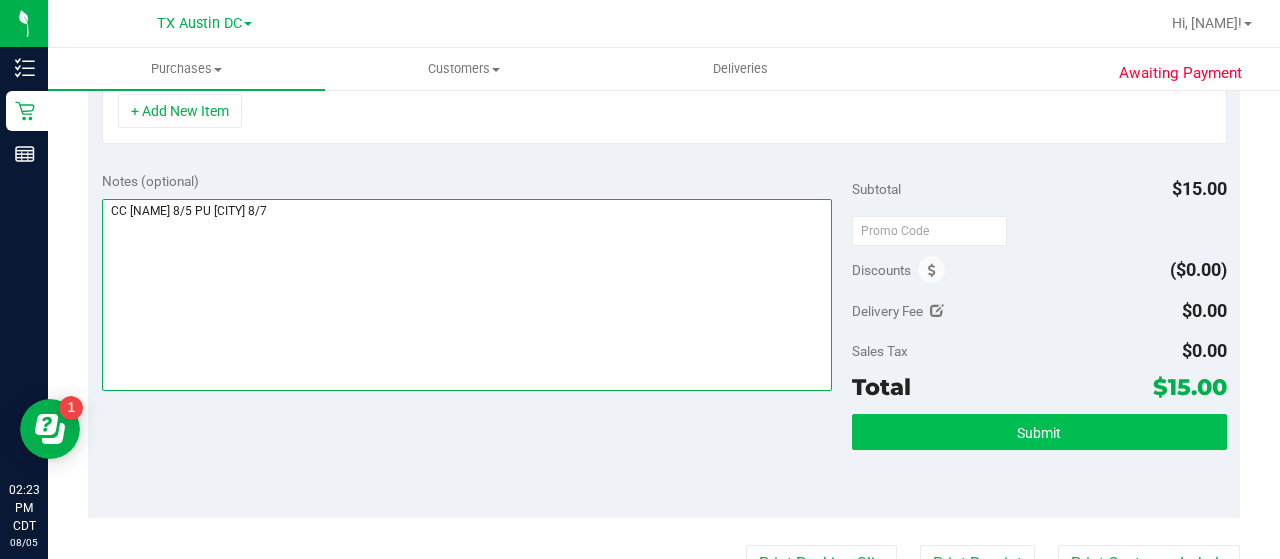 type on "CC [NAME] 8/5 PU [CITY] 8/7" 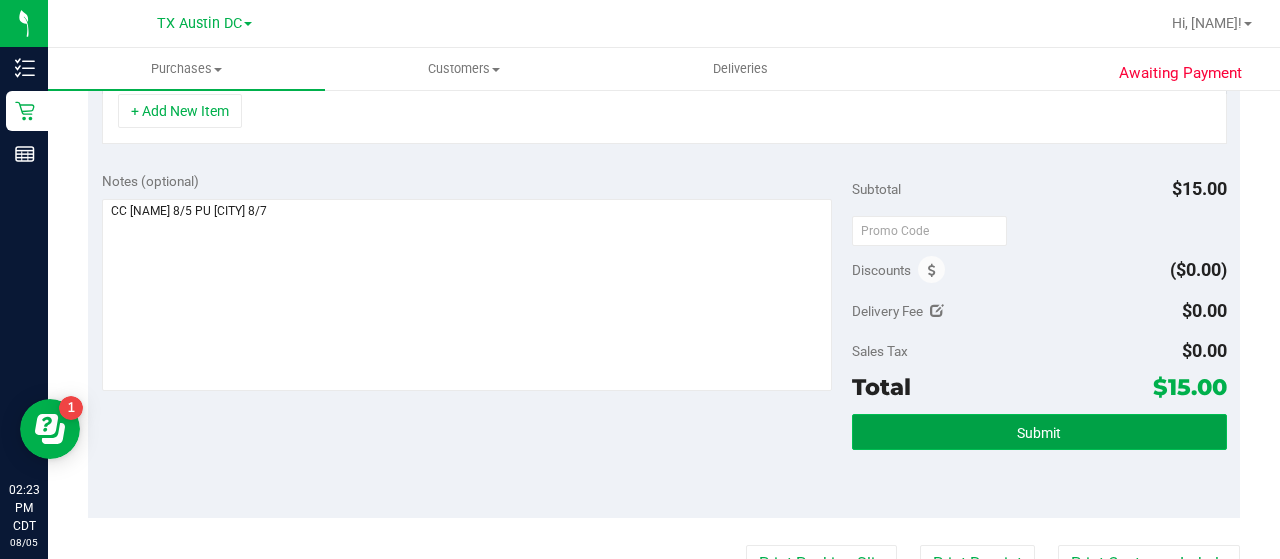 click on "Submit" at bounding box center [1039, 432] 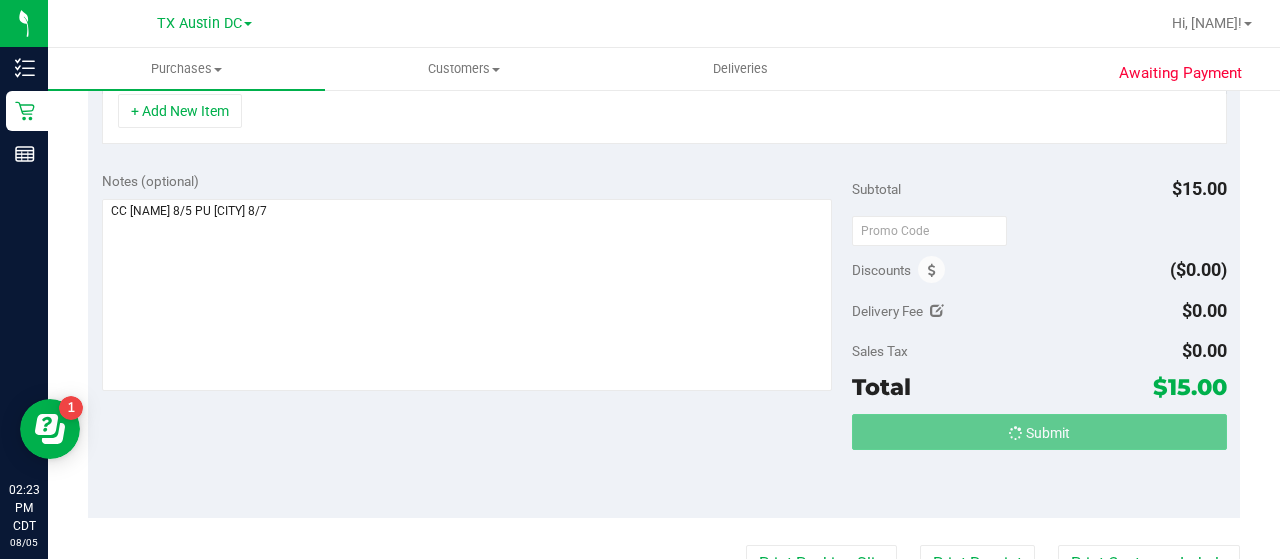 scroll, scrollTop: 554, scrollLeft: 0, axis: vertical 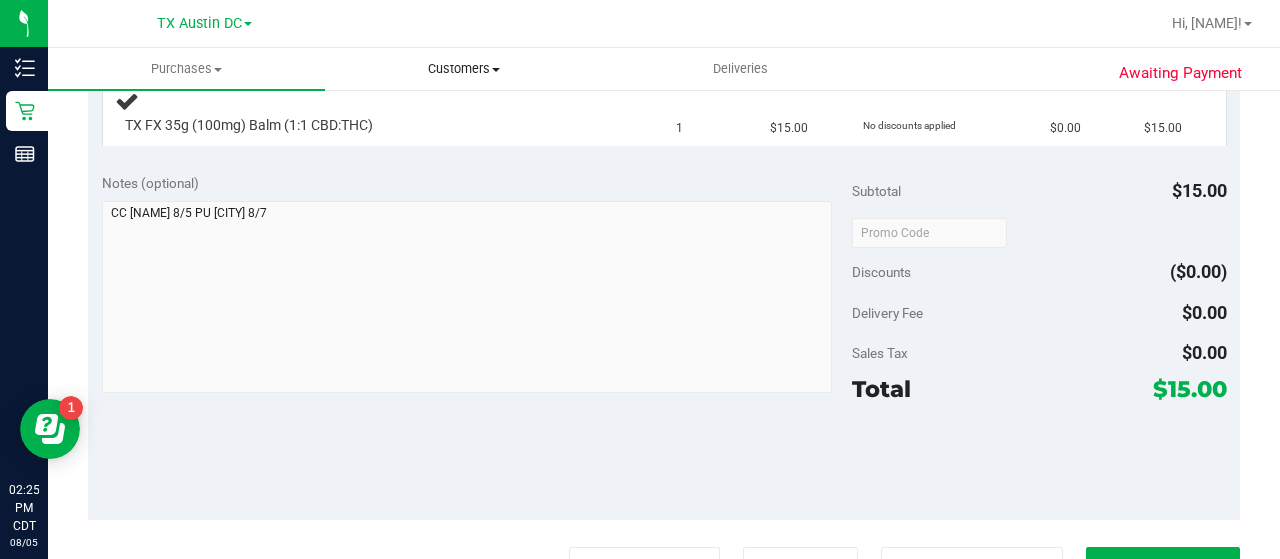 click on "Customers" at bounding box center [463, 69] 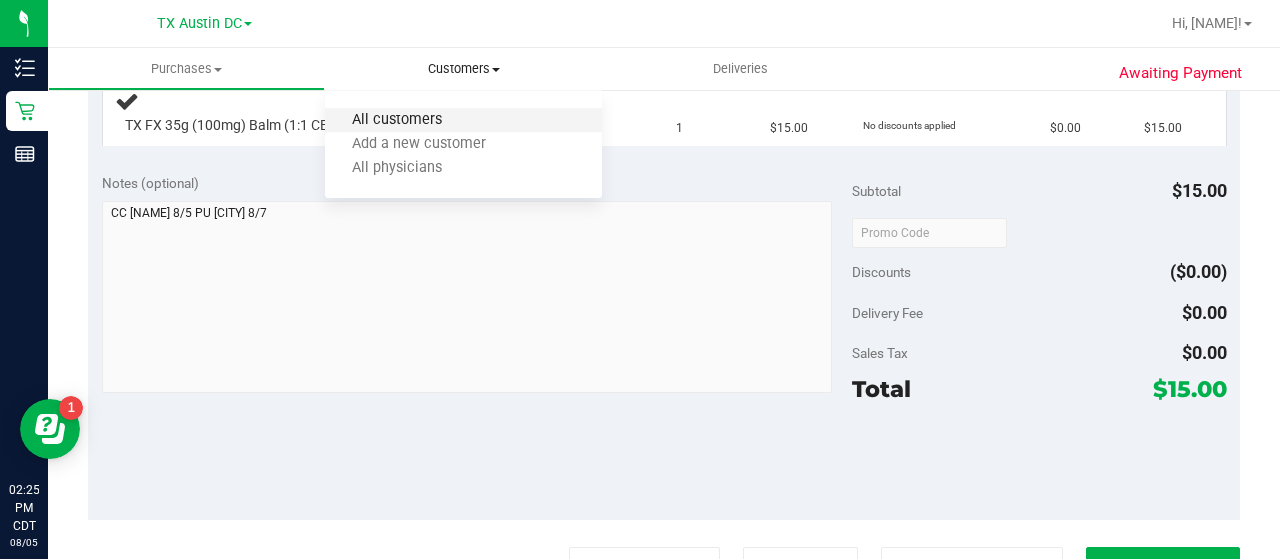 click on "All customers" at bounding box center (397, 120) 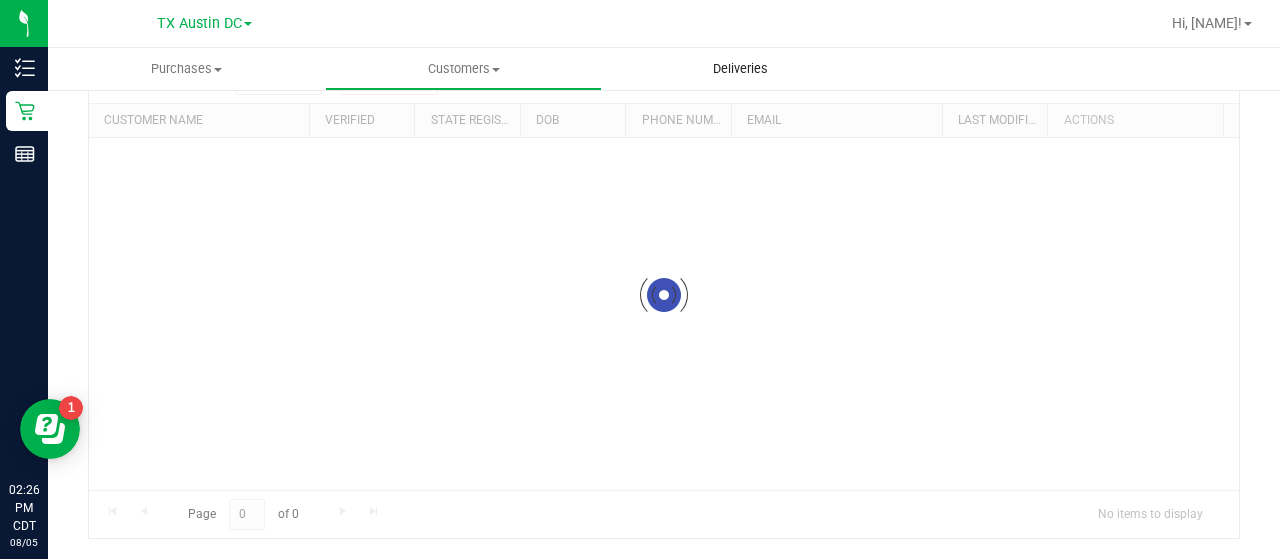 scroll, scrollTop: 0, scrollLeft: 0, axis: both 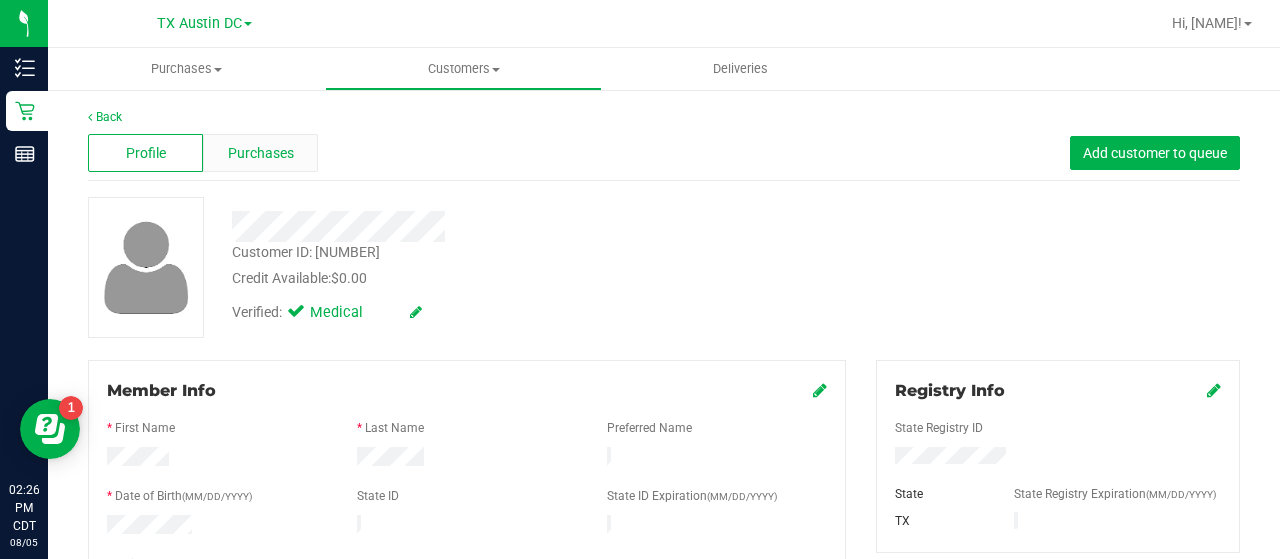 click on "Purchases" at bounding box center (261, 153) 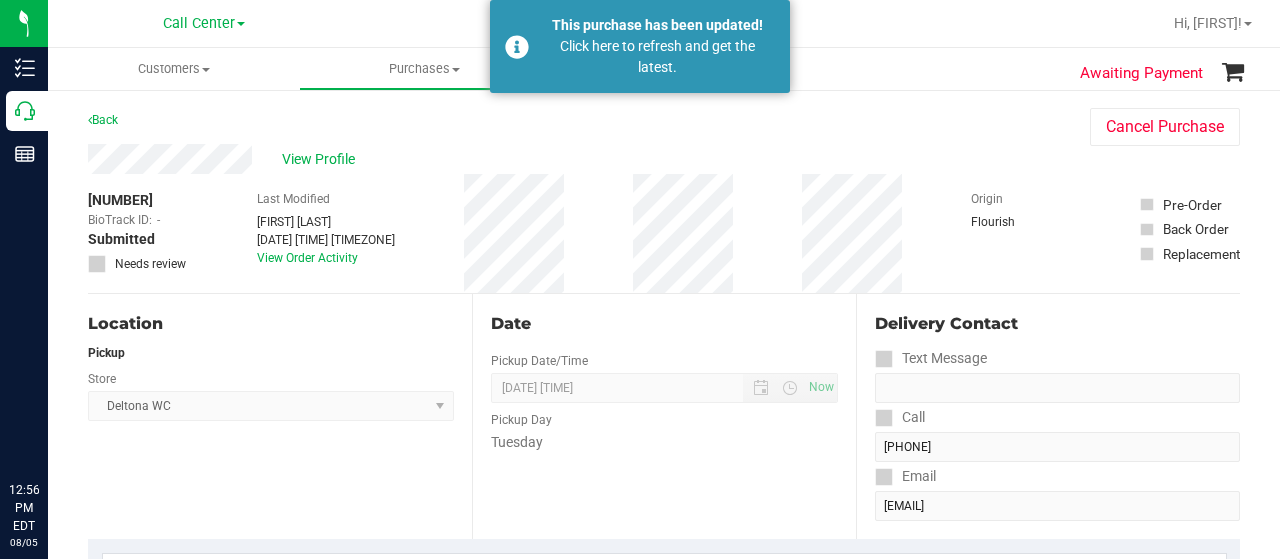 scroll, scrollTop: 0, scrollLeft: 0, axis: both 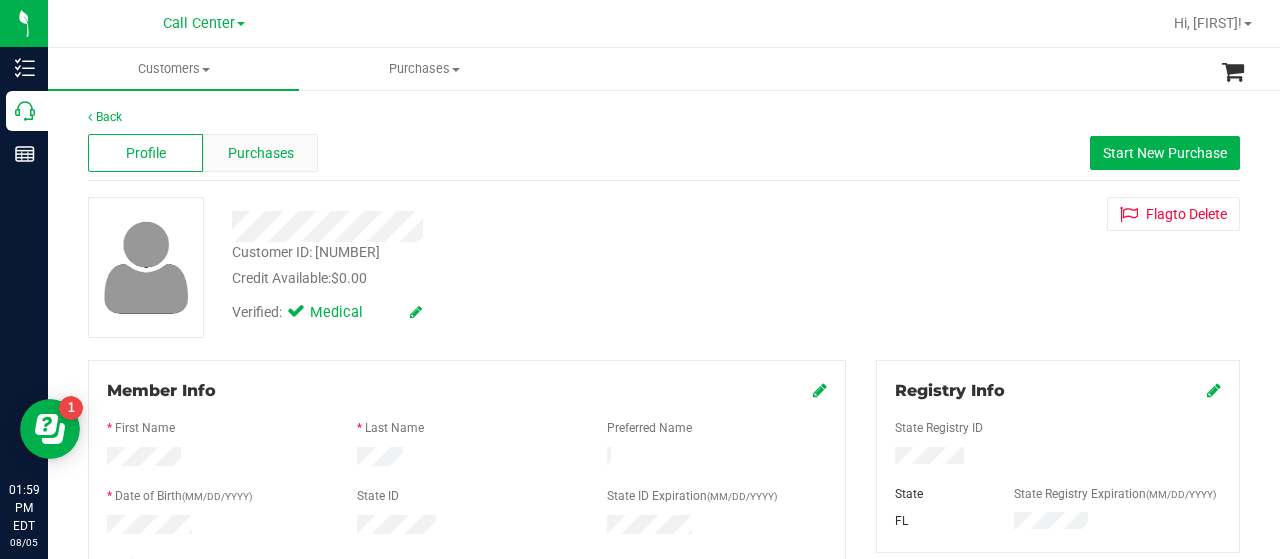 click on "Purchases" at bounding box center (261, 153) 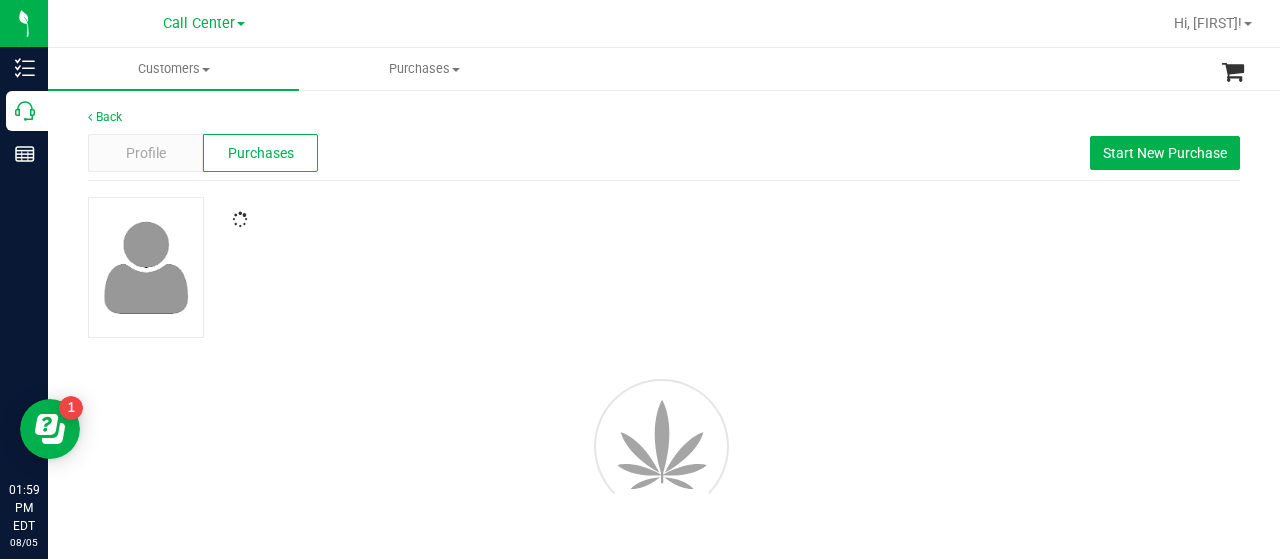 scroll, scrollTop: 0, scrollLeft: 0, axis: both 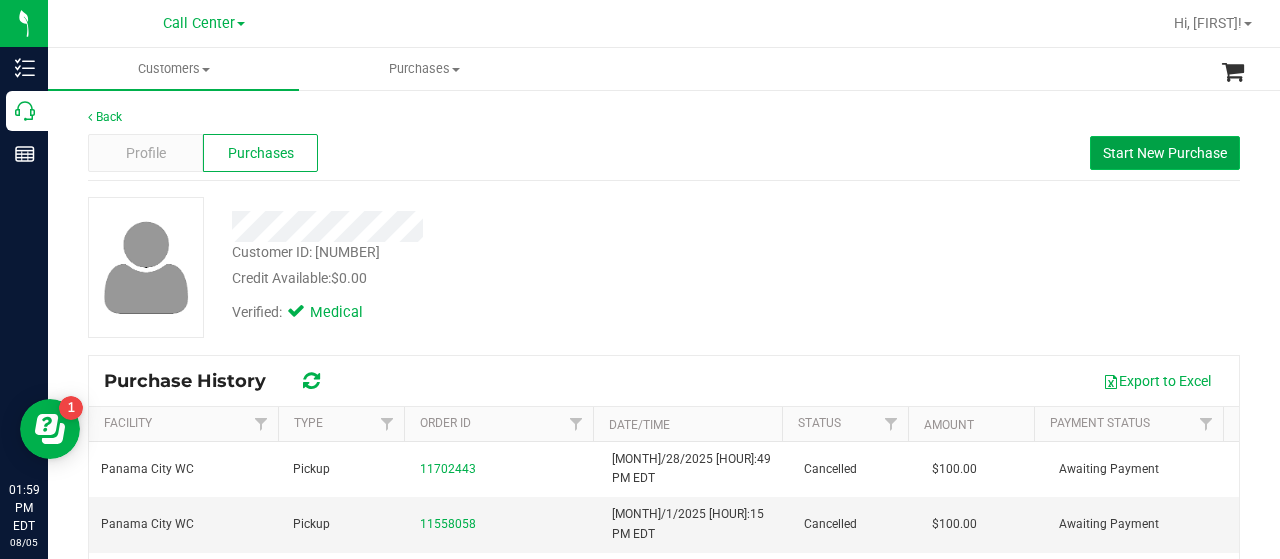 click on "Start New Purchase" at bounding box center [1165, 153] 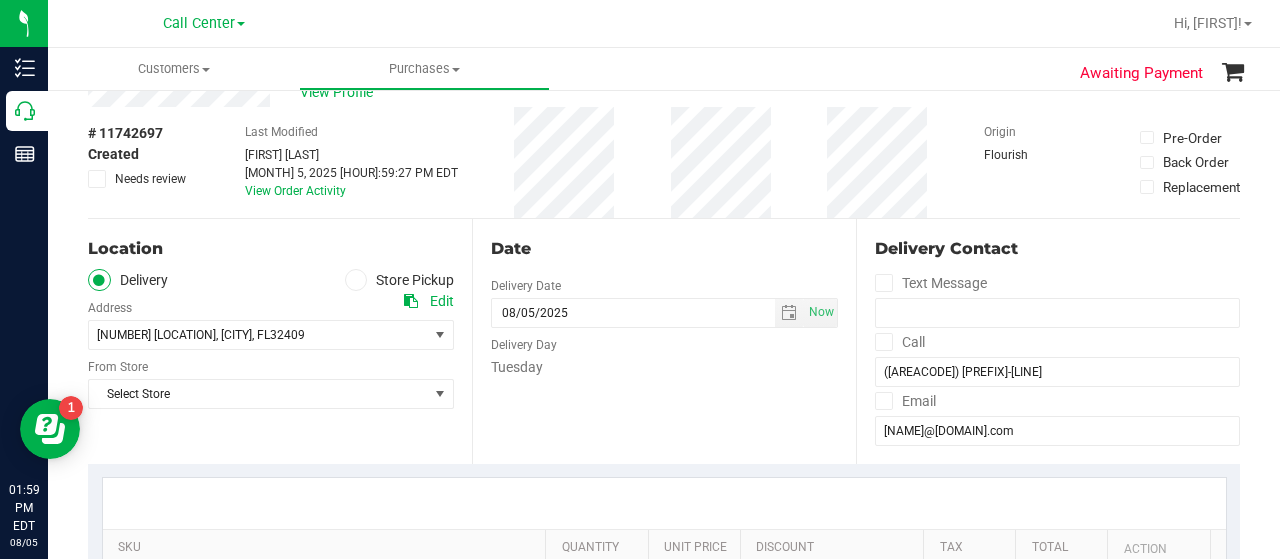 scroll, scrollTop: 68, scrollLeft: 0, axis: vertical 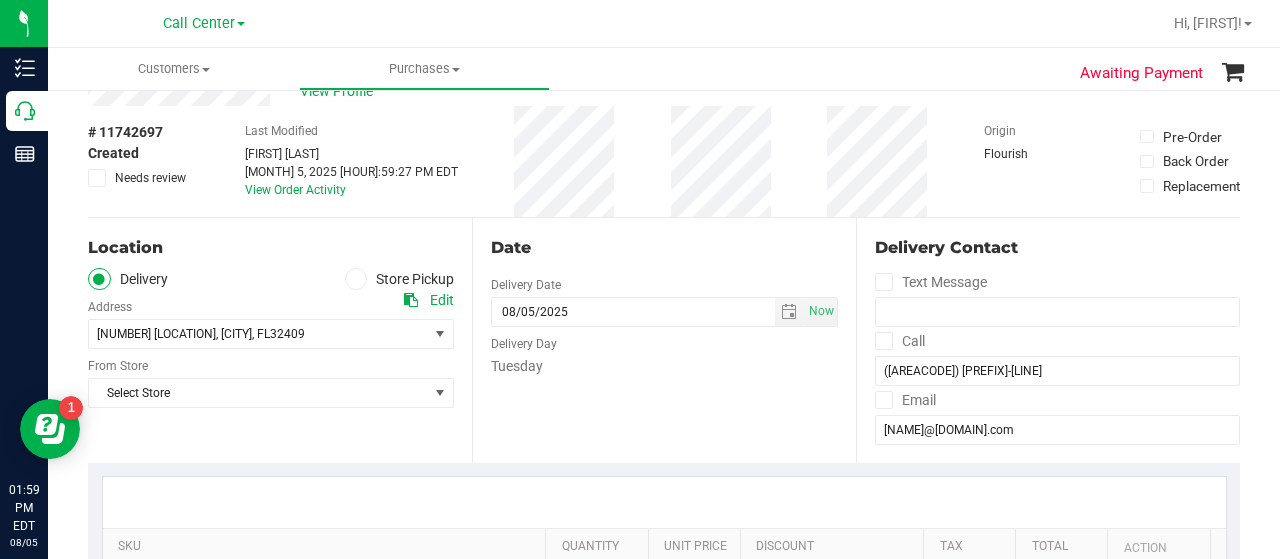 click on "Store Pickup" at bounding box center [400, 279] 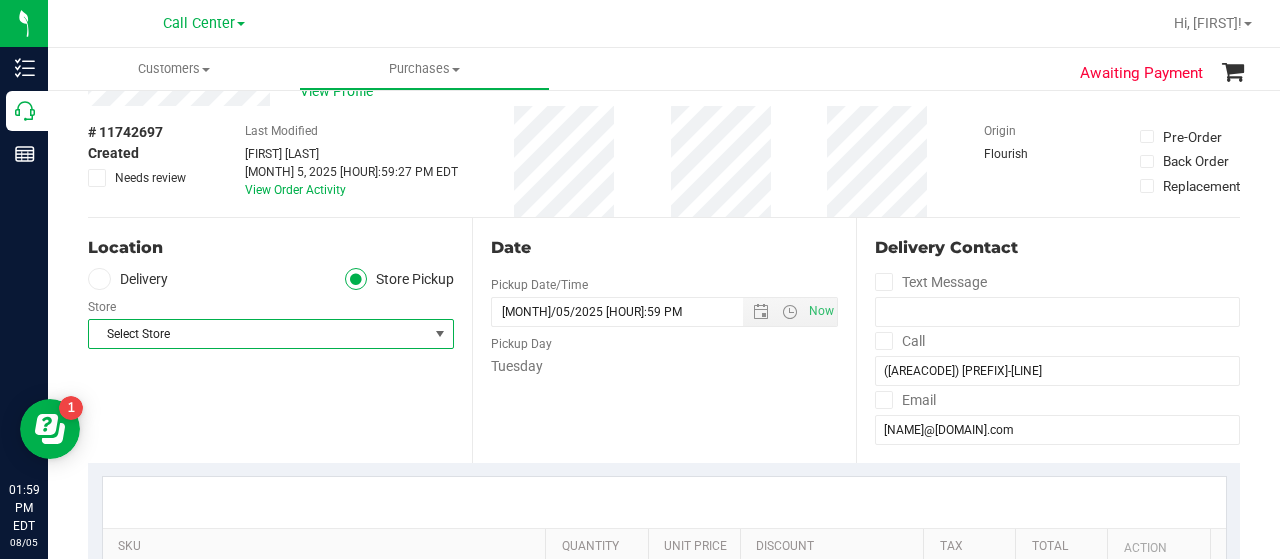 click at bounding box center [440, 334] 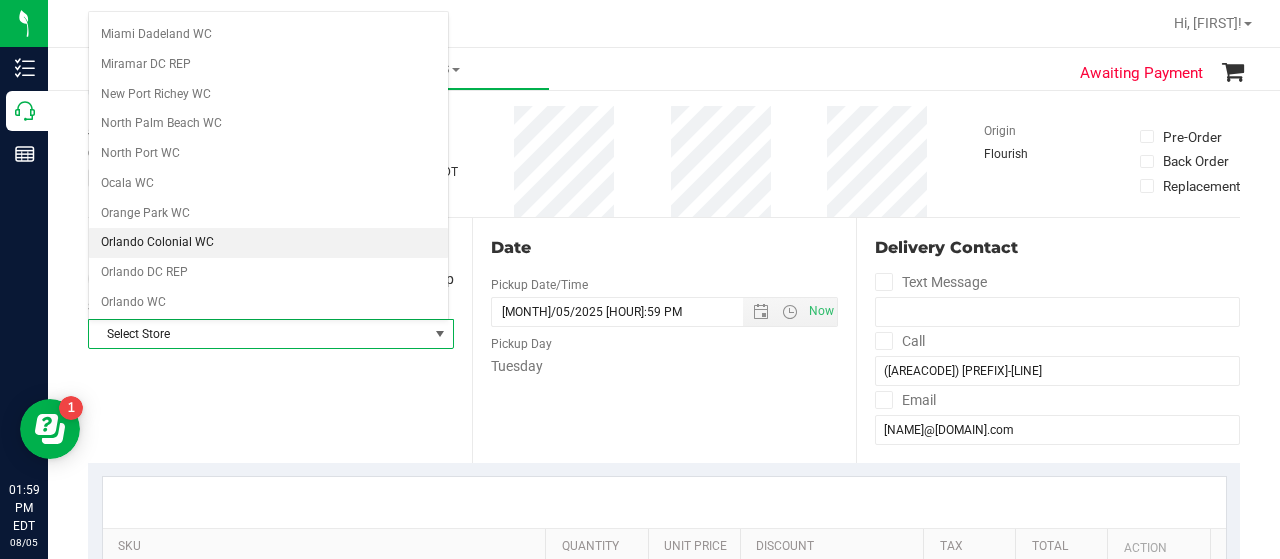 scroll, scrollTop: 896, scrollLeft: 0, axis: vertical 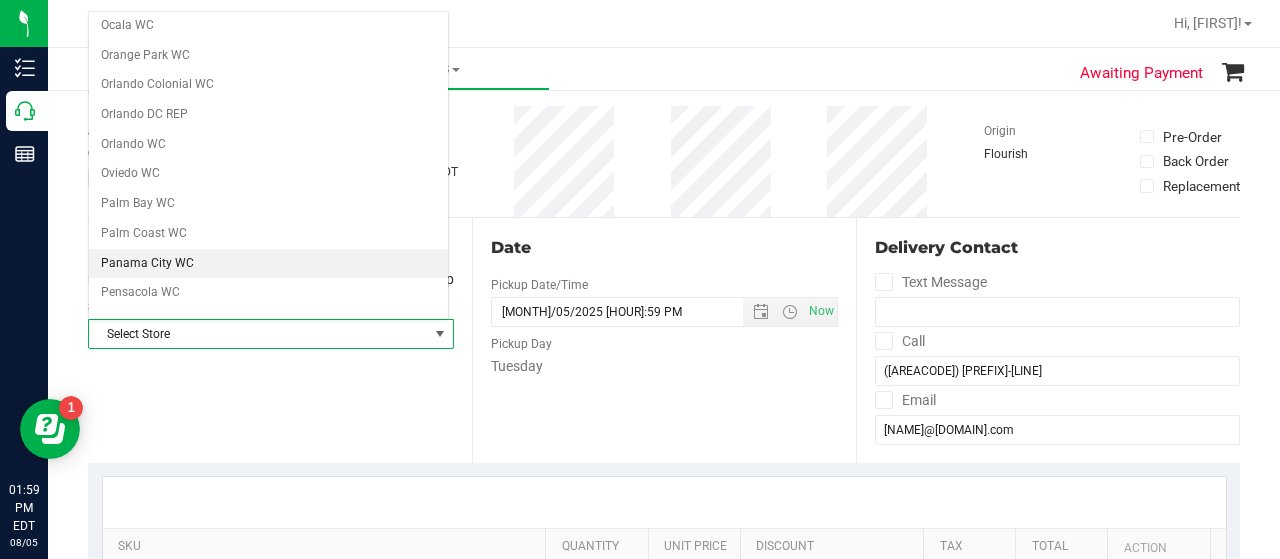 click on "Panama City WC" at bounding box center [268, 264] 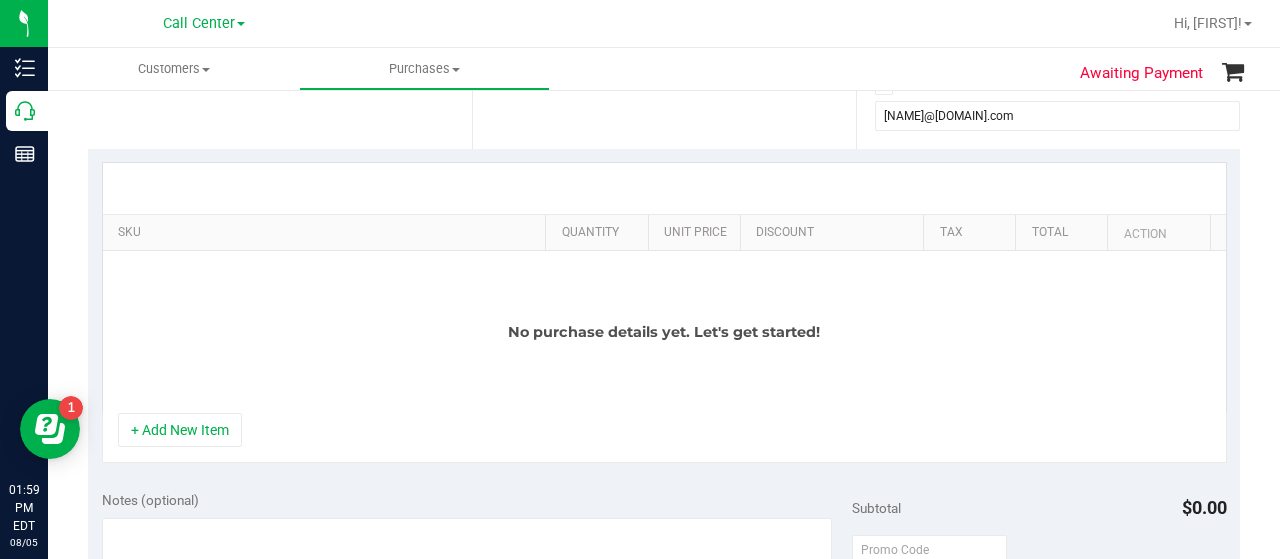 scroll, scrollTop: 409, scrollLeft: 0, axis: vertical 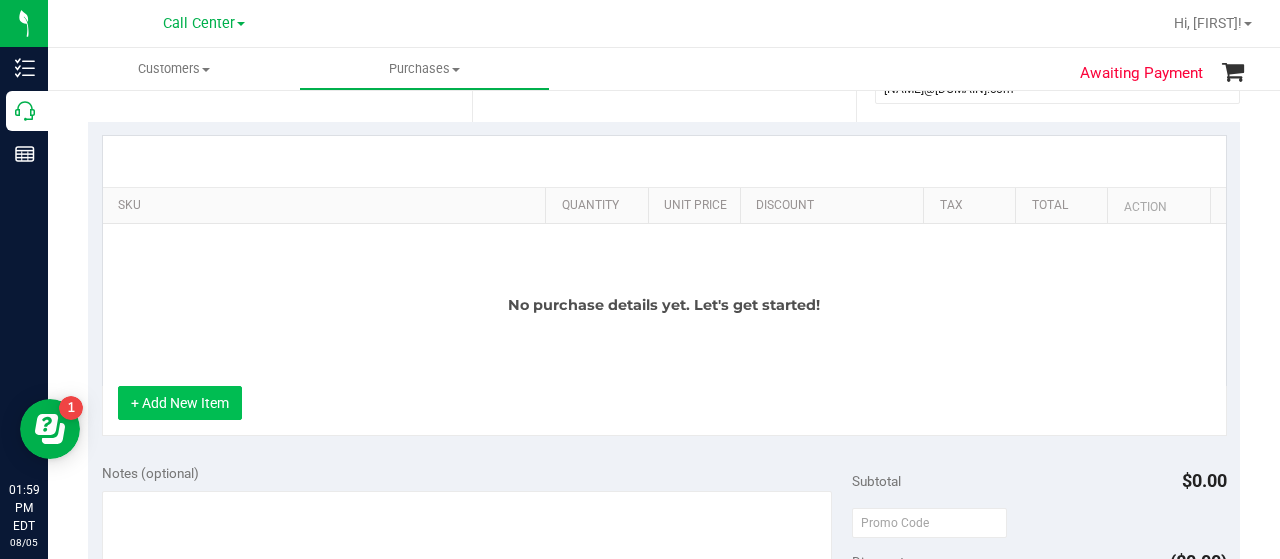 click on "+ Add New Item" at bounding box center (180, 403) 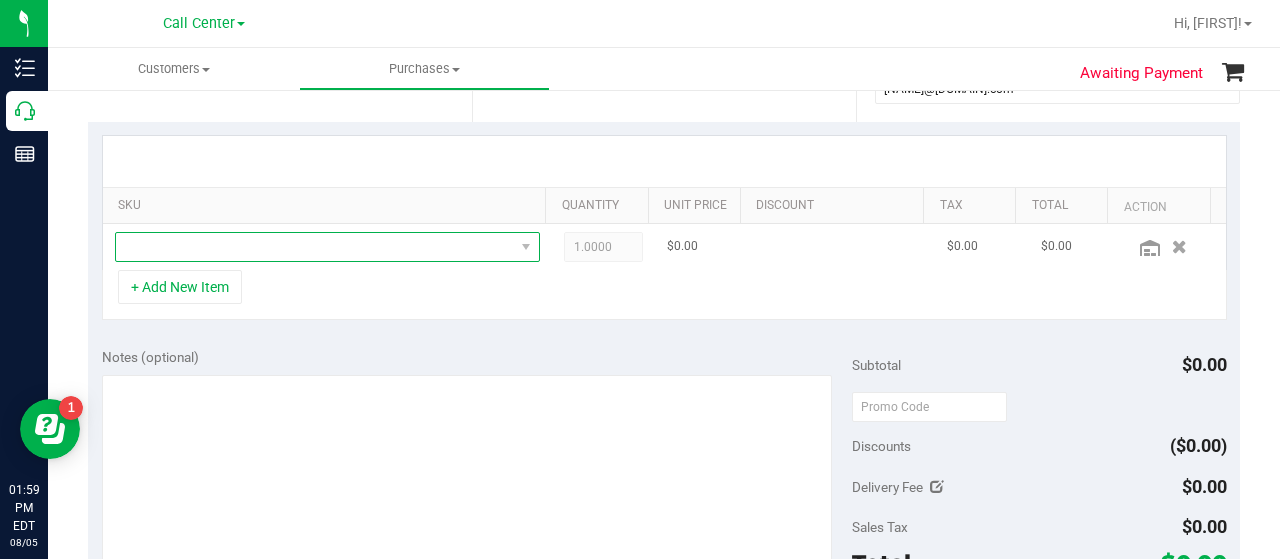 click at bounding box center (315, 247) 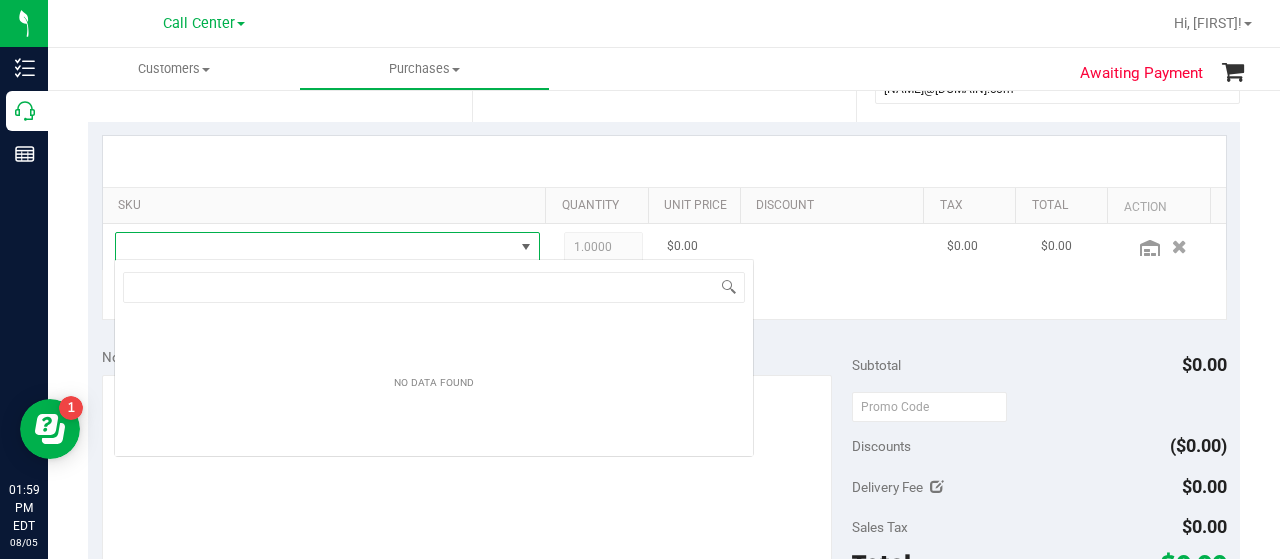 scroll, scrollTop: 99970, scrollLeft: 99586, axis: both 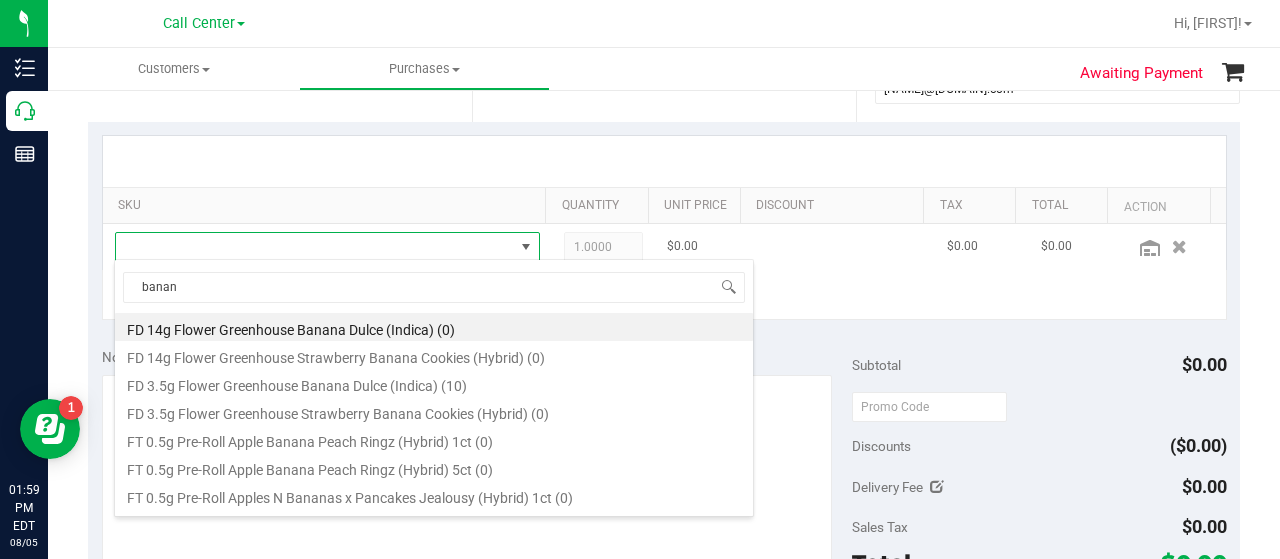 type on "banana" 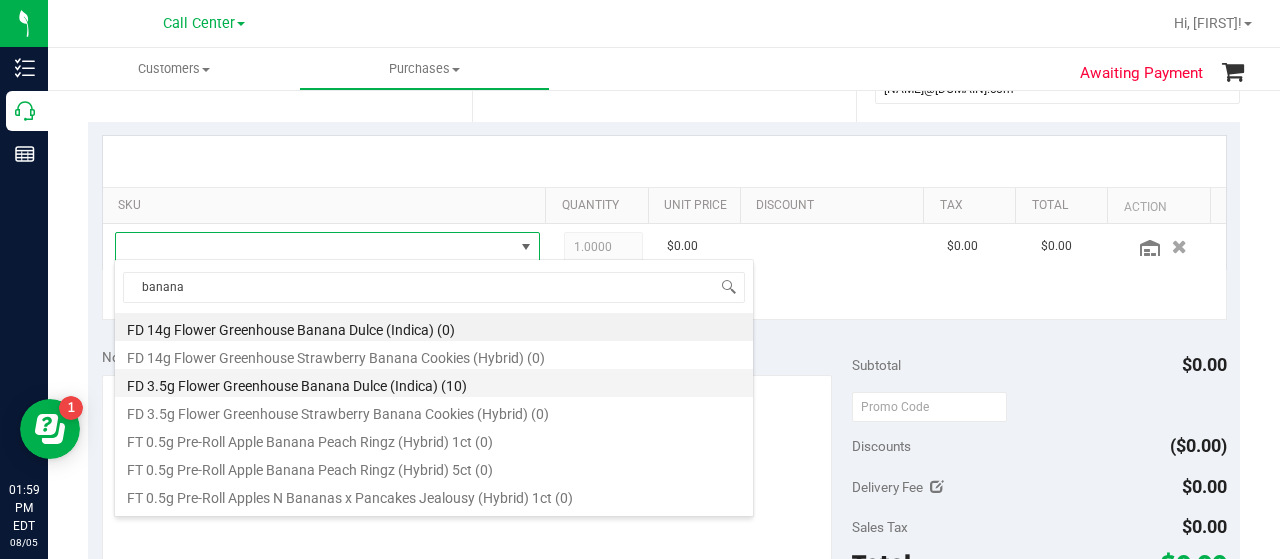 click on "FD 3.5g Flower Greenhouse Banana Dulce (Indica) (10)" at bounding box center [434, 383] 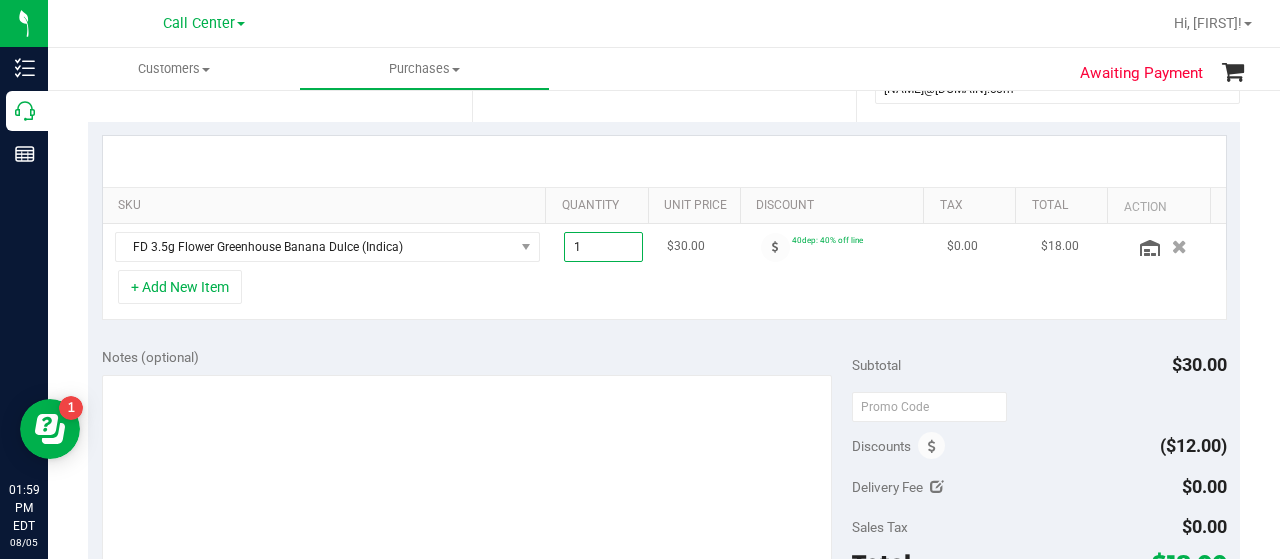 click on "1.00 1" at bounding box center [604, 247] 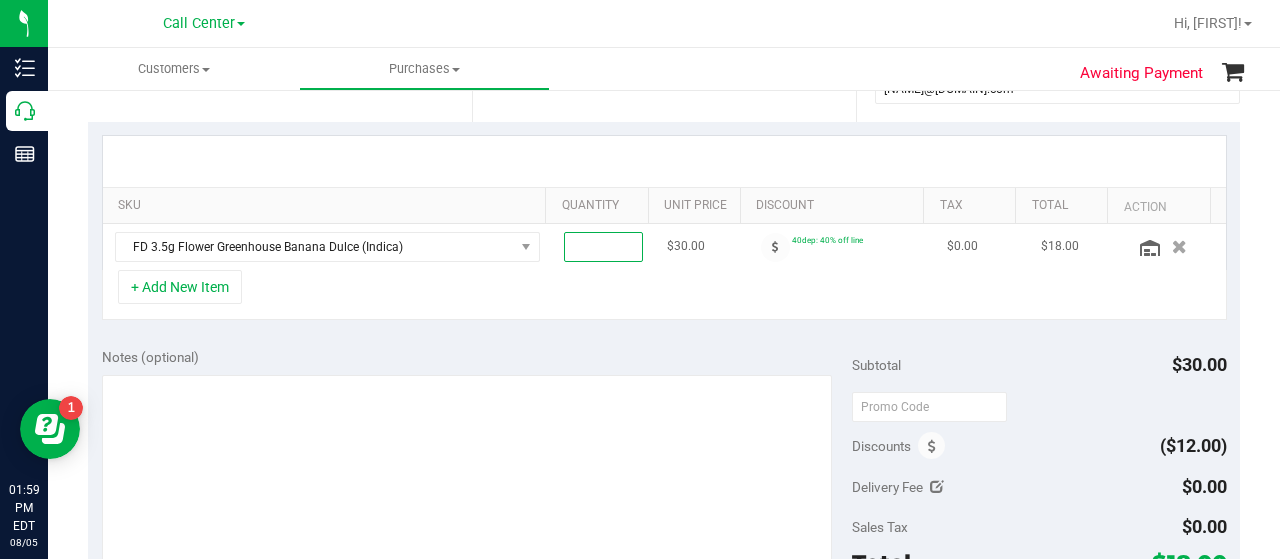 type on "4" 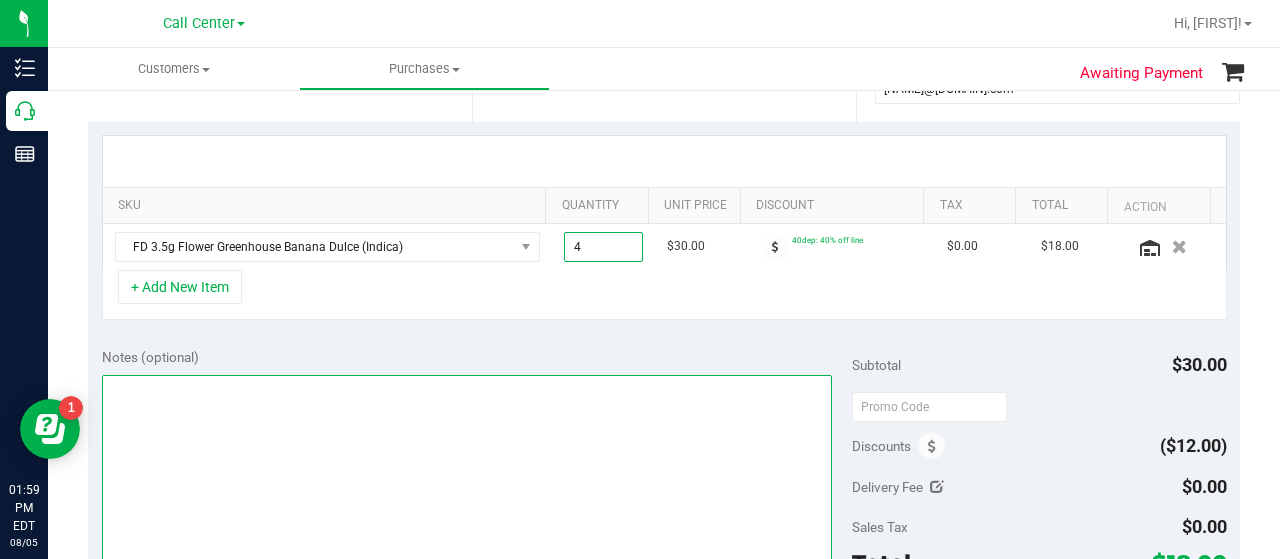 type on "4.00" 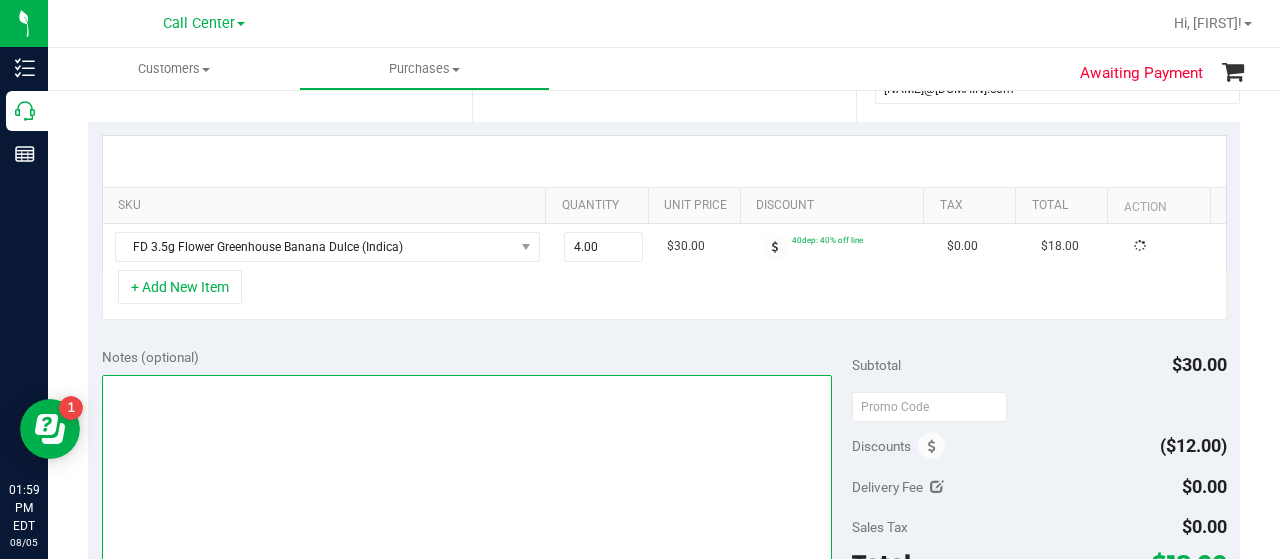 click at bounding box center [467, 471] 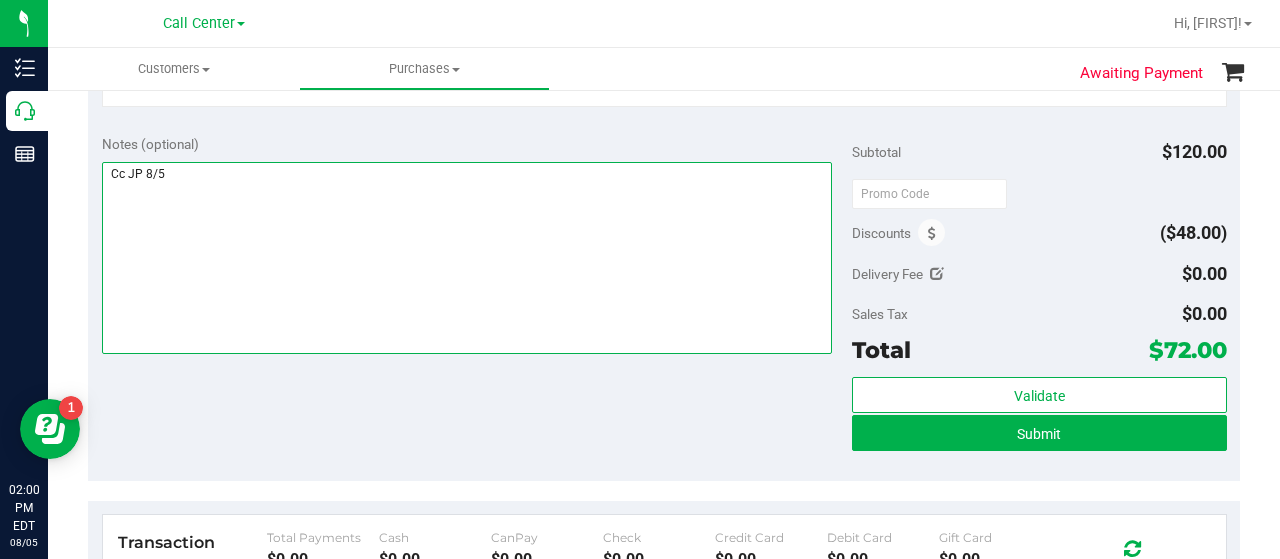 scroll, scrollTop: 623, scrollLeft: 0, axis: vertical 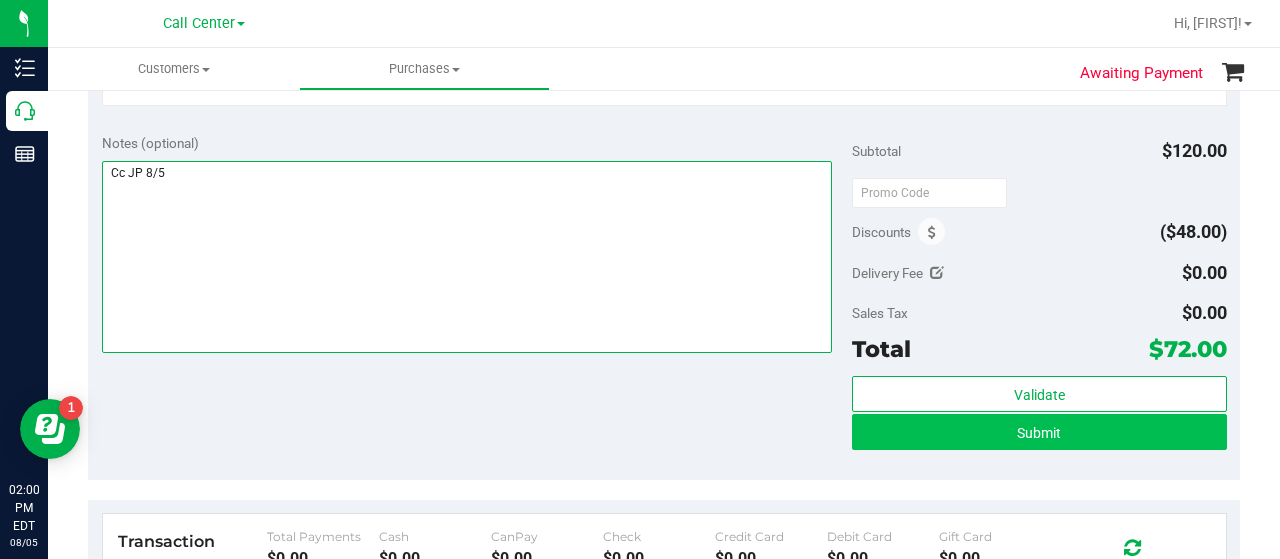 type on "Cc JP 8/5" 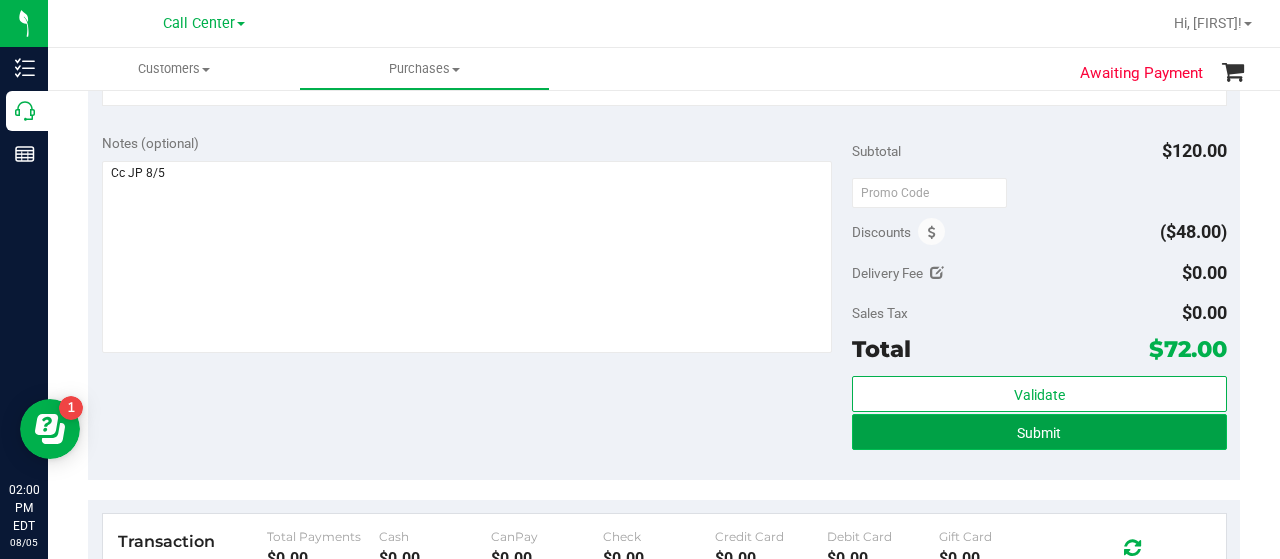 click on "Submit" at bounding box center (1039, 432) 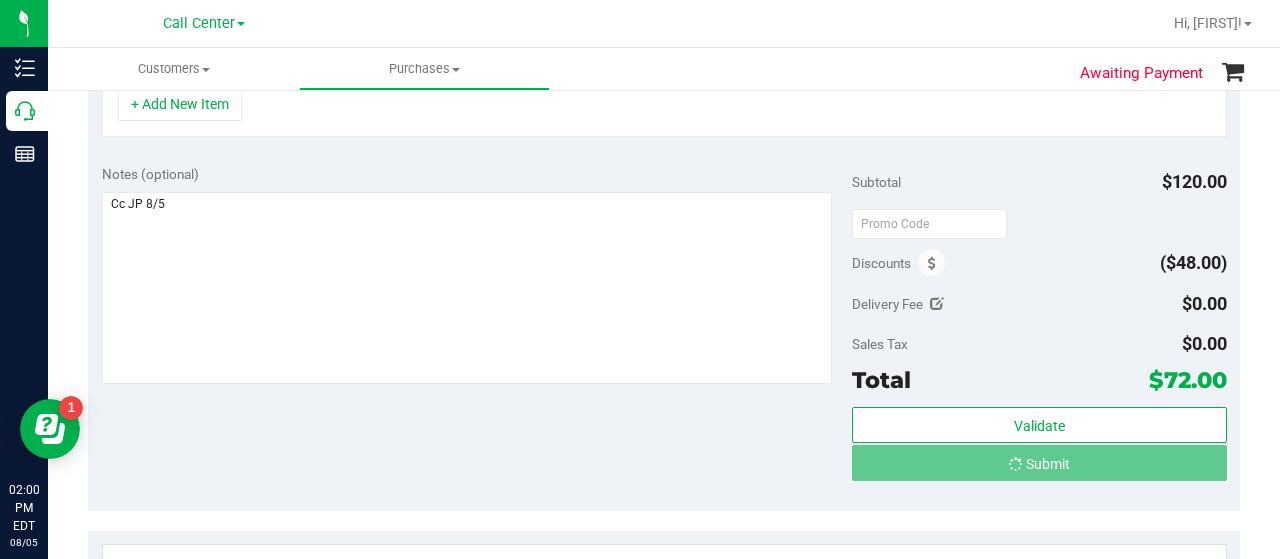 scroll, scrollTop: 560, scrollLeft: 0, axis: vertical 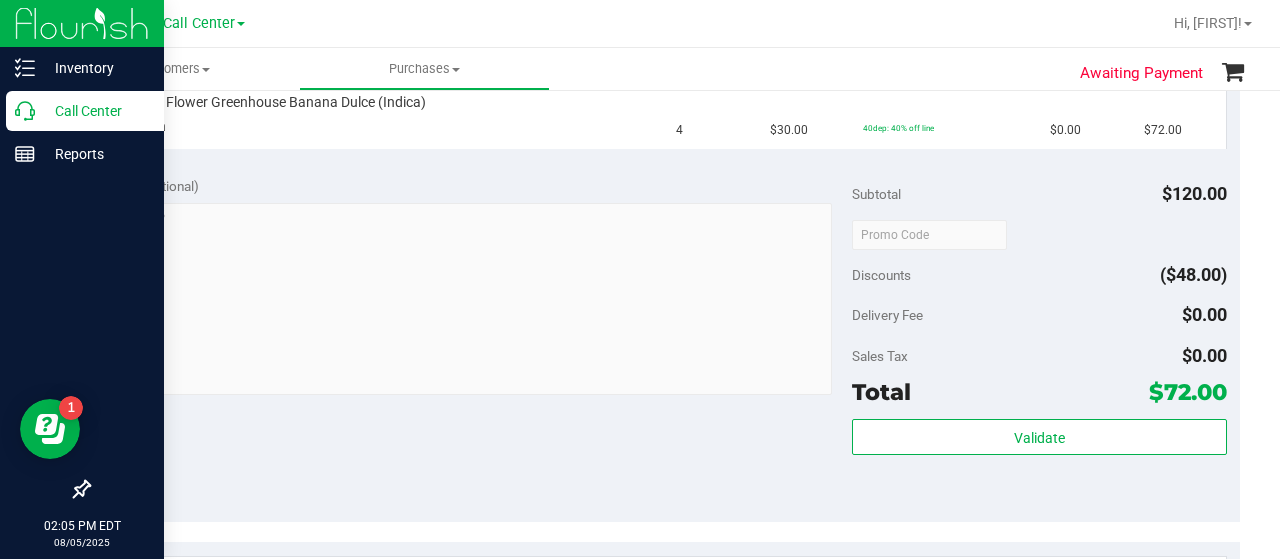 click on "Call Center" at bounding box center [95, 111] 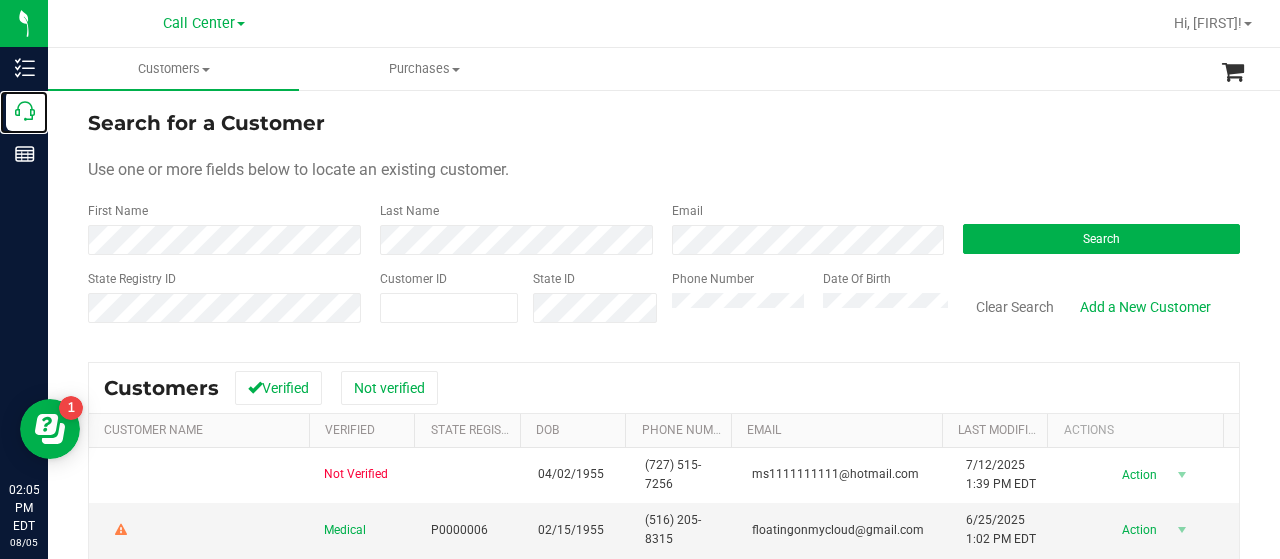 scroll, scrollTop: 0, scrollLeft: 0, axis: both 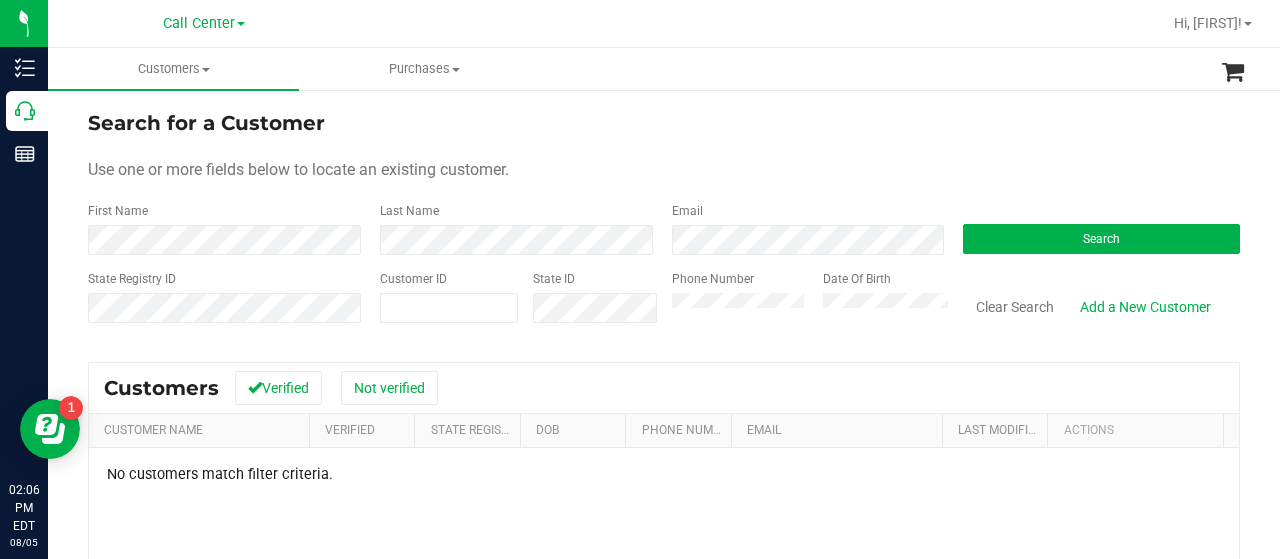 click on "Phone Number
Date Of Birth" at bounding box center (803, 305) 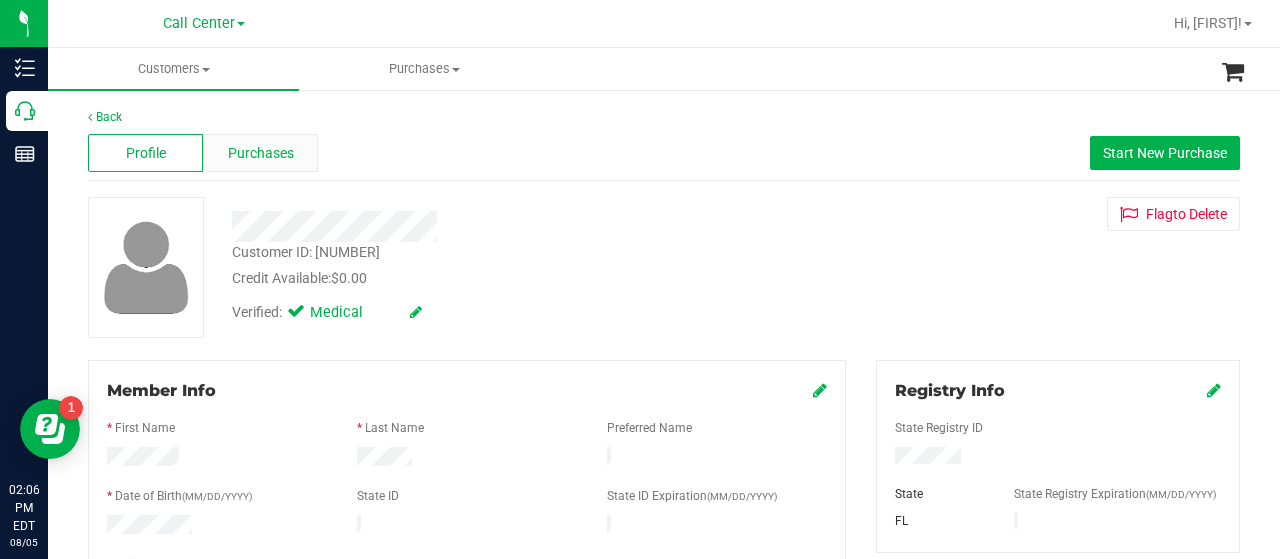 click on "Purchases" at bounding box center [260, 153] 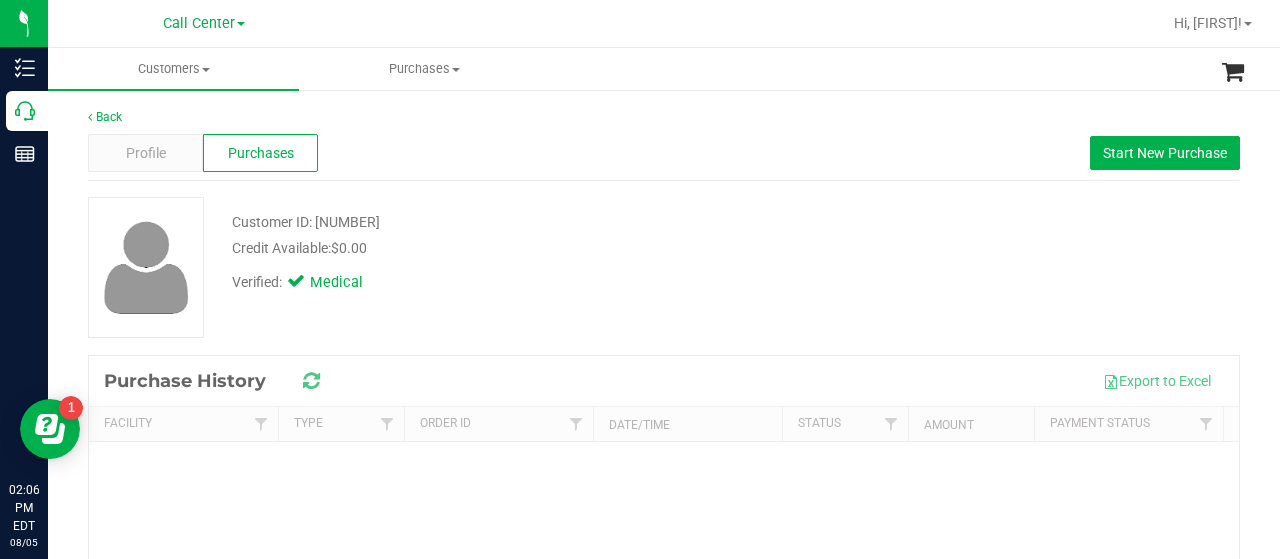 scroll, scrollTop: 0, scrollLeft: 0, axis: both 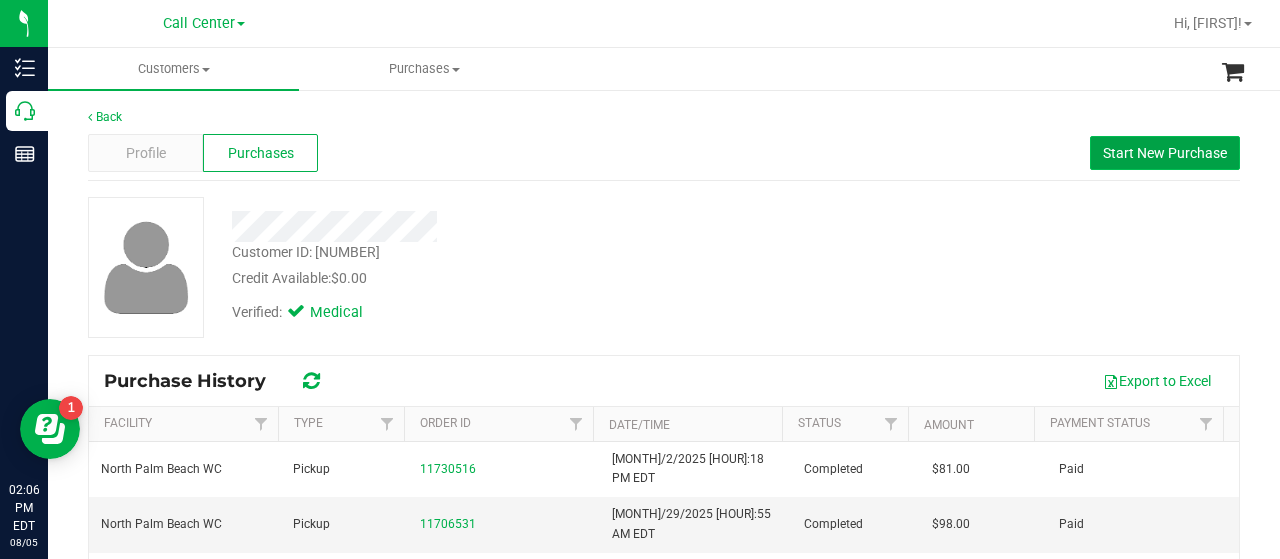 click on "Start New Purchase" at bounding box center [1165, 153] 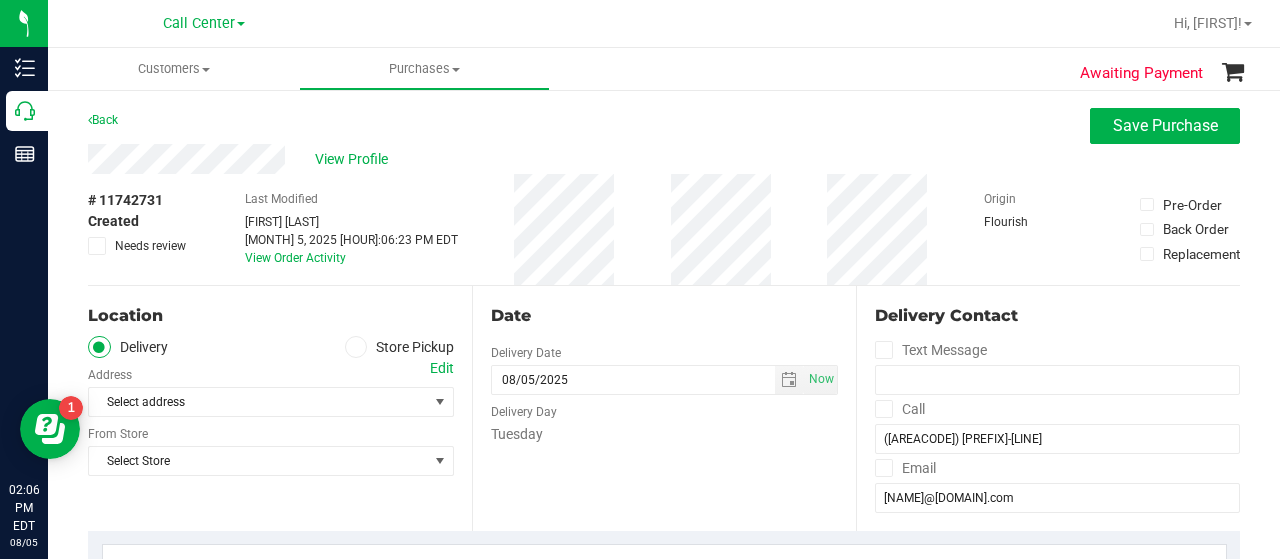 click at bounding box center [356, 347] 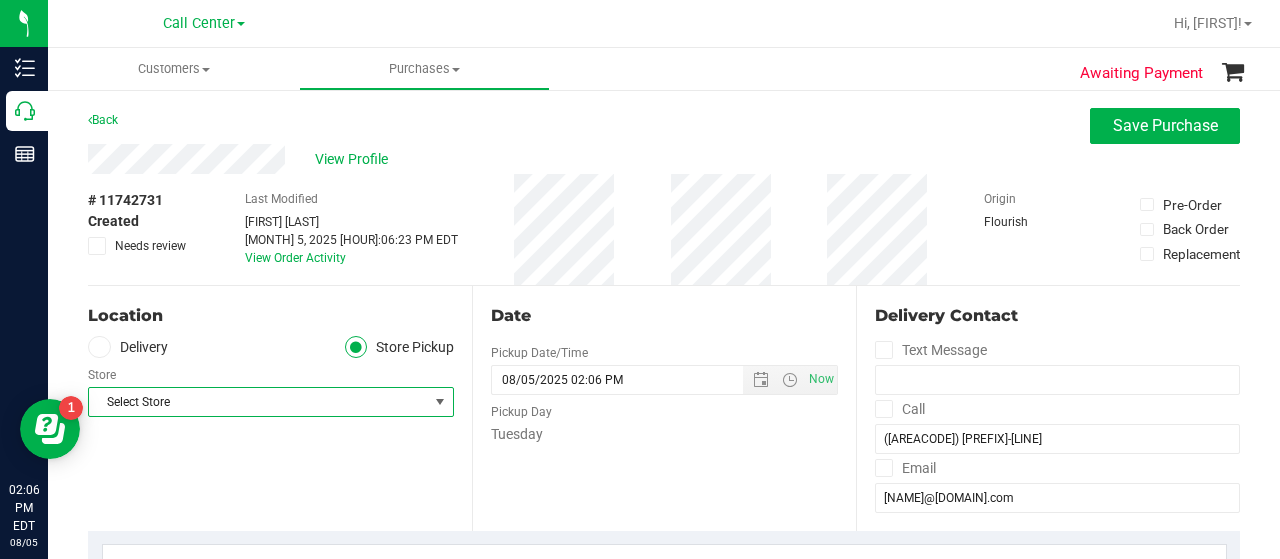 click on "Select Store" at bounding box center (258, 402) 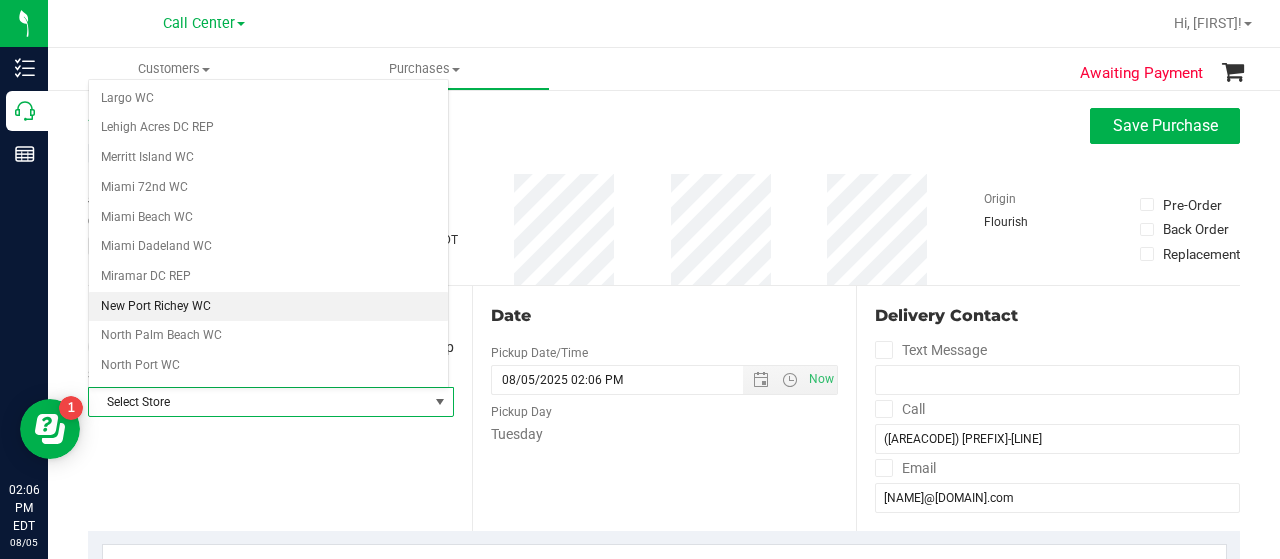 scroll, scrollTop: 598, scrollLeft: 0, axis: vertical 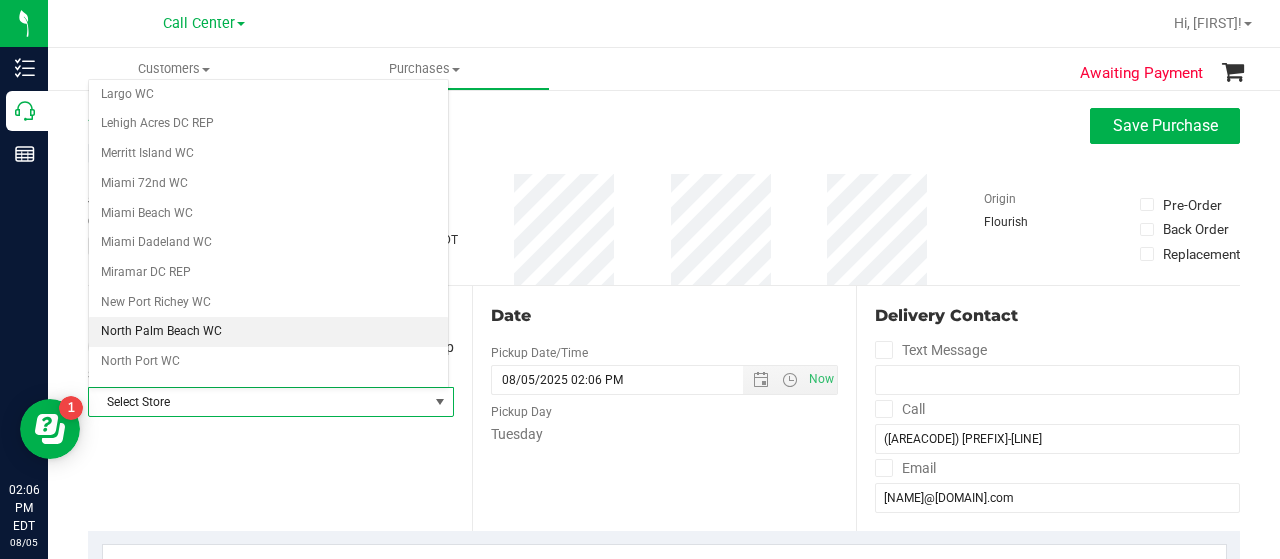 click on "North Palm Beach WC" at bounding box center (268, 332) 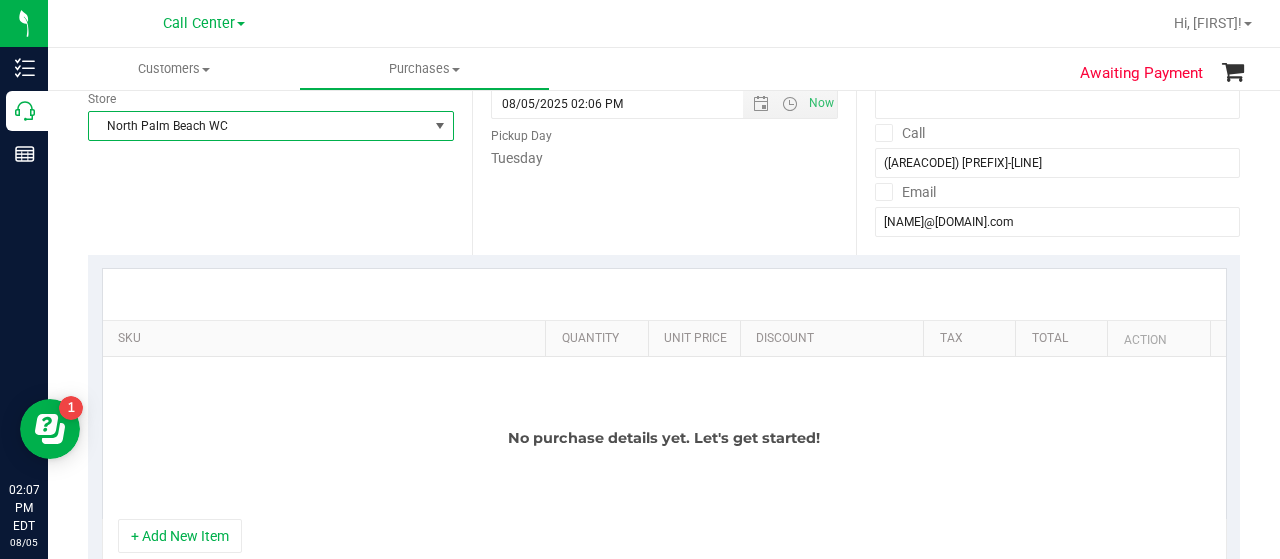 scroll, scrollTop: 277, scrollLeft: 0, axis: vertical 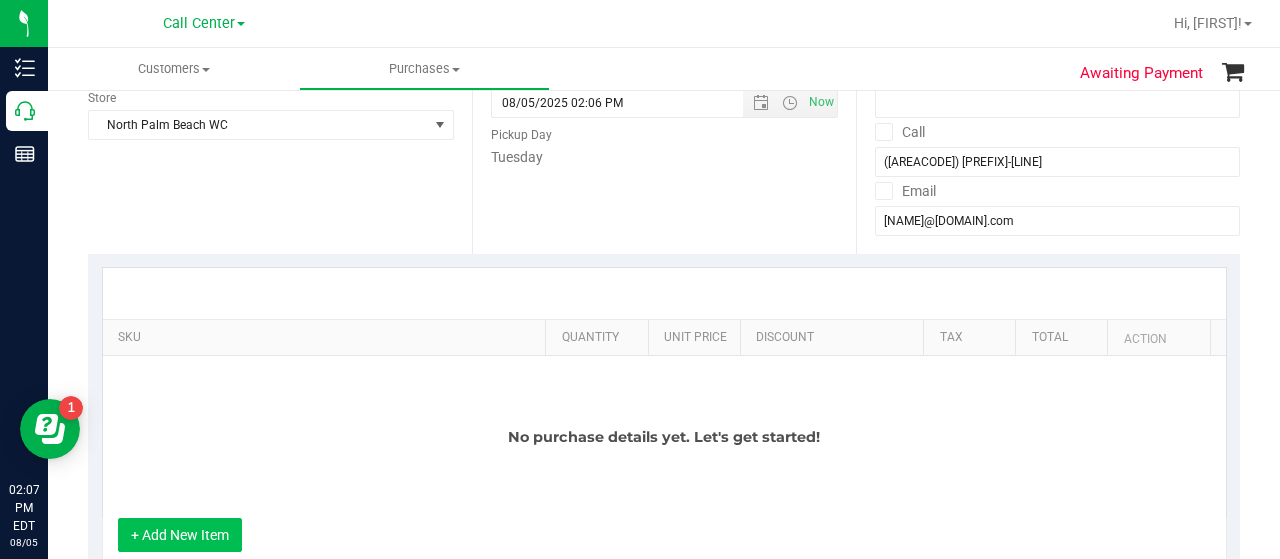 click on "+ Add New Item" at bounding box center (180, 535) 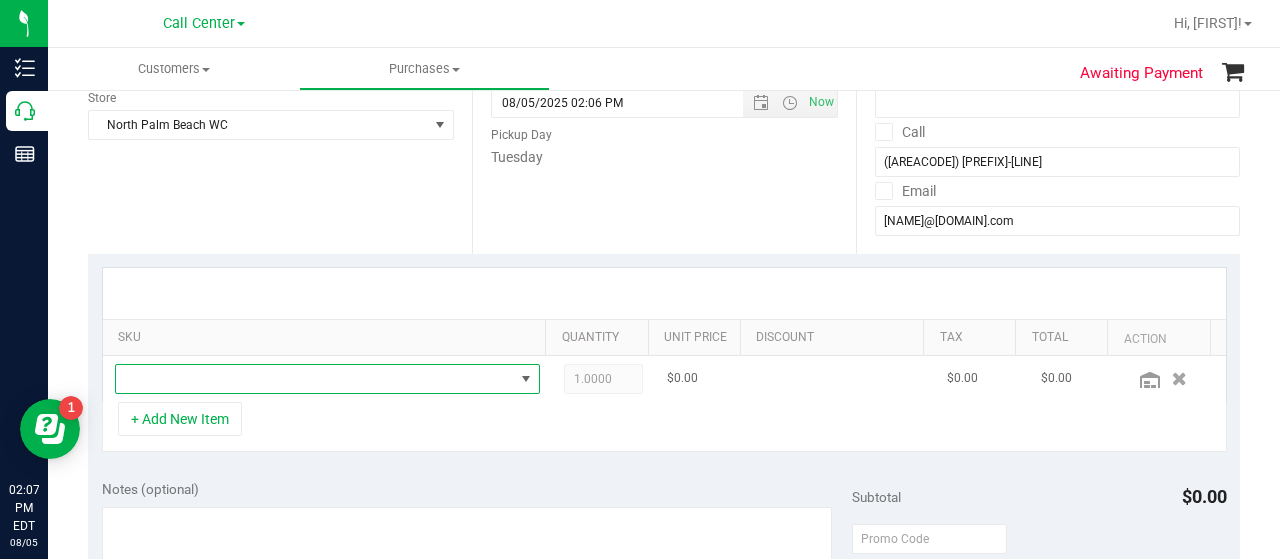 click at bounding box center [315, 379] 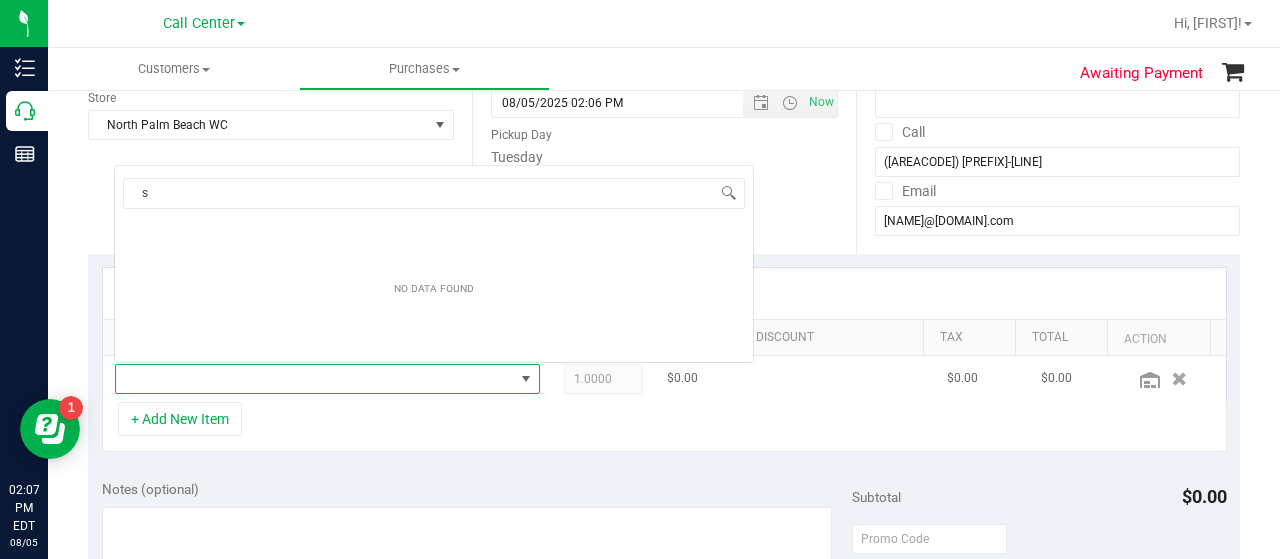 scroll, scrollTop: 0, scrollLeft: 0, axis: both 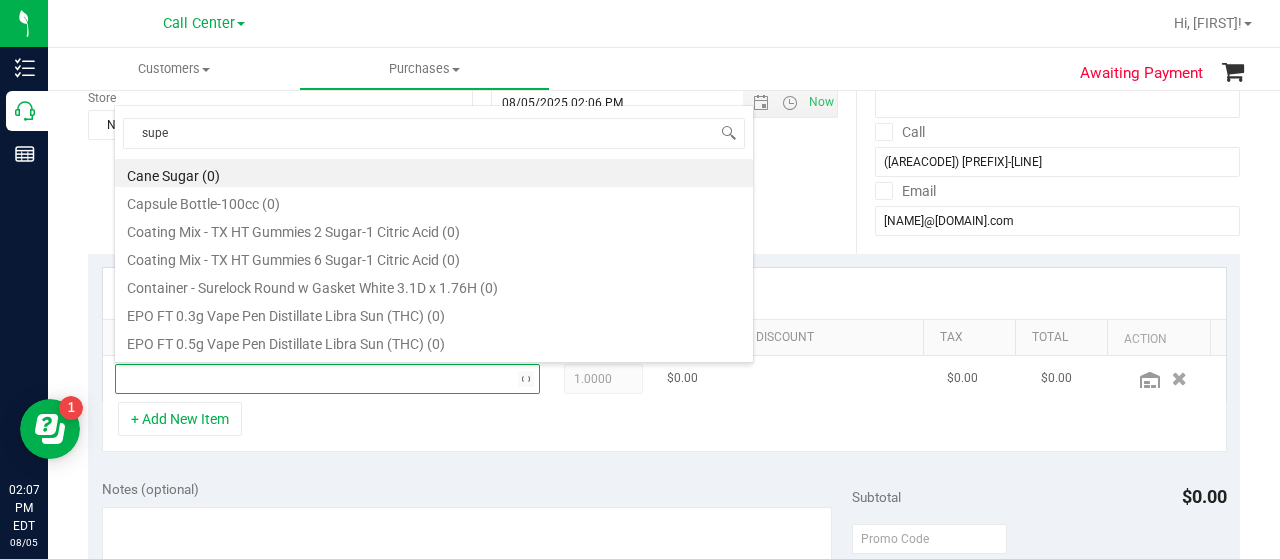 type on "super" 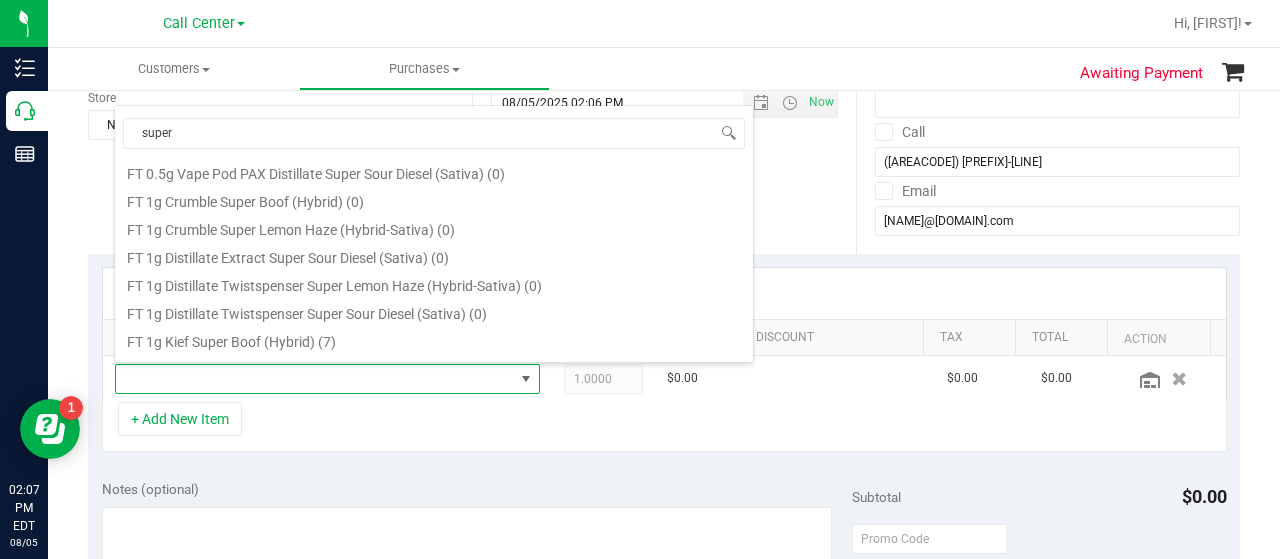 scroll, scrollTop: 253, scrollLeft: 0, axis: vertical 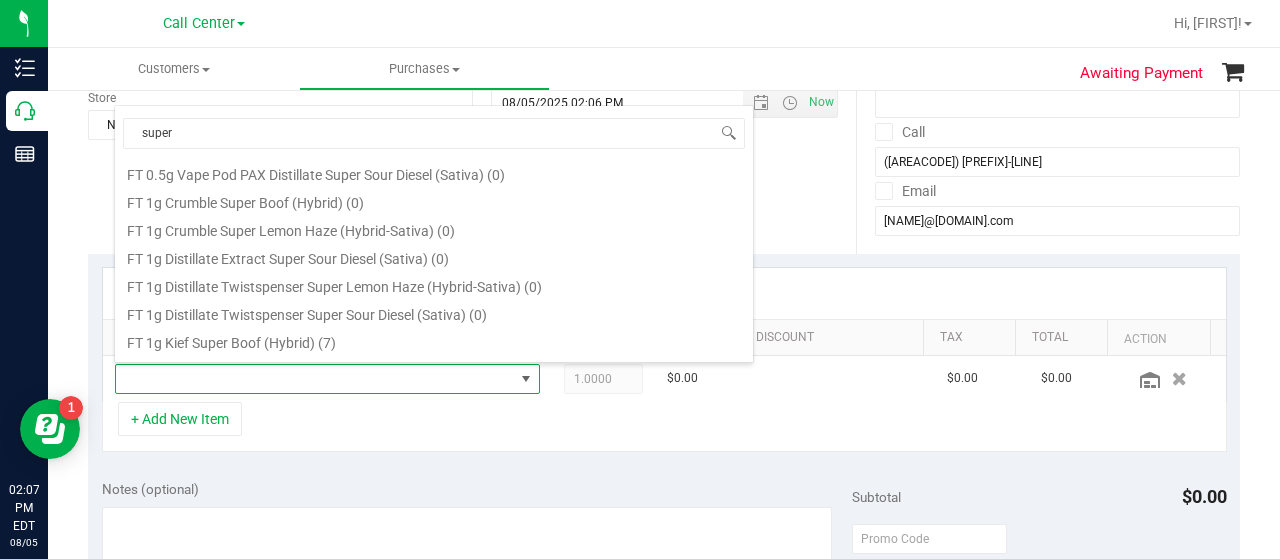 click on "FT 1g Kief Super Boof (Hybrid) (7)" at bounding box center (434, 340) 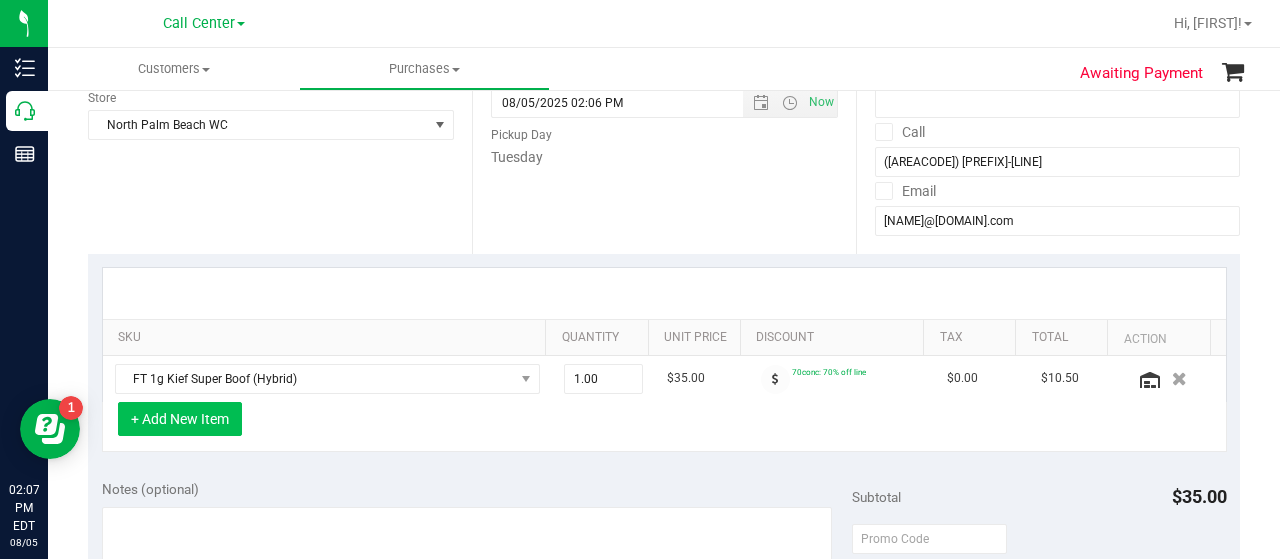 click on "+ Add New Item" at bounding box center (180, 419) 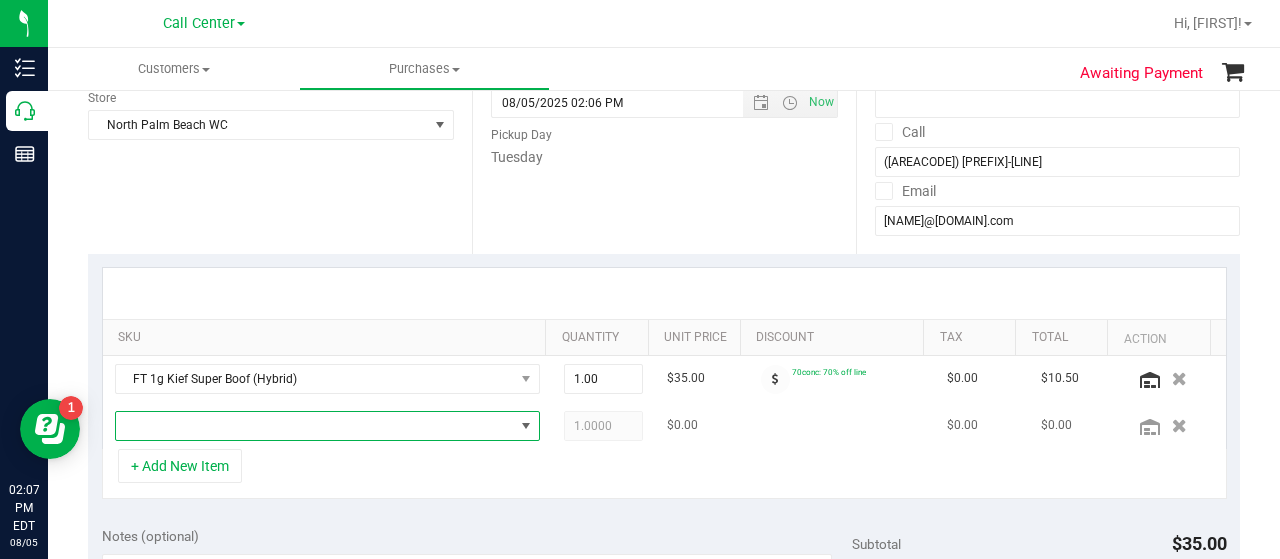click at bounding box center (315, 426) 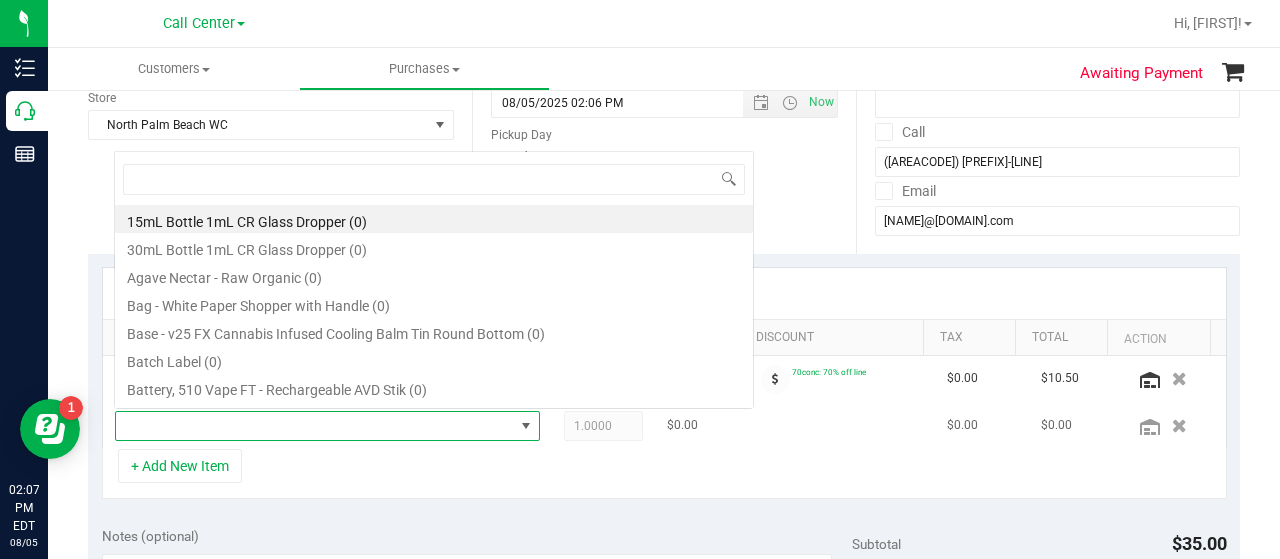 scroll, scrollTop: 0, scrollLeft: 0, axis: both 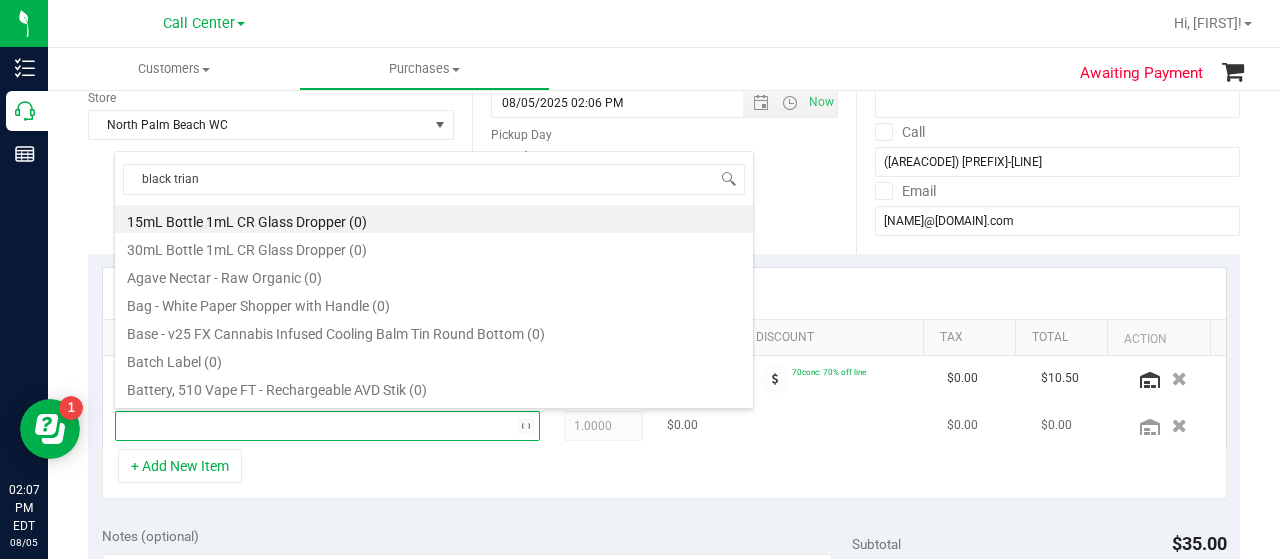 type on "black triang" 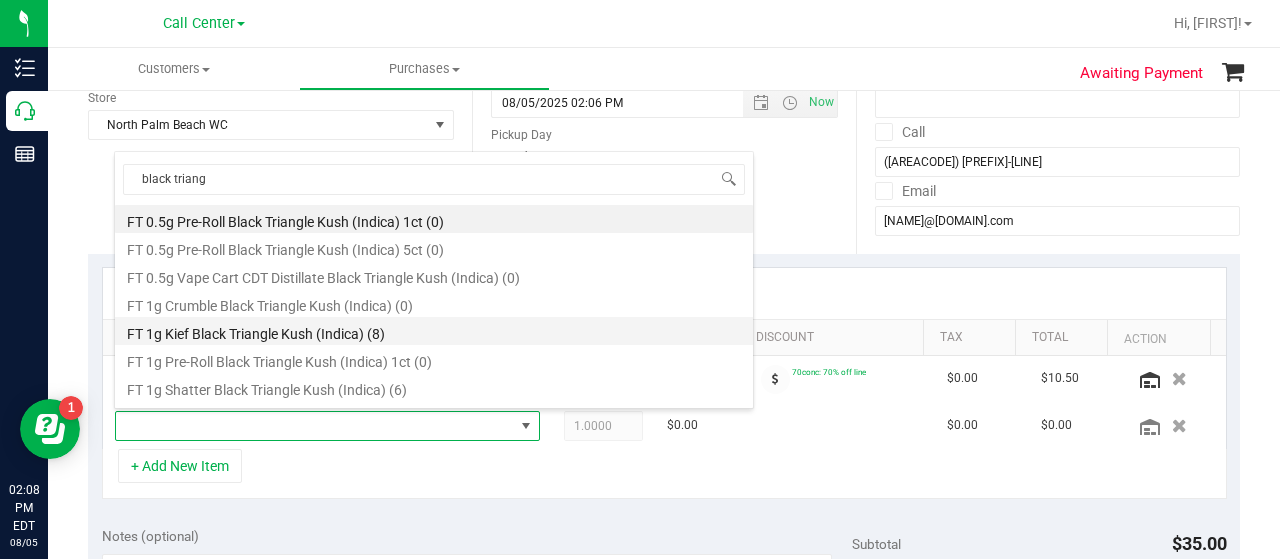 click on "FT 1g Kief Black Triangle Kush (Indica) (8)" at bounding box center [434, 331] 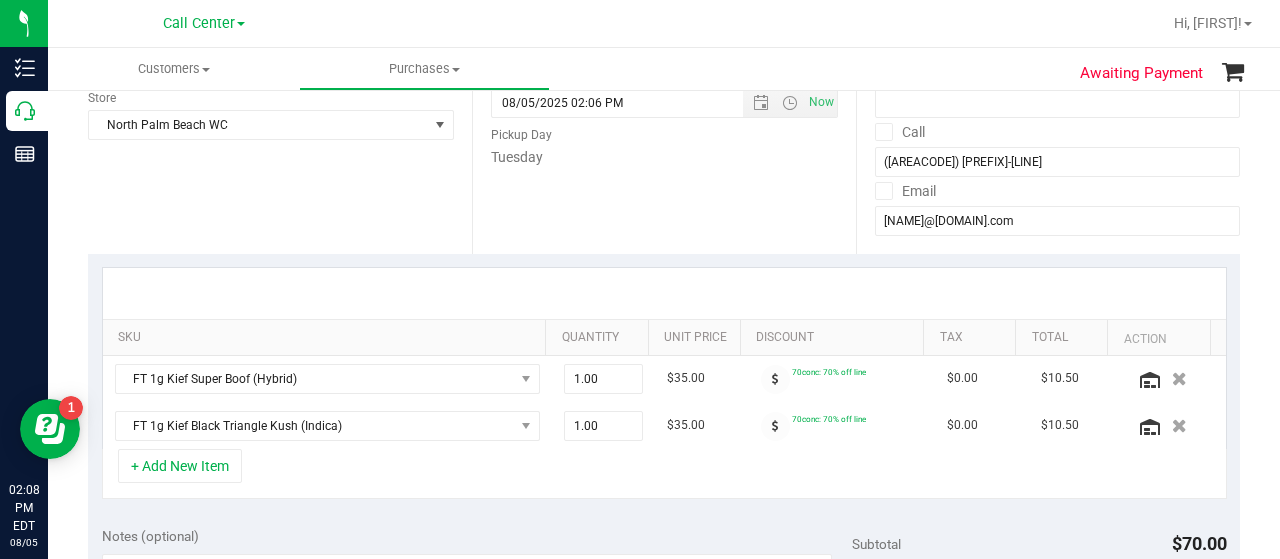 scroll, scrollTop: 388, scrollLeft: 0, axis: vertical 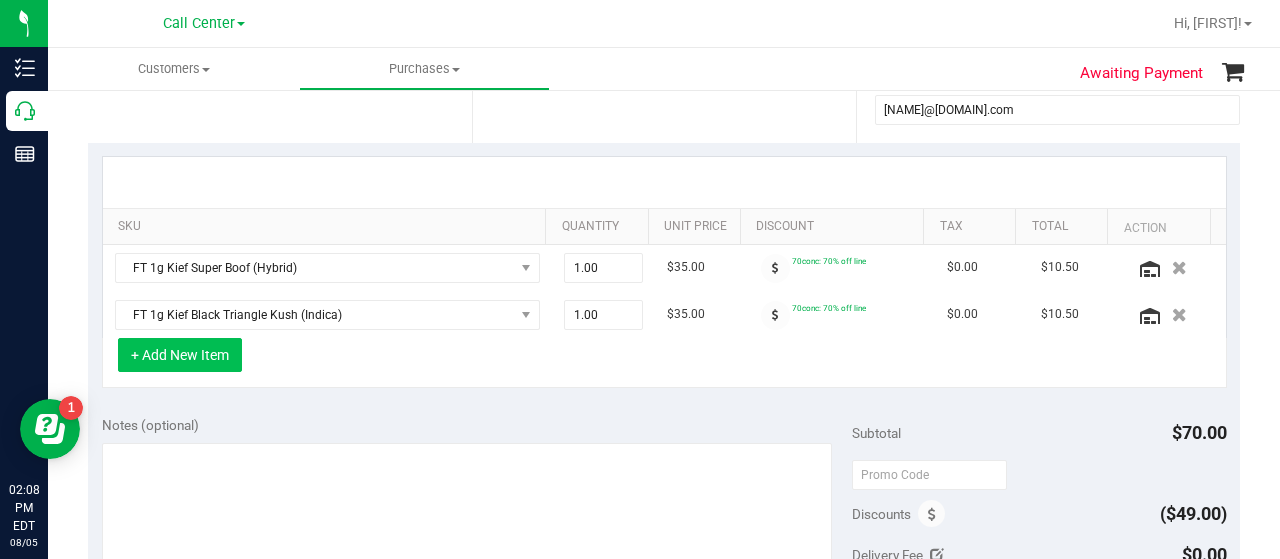 click on "+ Add New Item" at bounding box center (180, 355) 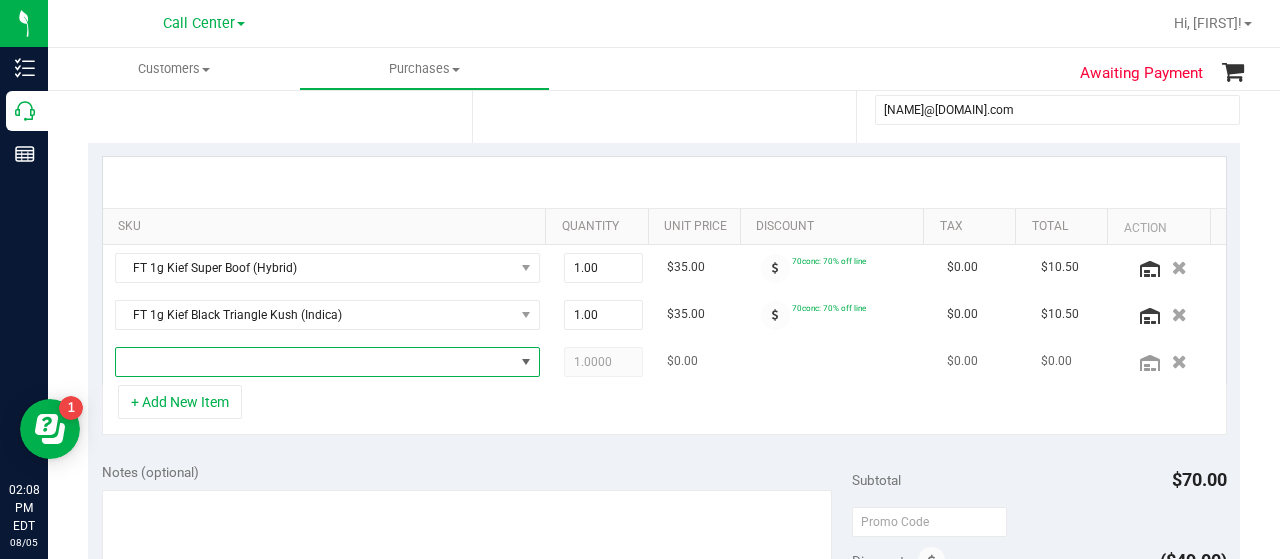 click at bounding box center (315, 362) 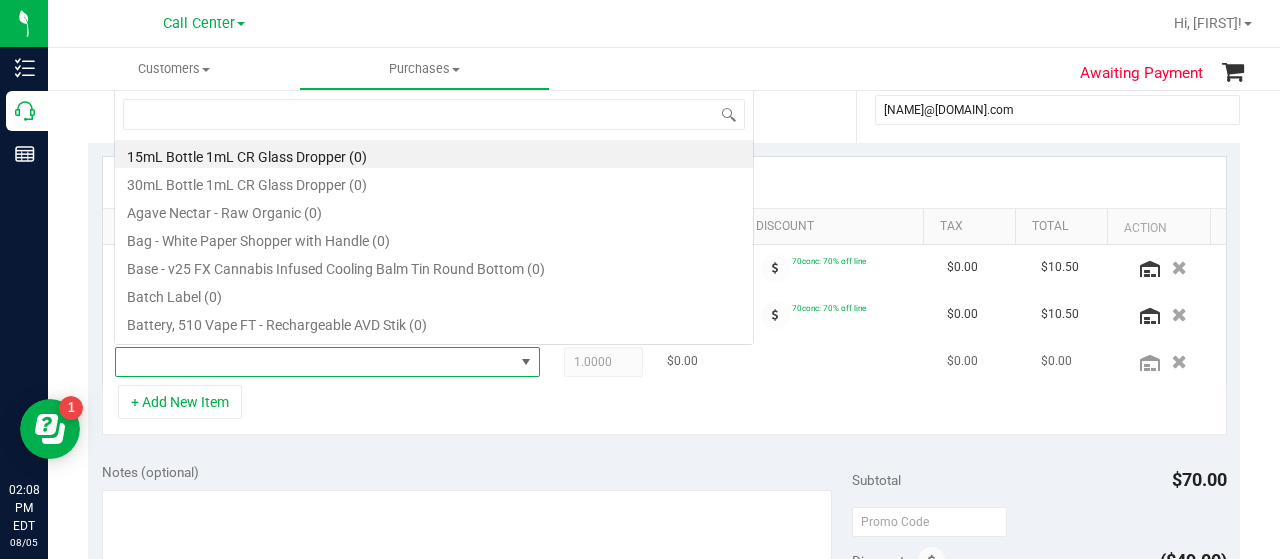 scroll, scrollTop: 0, scrollLeft: 0, axis: both 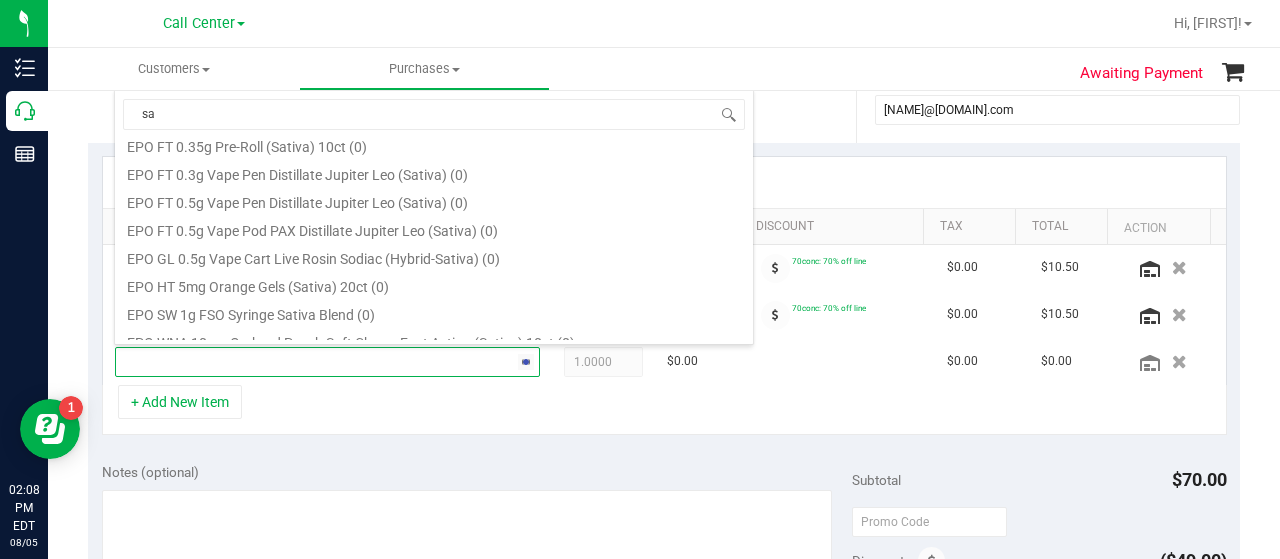 type on "s" 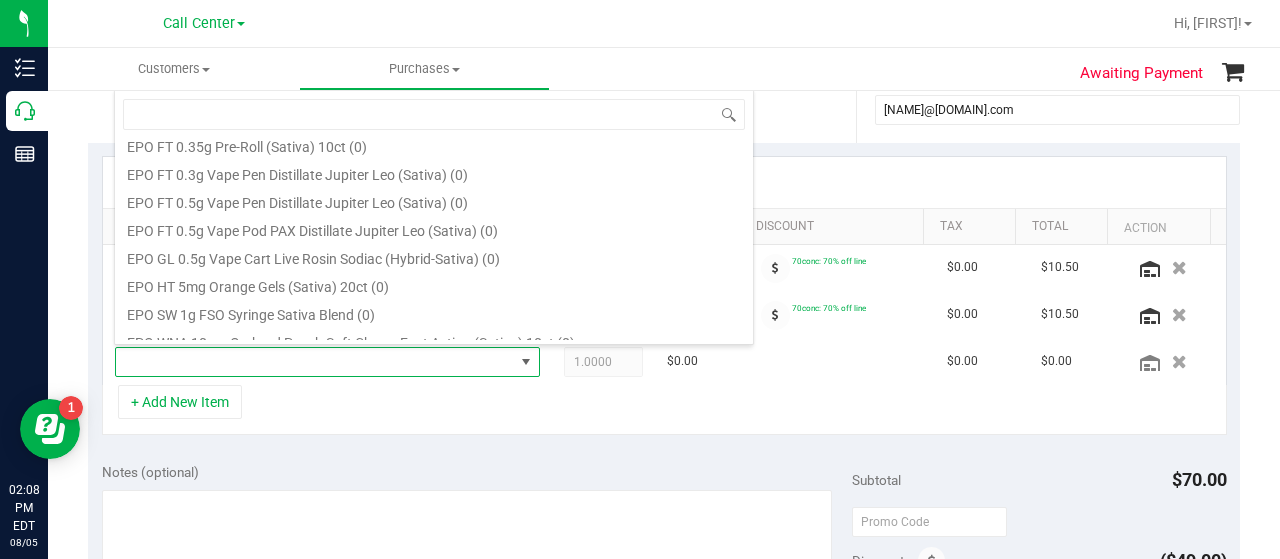 scroll, scrollTop: 0, scrollLeft: 0, axis: both 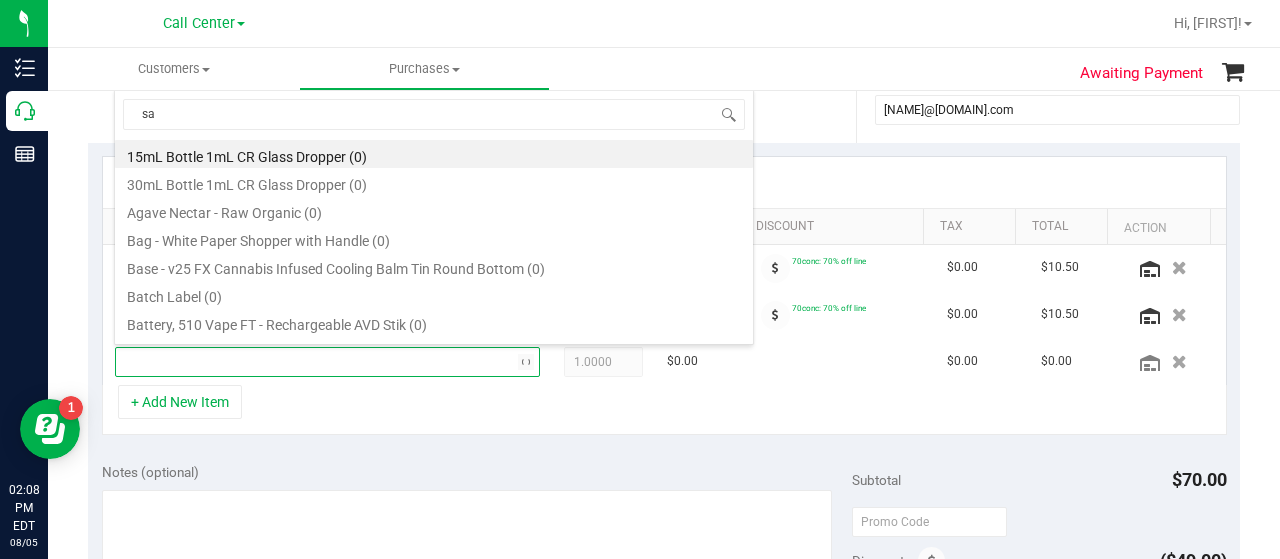type on "s" 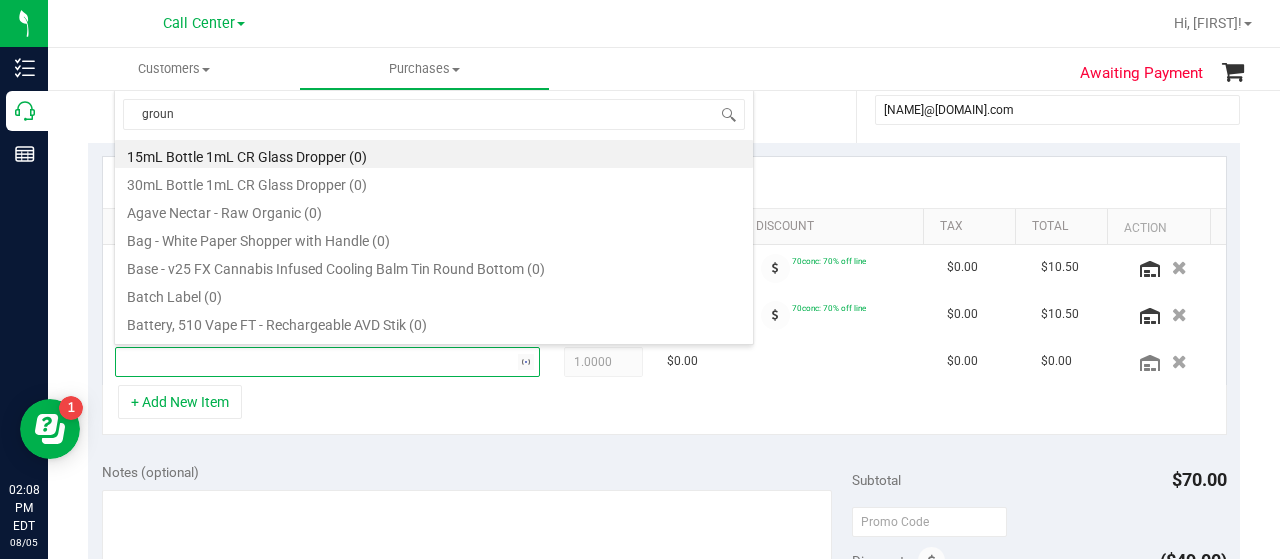 type on "ground" 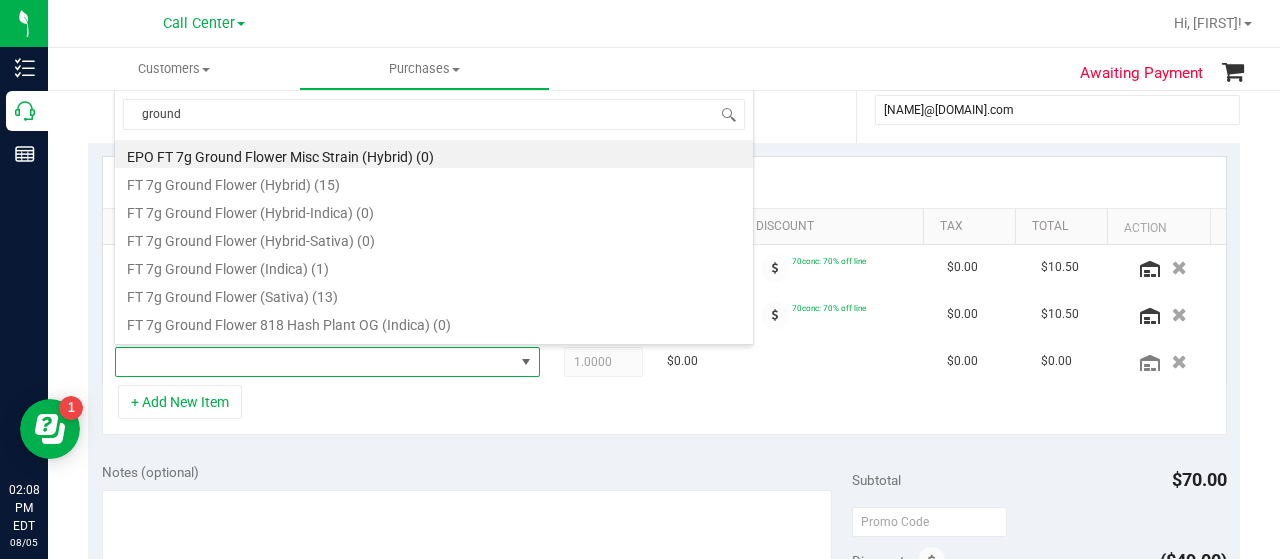 click on "FT 7g Ground Flower (Indica) (1)" at bounding box center (434, 266) 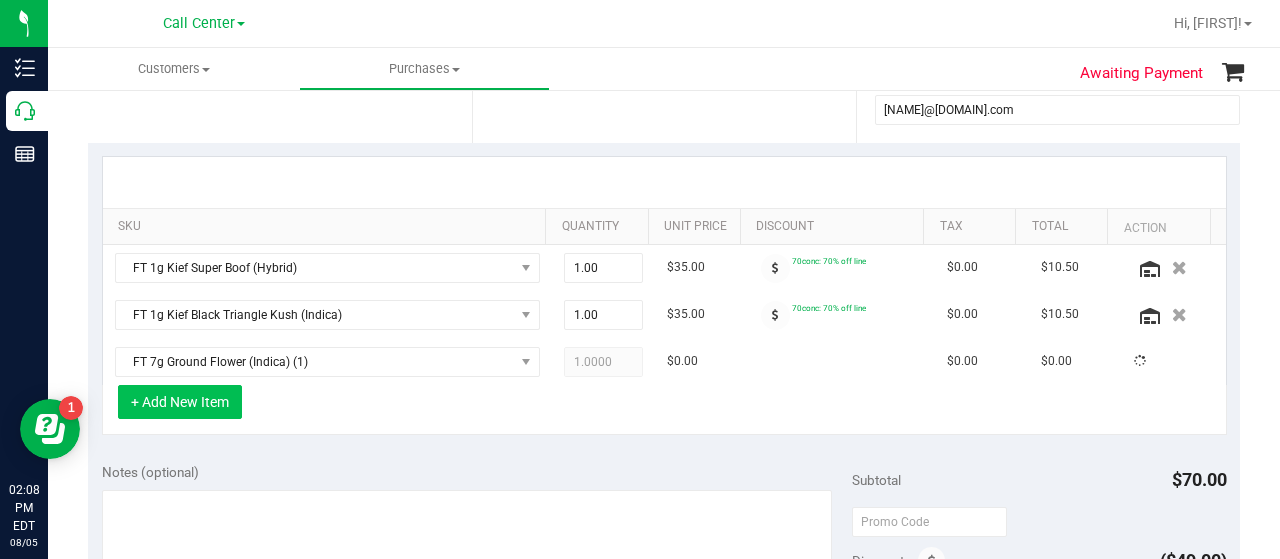 click on "+ Add New Item" at bounding box center (180, 402) 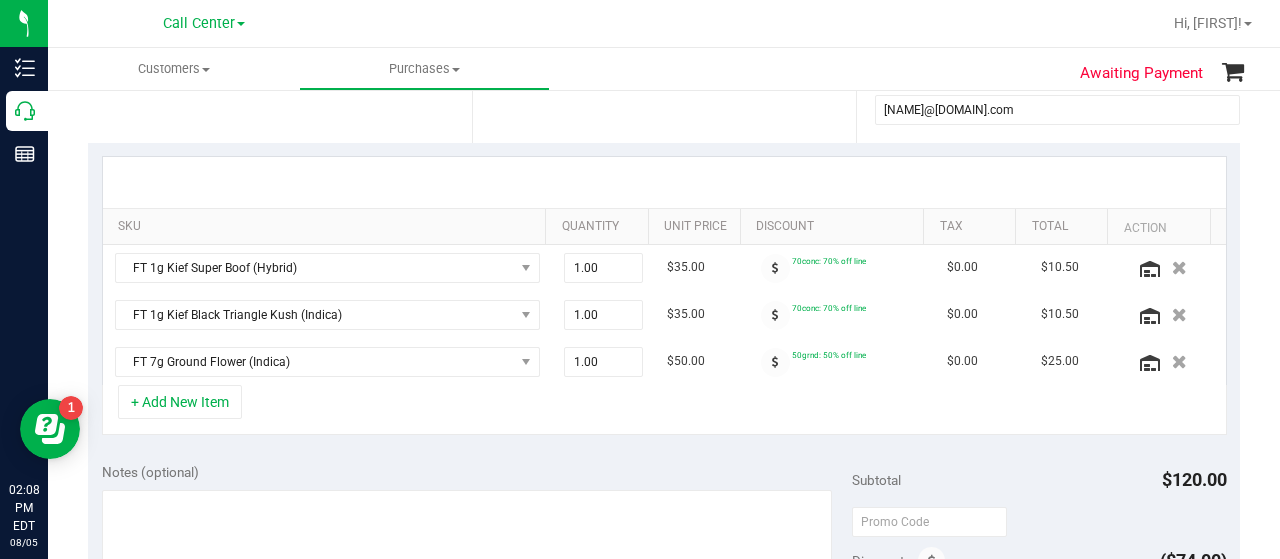 click on "+ Add New Item" at bounding box center [664, 410] 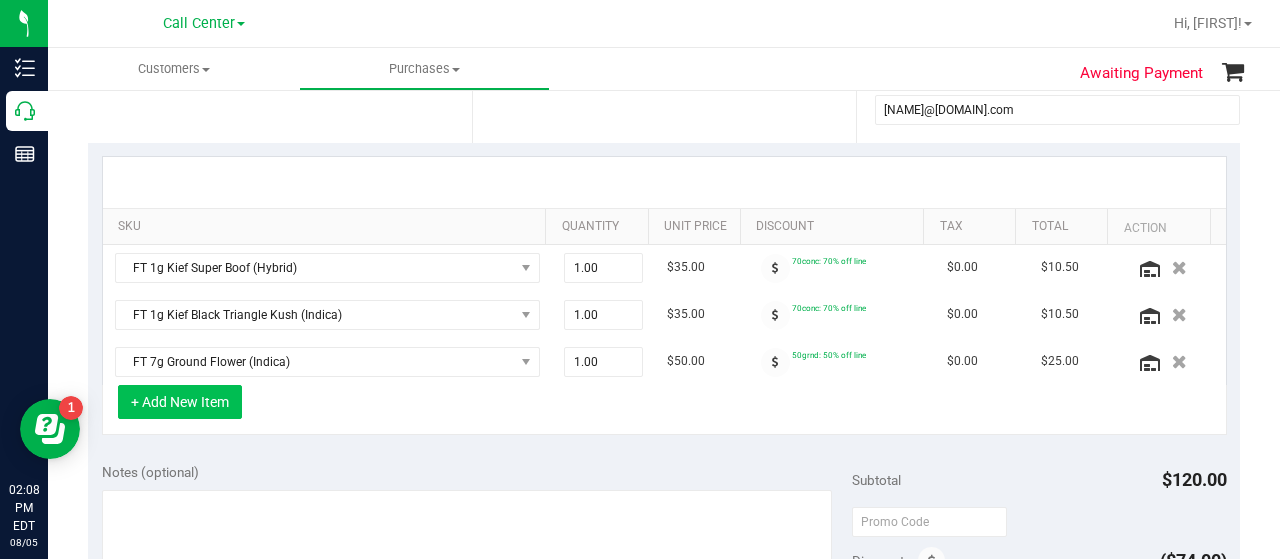 click on "+ Add New Item" at bounding box center [180, 402] 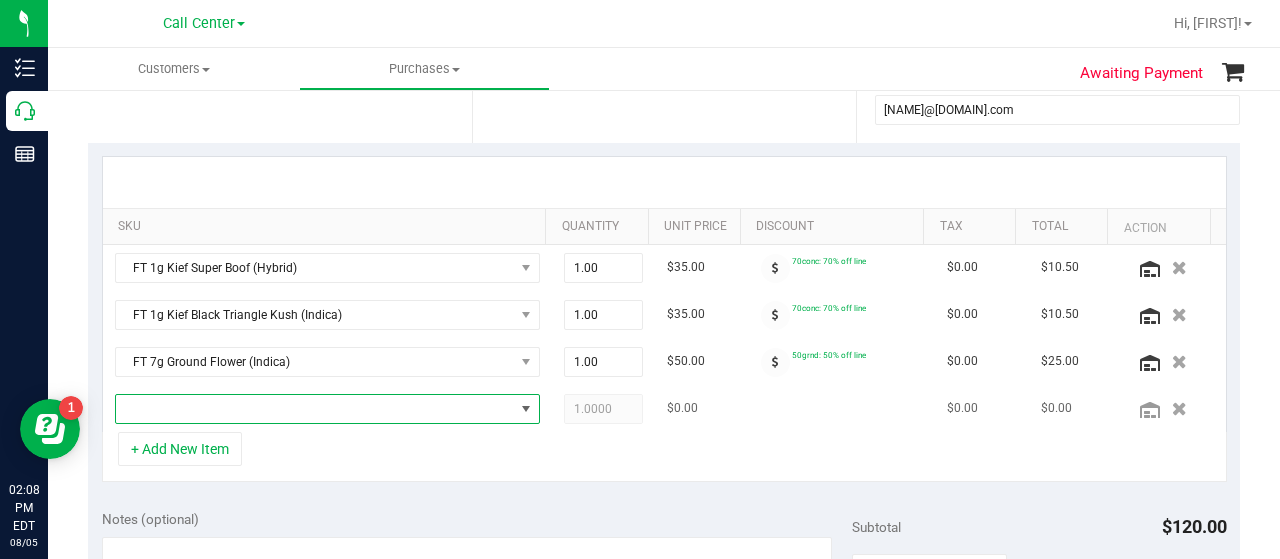 click at bounding box center [315, 409] 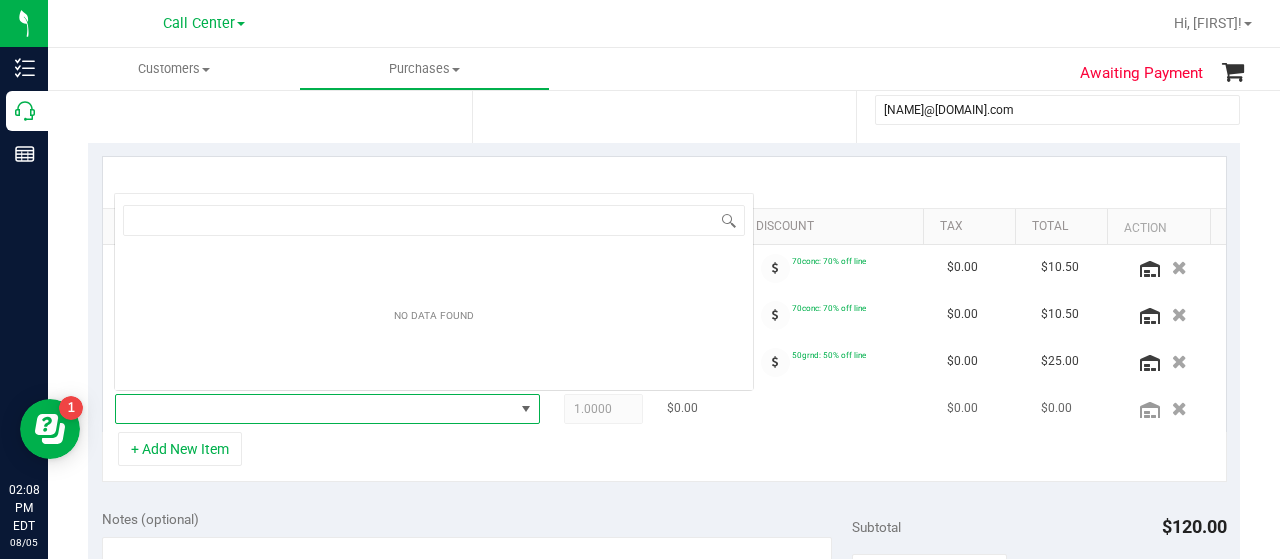 scroll, scrollTop: 0, scrollLeft: 0, axis: both 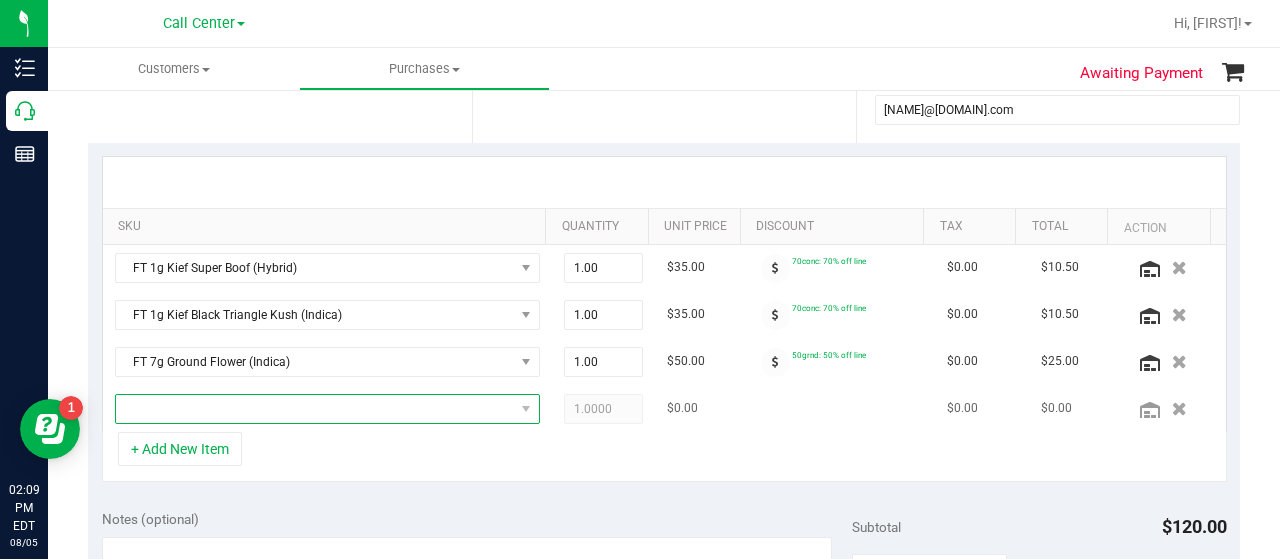 click at bounding box center (315, 409) 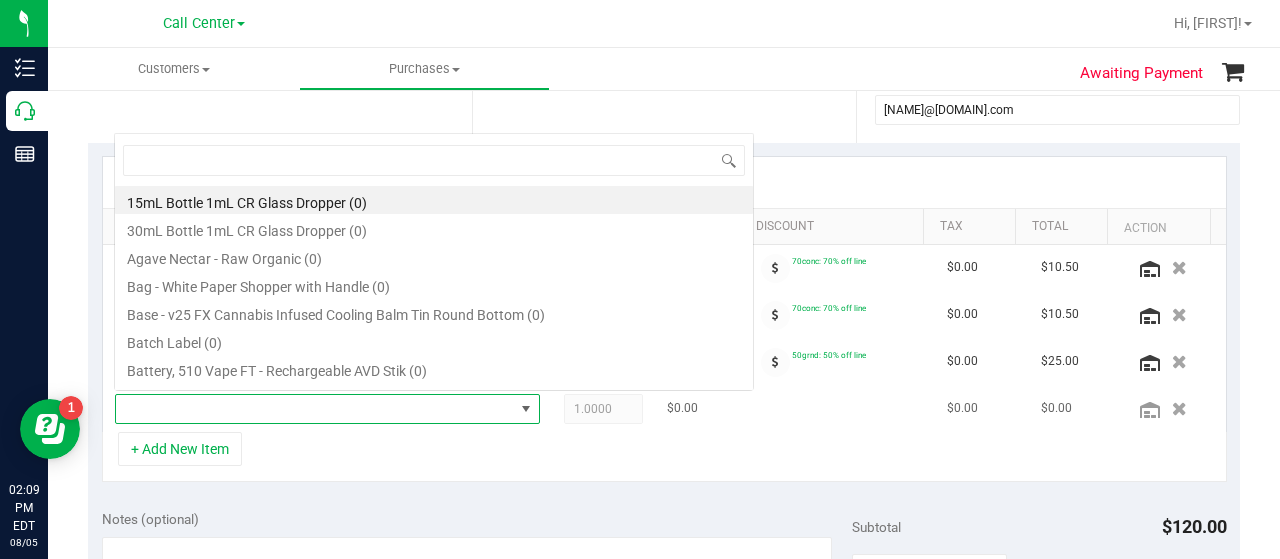 scroll, scrollTop: 0, scrollLeft: 0, axis: both 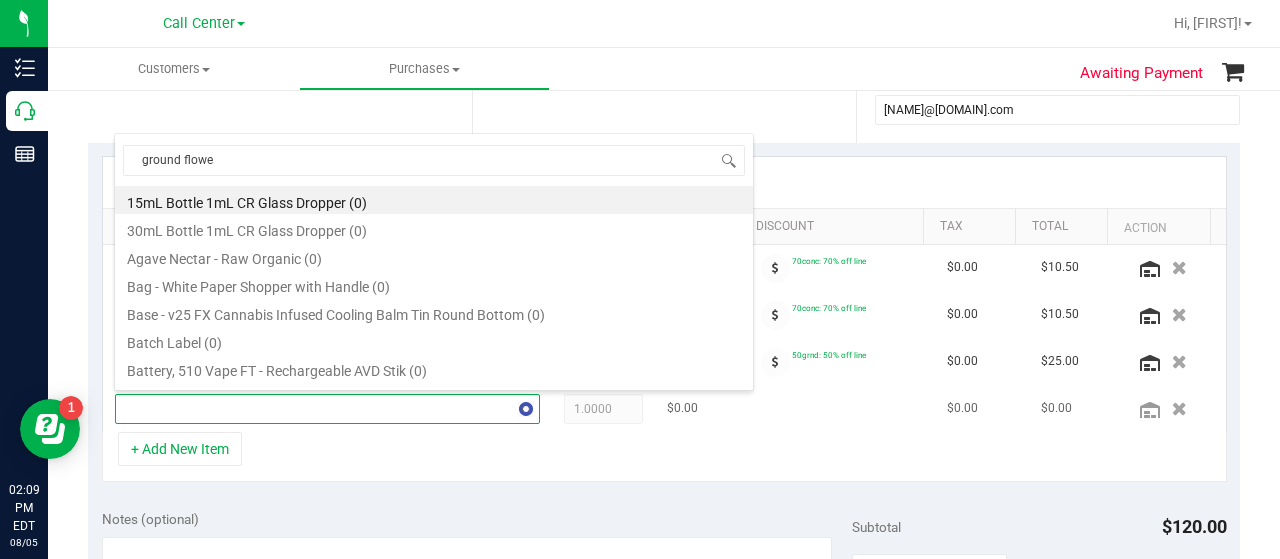 type on "ground flower" 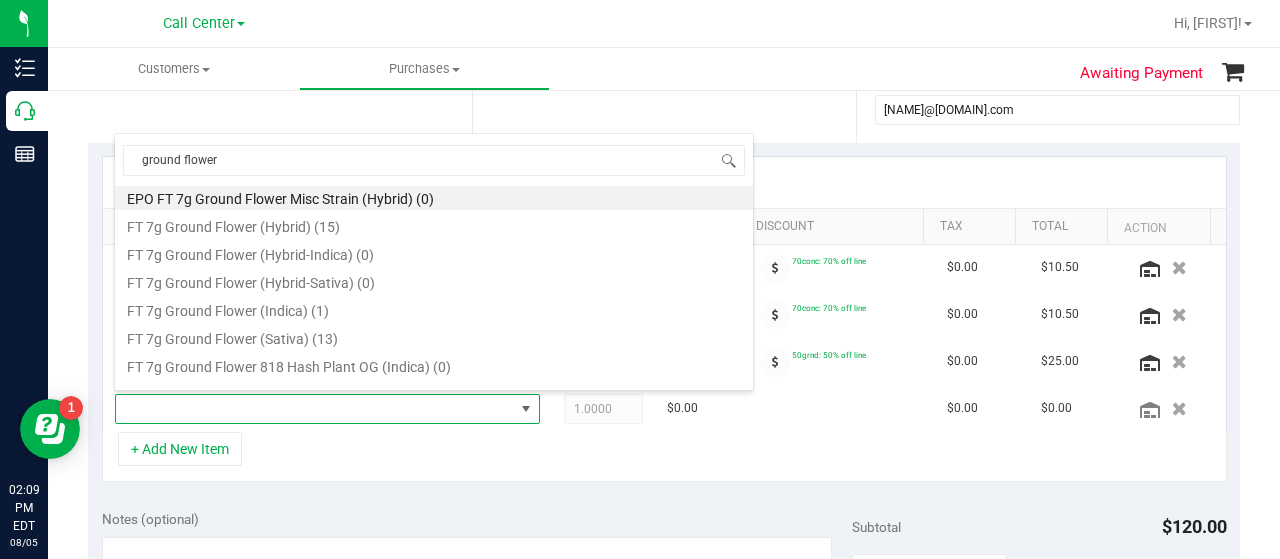 scroll, scrollTop: 32, scrollLeft: 0, axis: vertical 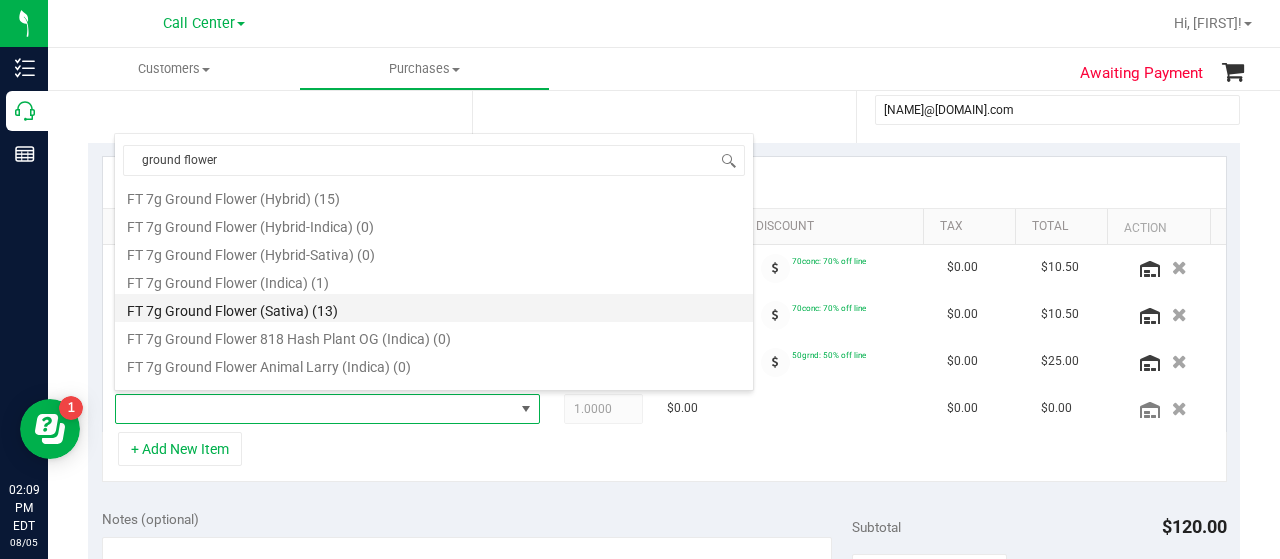 click on "FT 7g Ground Flower (Sativa) (13)" at bounding box center [434, 308] 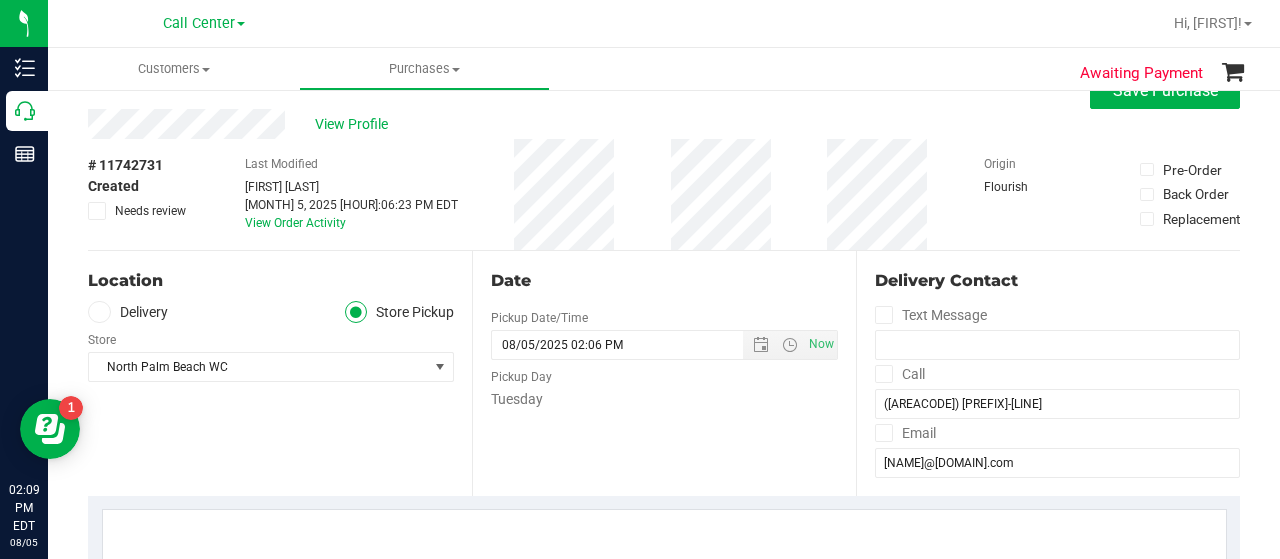 scroll, scrollTop: 0, scrollLeft: 0, axis: both 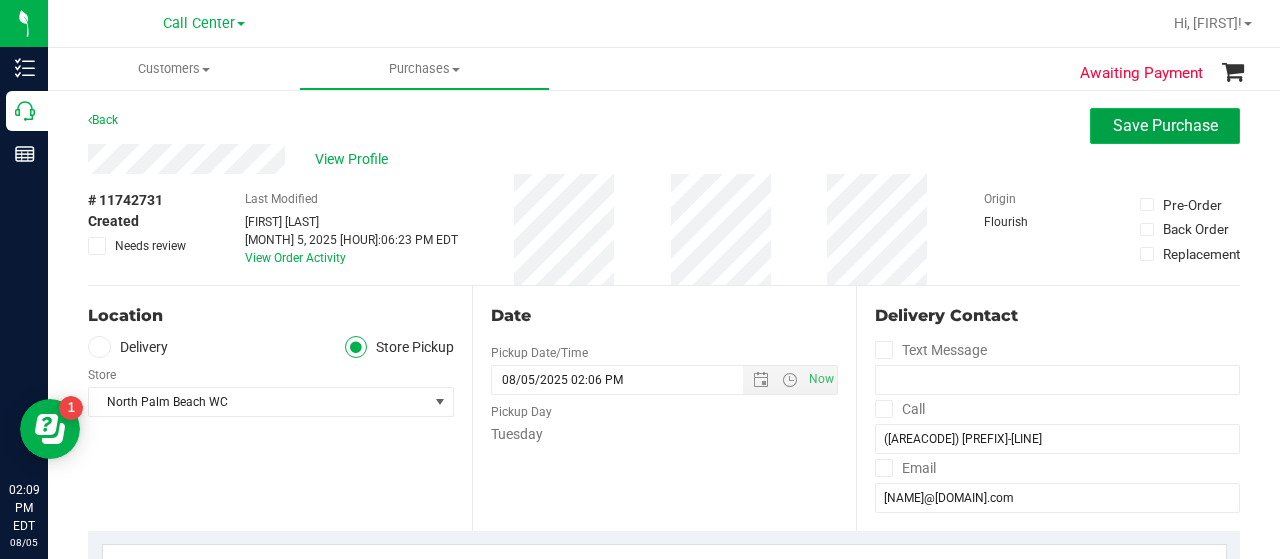 click on "Save Purchase" at bounding box center [1165, 125] 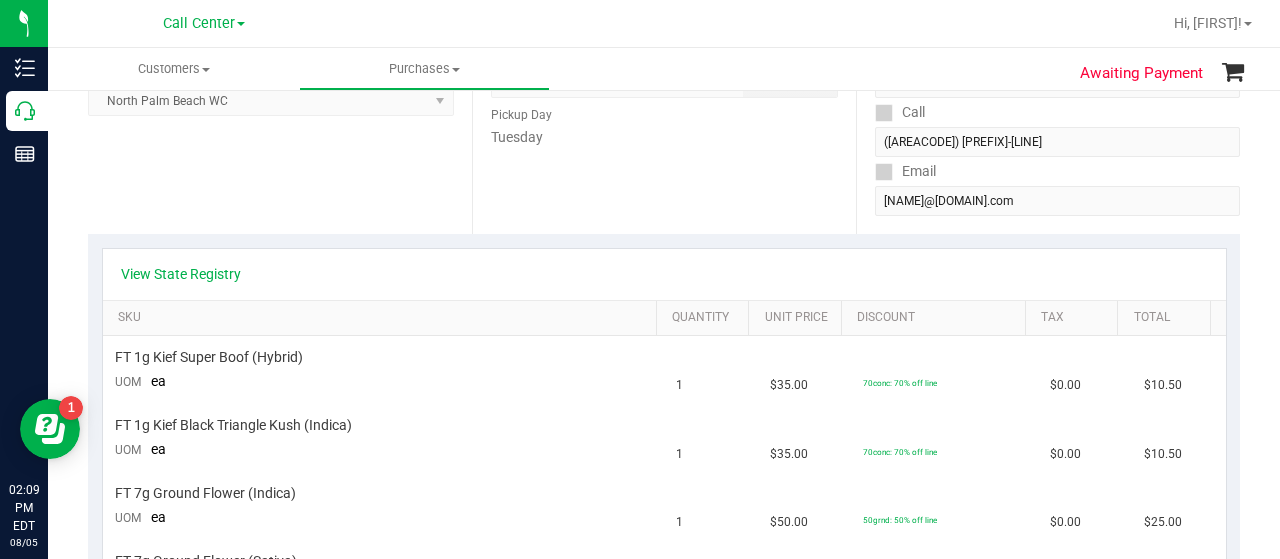 scroll, scrollTop: 306, scrollLeft: 0, axis: vertical 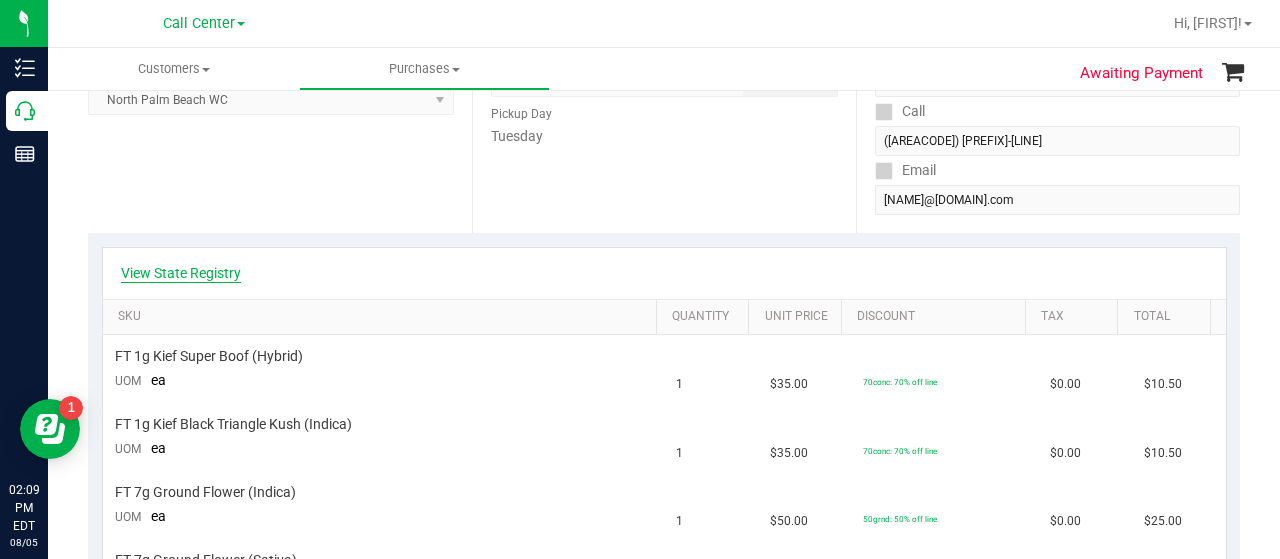 click on "View State Registry" at bounding box center (181, 273) 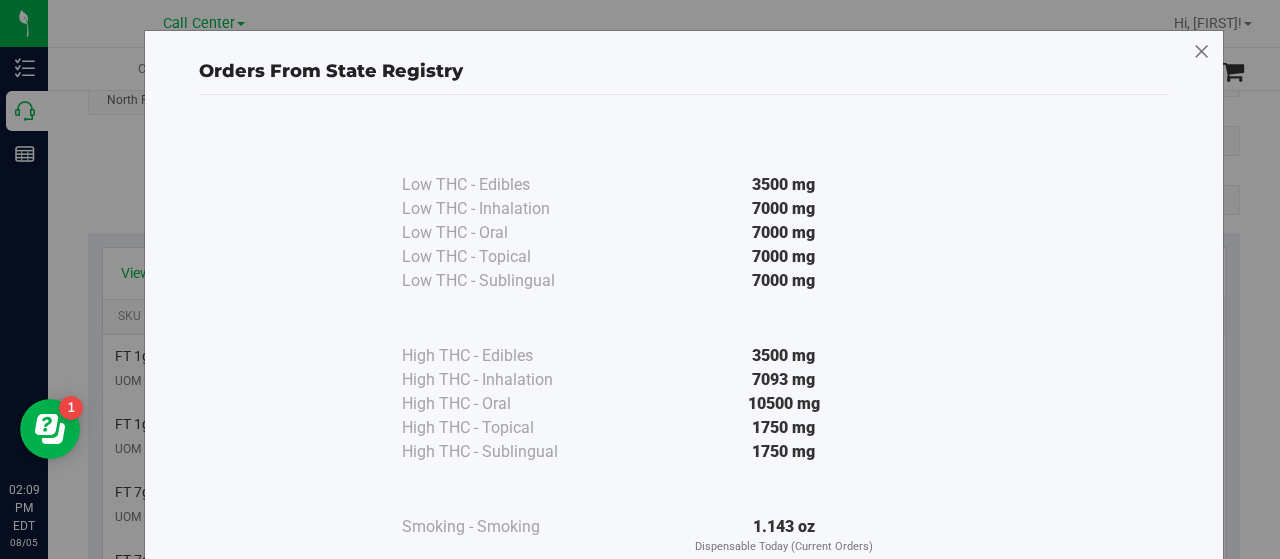 click at bounding box center [1202, 52] 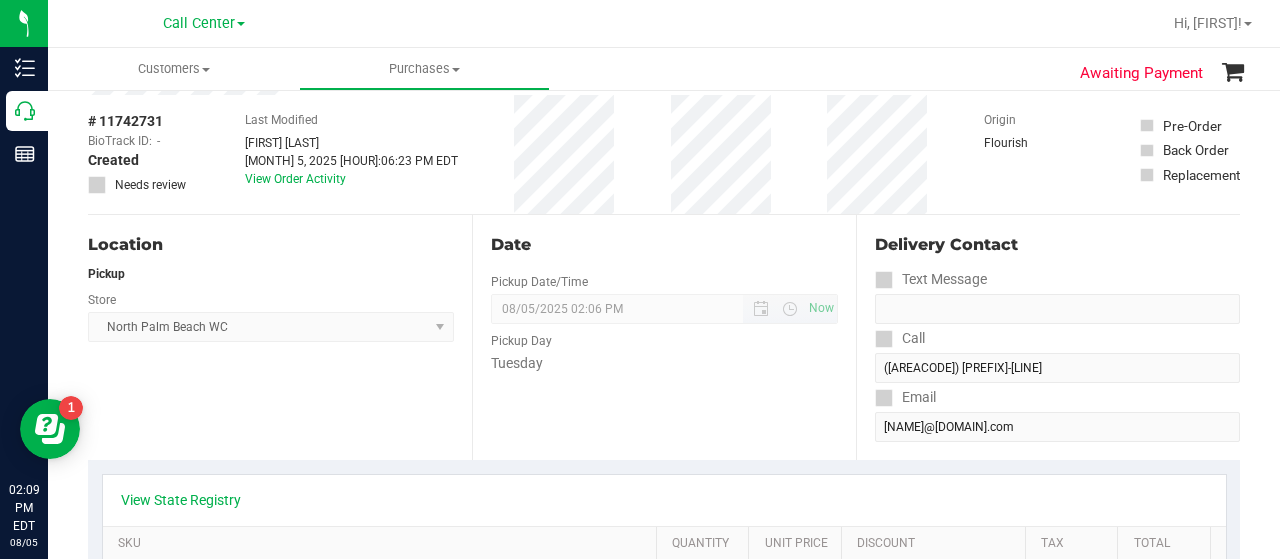 scroll, scrollTop: 0, scrollLeft: 0, axis: both 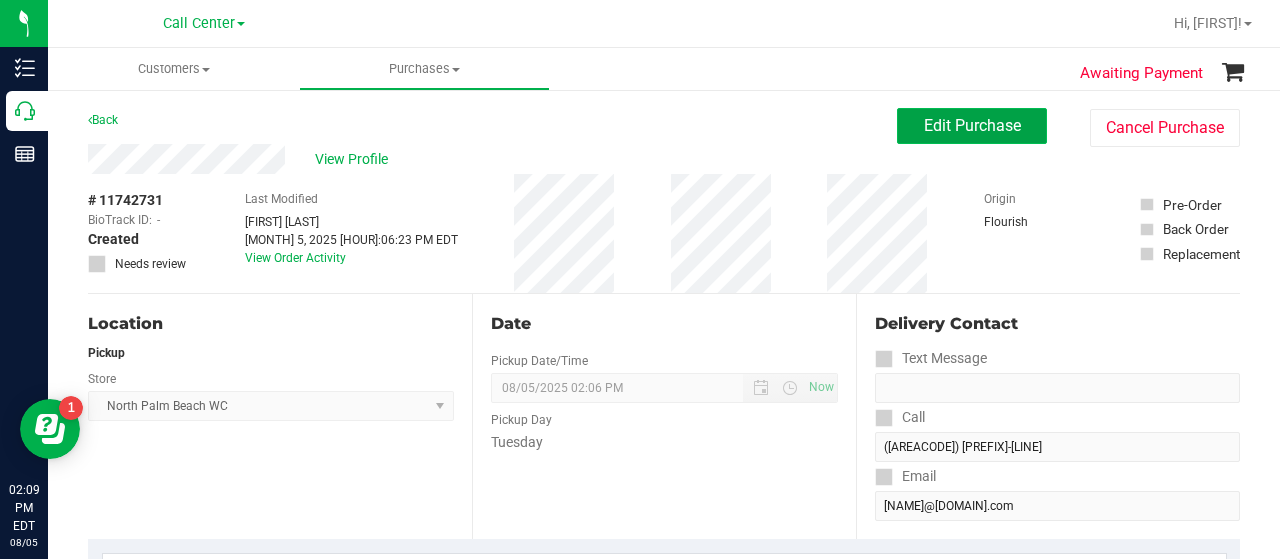 click on "Edit Purchase" at bounding box center [972, 126] 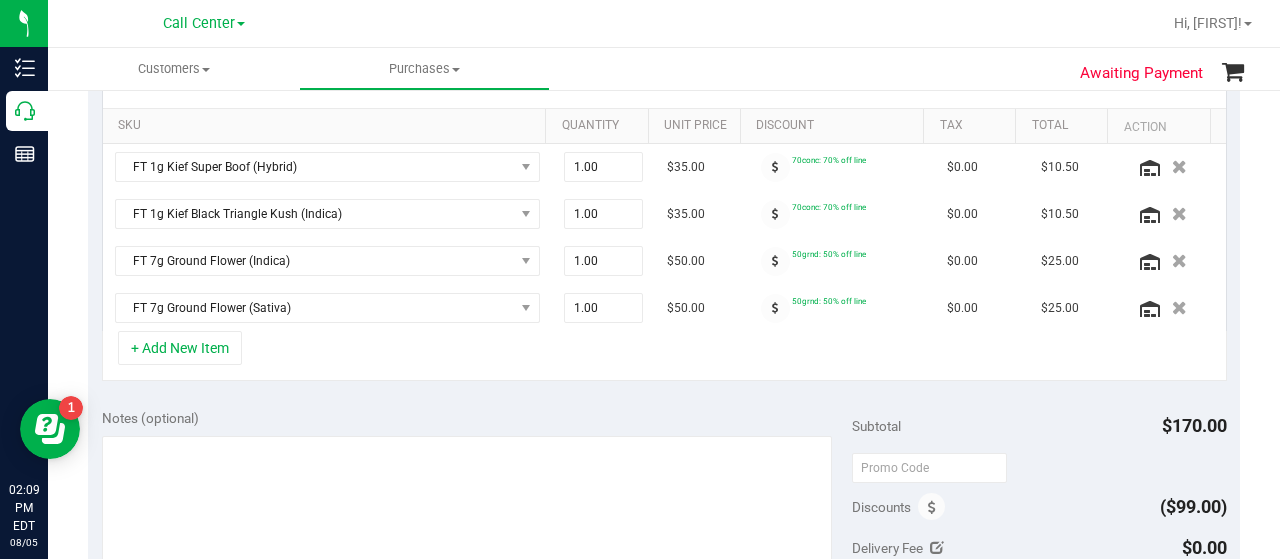 scroll, scrollTop: 498, scrollLeft: 0, axis: vertical 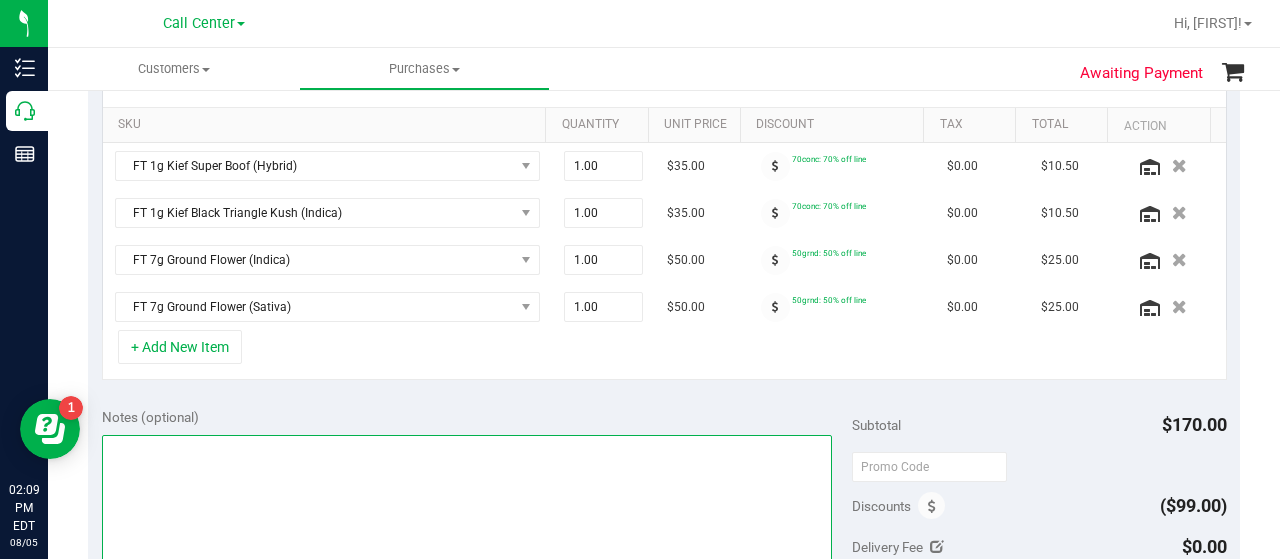 click at bounding box center [467, 531] 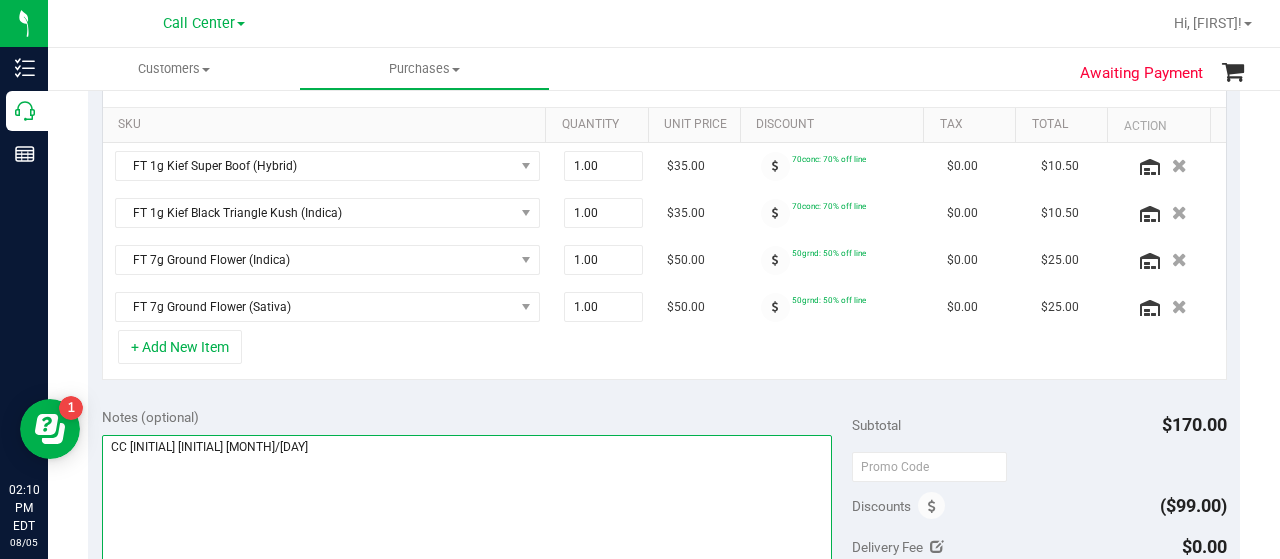 scroll, scrollTop: 858, scrollLeft: 0, axis: vertical 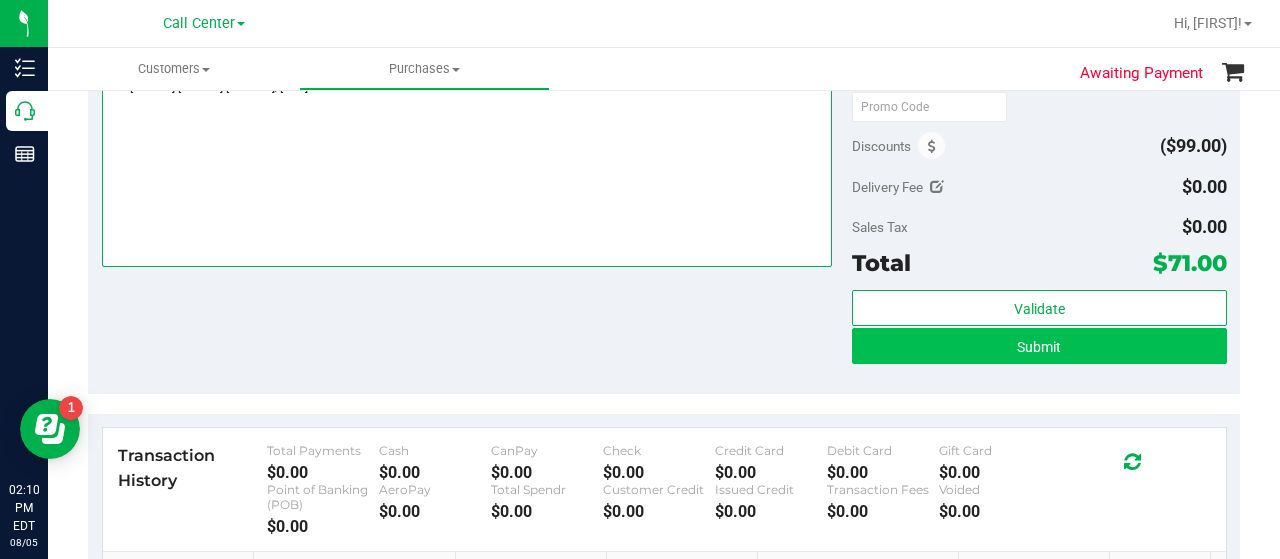 type on "CC JP 8/5" 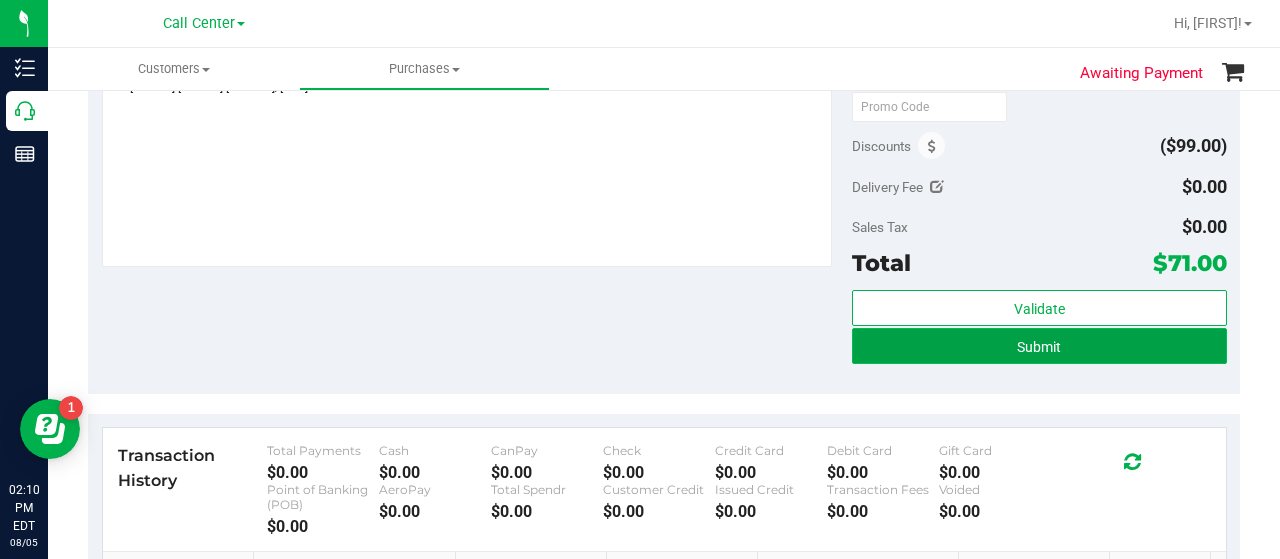 click on "Submit" at bounding box center (1039, 346) 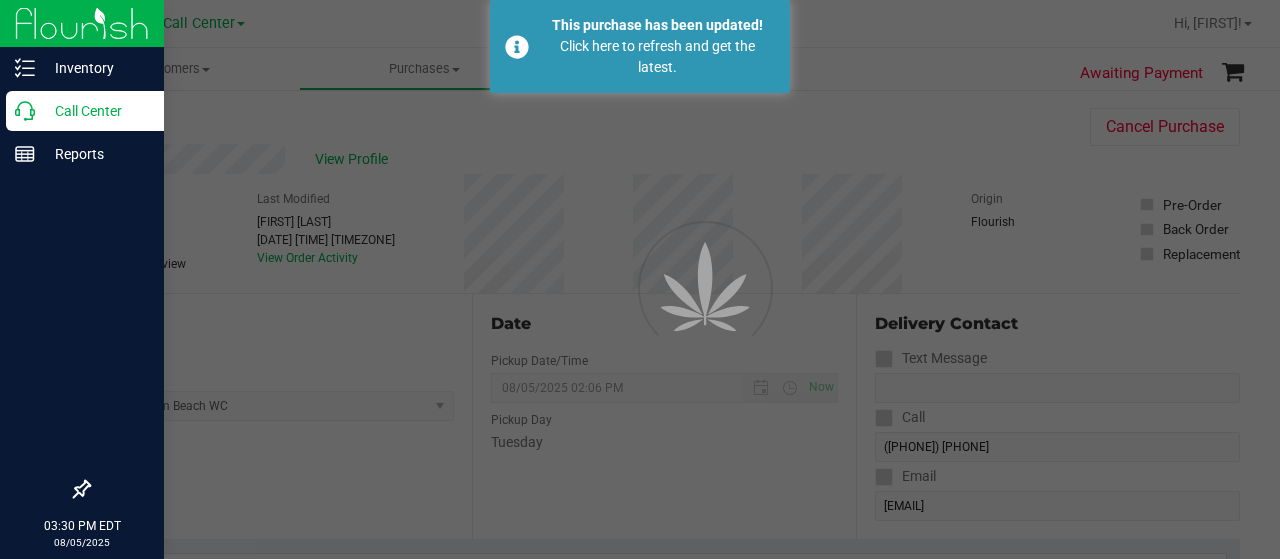 scroll, scrollTop: 0, scrollLeft: 0, axis: both 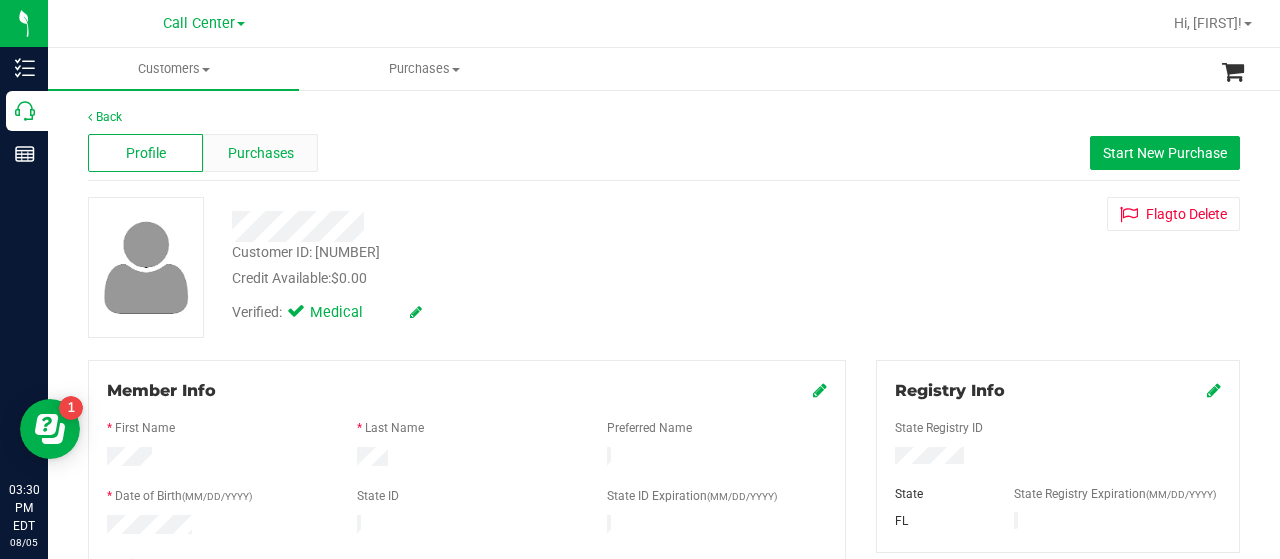 click on "Purchases" at bounding box center (261, 153) 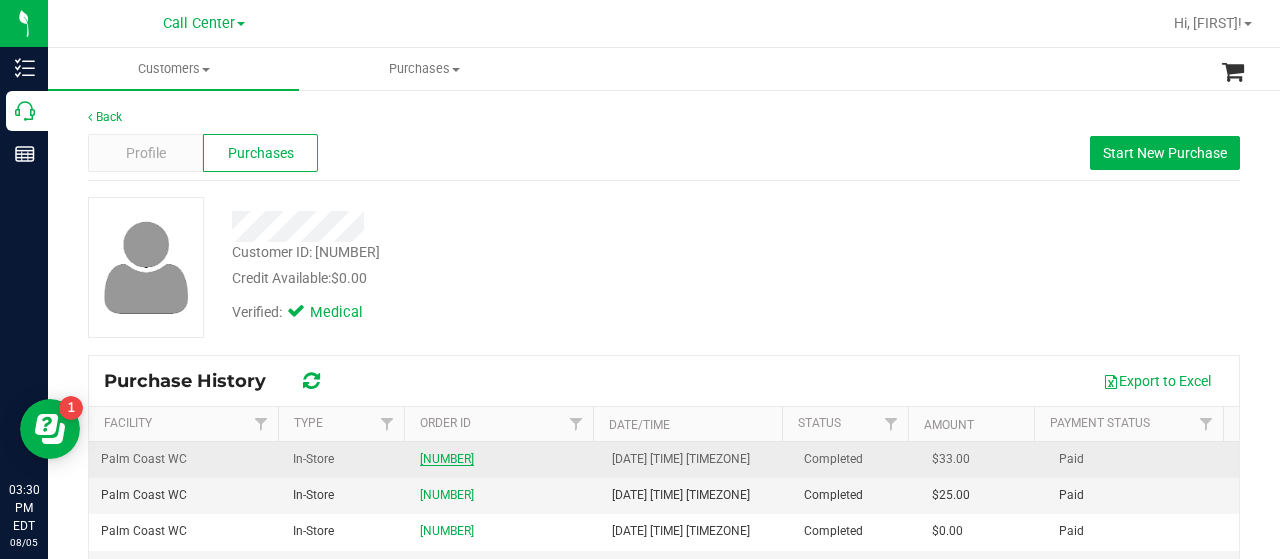 click on "11733483" at bounding box center [447, 459] 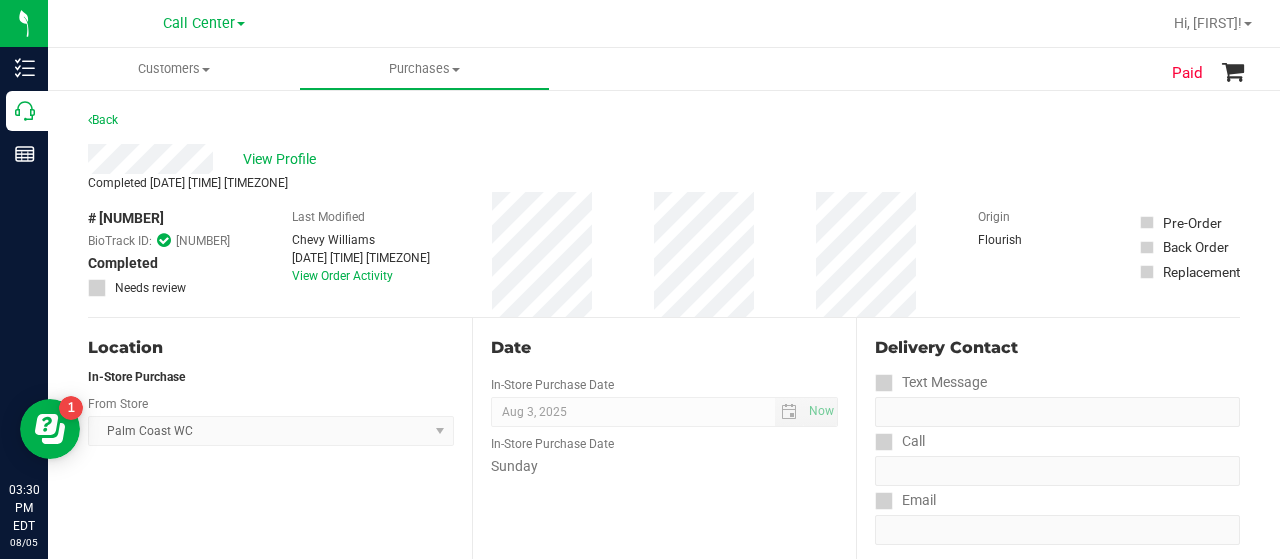 scroll, scrollTop: 319, scrollLeft: 0, axis: vertical 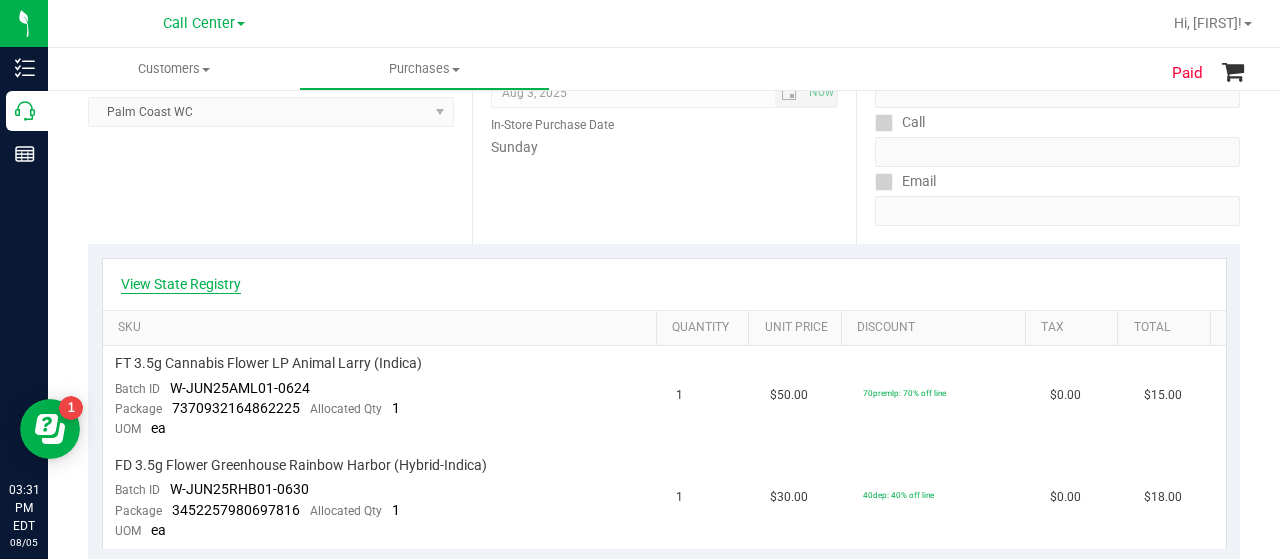 click on "View State Registry" at bounding box center [181, 284] 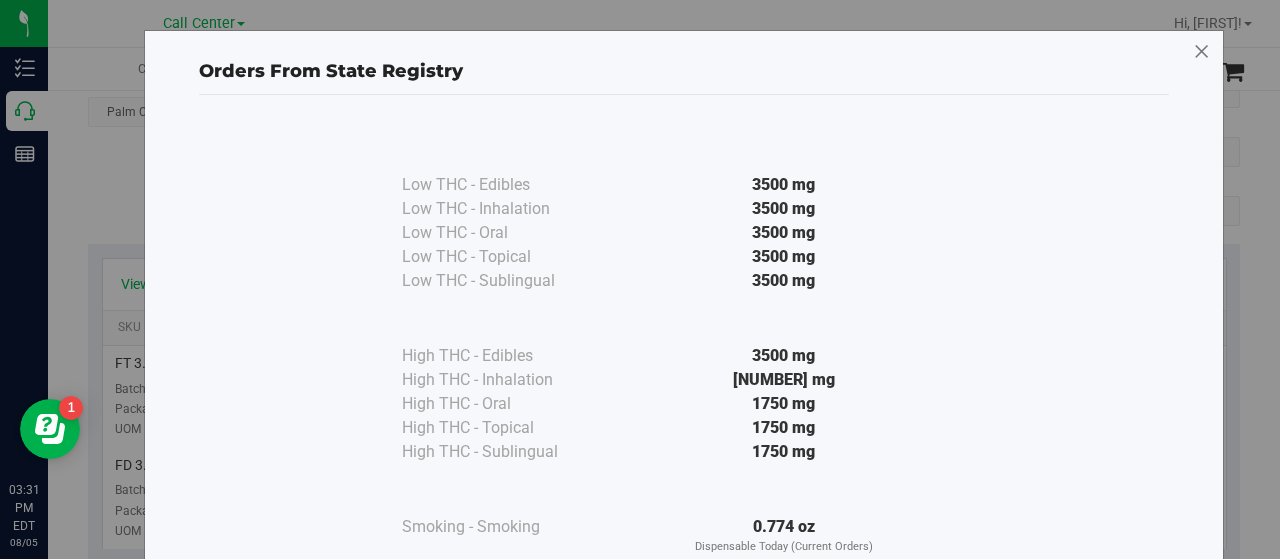 click at bounding box center [1202, 52] 